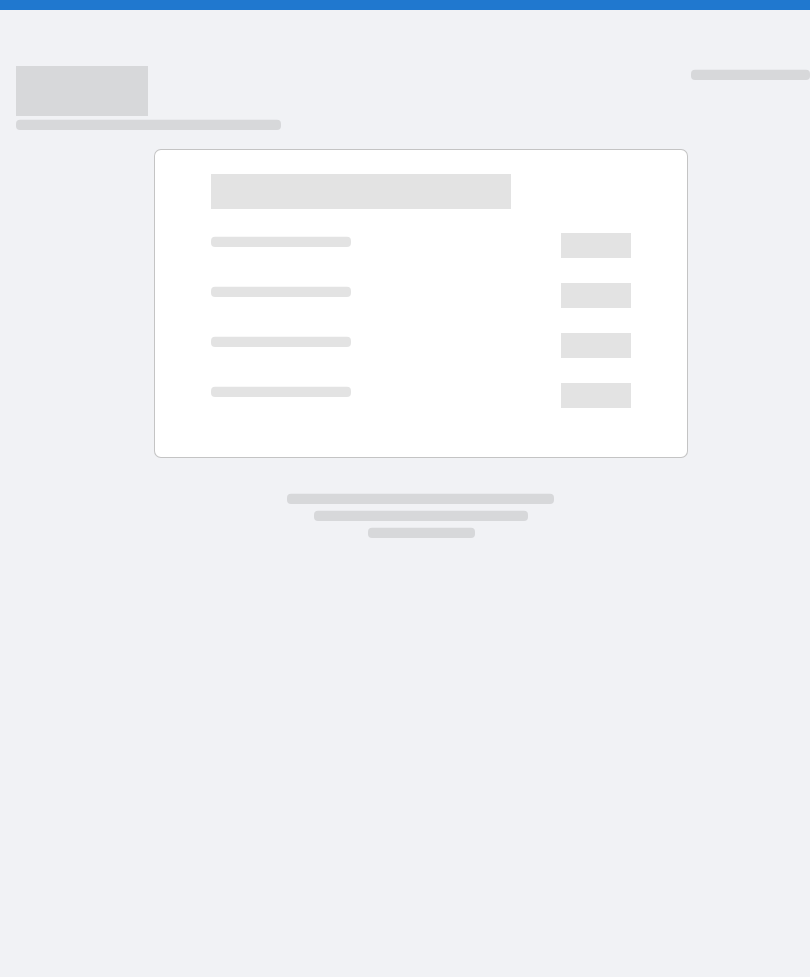 scroll, scrollTop: 0, scrollLeft: 0, axis: both 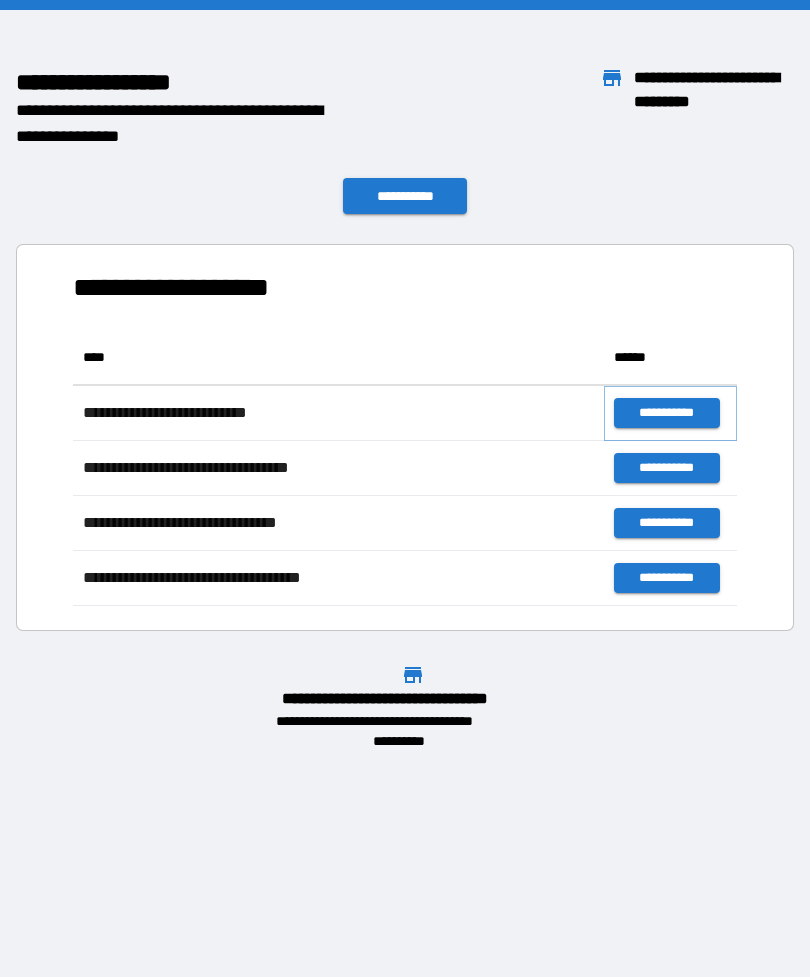 click on "**********" at bounding box center [666, 413] 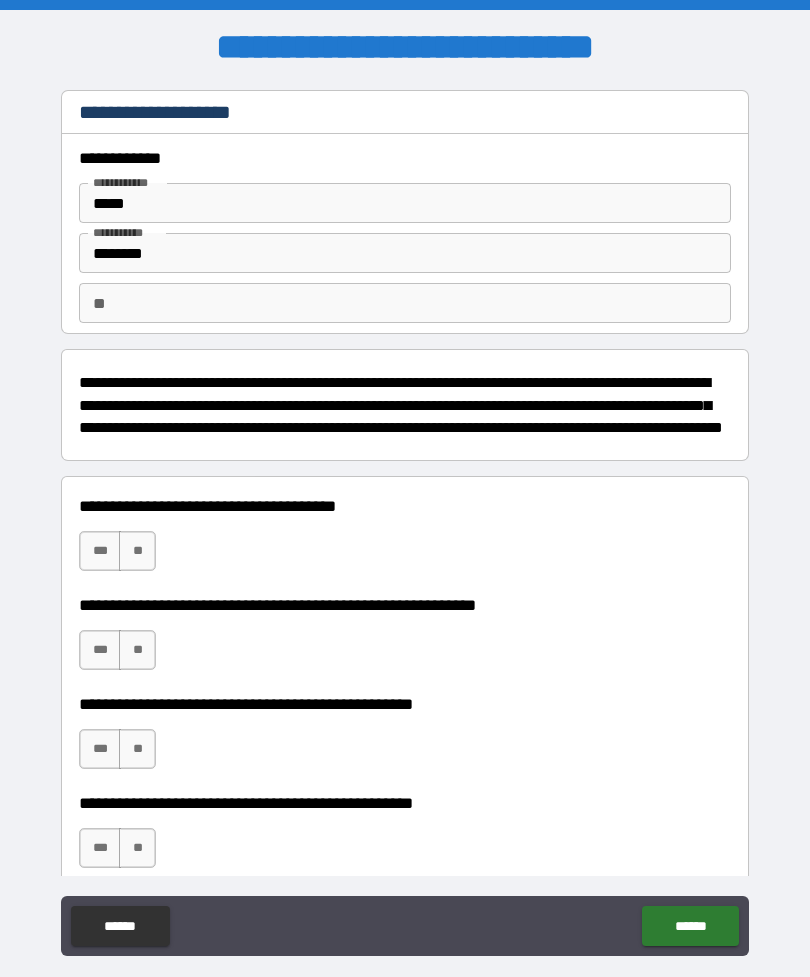 click on "**" at bounding box center [137, 551] 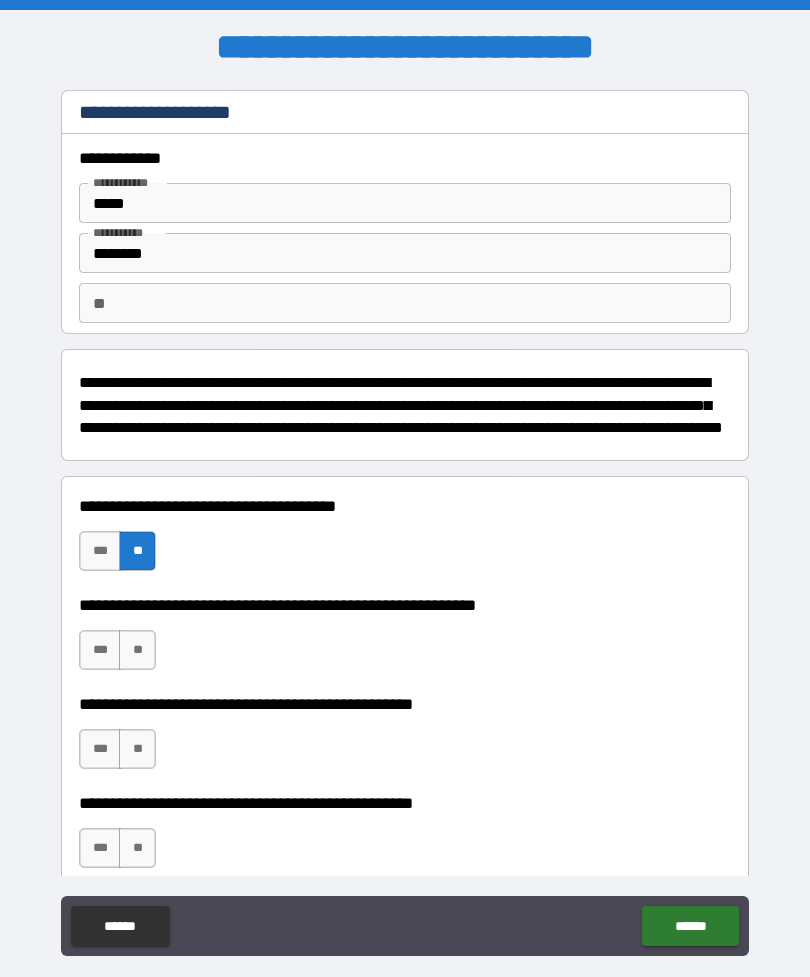 click on "**" at bounding box center (137, 650) 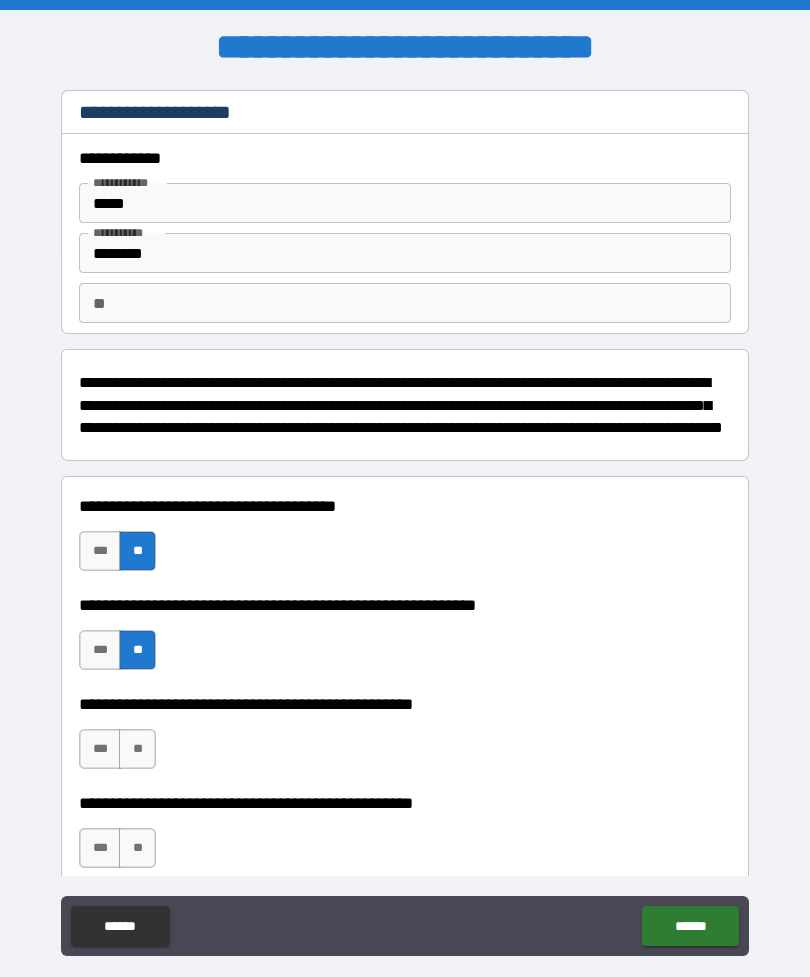 click on "**" at bounding box center [137, 749] 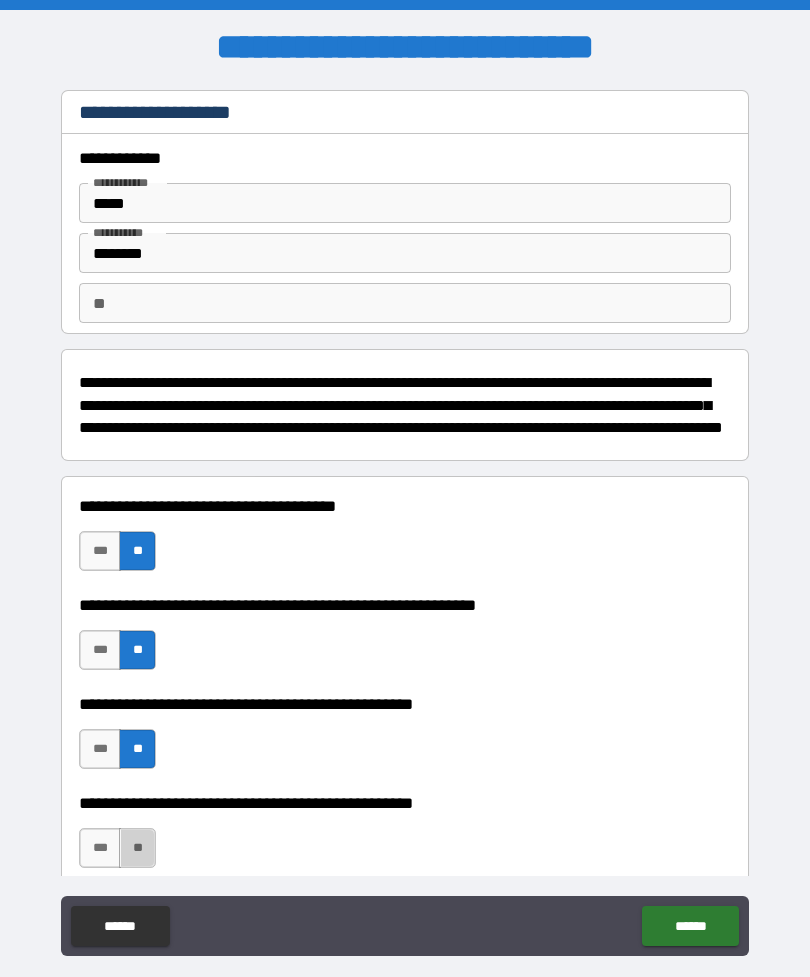 click on "**" at bounding box center [137, 848] 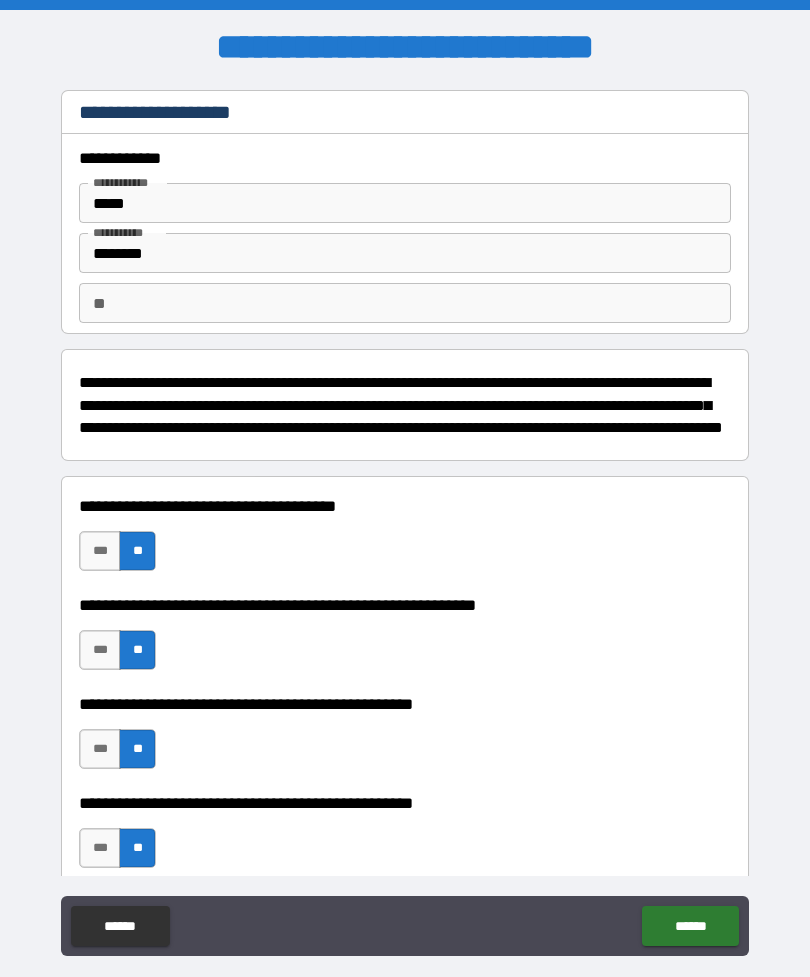 click on "******" at bounding box center [690, 926] 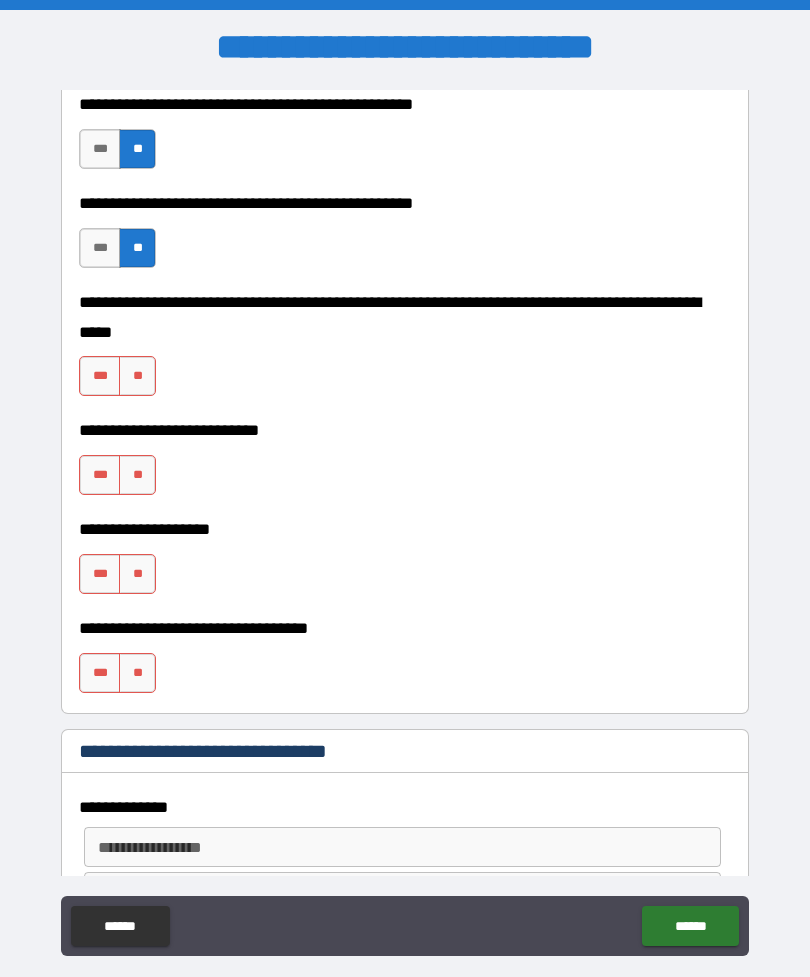 scroll, scrollTop: 597, scrollLeft: 0, axis: vertical 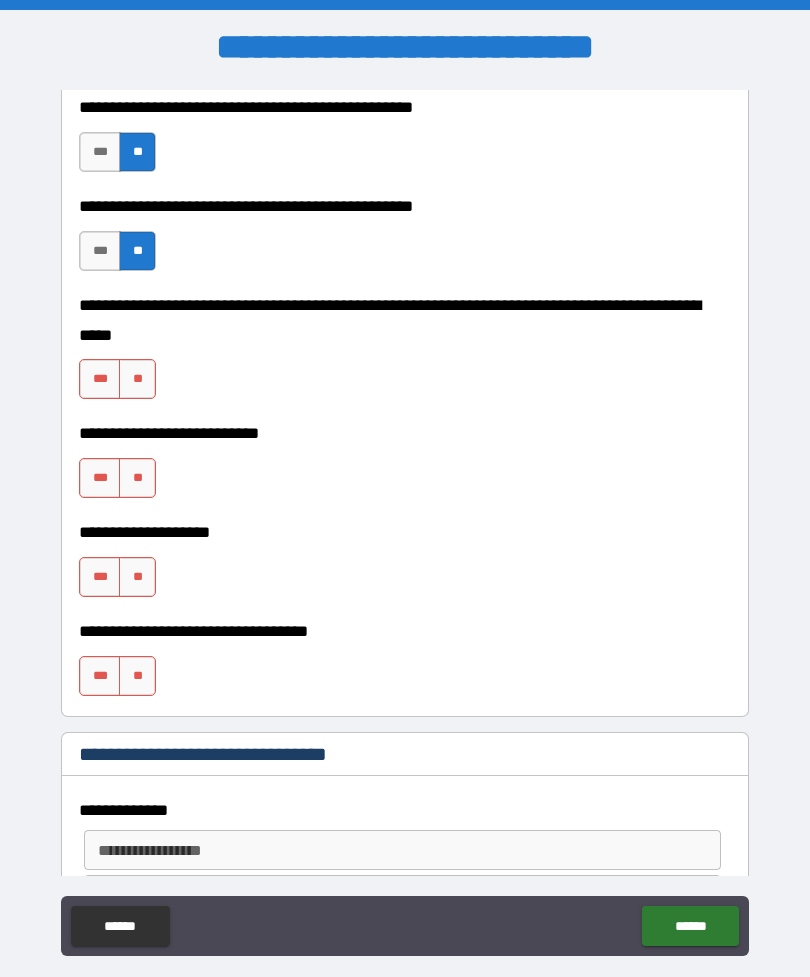 click on "**" at bounding box center [137, 379] 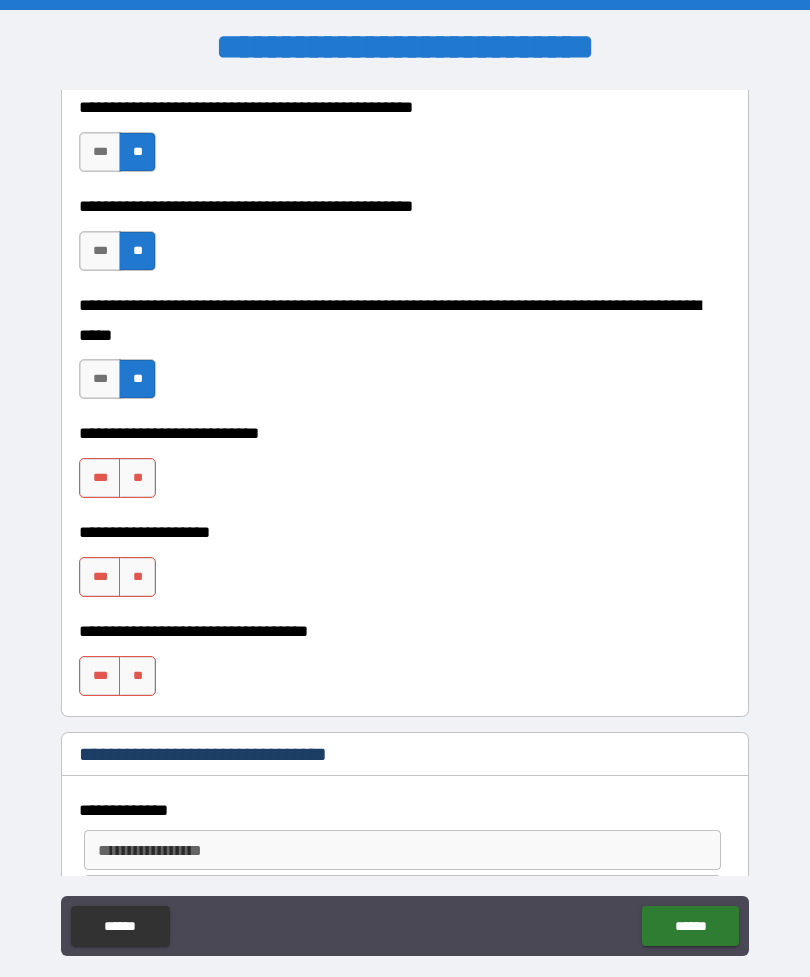click on "**" at bounding box center (137, 478) 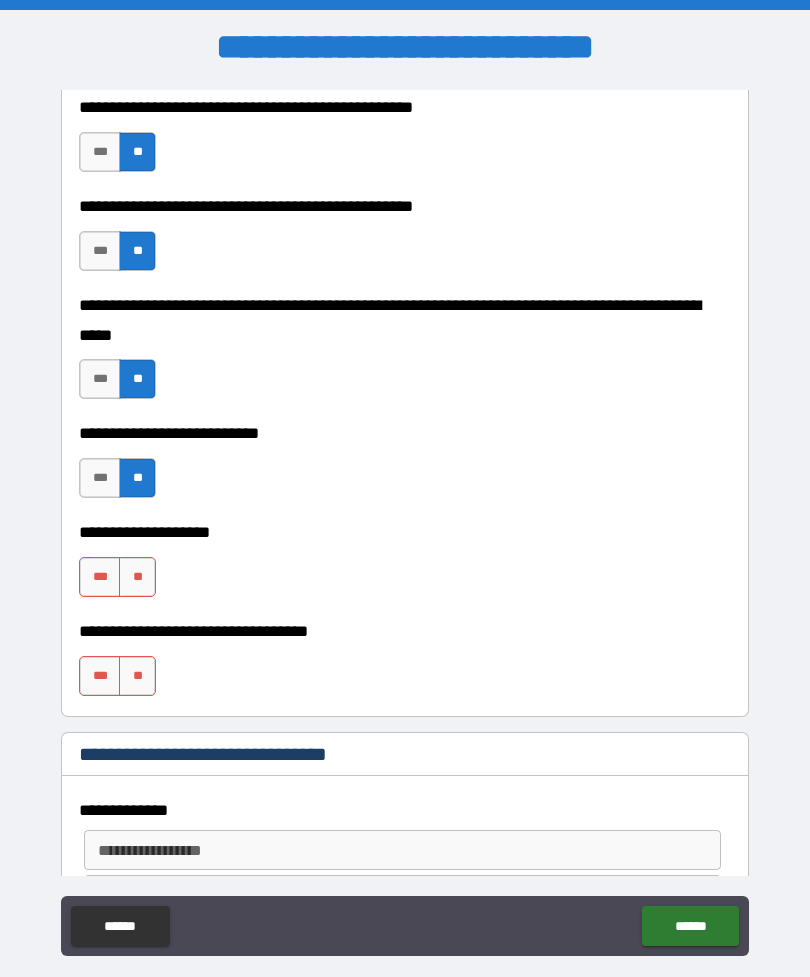 click on "**" at bounding box center [137, 577] 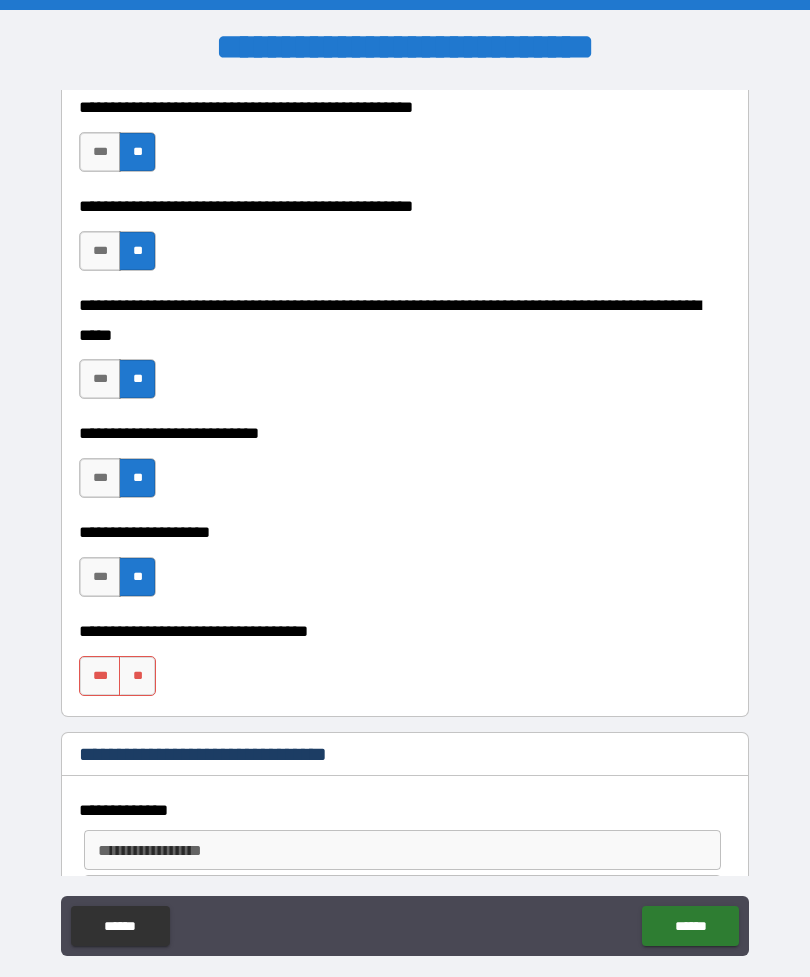 click on "**" at bounding box center (137, 676) 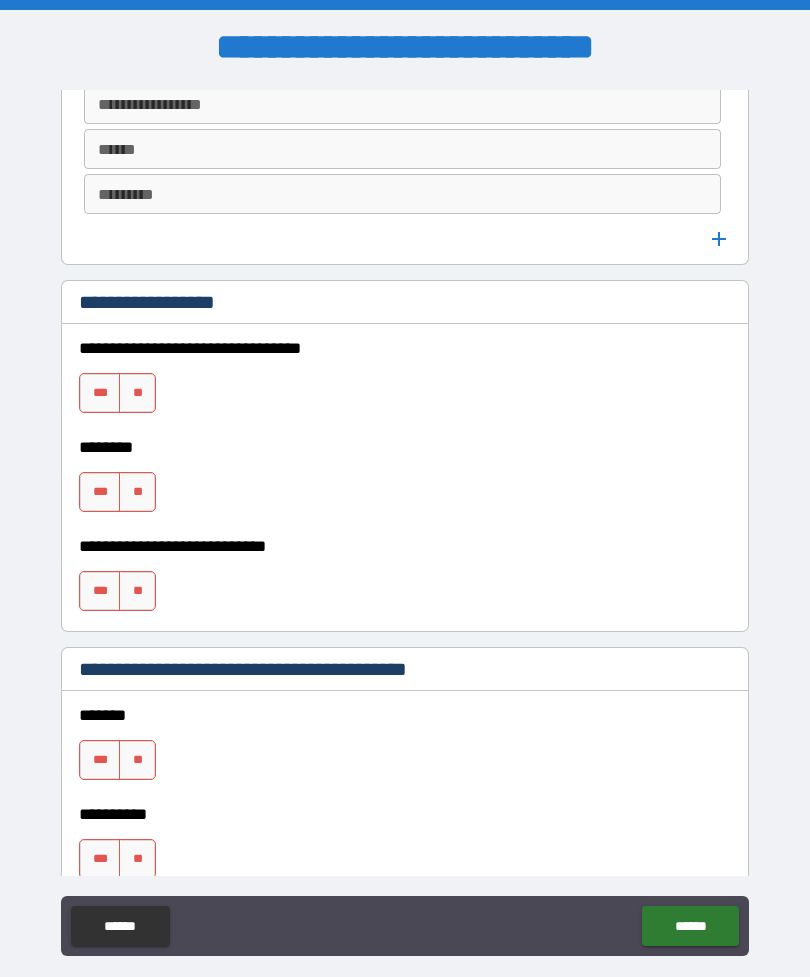 scroll, scrollTop: 1345, scrollLeft: 0, axis: vertical 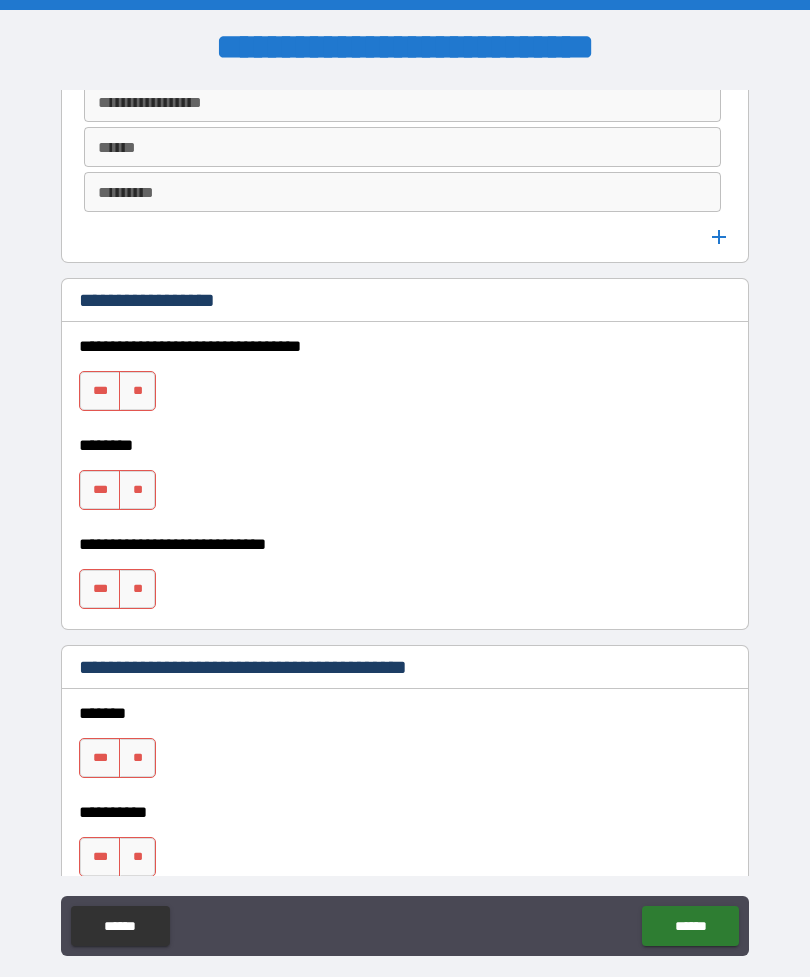 click on "**" at bounding box center (137, 391) 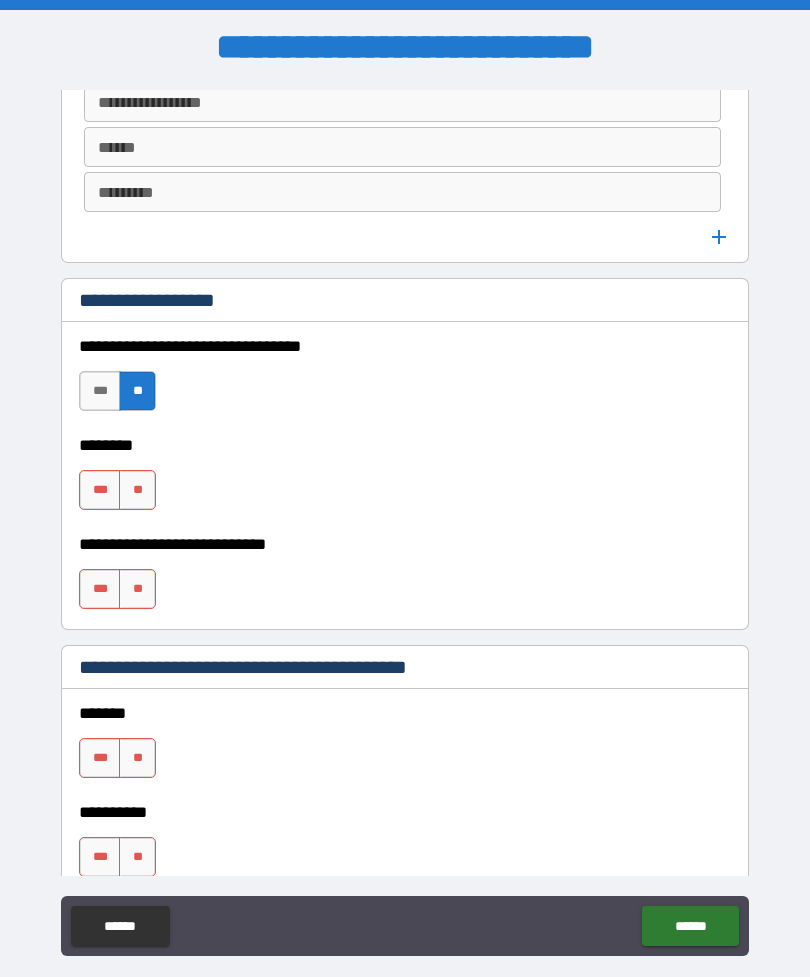click on "**" at bounding box center [137, 490] 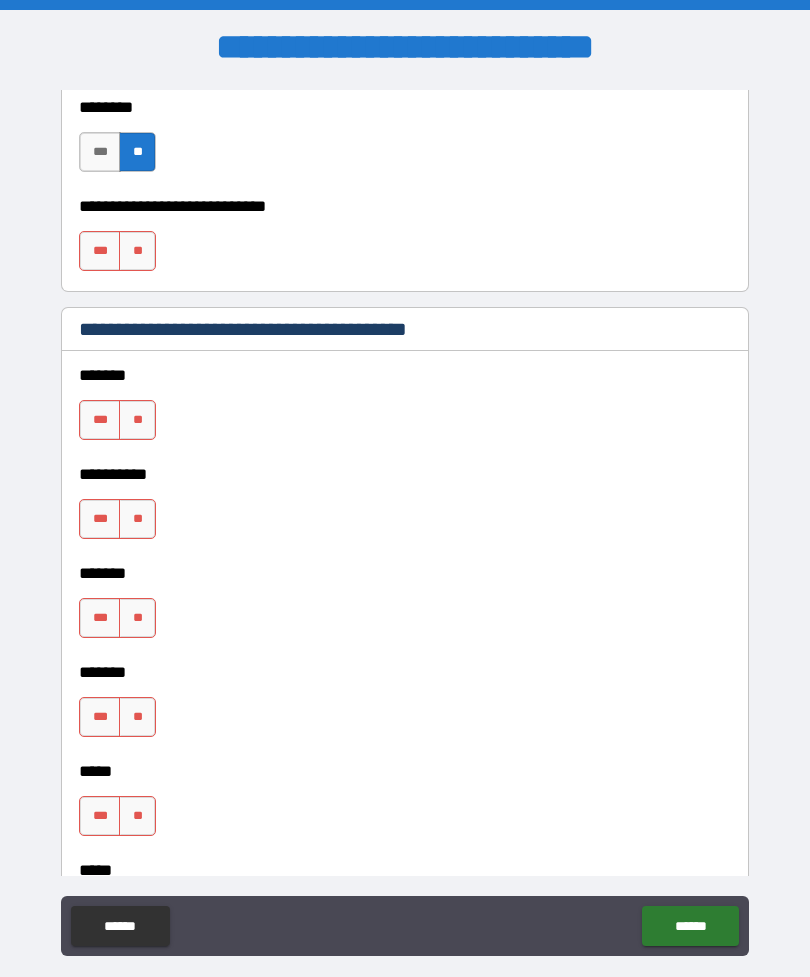scroll, scrollTop: 1686, scrollLeft: 0, axis: vertical 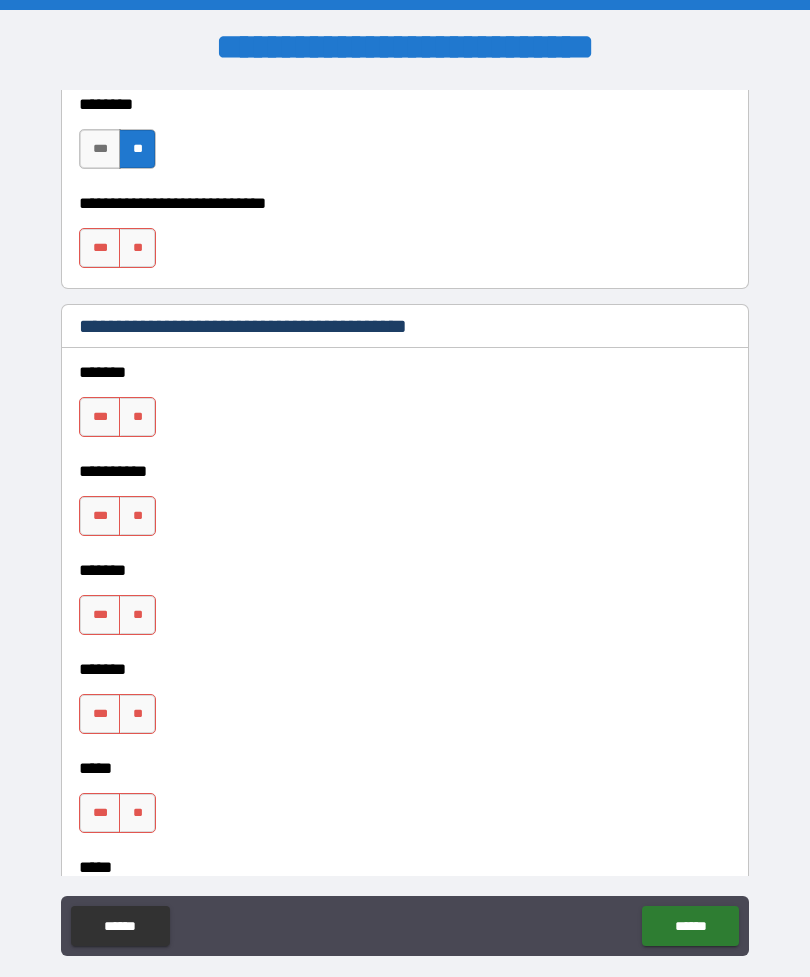click on "**" at bounding box center [137, 248] 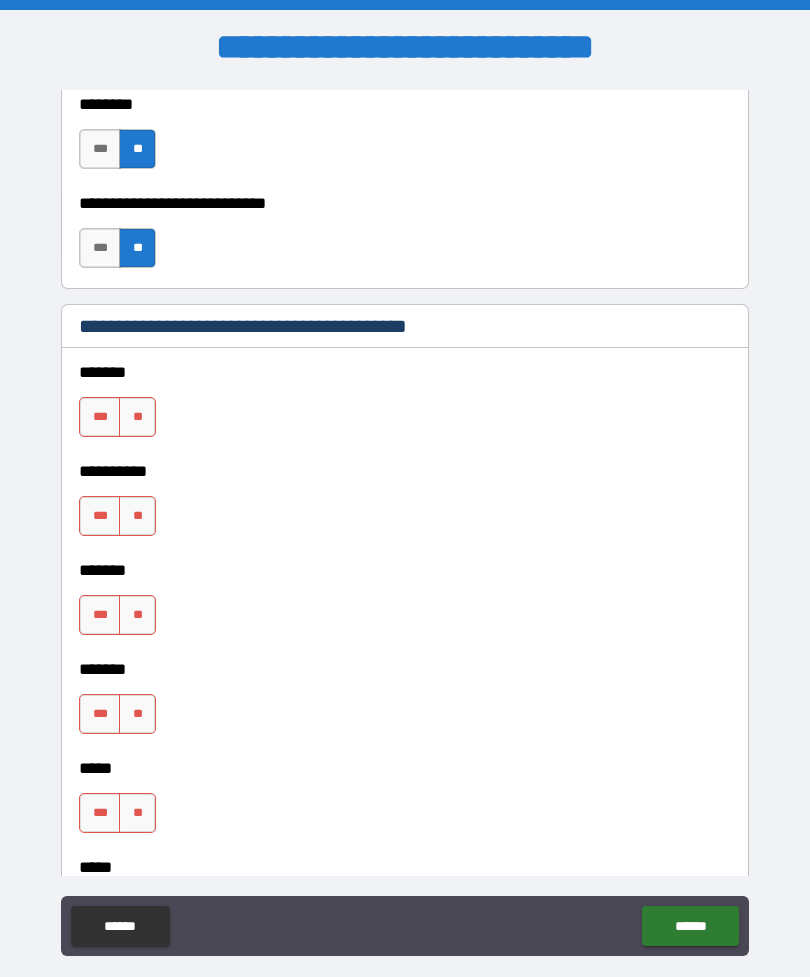 click on "**" at bounding box center [137, 417] 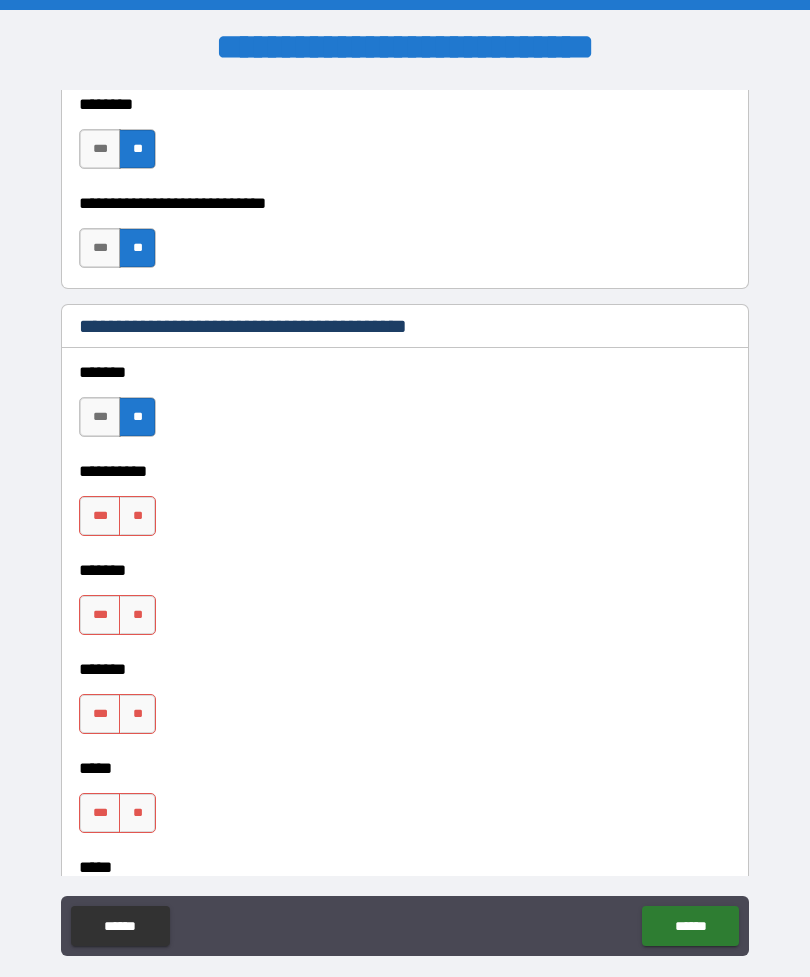 click on "**" at bounding box center [137, 516] 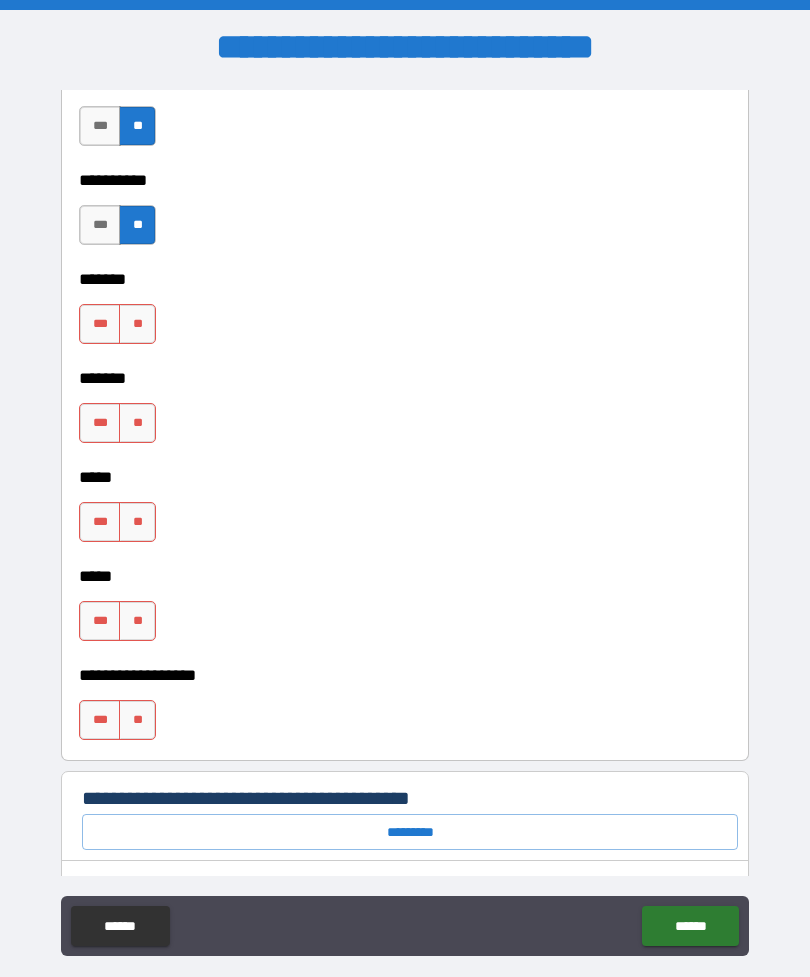 scroll, scrollTop: 1978, scrollLeft: 0, axis: vertical 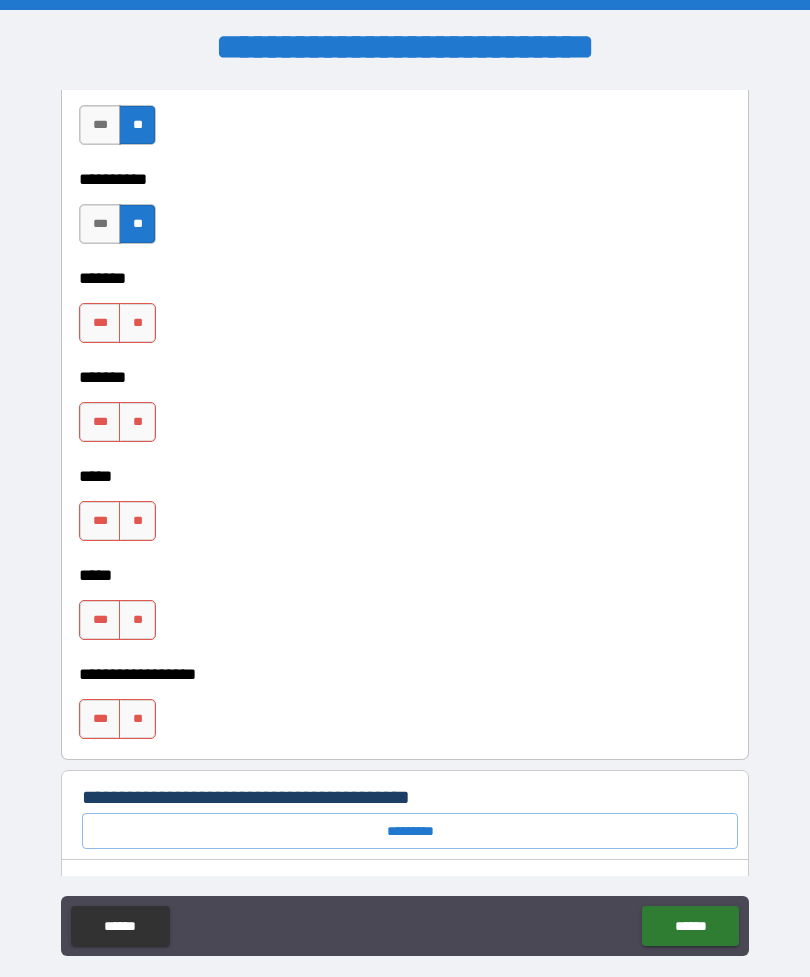 click on "**" at bounding box center [137, 323] 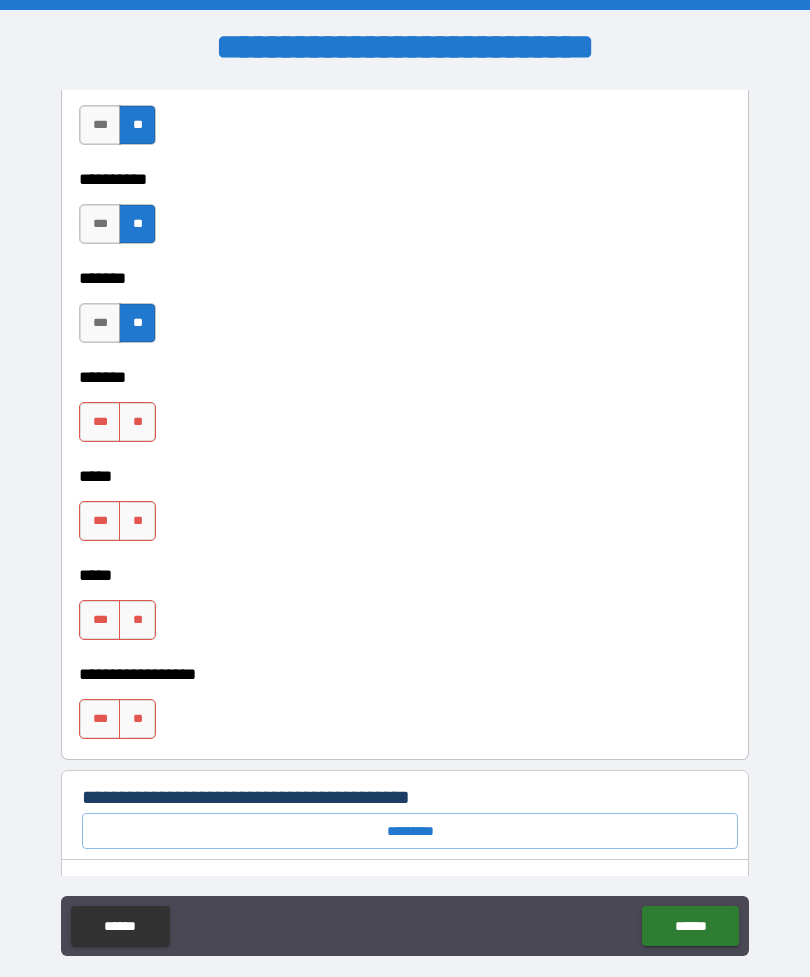 click on "**" at bounding box center (137, 422) 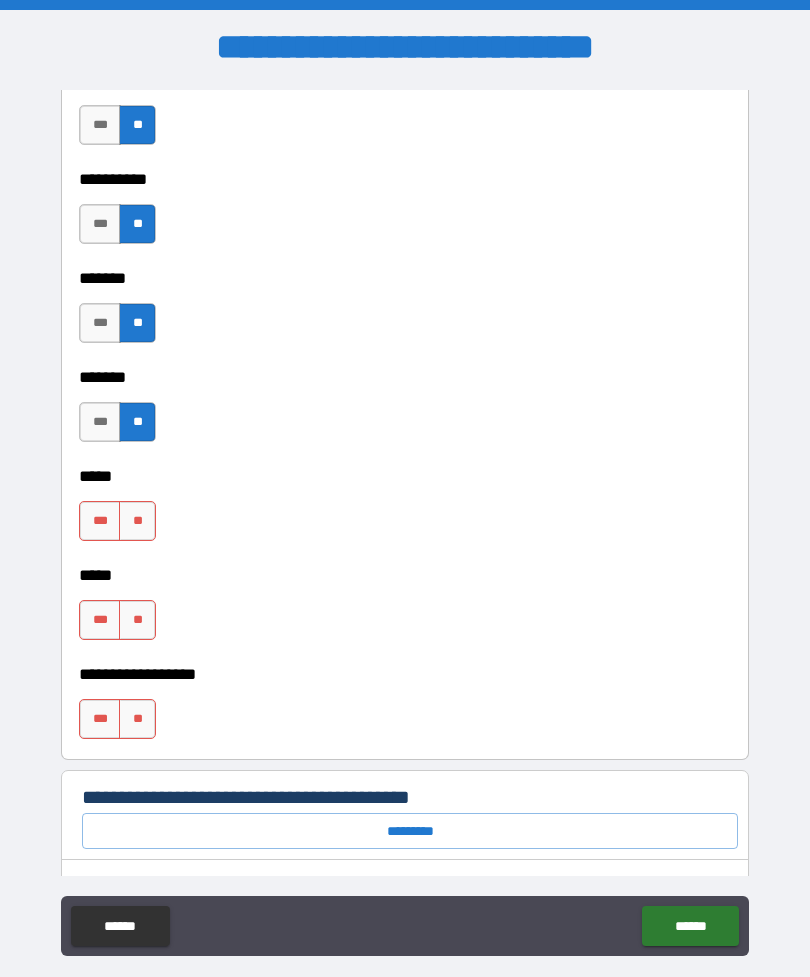 click on "**" at bounding box center (137, 521) 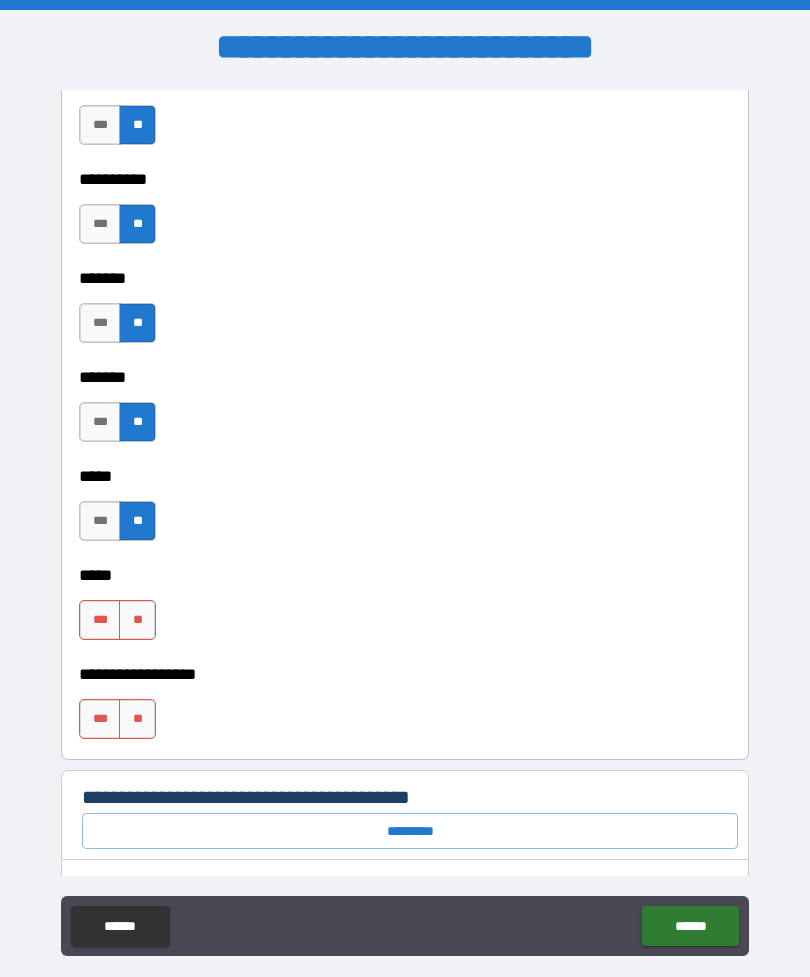 click on "**" at bounding box center [137, 620] 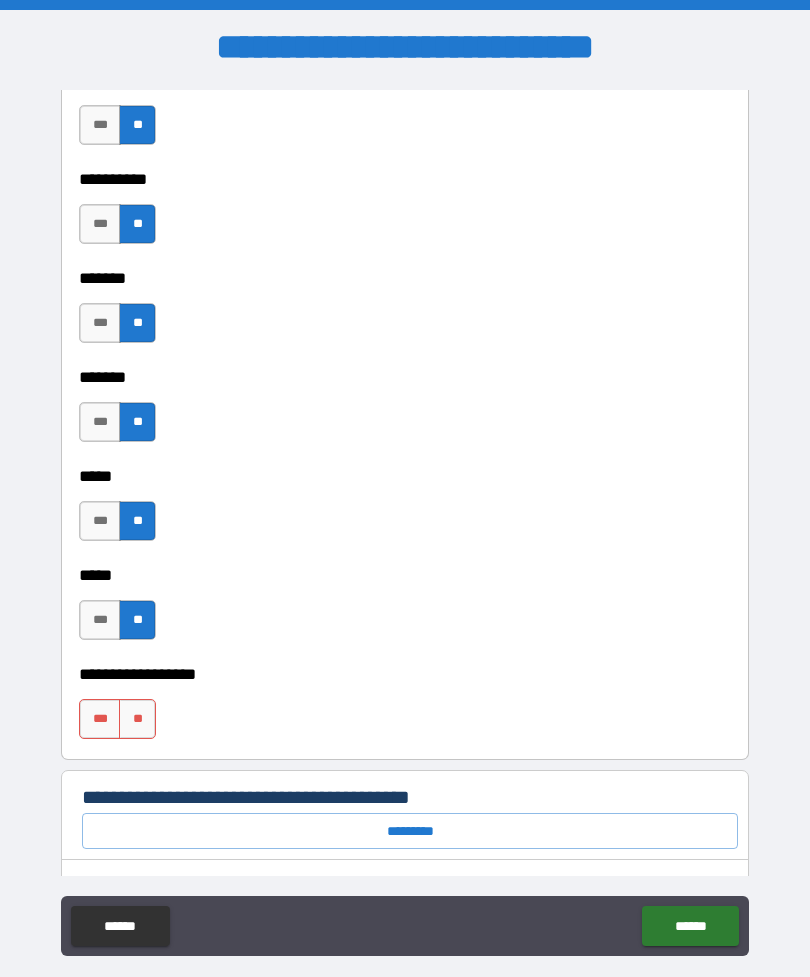 click on "**" at bounding box center (137, 719) 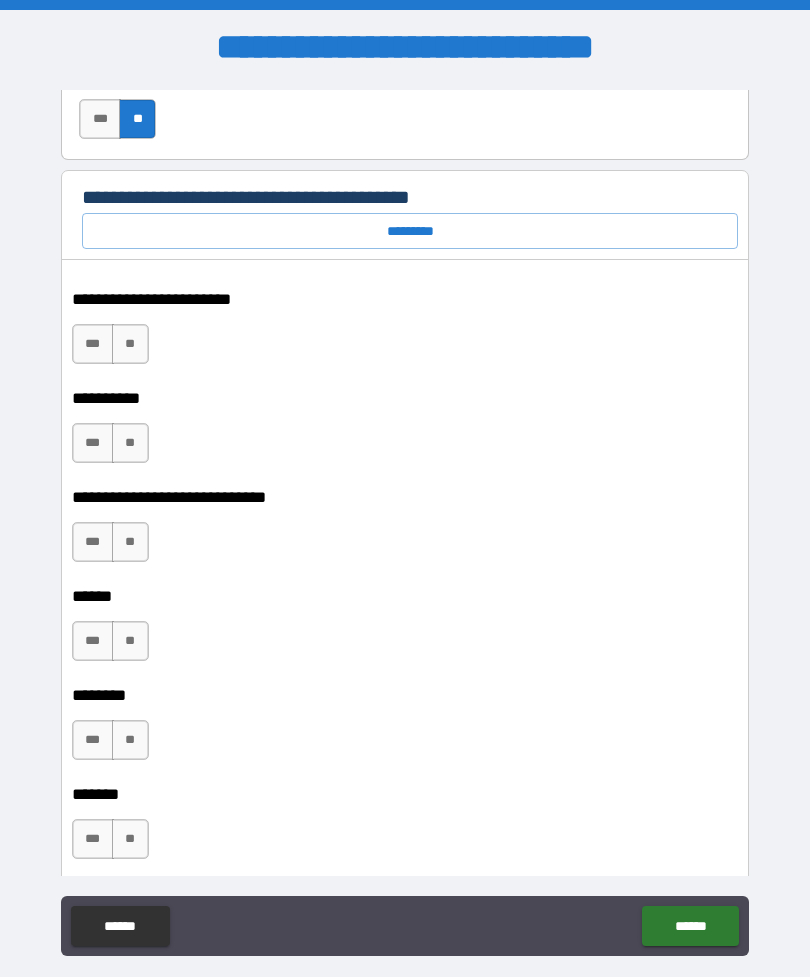 scroll, scrollTop: 2578, scrollLeft: 0, axis: vertical 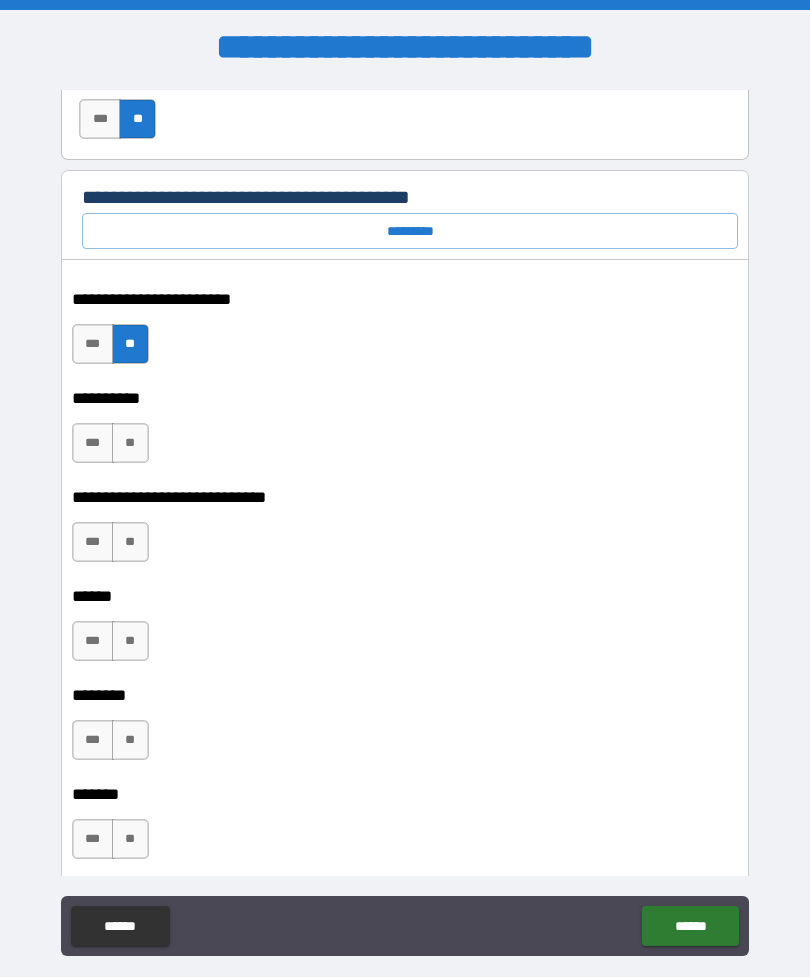click on "***" at bounding box center [93, 344] 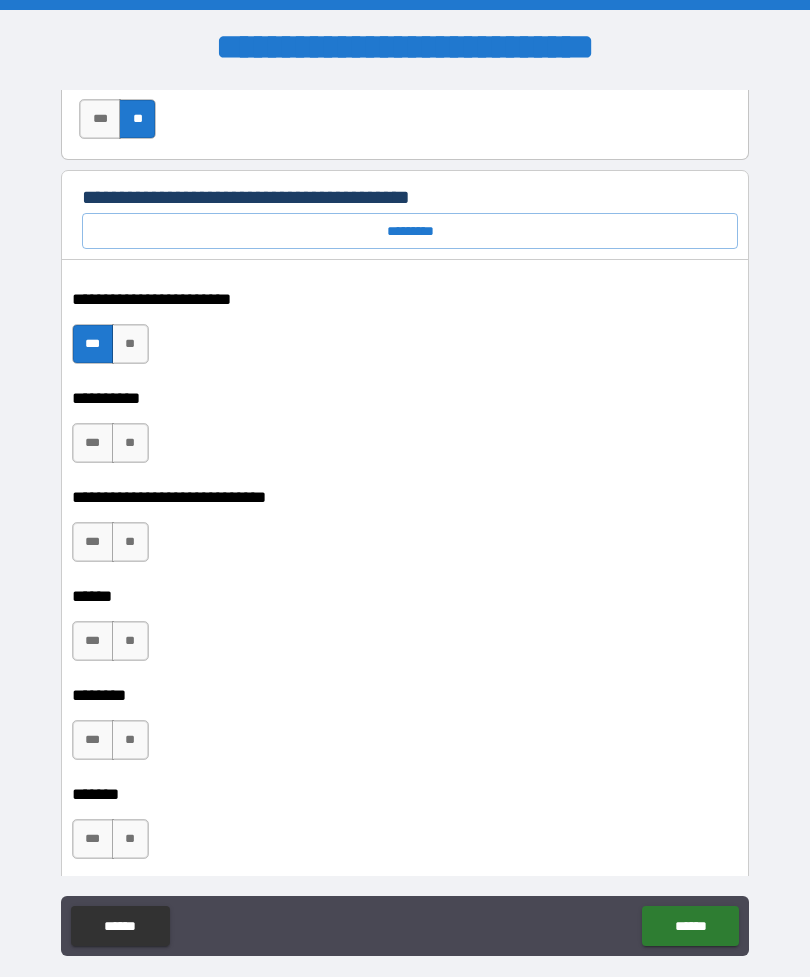 click on "**" at bounding box center [130, 443] 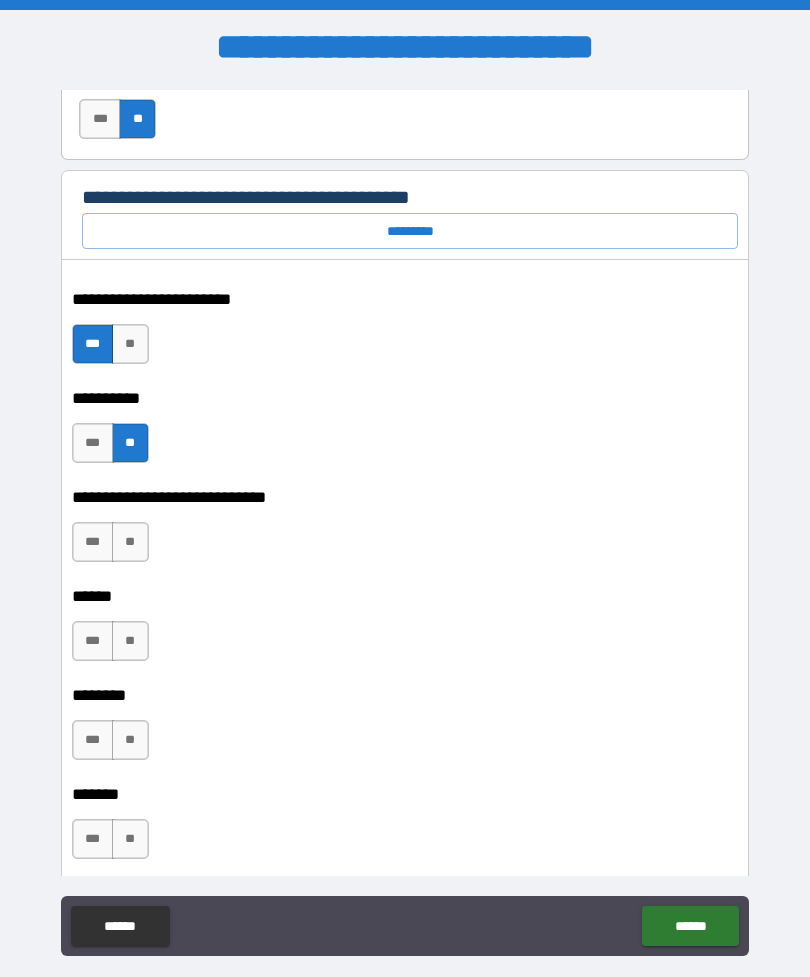 click on "**" at bounding box center (130, 542) 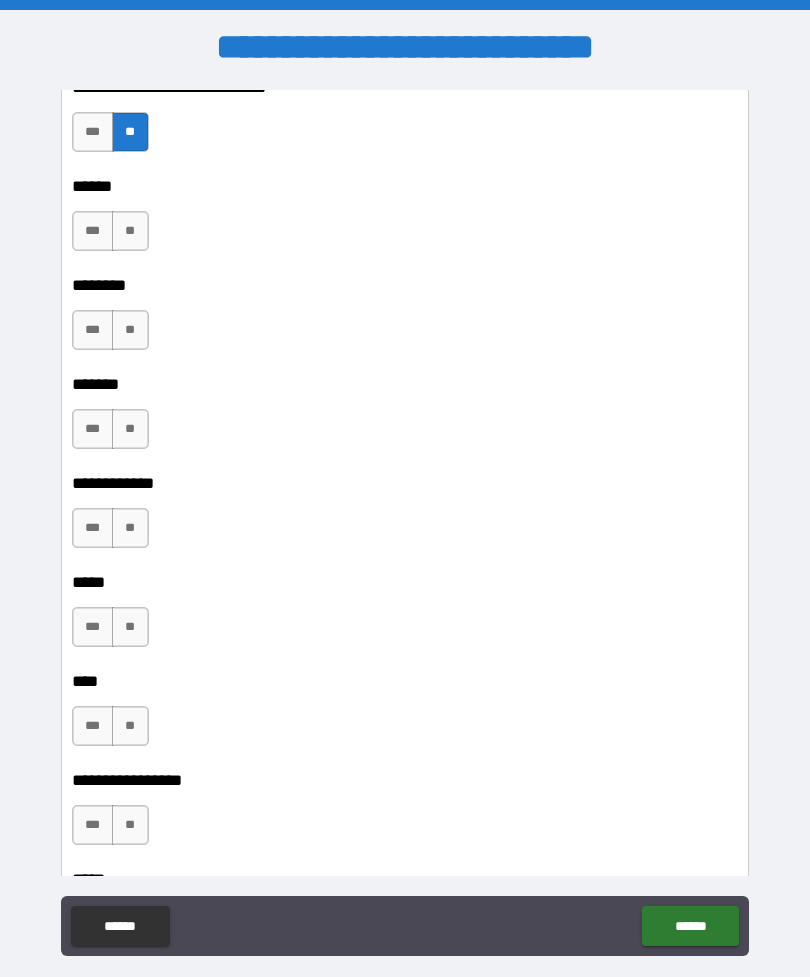 scroll, scrollTop: 2989, scrollLeft: 0, axis: vertical 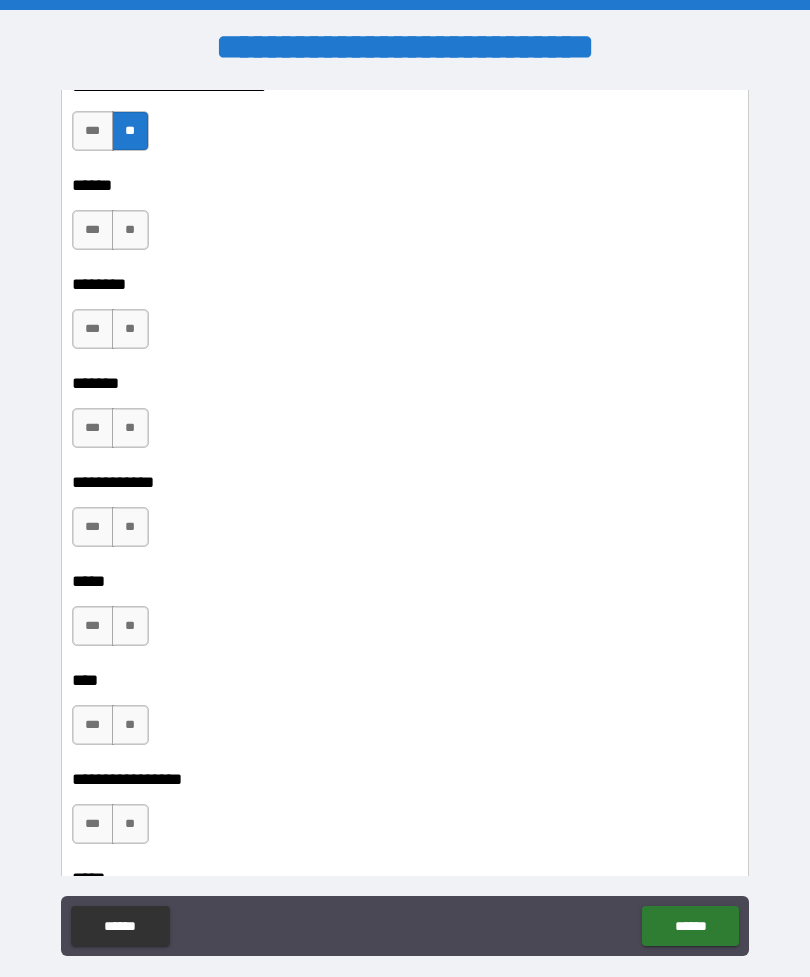 click on "**" at bounding box center [130, 230] 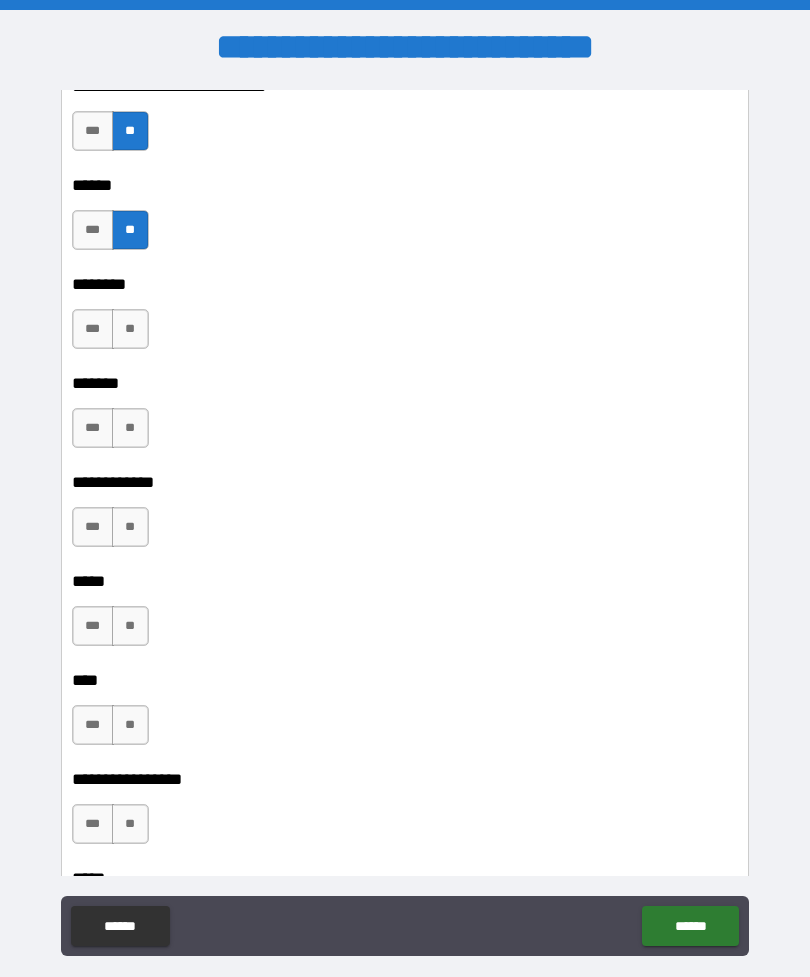click on "**" at bounding box center [130, 329] 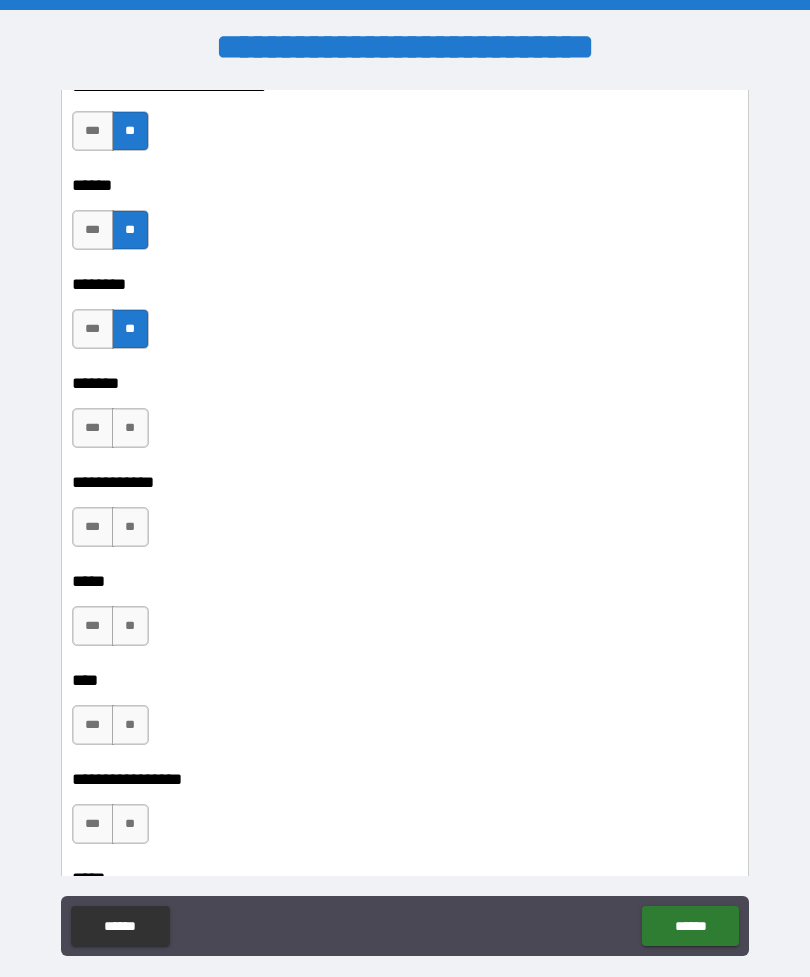 click on "**" at bounding box center (130, 428) 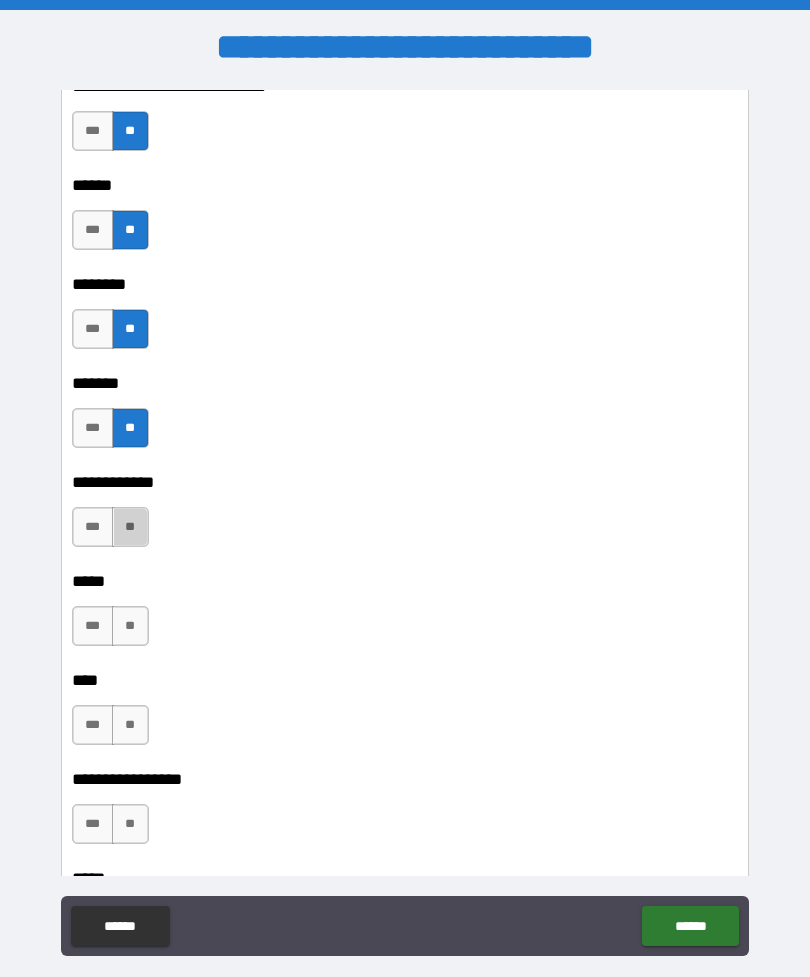 click on "**" at bounding box center (130, 527) 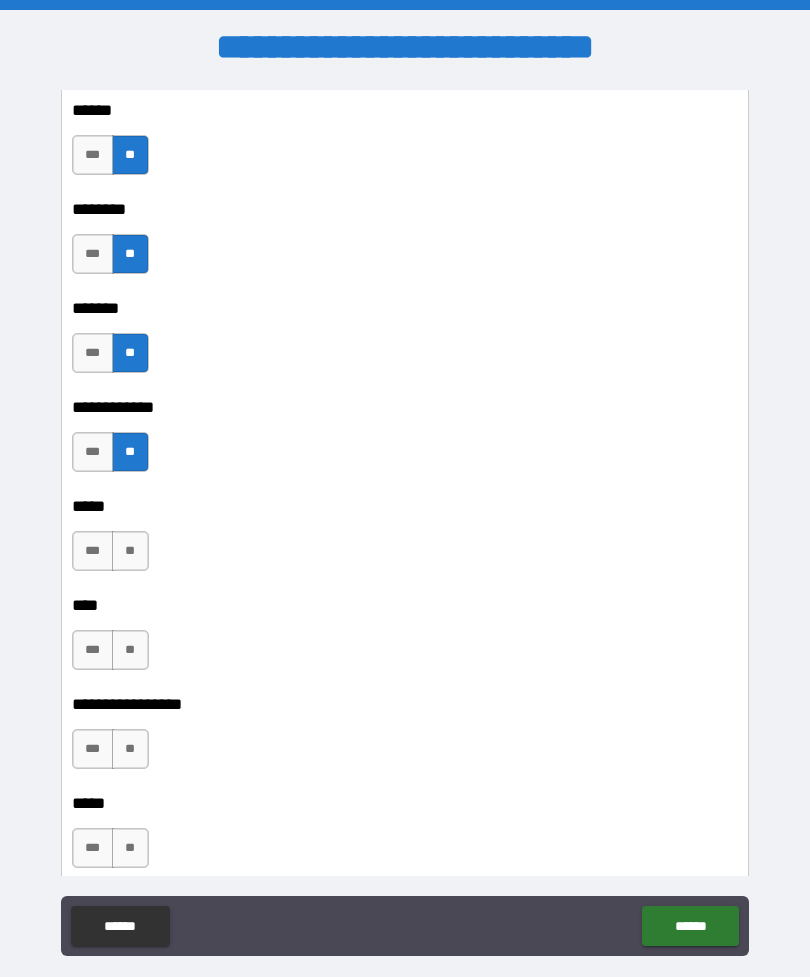 scroll, scrollTop: 3065, scrollLeft: 0, axis: vertical 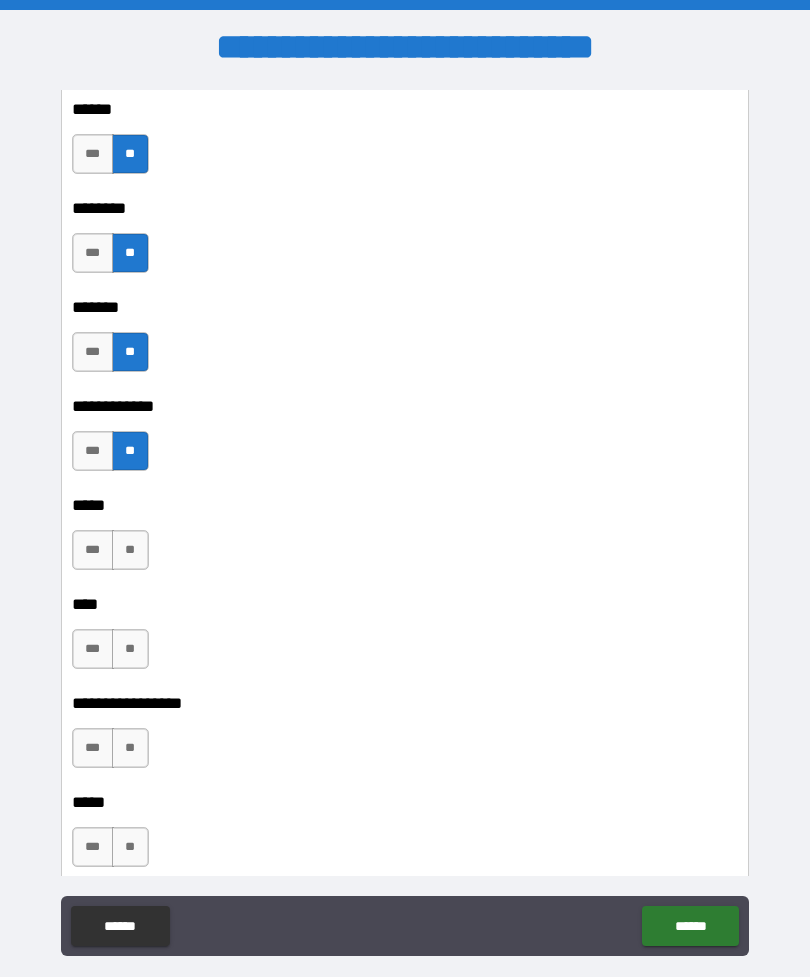 click on "**" at bounding box center (130, 550) 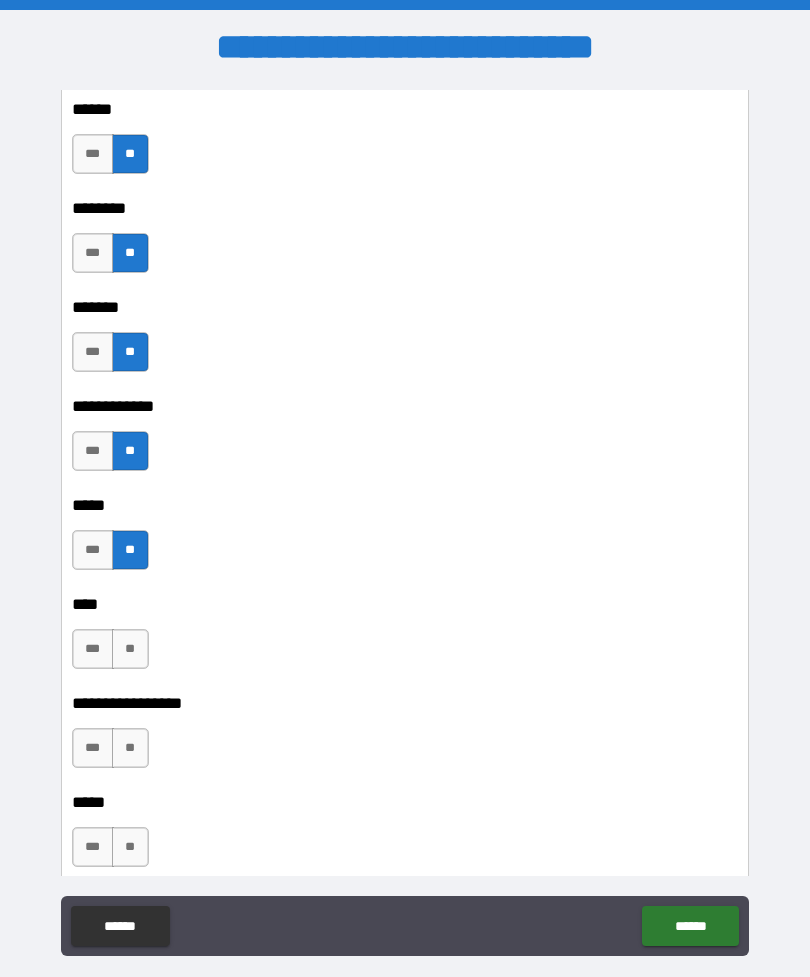 click on "**" at bounding box center [130, 649] 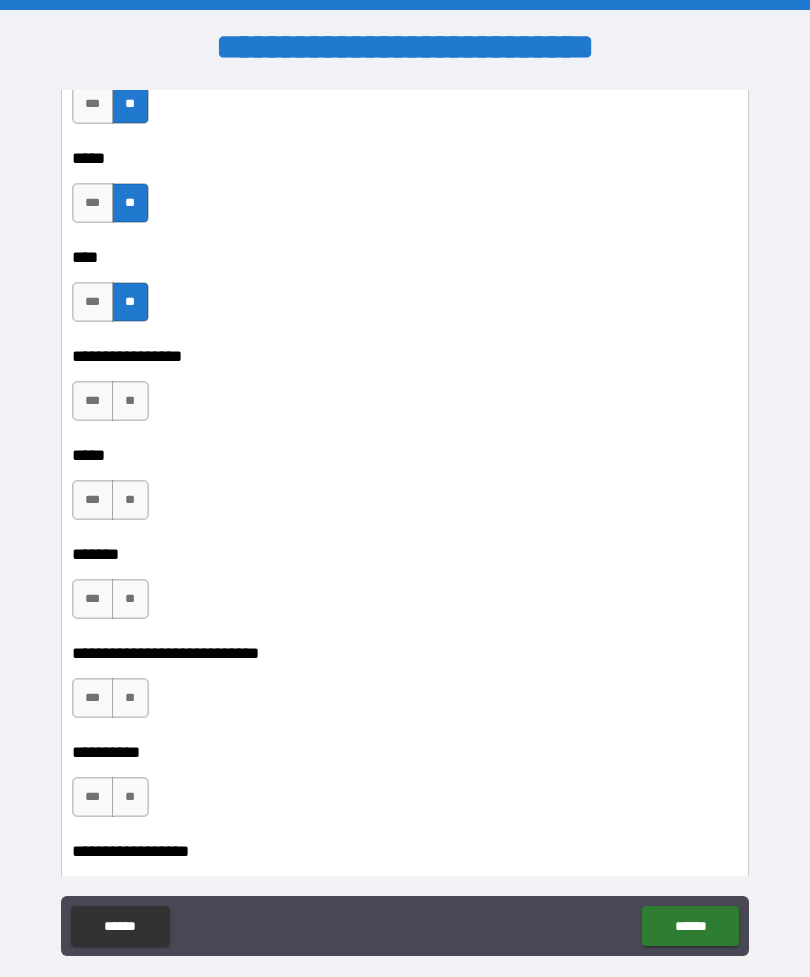 scroll, scrollTop: 3414, scrollLeft: 0, axis: vertical 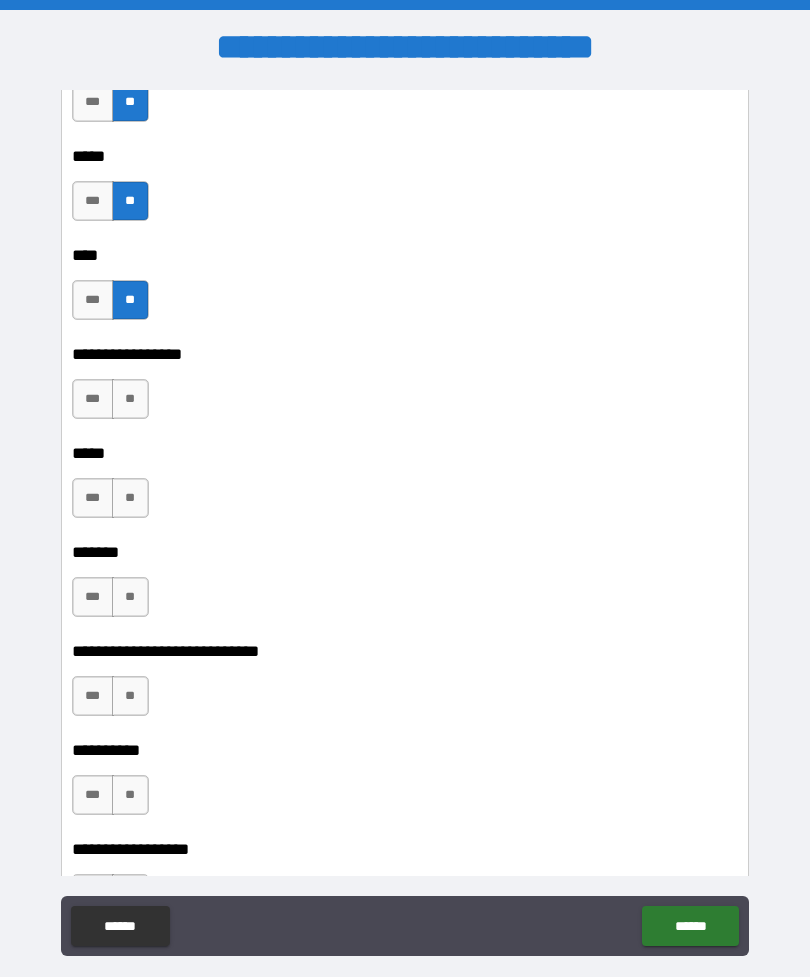 click on "**" at bounding box center (130, 399) 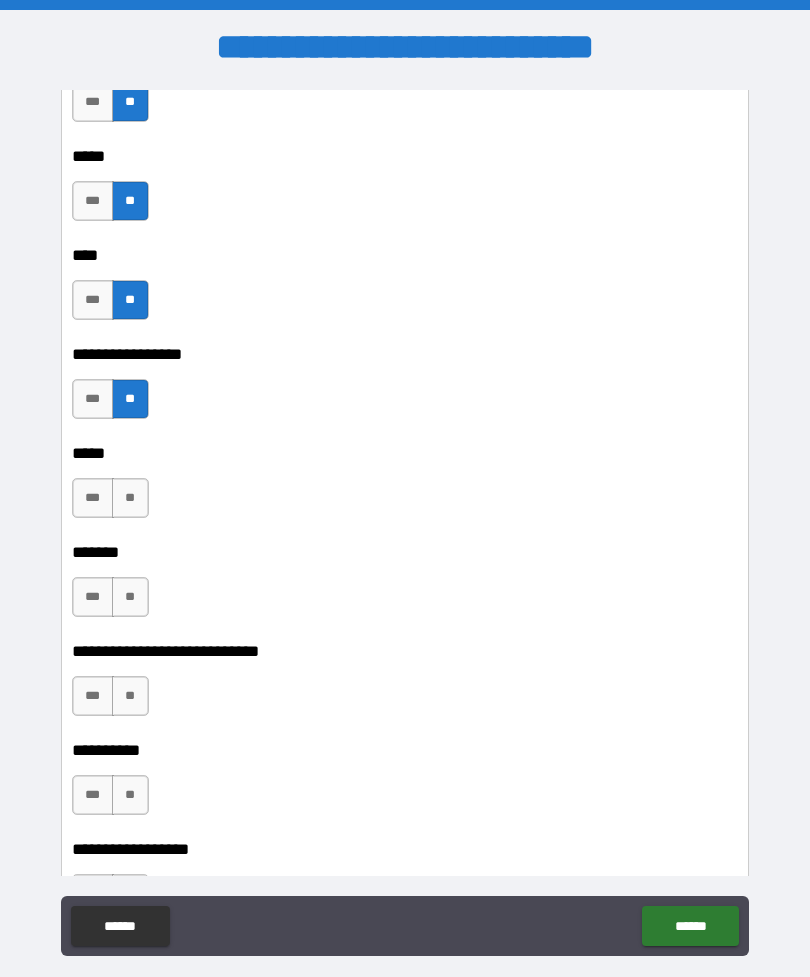 click on "**" at bounding box center [130, 498] 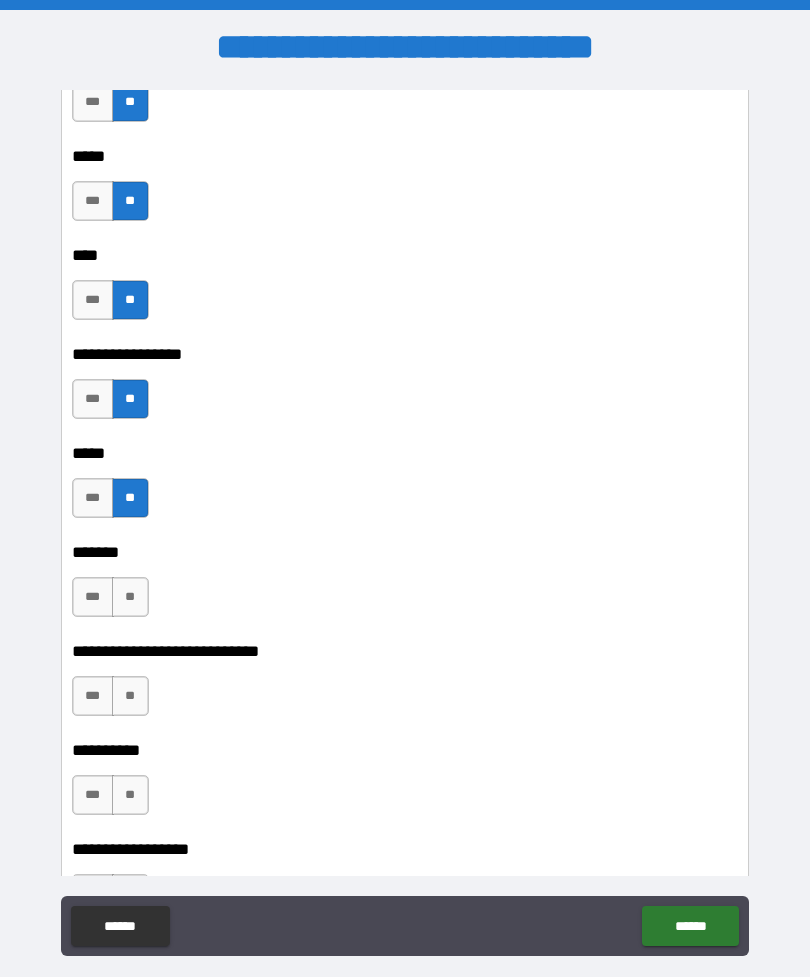 click on "**" at bounding box center (130, 597) 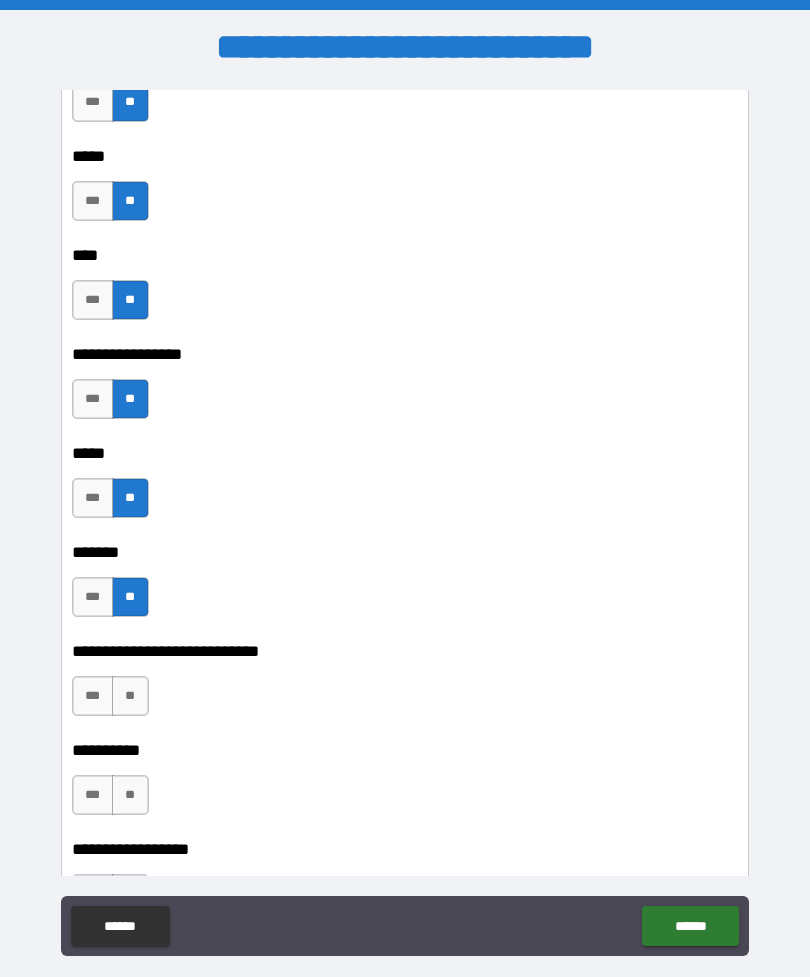 click on "**" at bounding box center (130, 696) 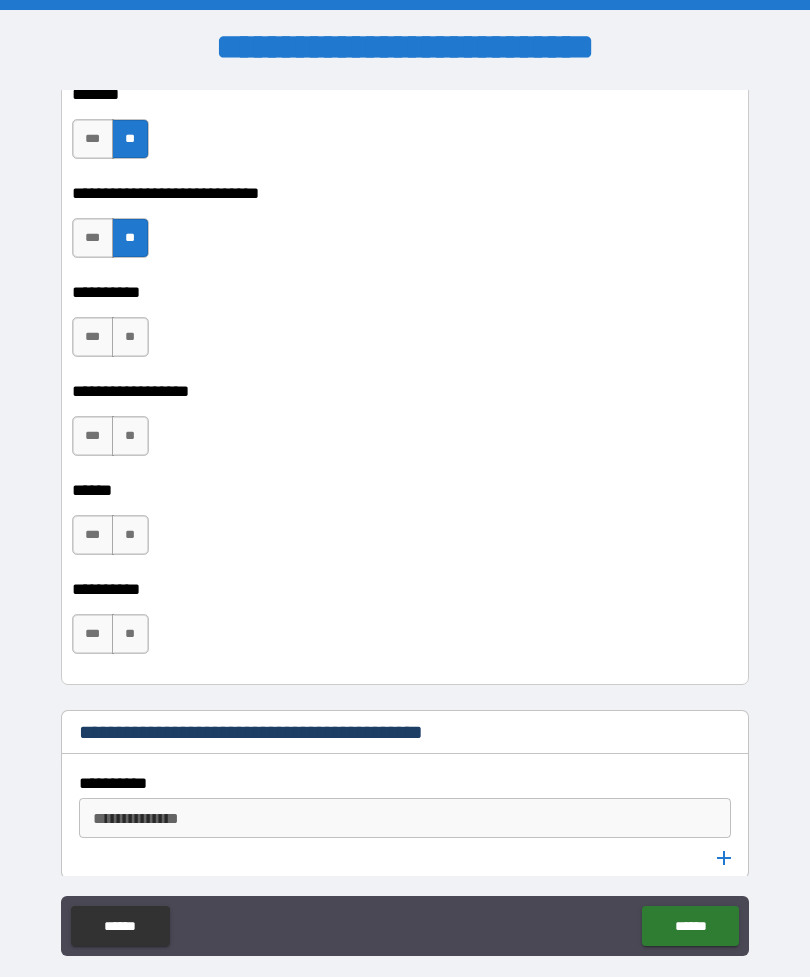 scroll, scrollTop: 3874, scrollLeft: 0, axis: vertical 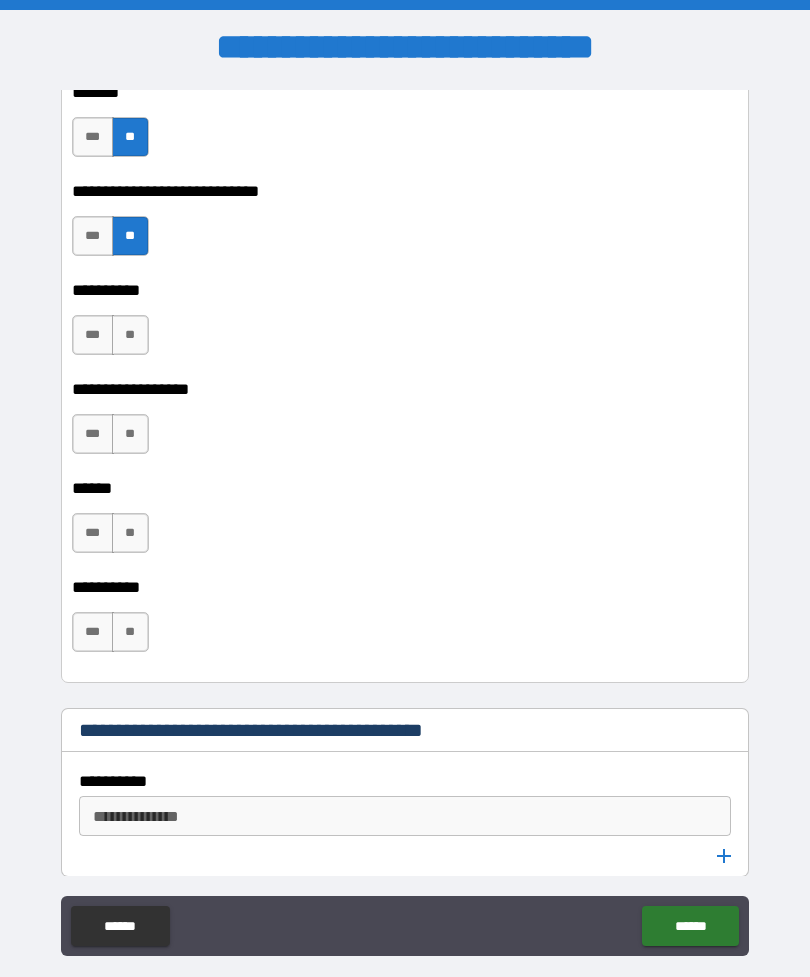 click on "**" at bounding box center [130, 335] 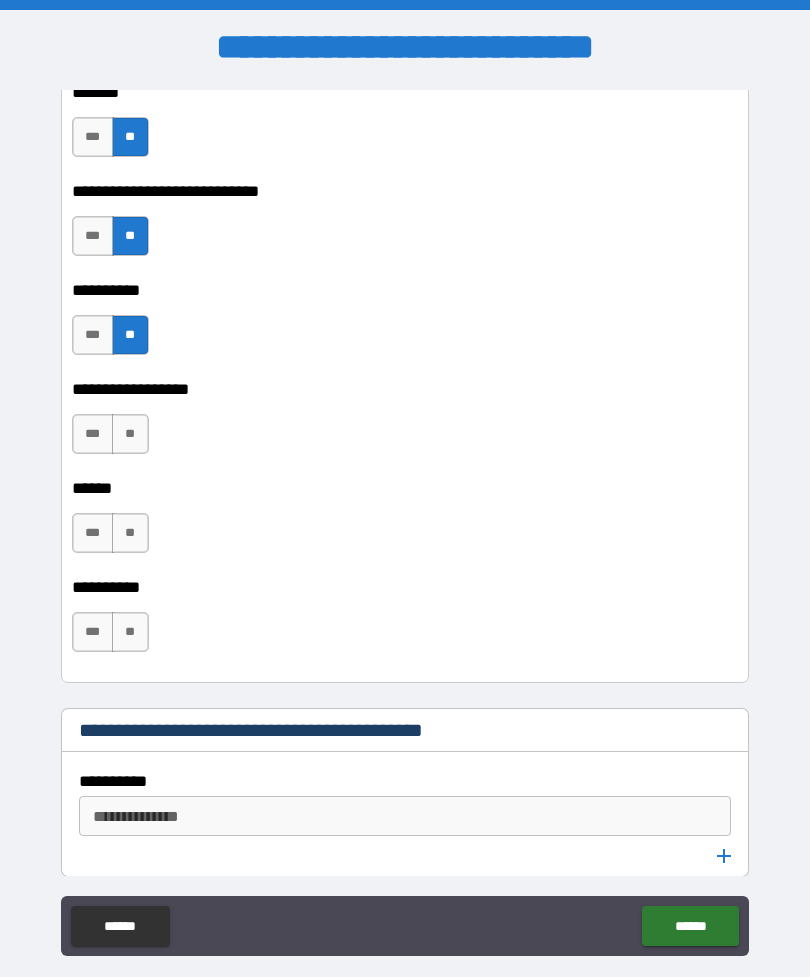 click on "**" at bounding box center (130, 434) 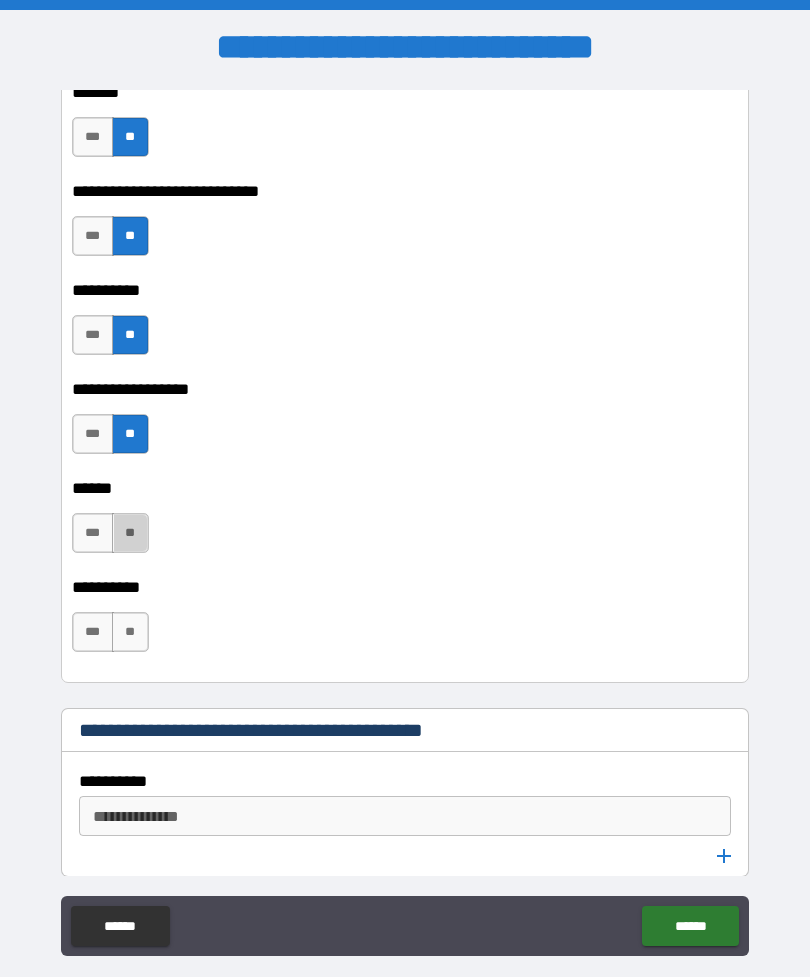 click on "**" at bounding box center (130, 533) 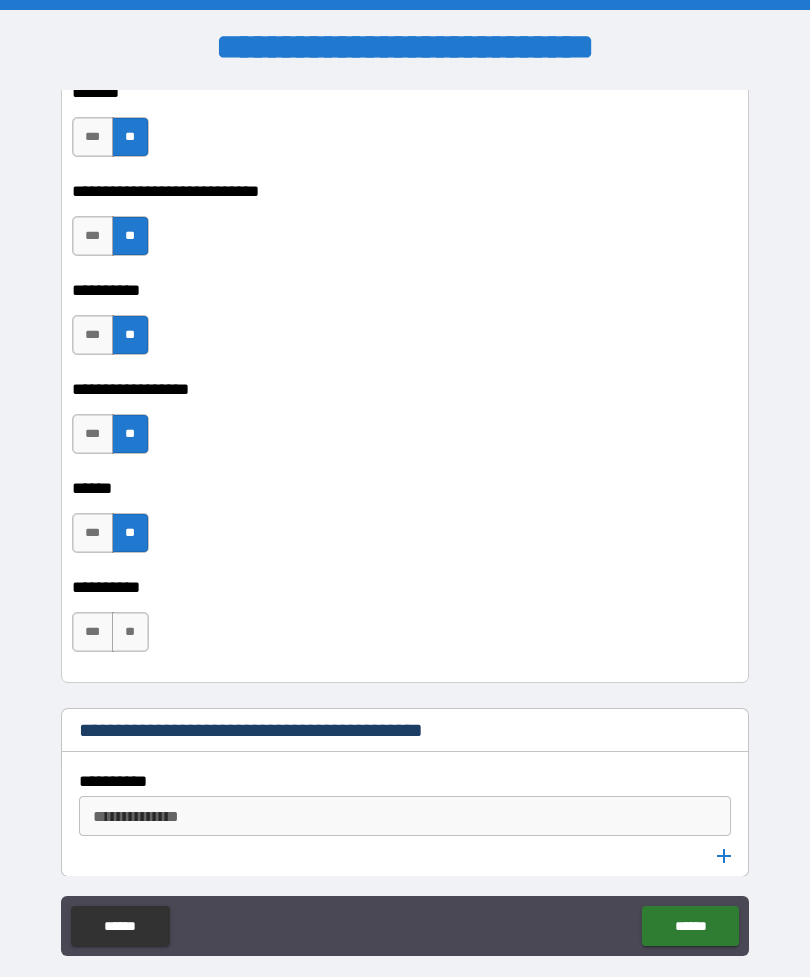 click on "**" at bounding box center (130, 632) 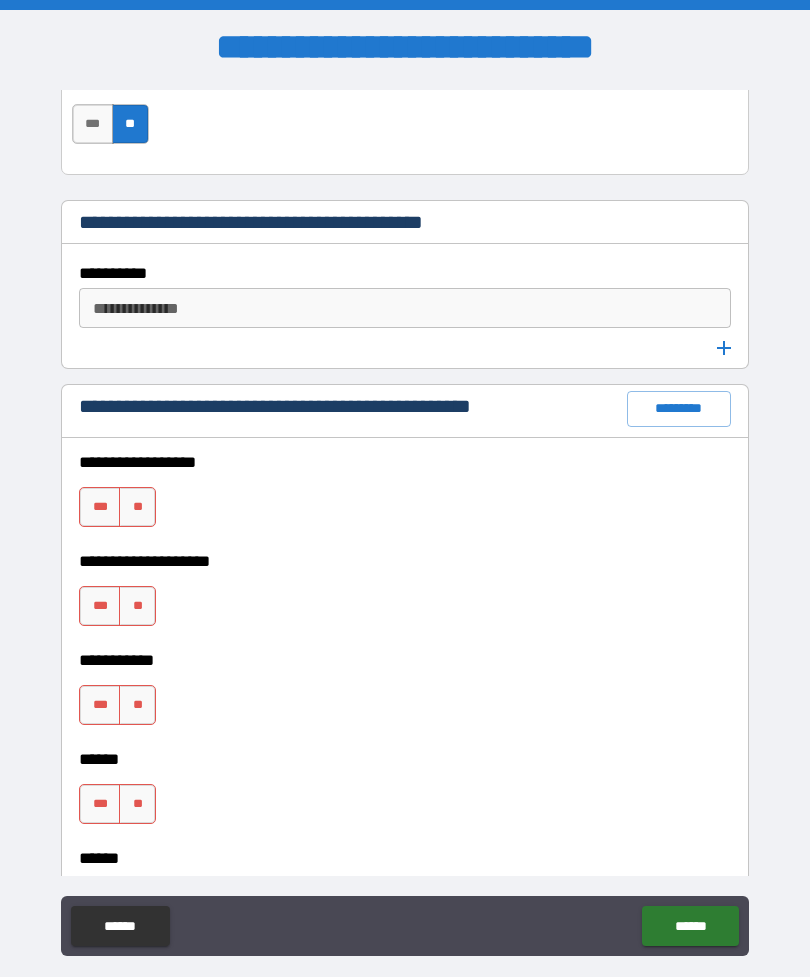 scroll, scrollTop: 4383, scrollLeft: 0, axis: vertical 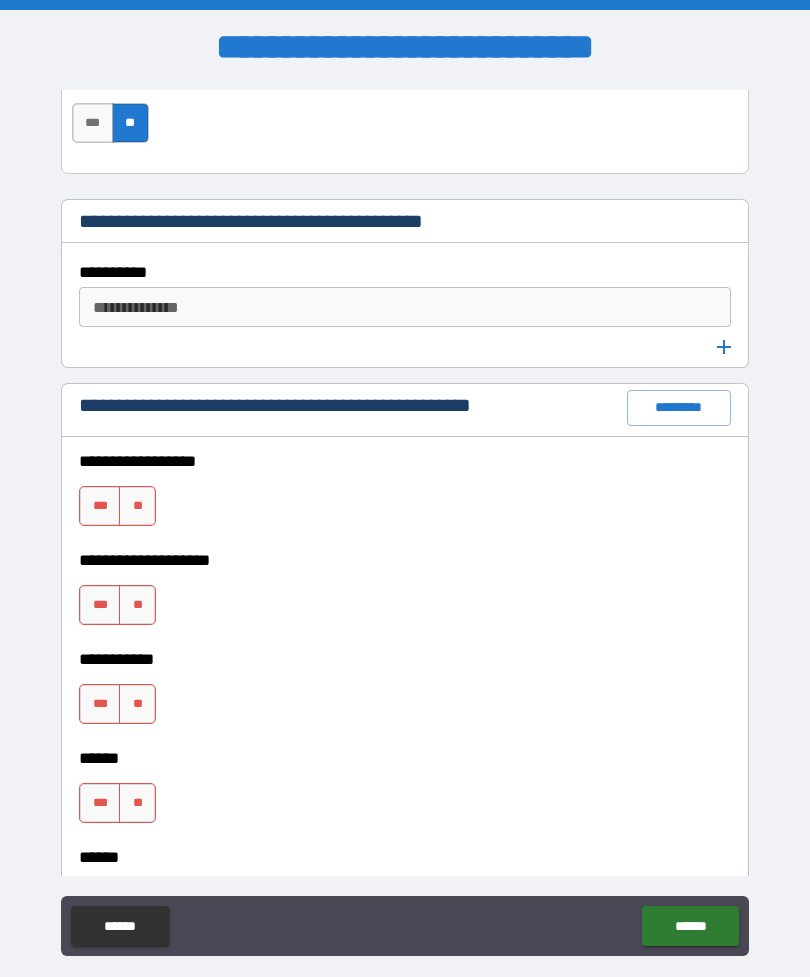 click on "**" at bounding box center [137, 506] 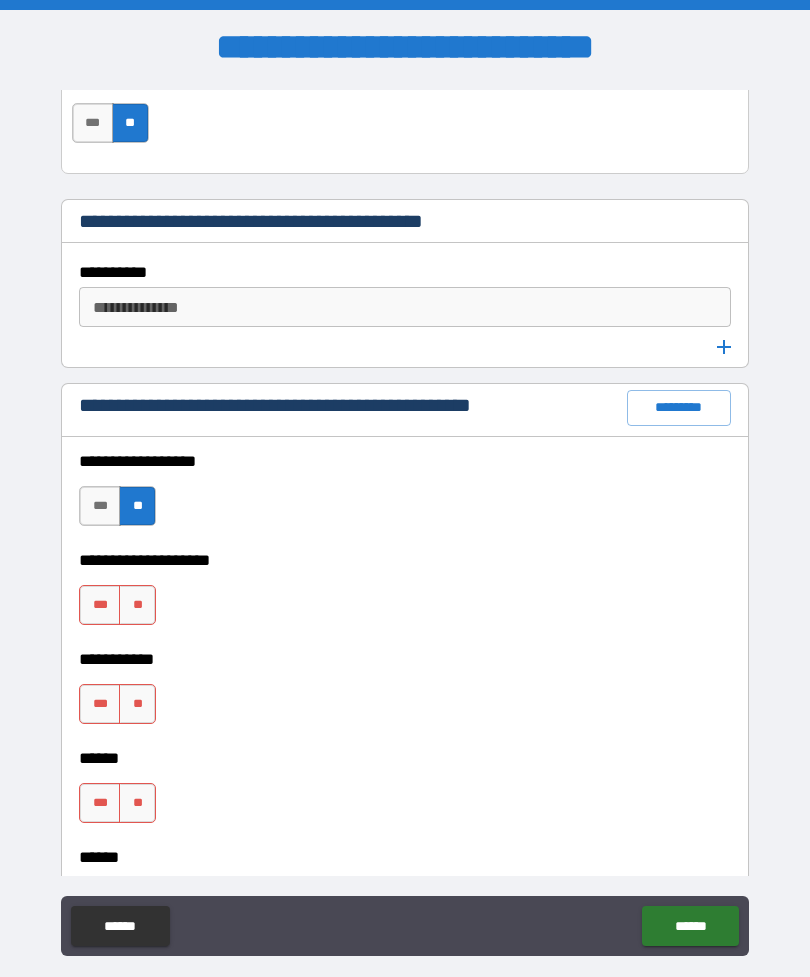 click on "**" at bounding box center (137, 605) 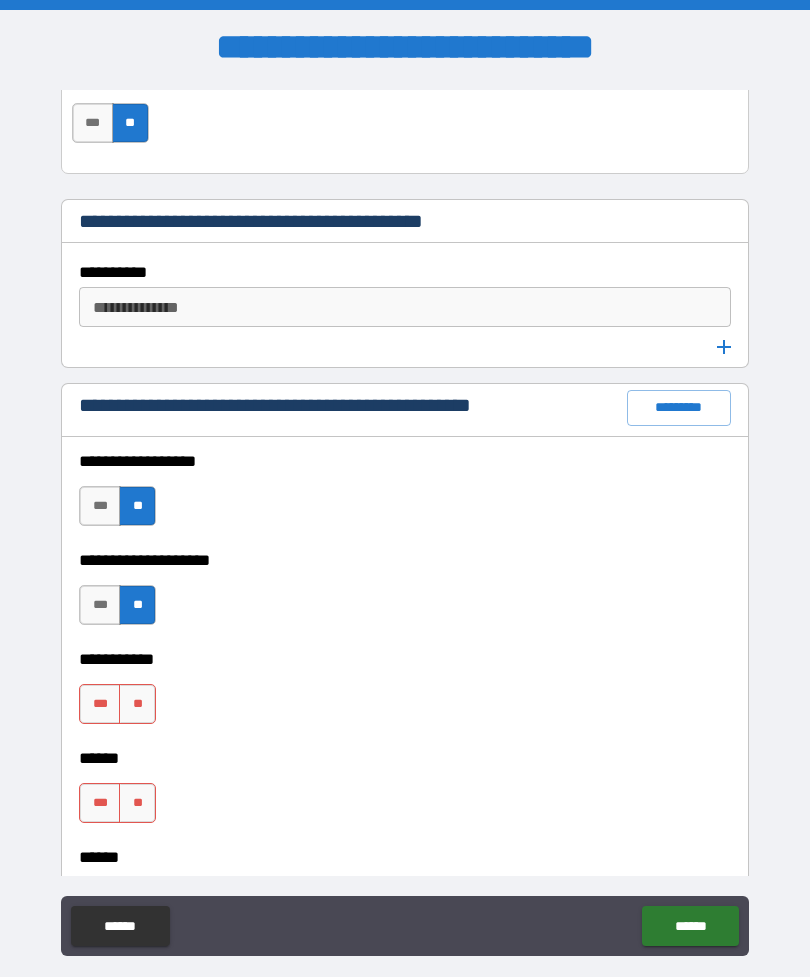 click on "**" at bounding box center [137, 704] 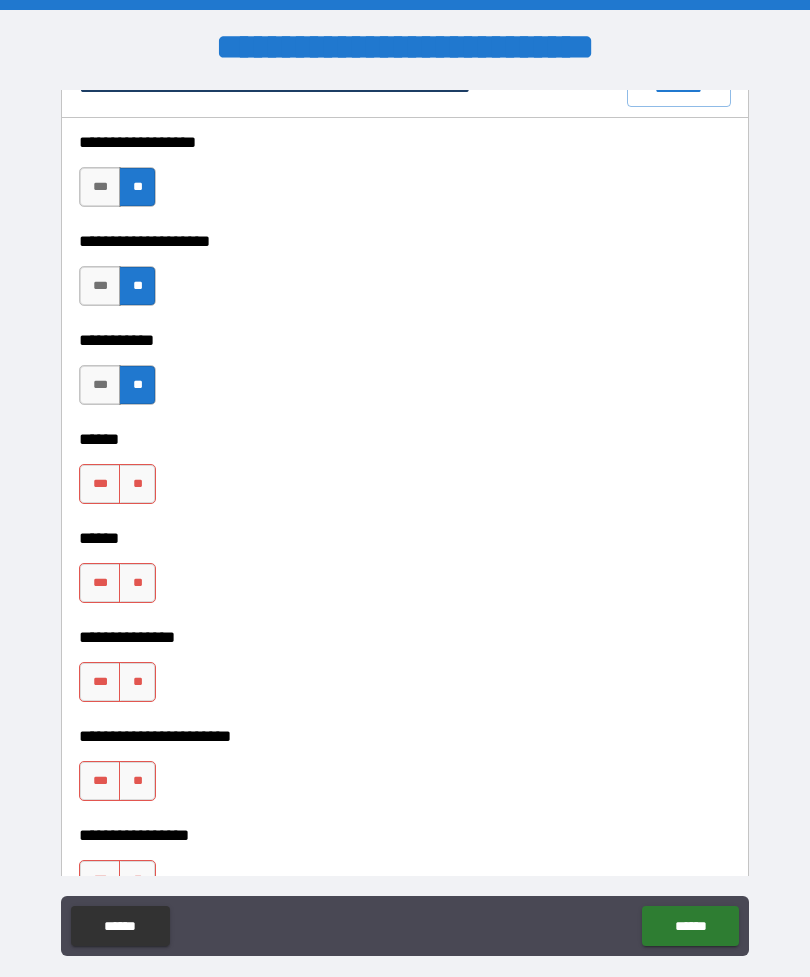 scroll, scrollTop: 4704, scrollLeft: 0, axis: vertical 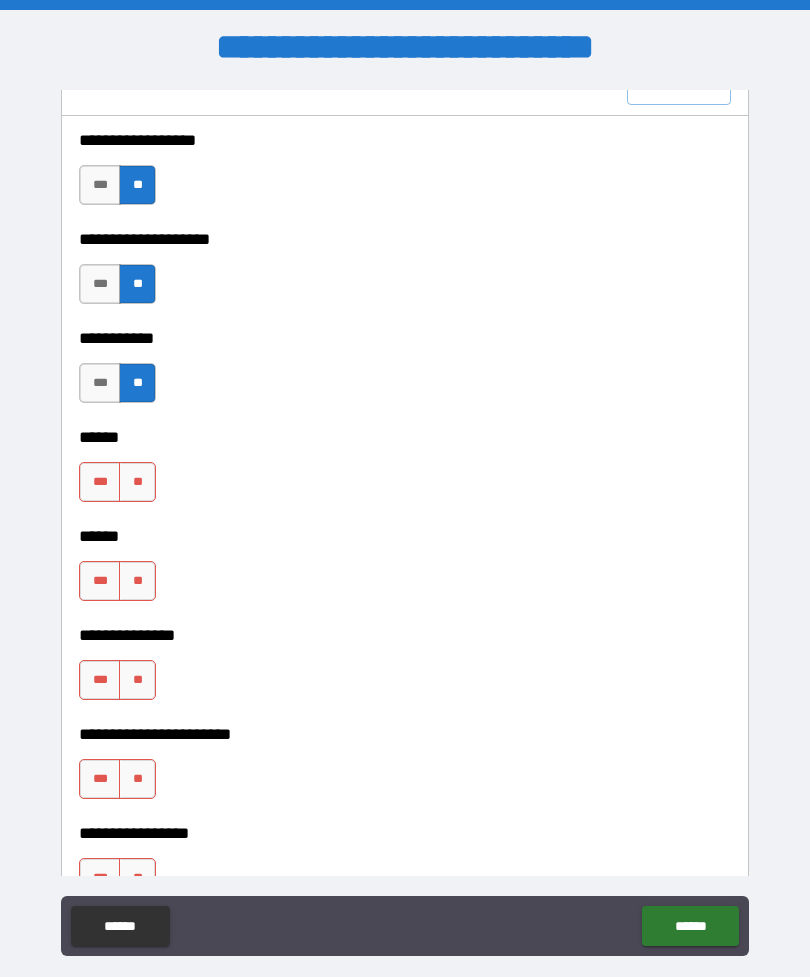 click on "**" at bounding box center [137, 482] 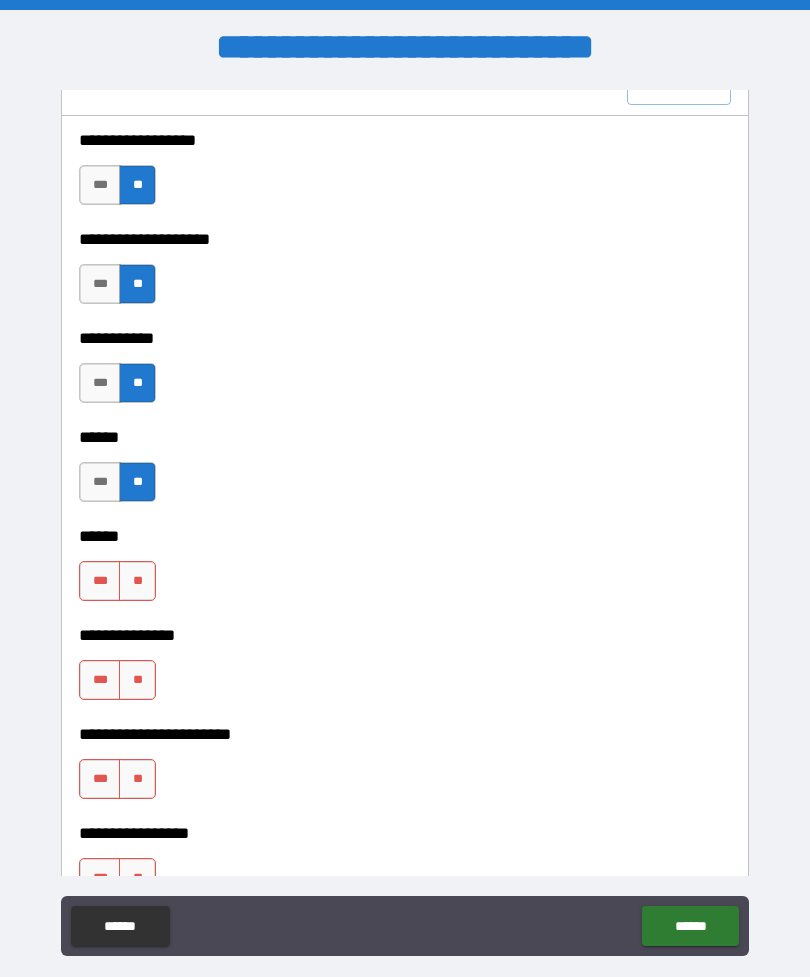 click on "**" at bounding box center (137, 581) 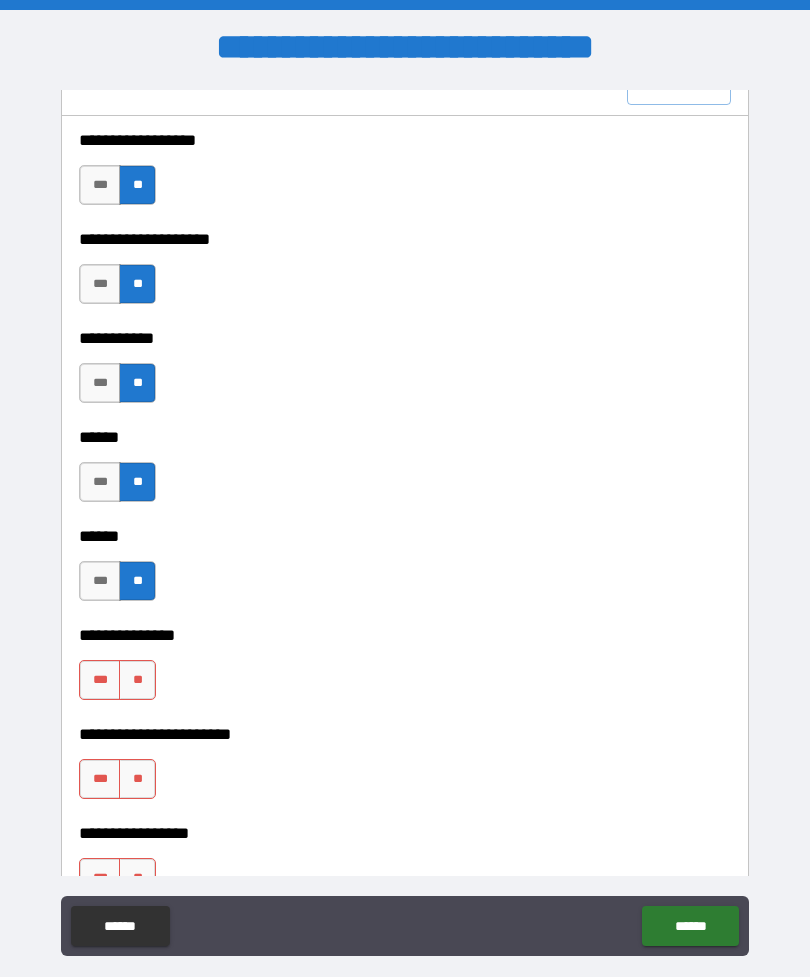click on "**" at bounding box center [137, 680] 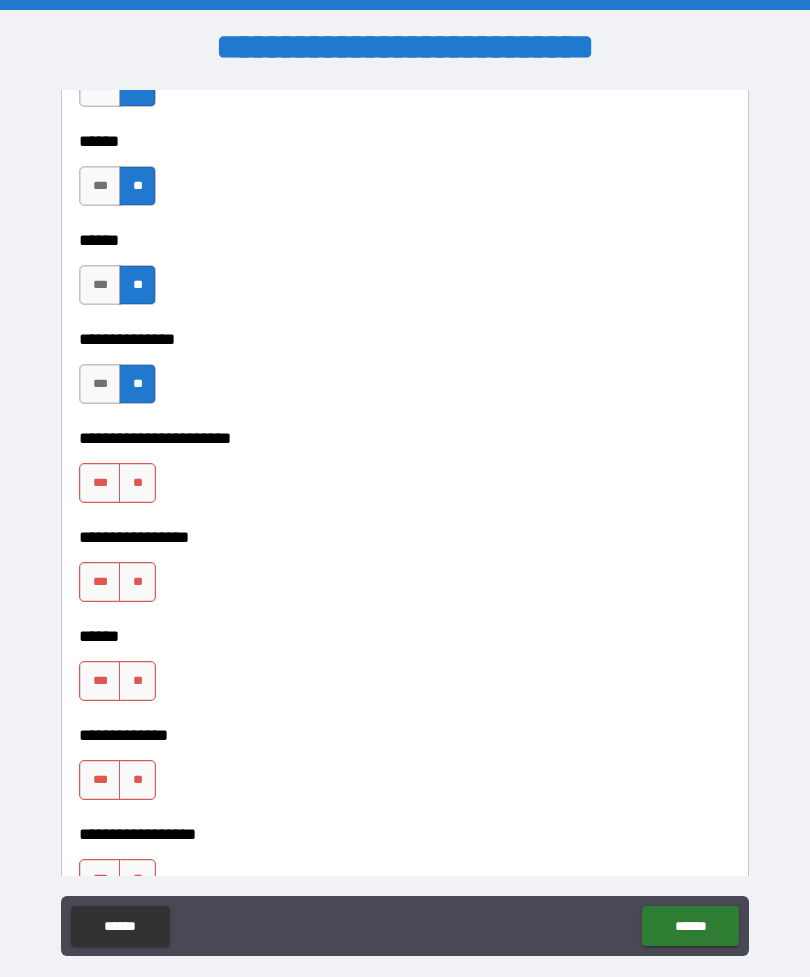 scroll, scrollTop: 5003, scrollLeft: 0, axis: vertical 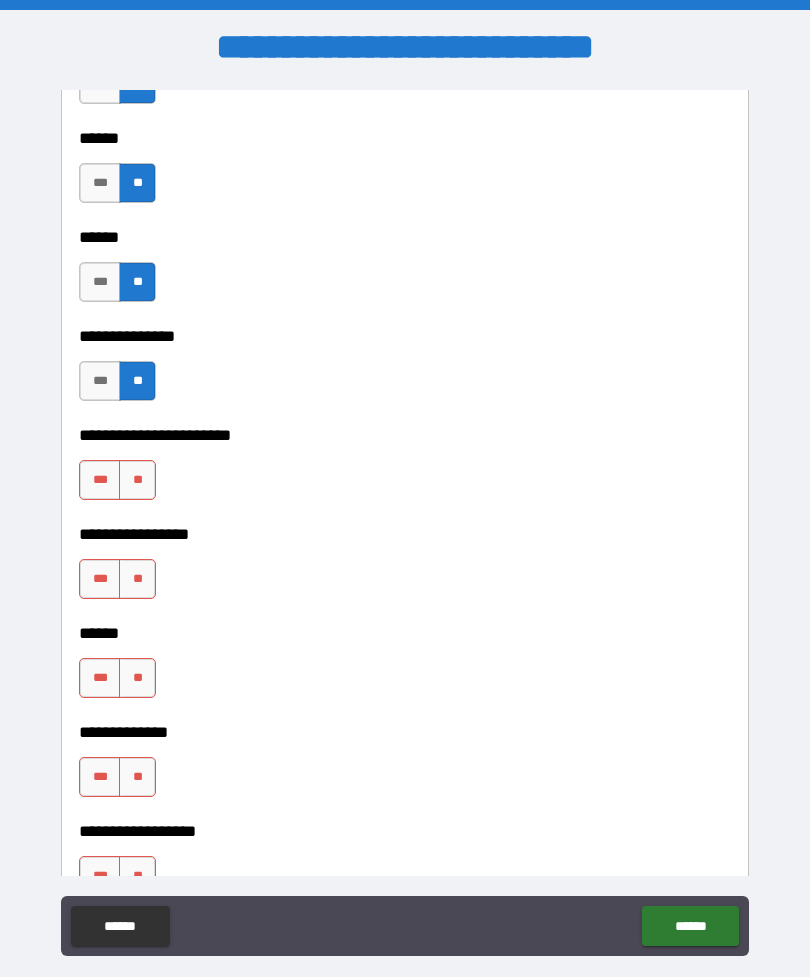 click on "**" at bounding box center [137, 480] 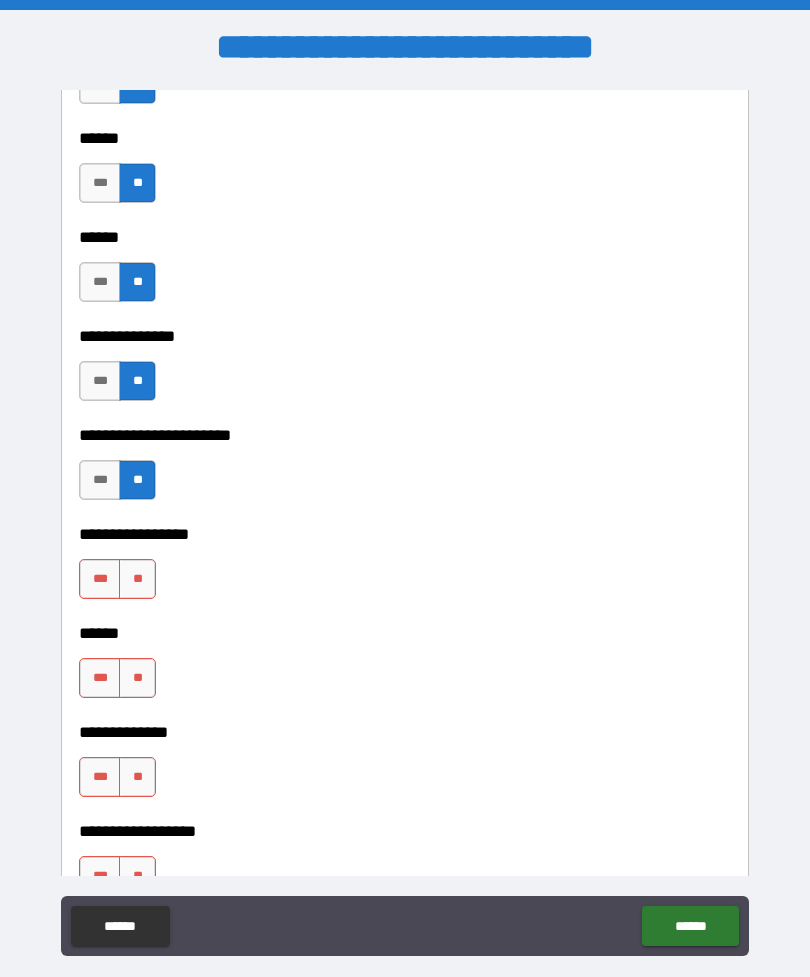 click on "**" at bounding box center [137, 579] 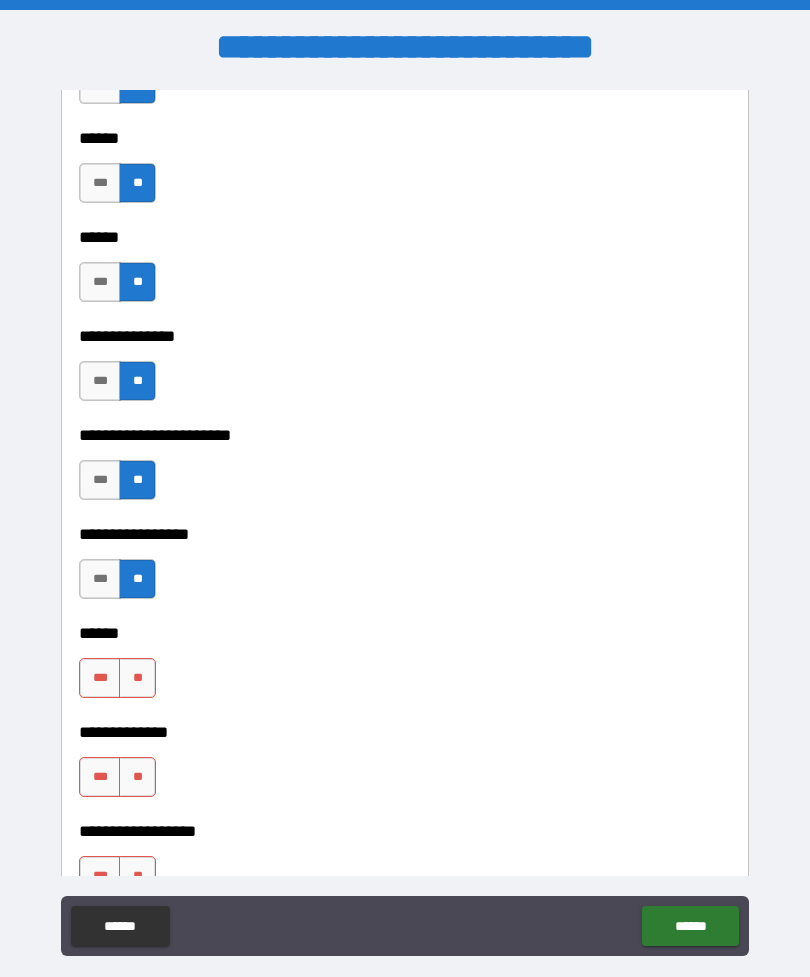click on "**" at bounding box center (137, 678) 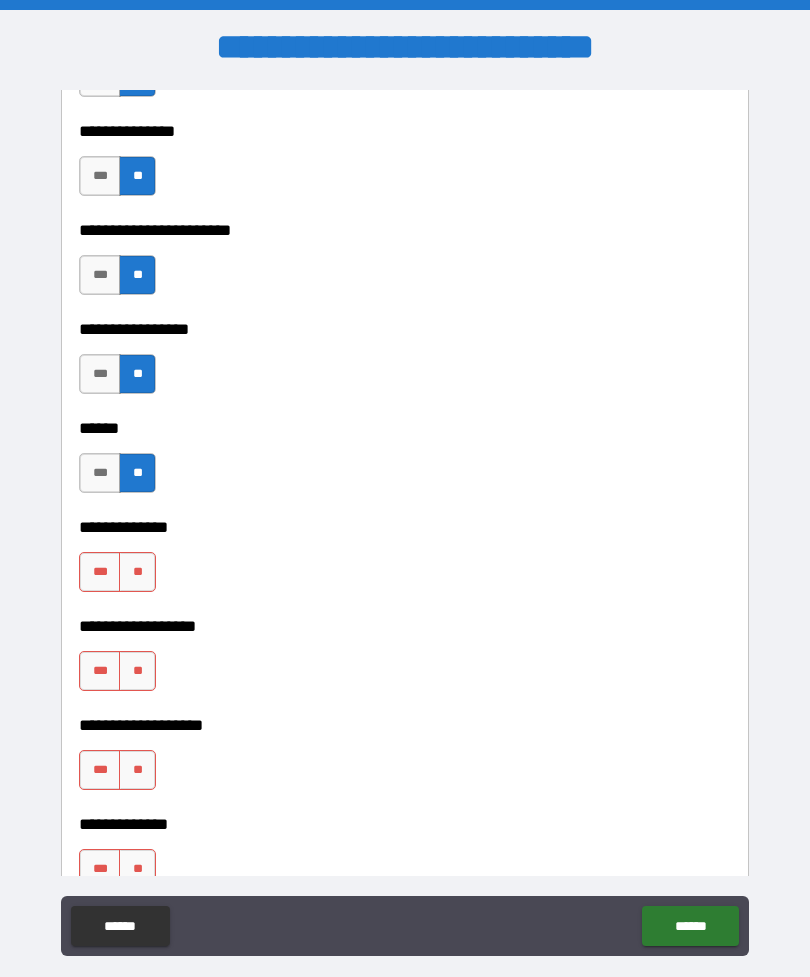 scroll, scrollTop: 5219, scrollLeft: 0, axis: vertical 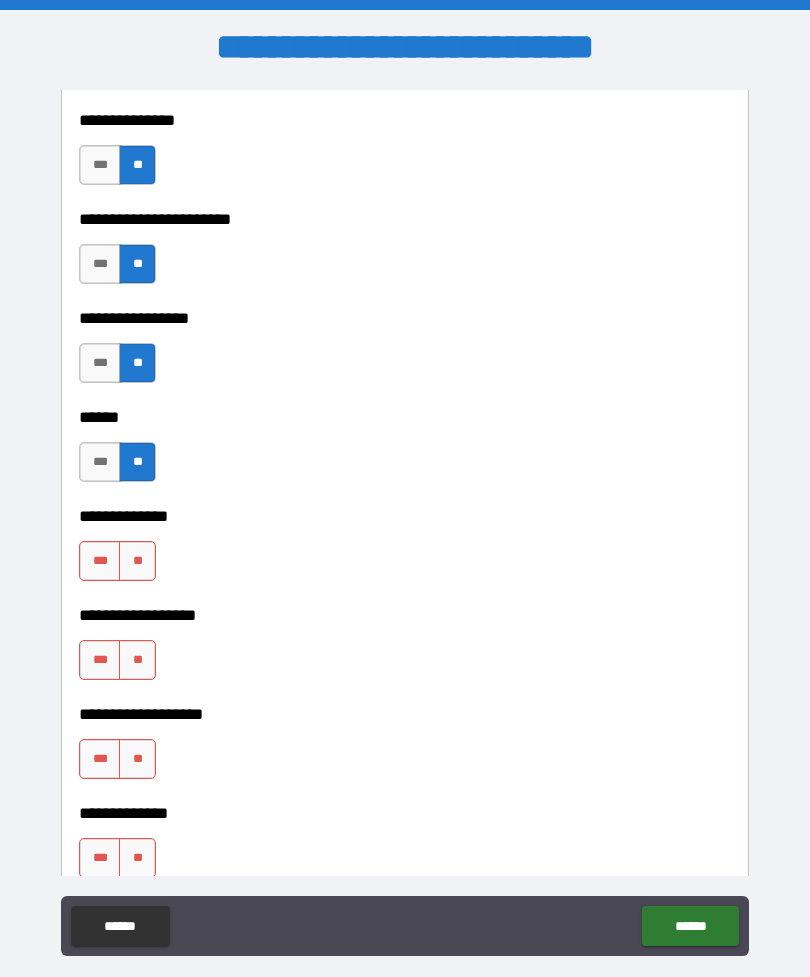 click on "**" at bounding box center (137, 561) 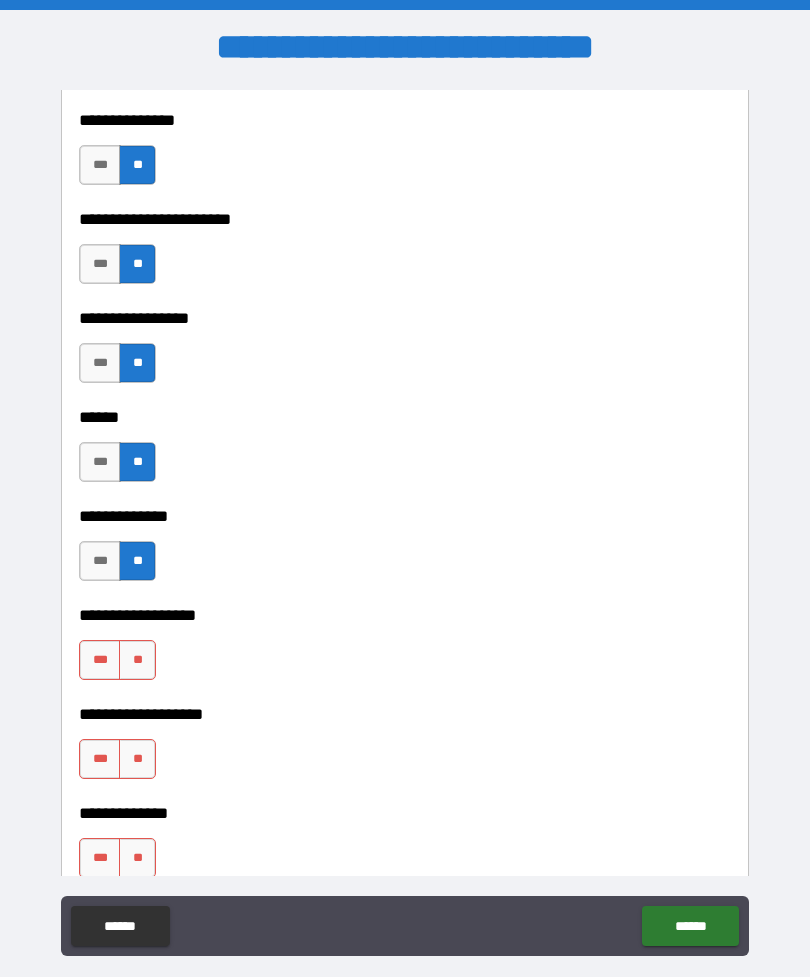 click on "**" at bounding box center (137, 660) 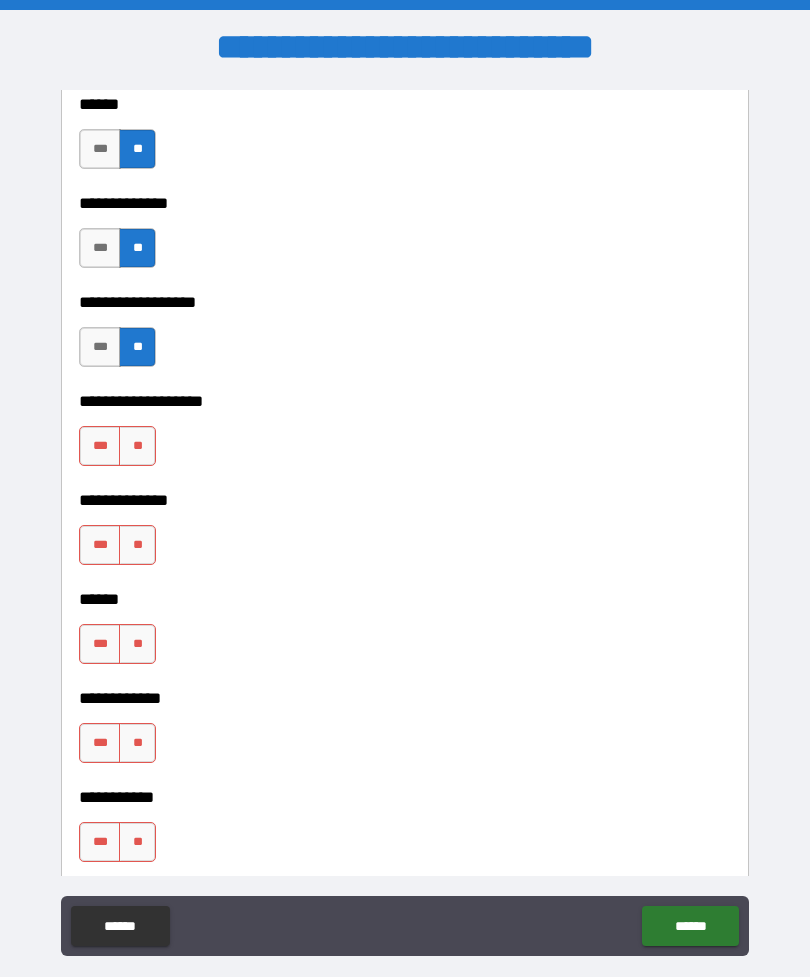 scroll, scrollTop: 5533, scrollLeft: 0, axis: vertical 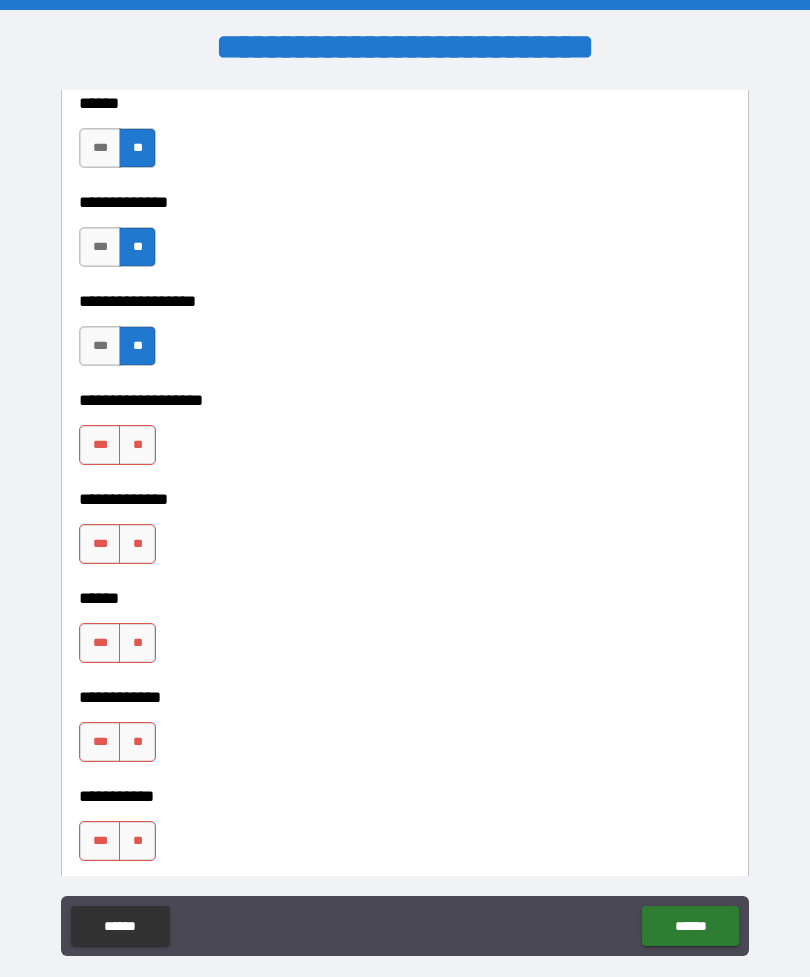 click on "**" at bounding box center (137, 445) 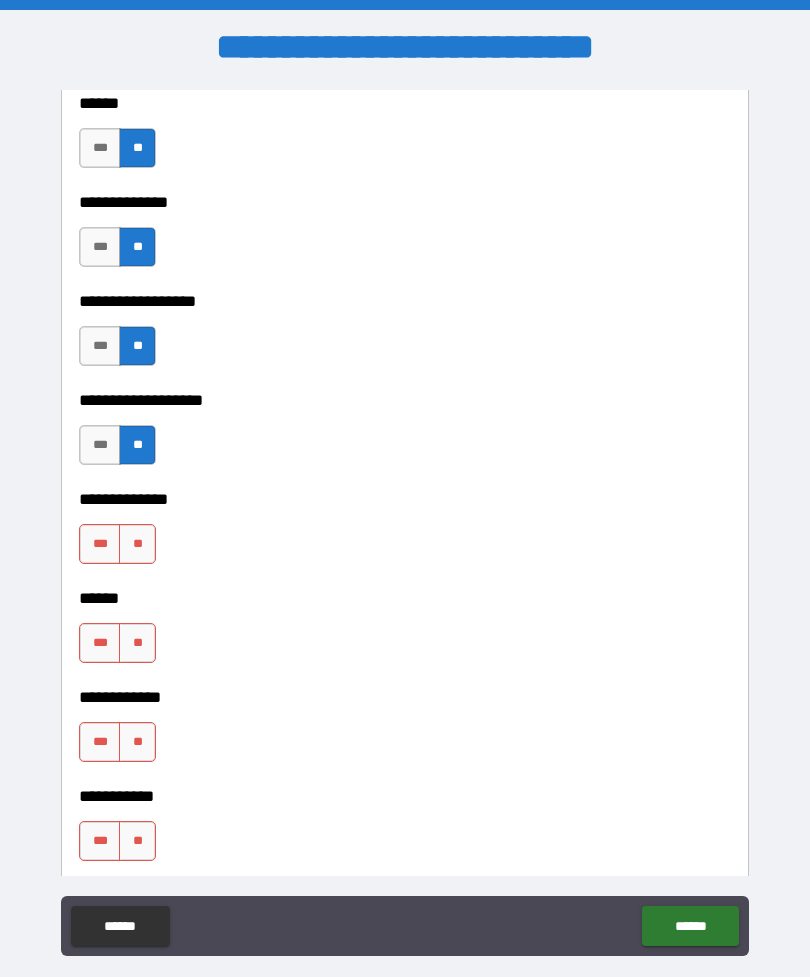 click on "**" at bounding box center (137, 544) 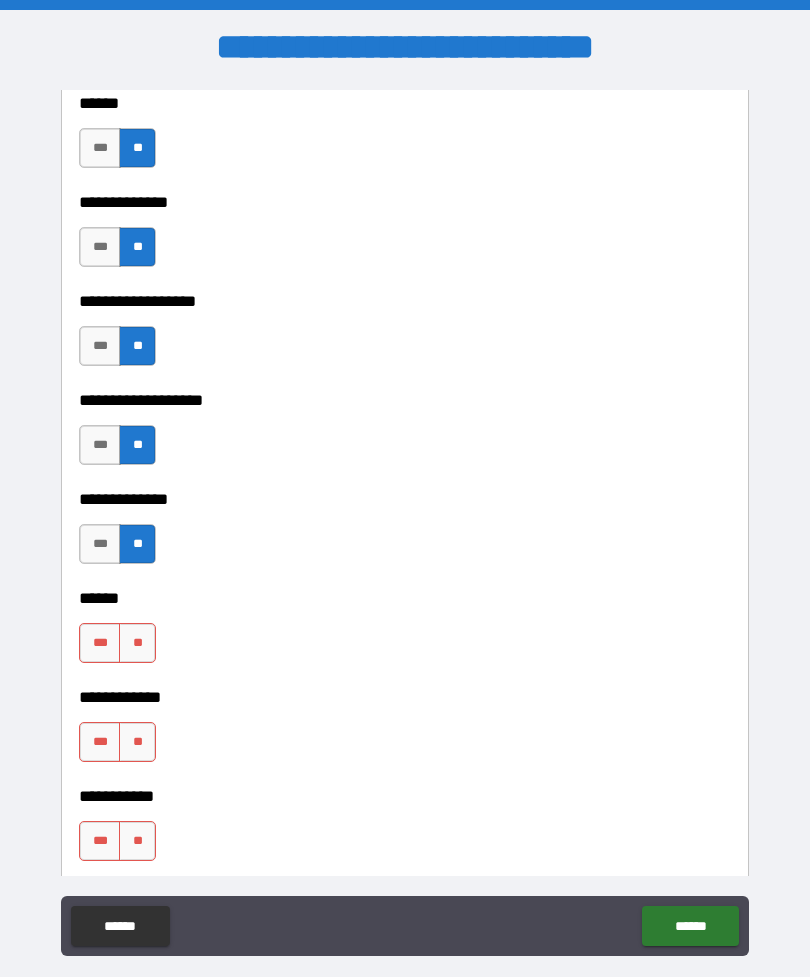 click on "**" at bounding box center [137, 643] 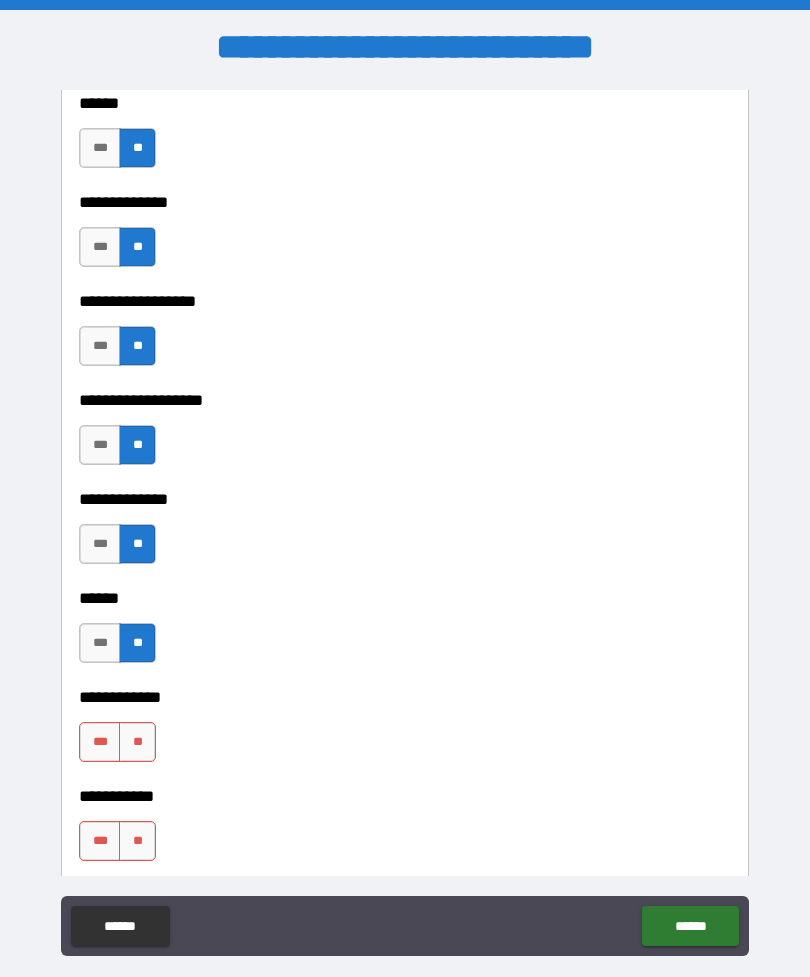 click on "**" at bounding box center (137, 742) 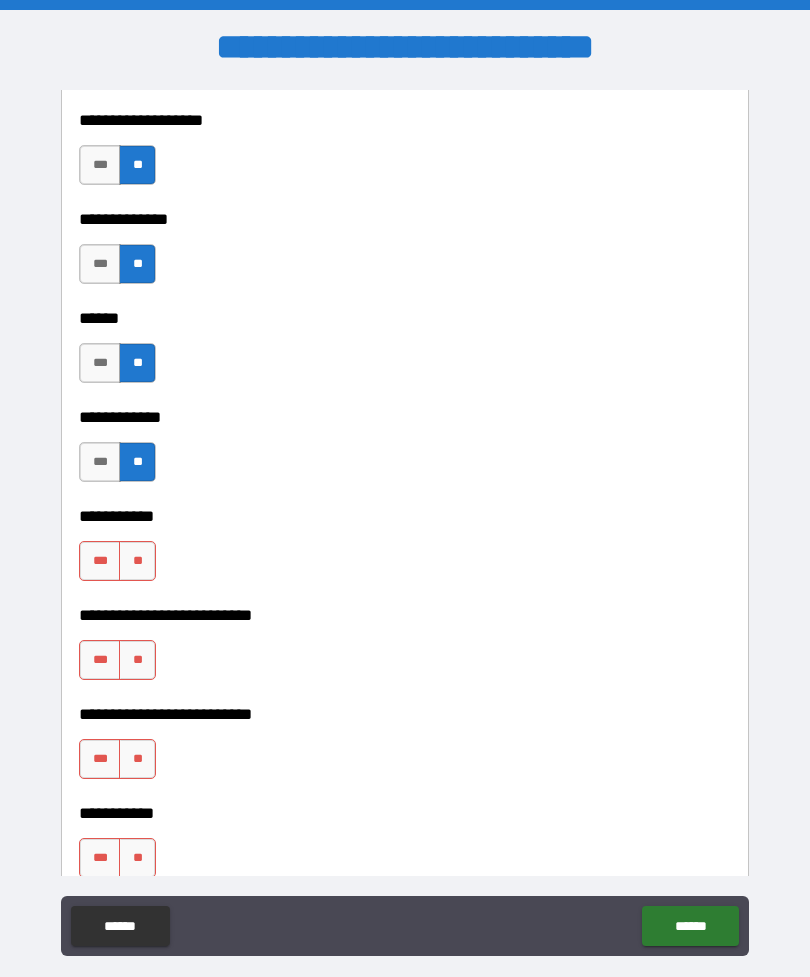 scroll, scrollTop: 5816, scrollLeft: 0, axis: vertical 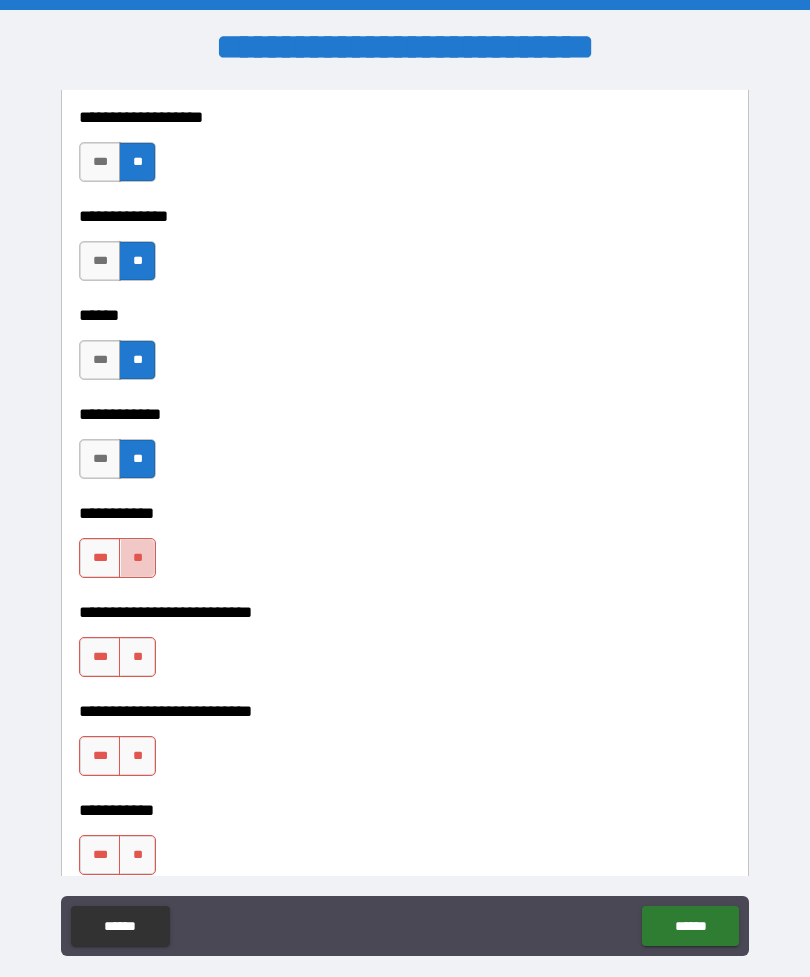 click on "**" at bounding box center [137, 558] 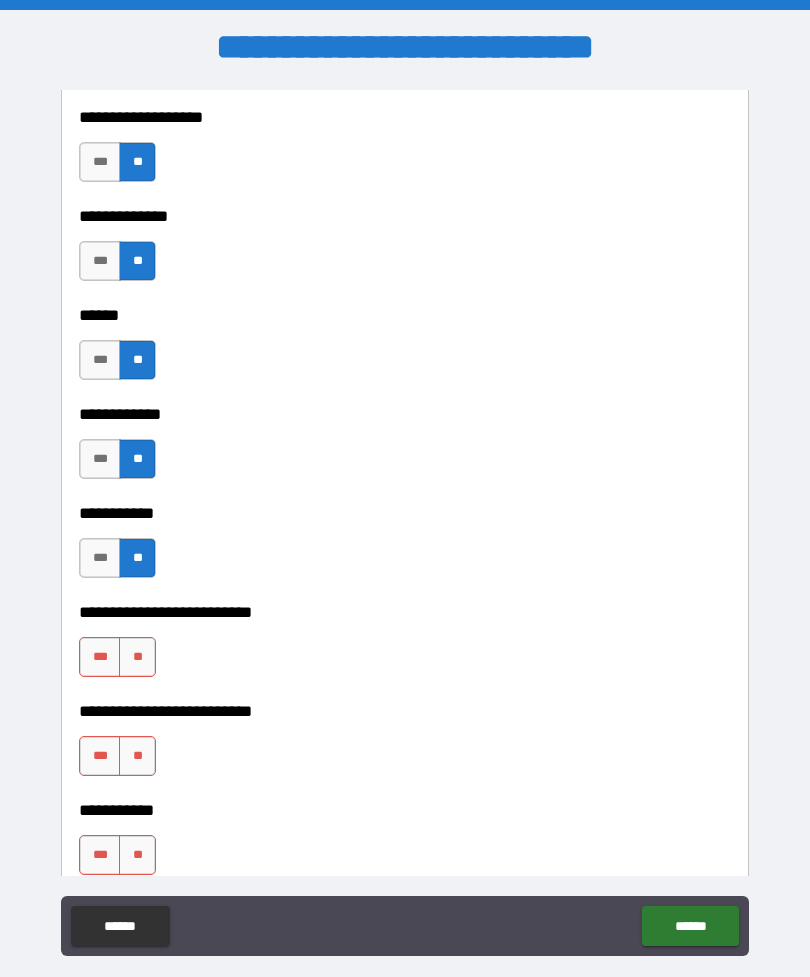 click on "**" at bounding box center (137, 657) 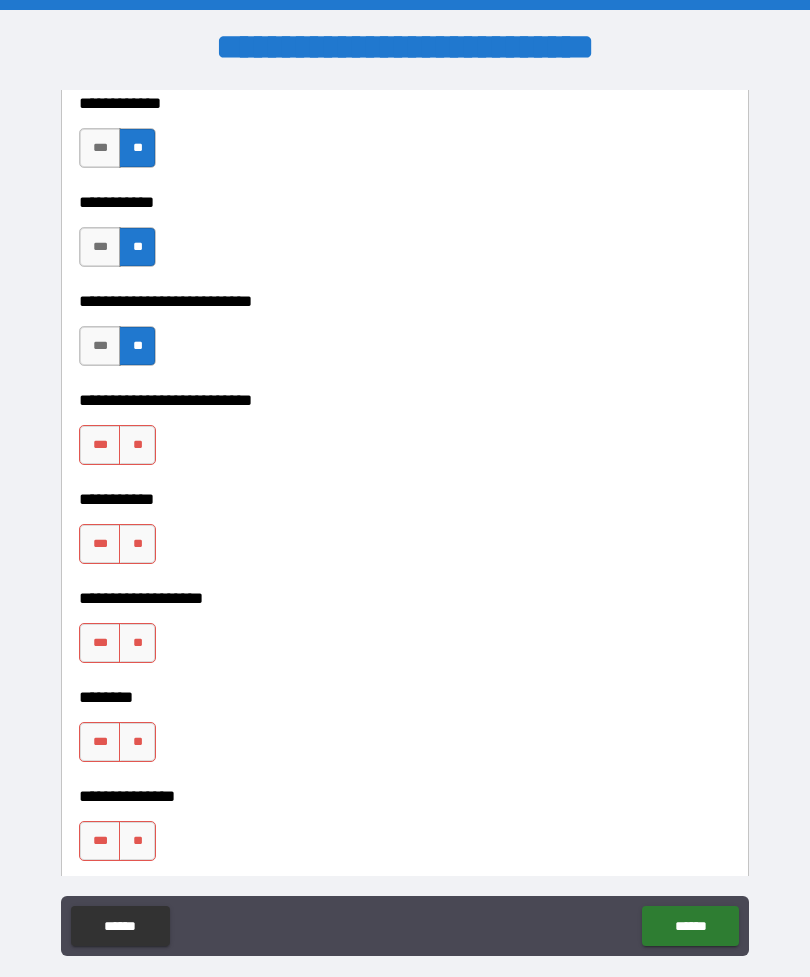 scroll, scrollTop: 6140, scrollLeft: 0, axis: vertical 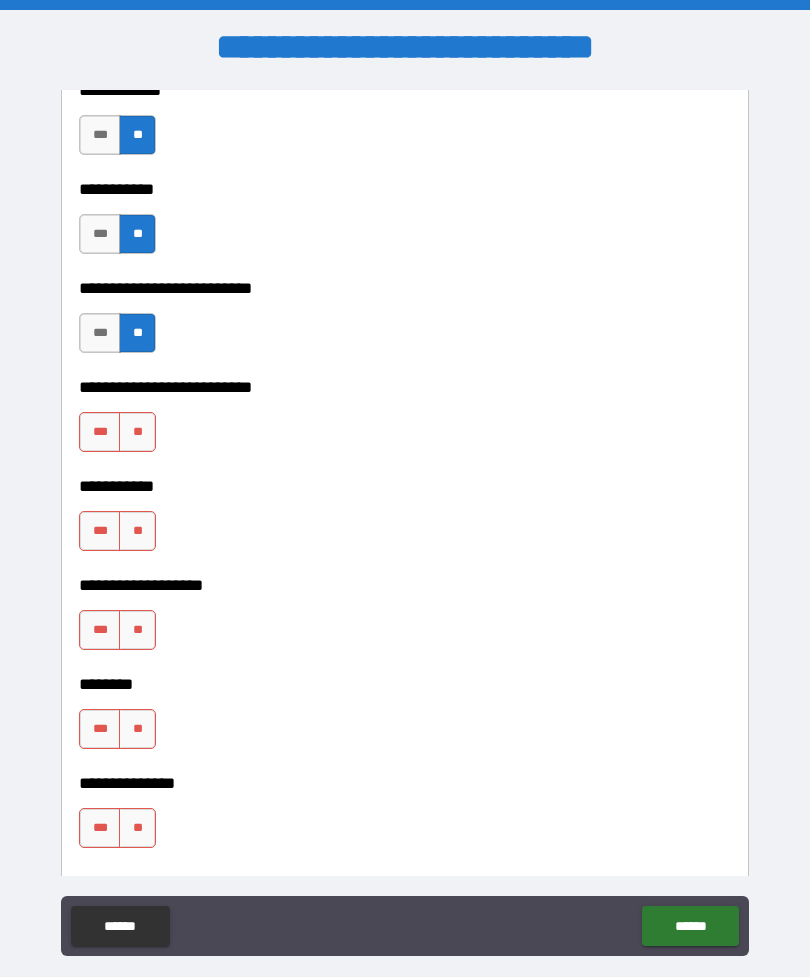 click on "**" at bounding box center [137, 432] 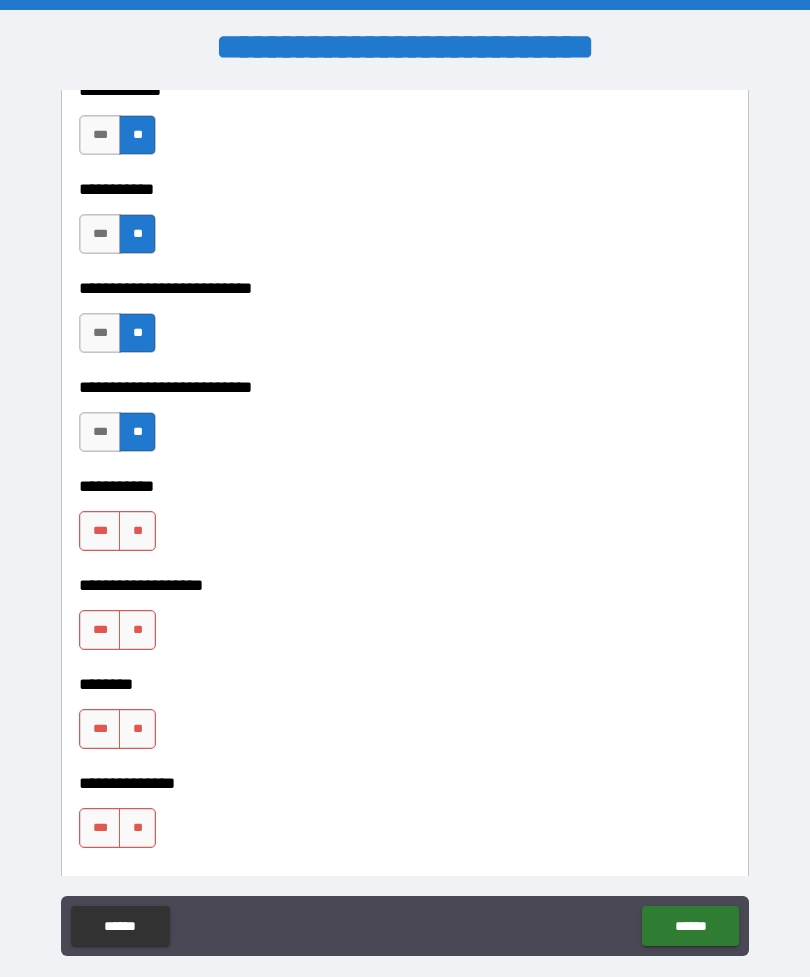 click on "**" at bounding box center (137, 531) 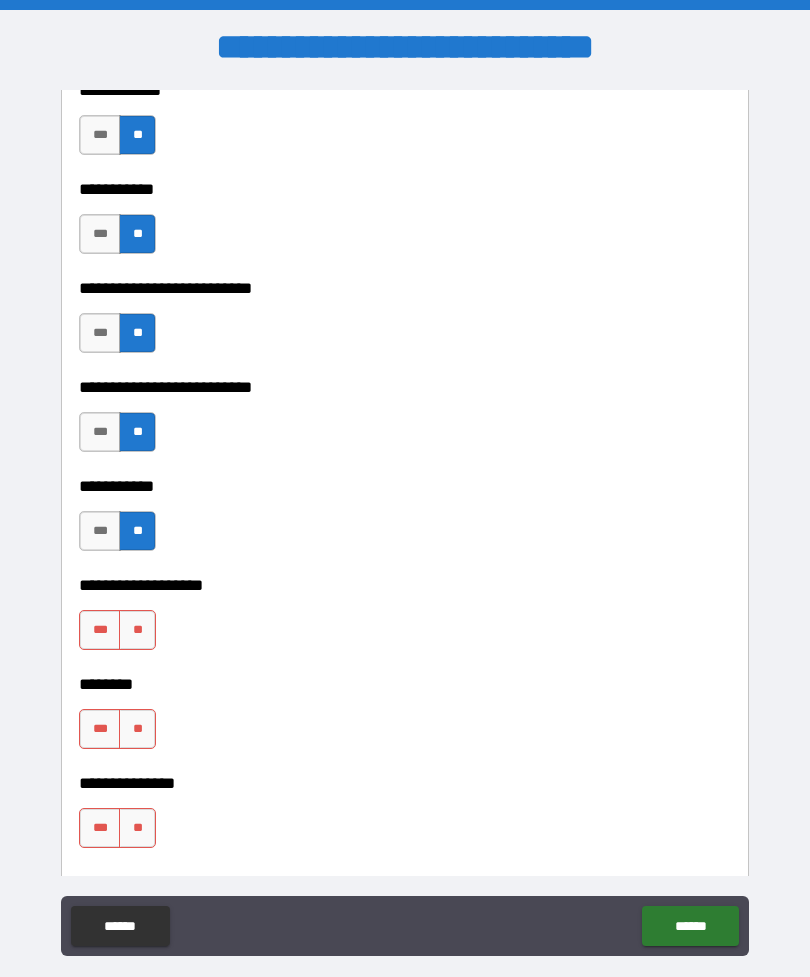 click on "**" at bounding box center (137, 630) 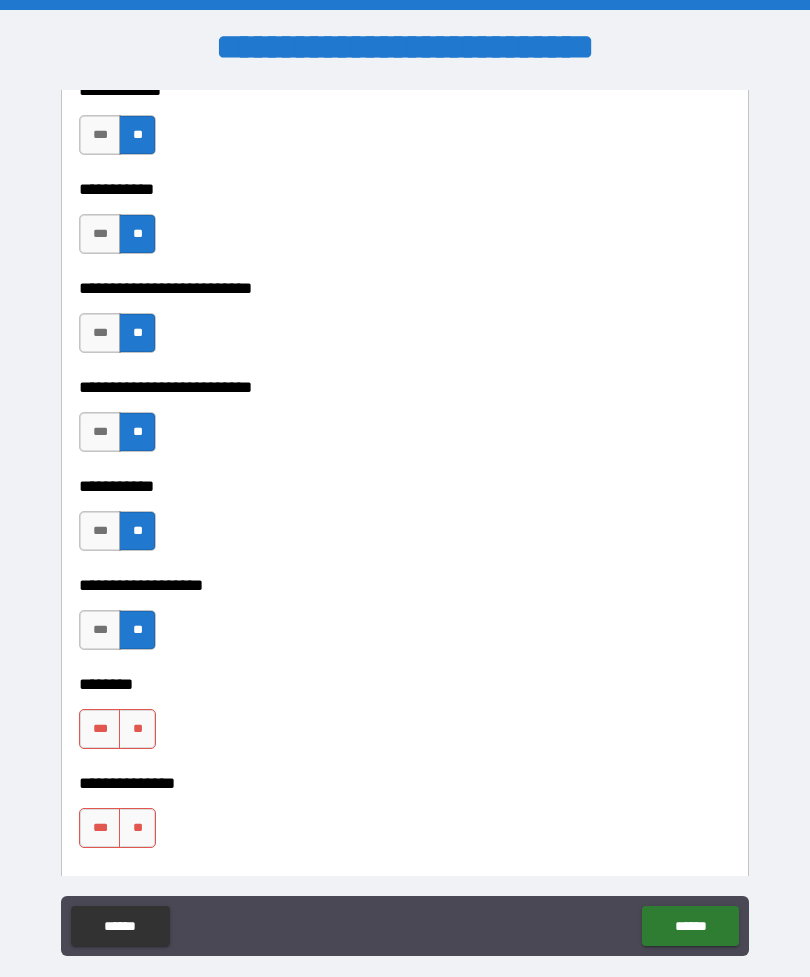 click on "**" at bounding box center [137, 729] 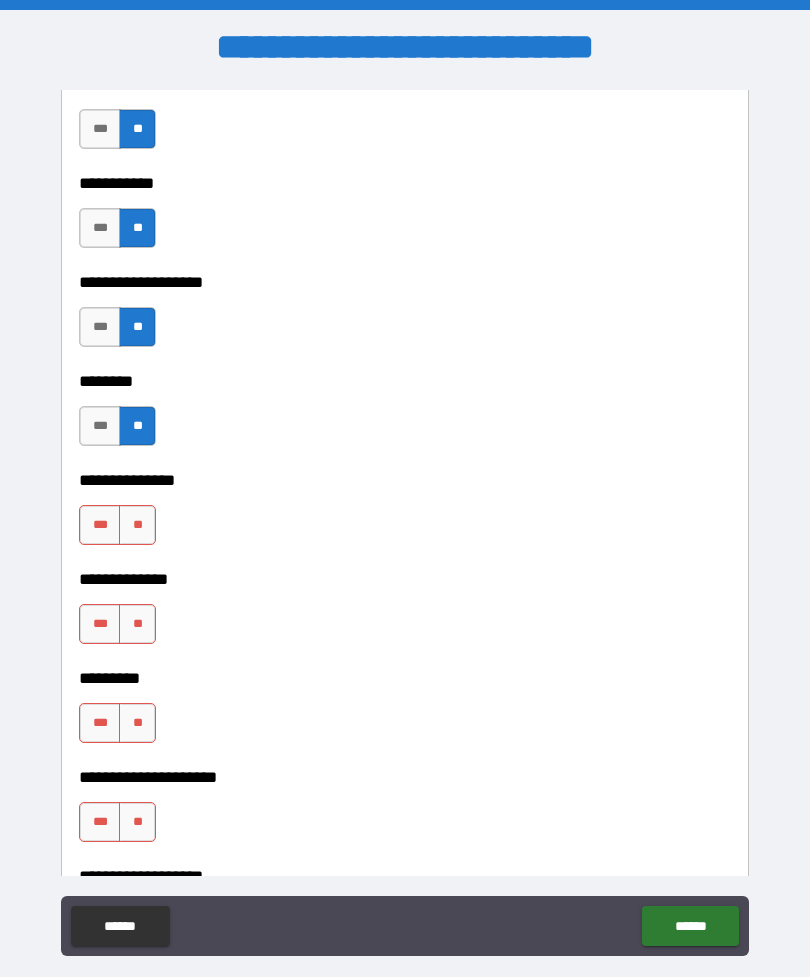 scroll, scrollTop: 6444, scrollLeft: 0, axis: vertical 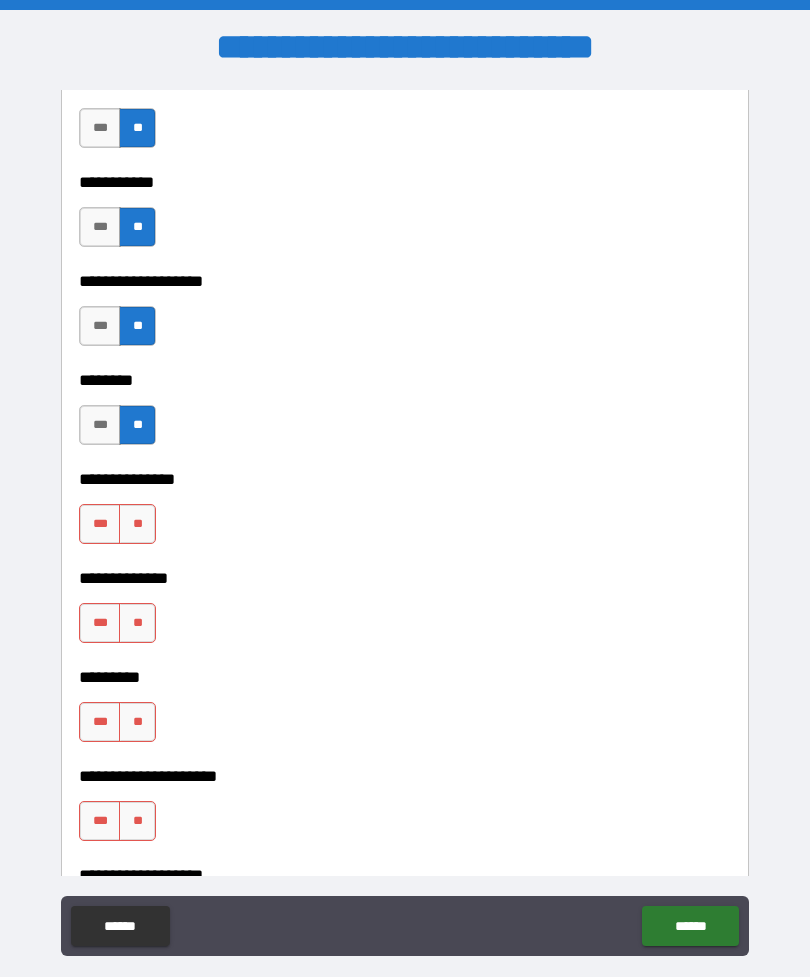 click on "**" at bounding box center [137, 524] 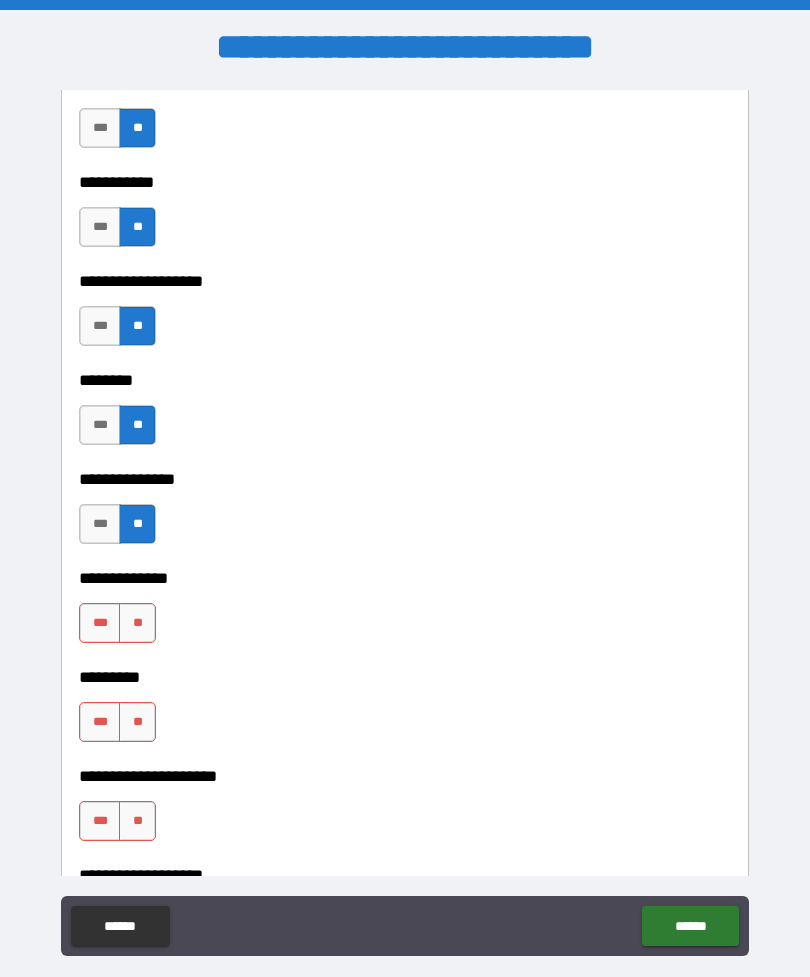 click on "**" at bounding box center (137, 623) 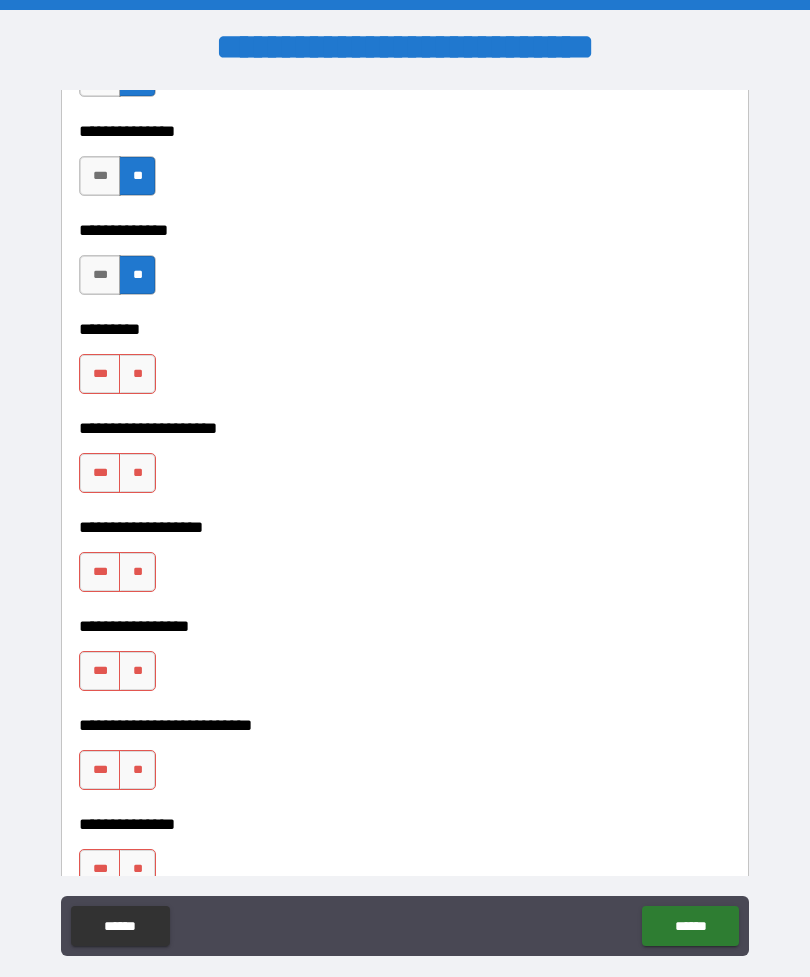 scroll, scrollTop: 6796, scrollLeft: 0, axis: vertical 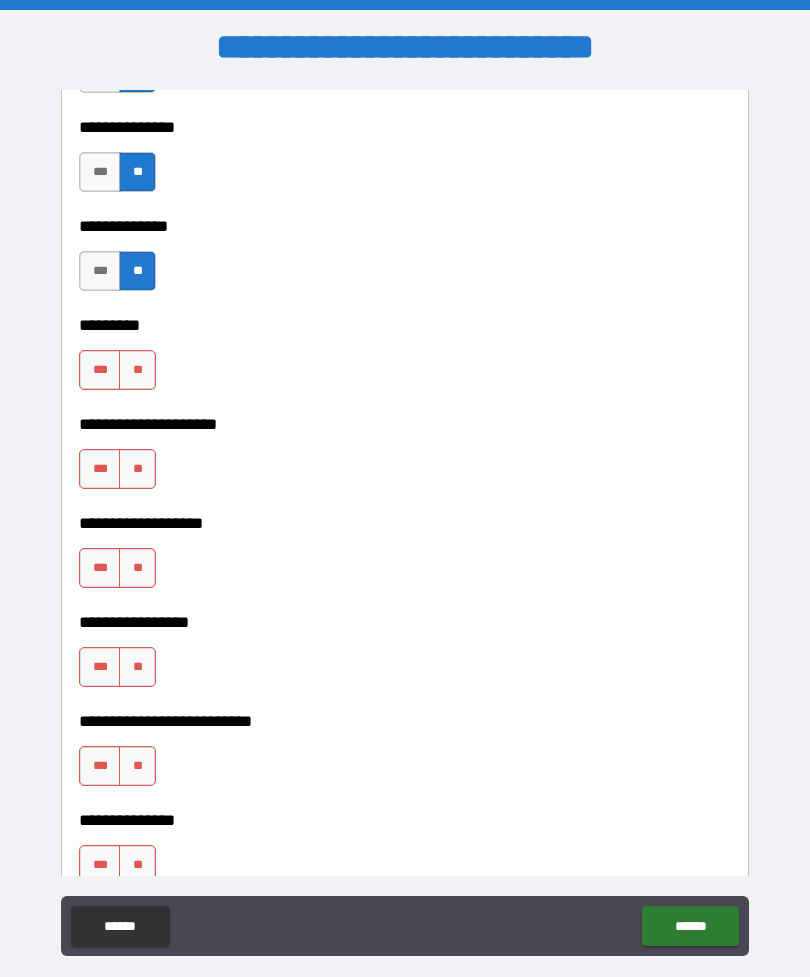 click on "**" at bounding box center (137, 370) 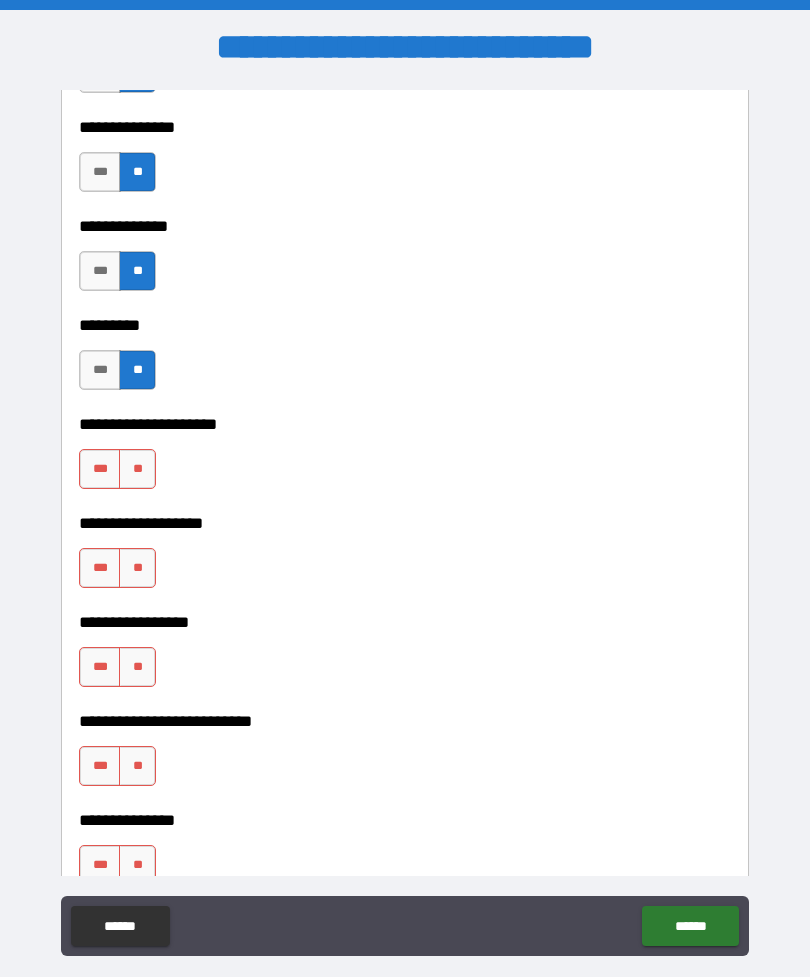 click on "**" at bounding box center (137, 469) 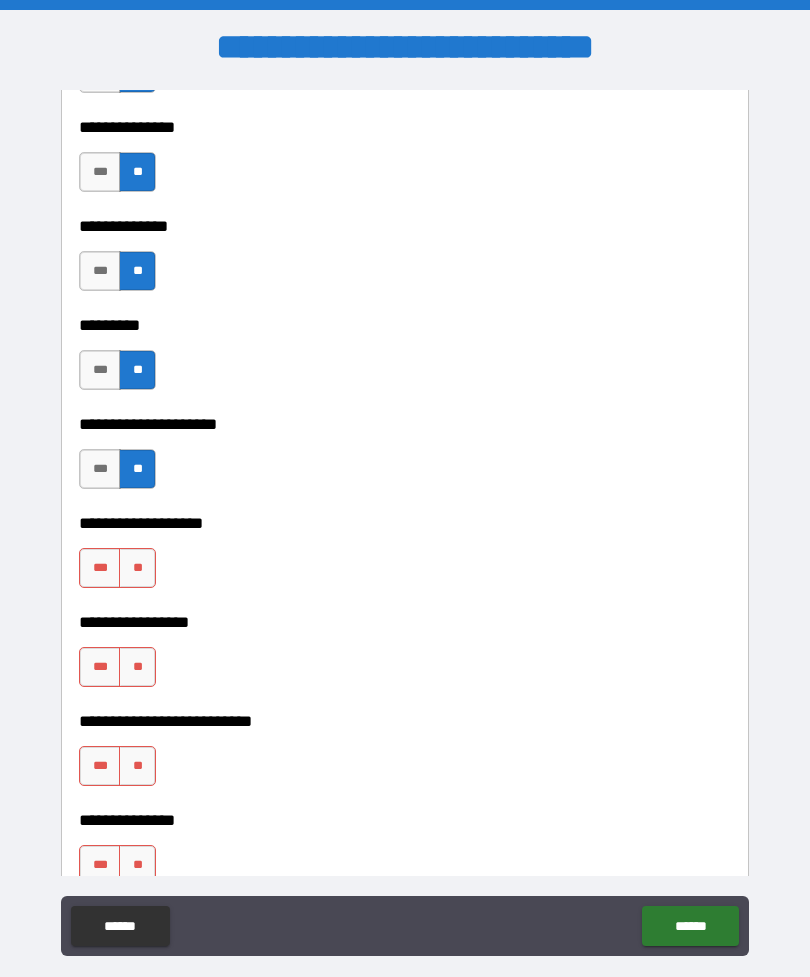 click on "**" at bounding box center [137, 568] 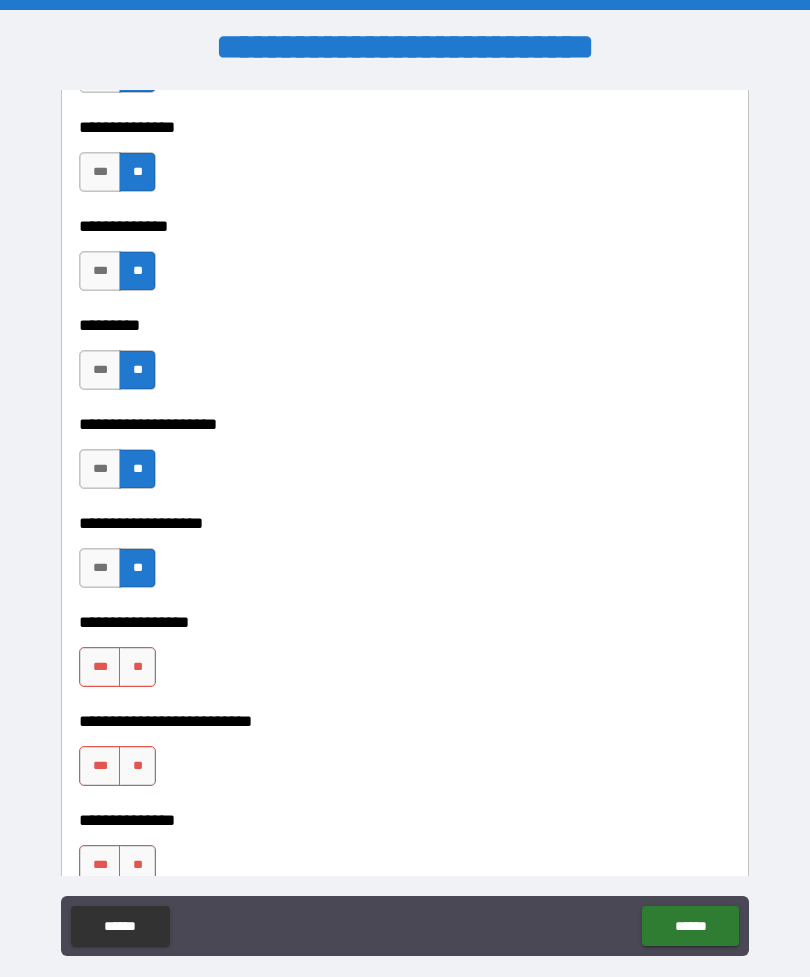 click on "**" at bounding box center [137, 667] 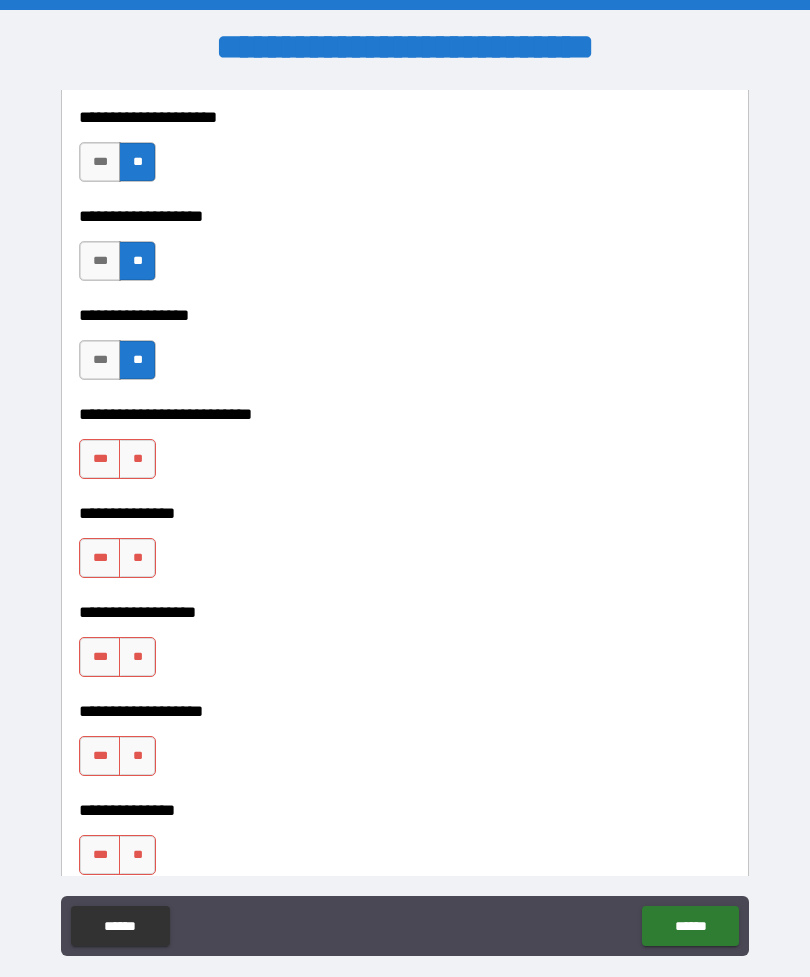 scroll, scrollTop: 7105, scrollLeft: 0, axis: vertical 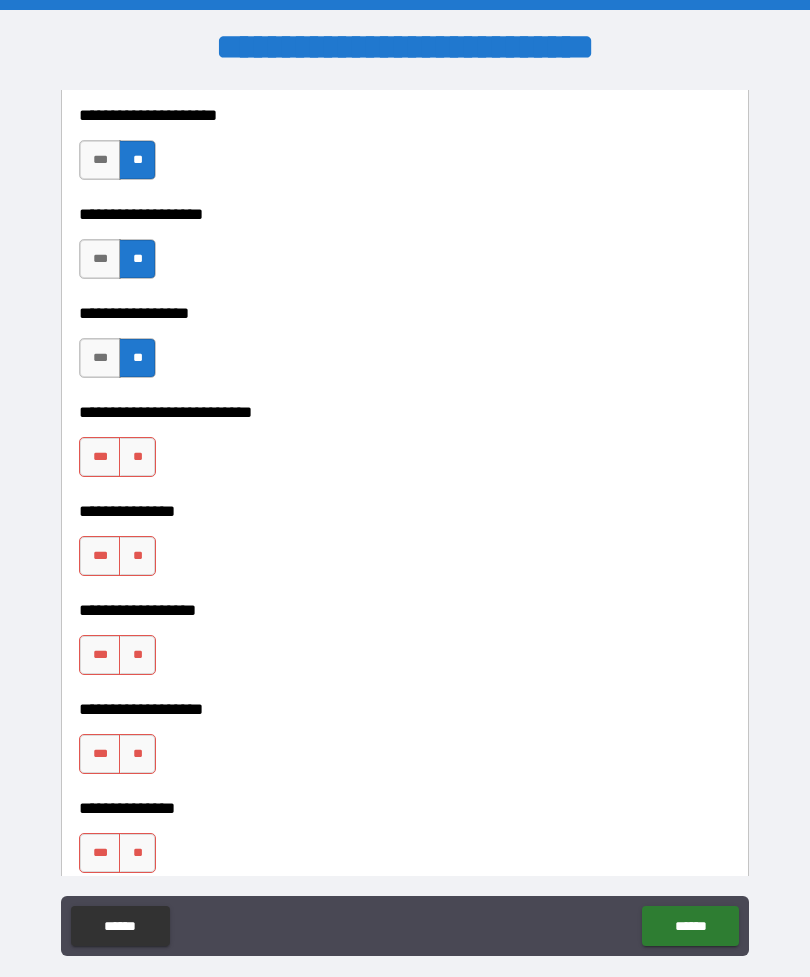 click on "**" at bounding box center (137, 457) 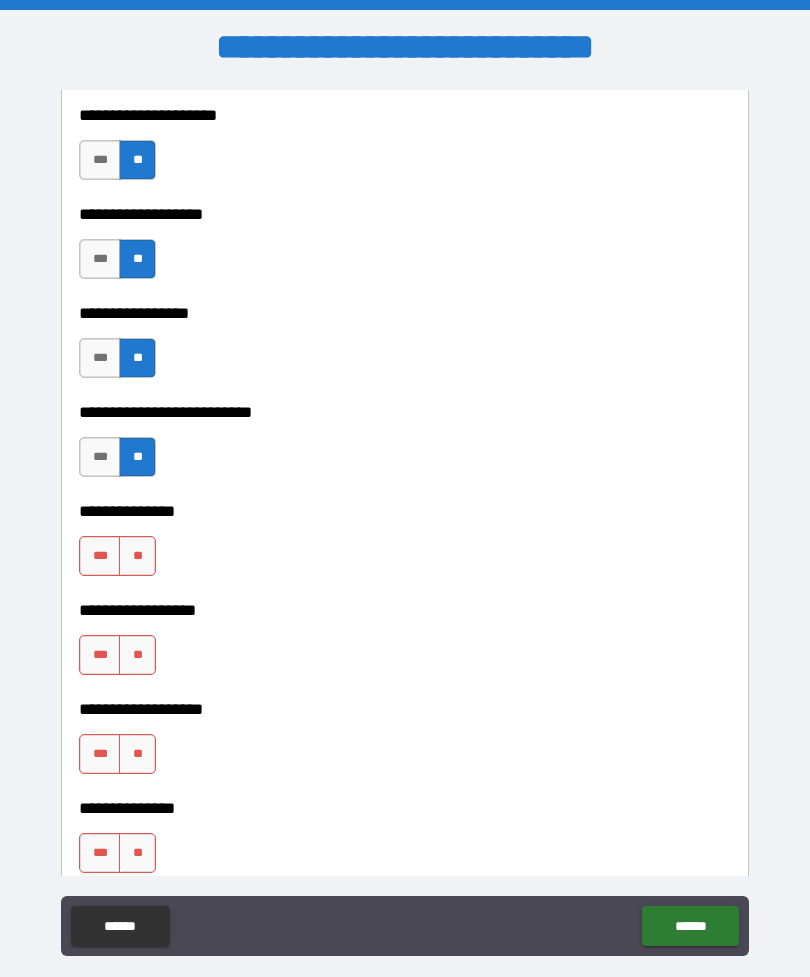 click on "**" at bounding box center [137, 556] 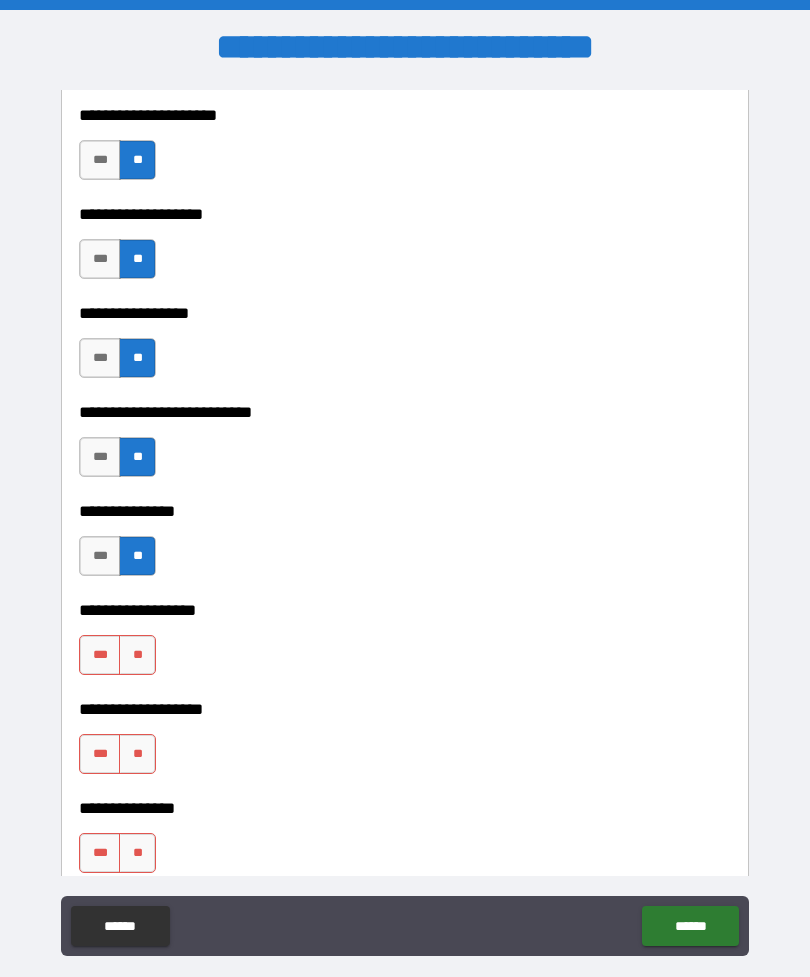 click on "**" at bounding box center (137, 655) 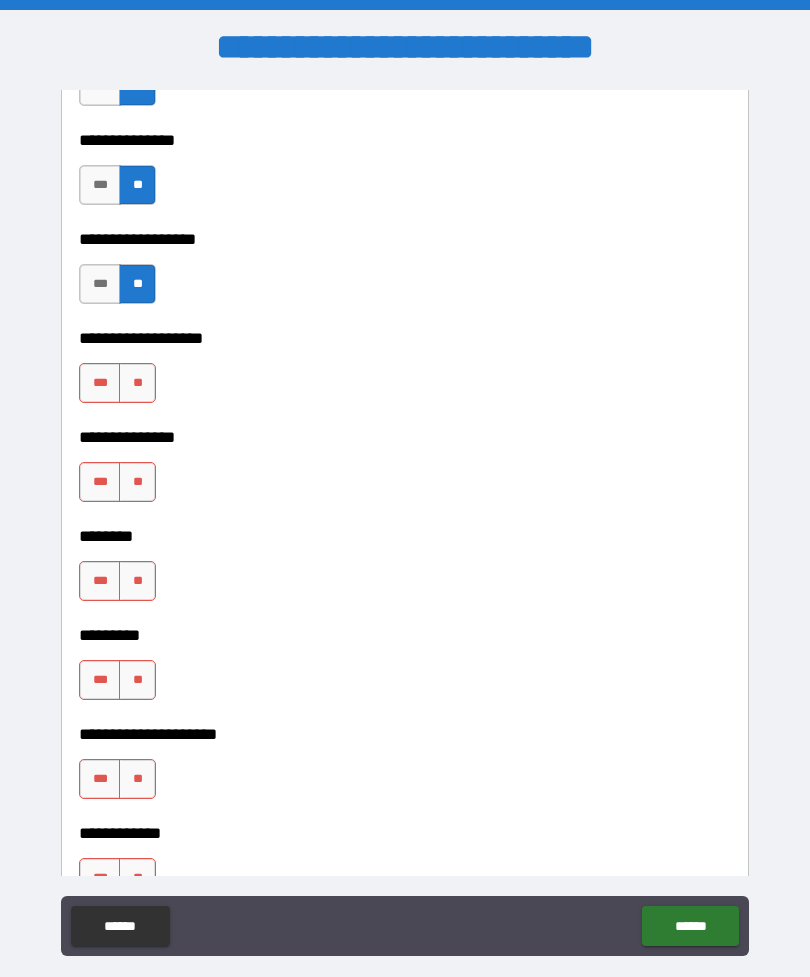 scroll, scrollTop: 7479, scrollLeft: 0, axis: vertical 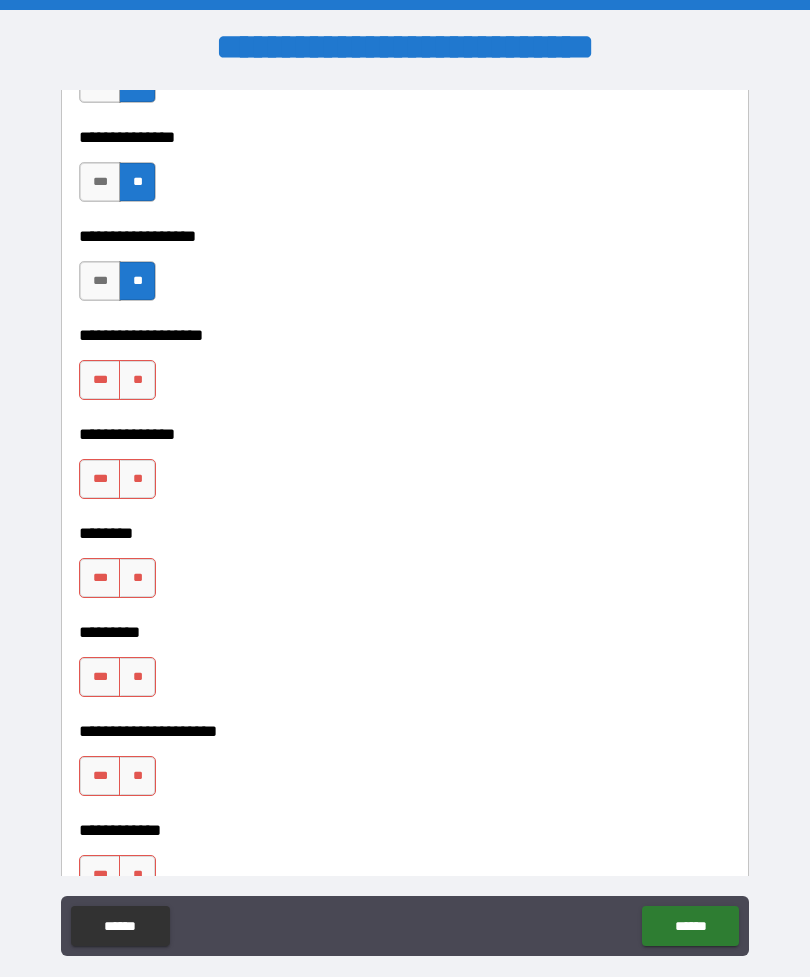 click on "**" at bounding box center [137, 380] 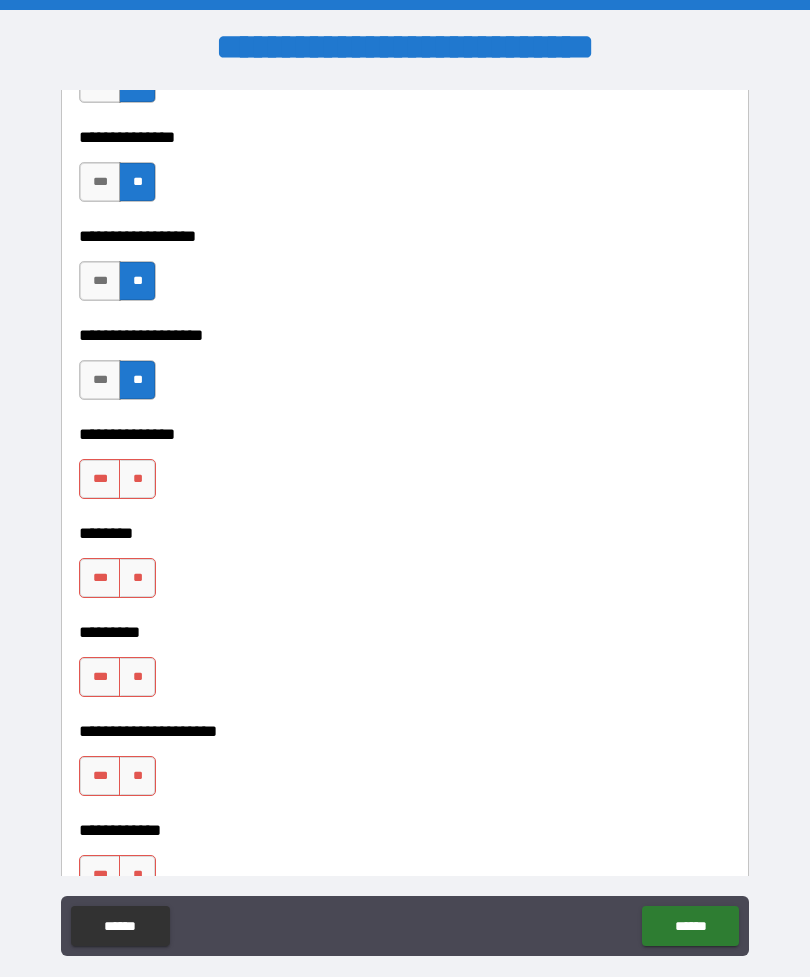 click on "**" at bounding box center (137, 479) 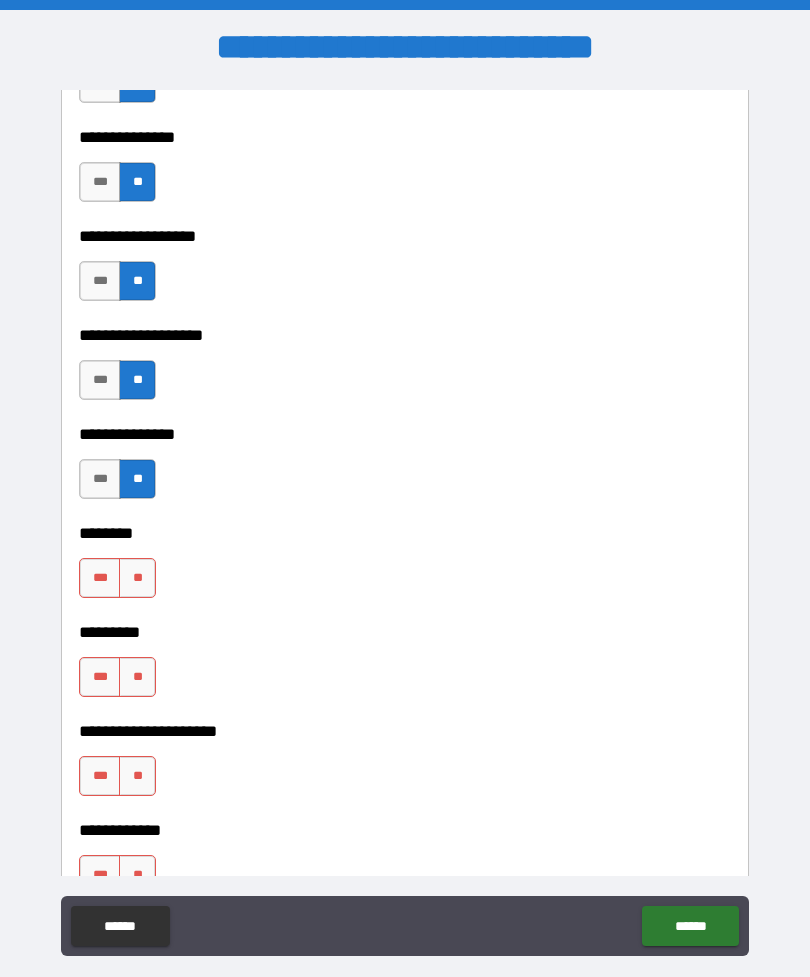 click on "**" at bounding box center (137, 578) 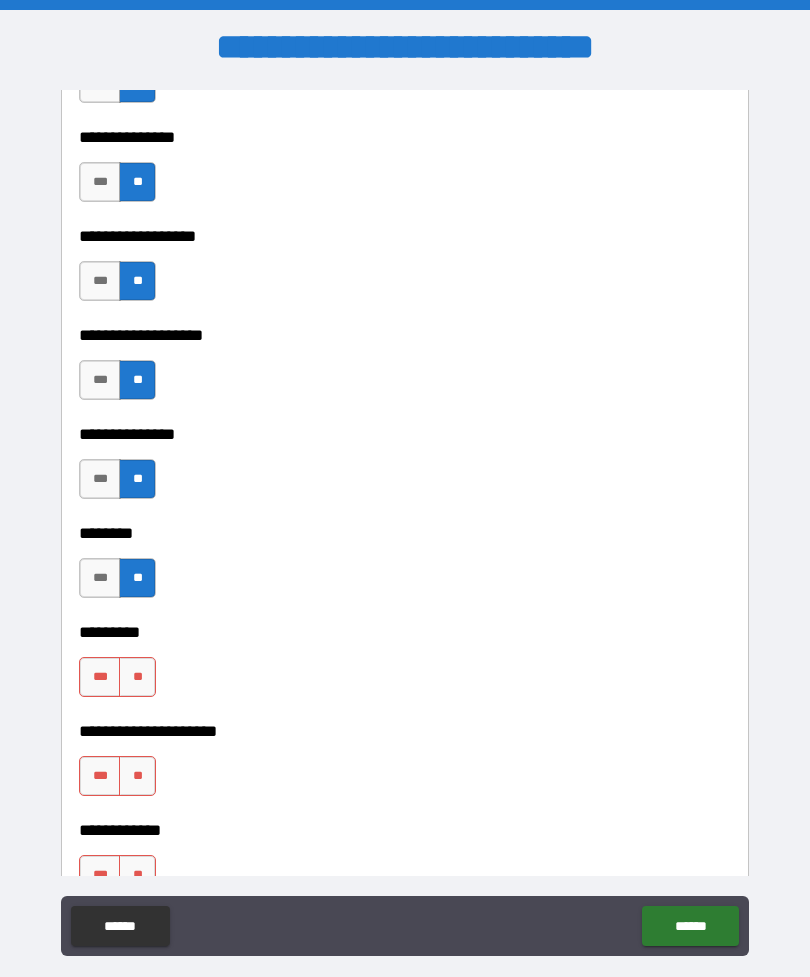 click on "**" at bounding box center [137, 677] 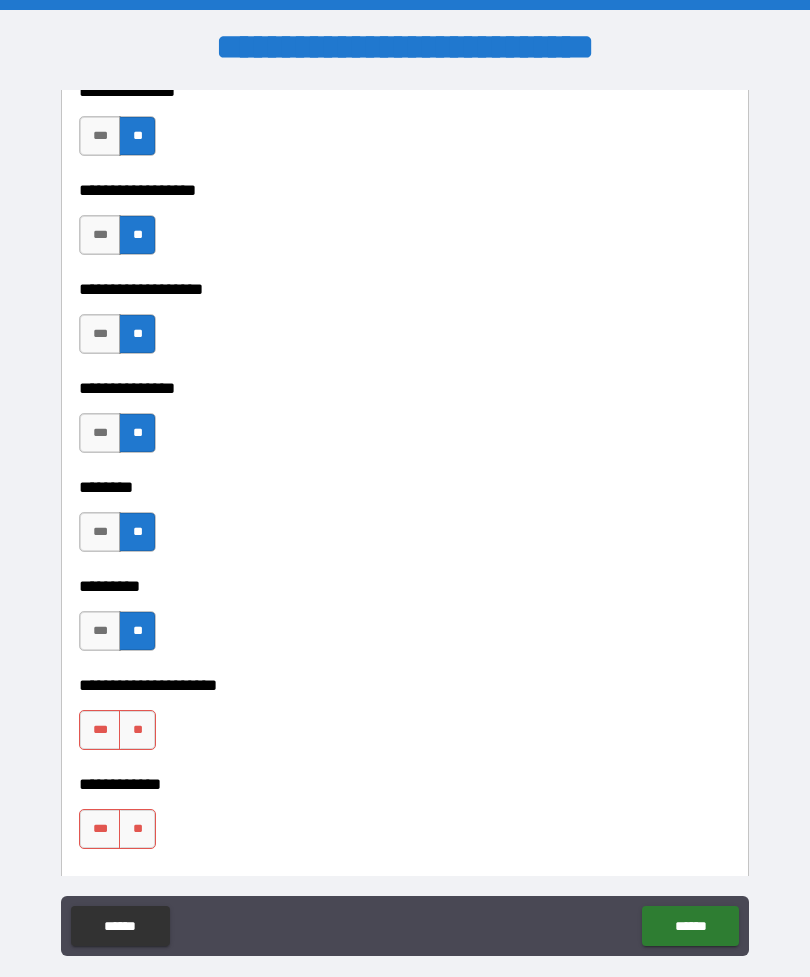 scroll, scrollTop: 7572, scrollLeft: 0, axis: vertical 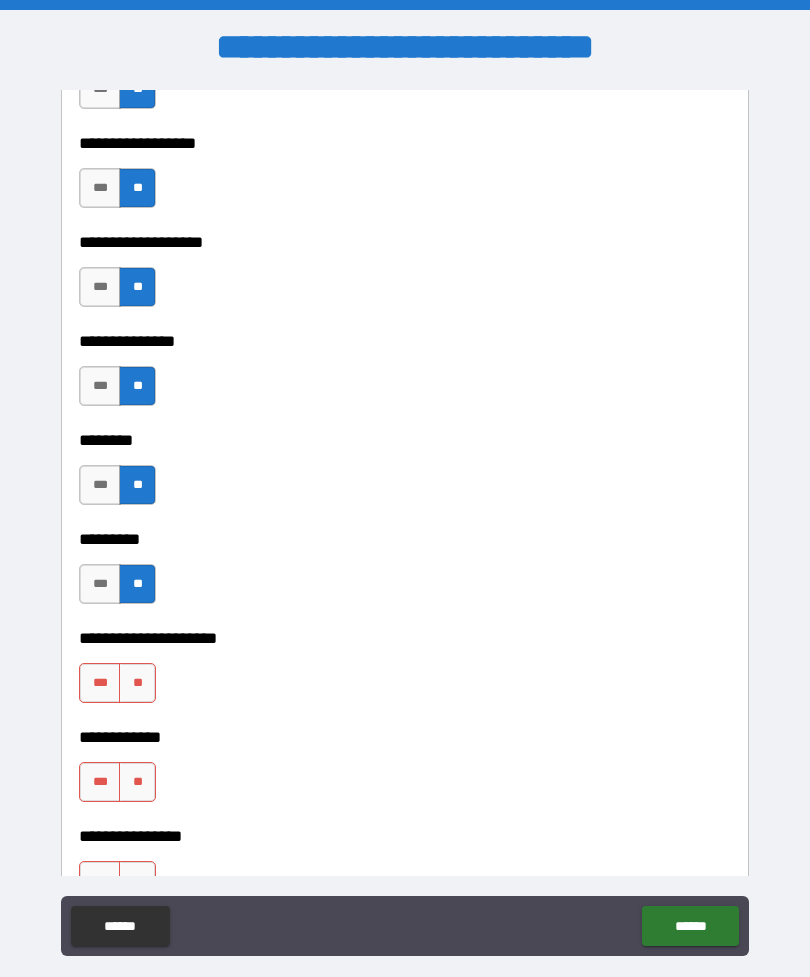 click on "**" at bounding box center (137, 683) 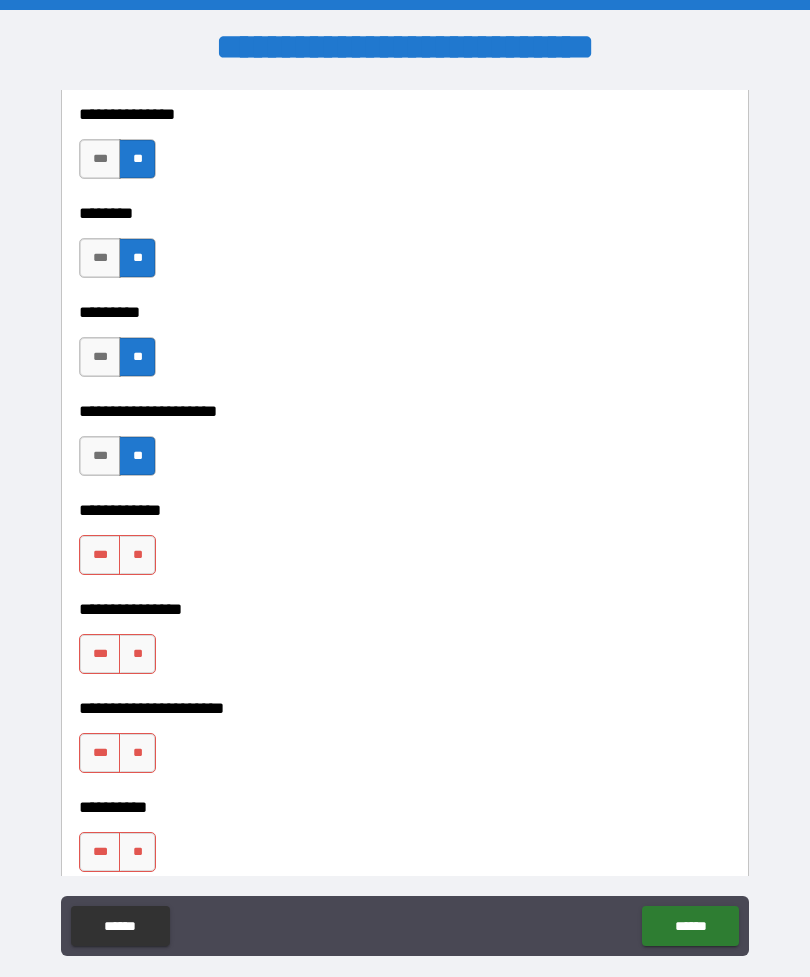 scroll, scrollTop: 7805, scrollLeft: 0, axis: vertical 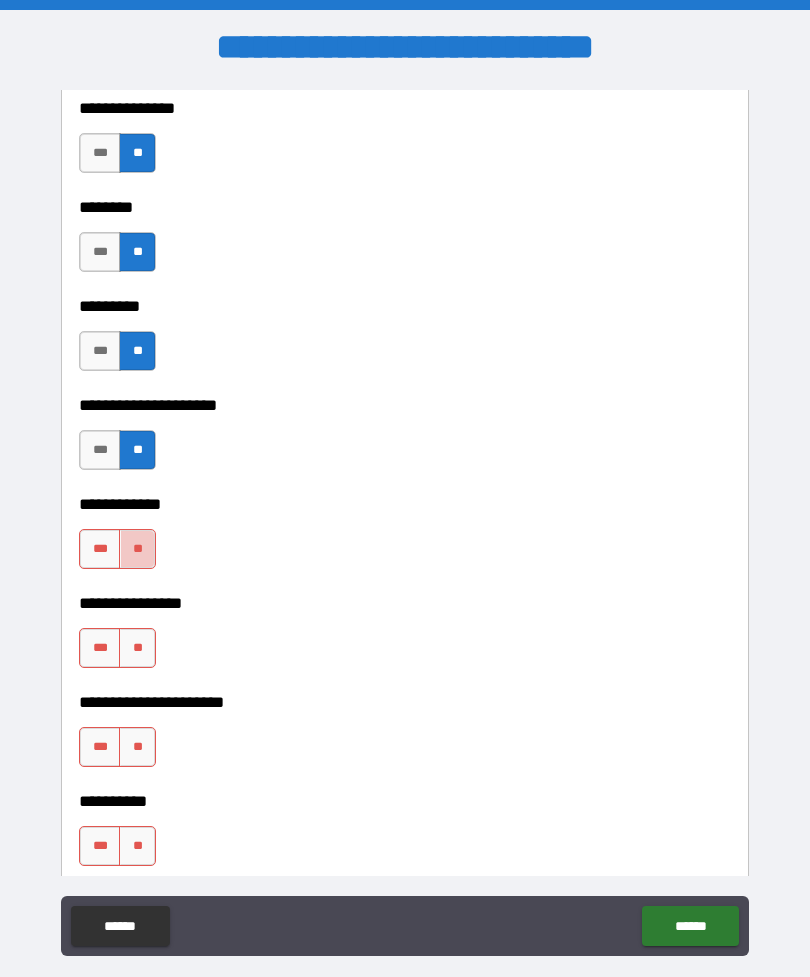 click on "**" at bounding box center [137, 549] 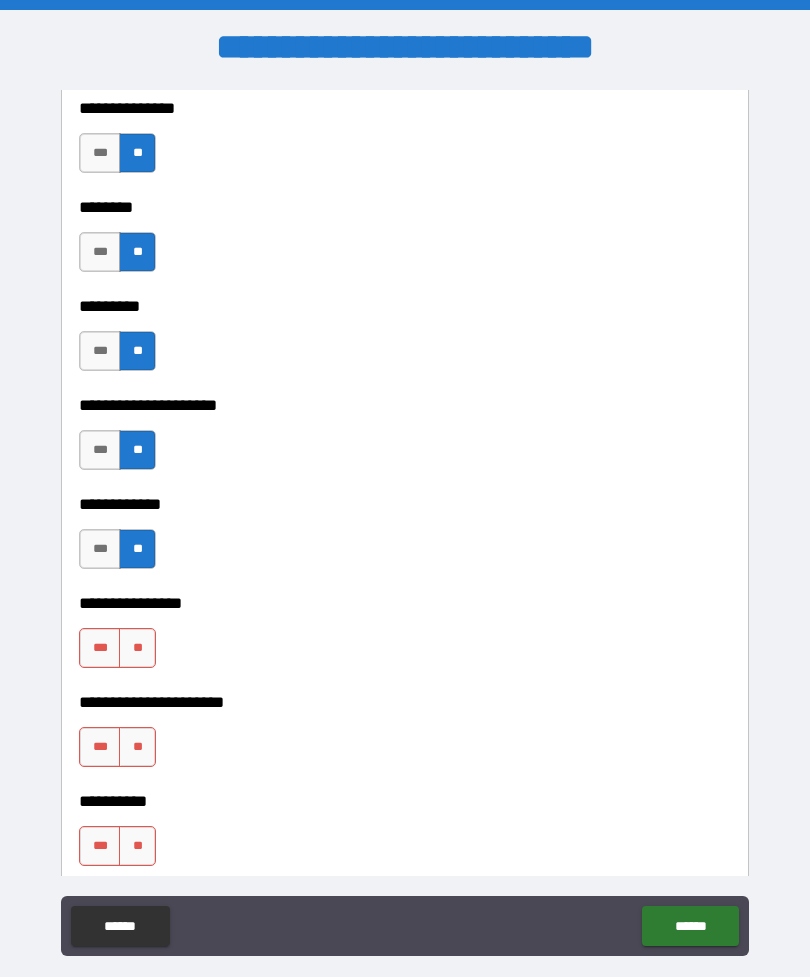click on "**" at bounding box center (137, 648) 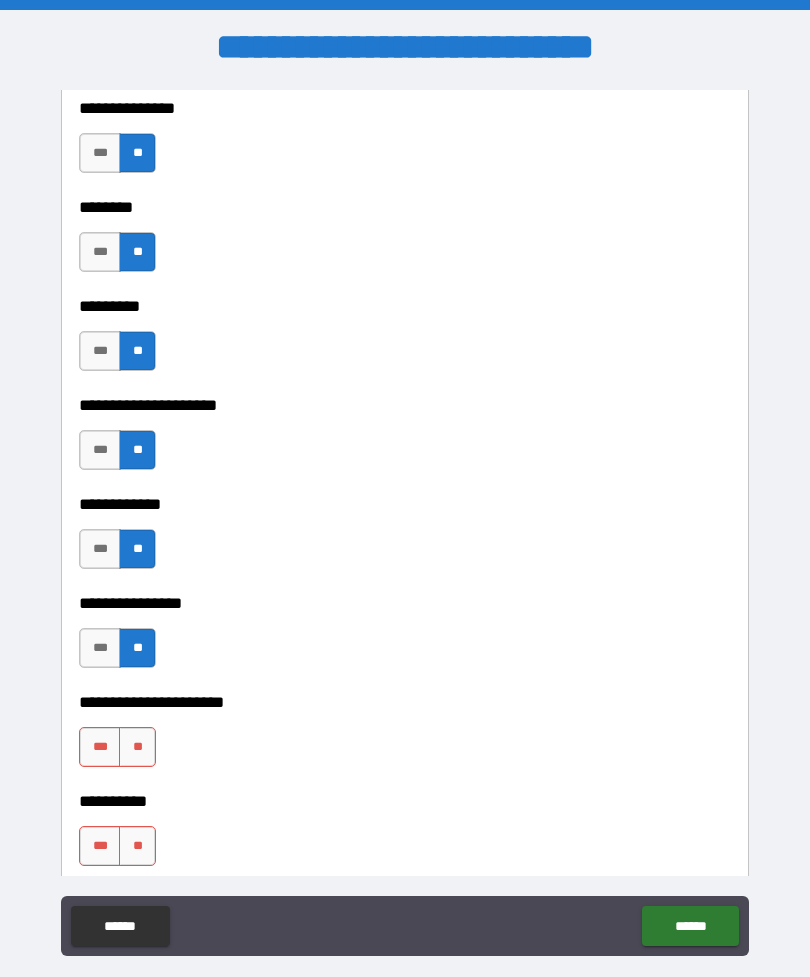 click on "**" at bounding box center (137, 747) 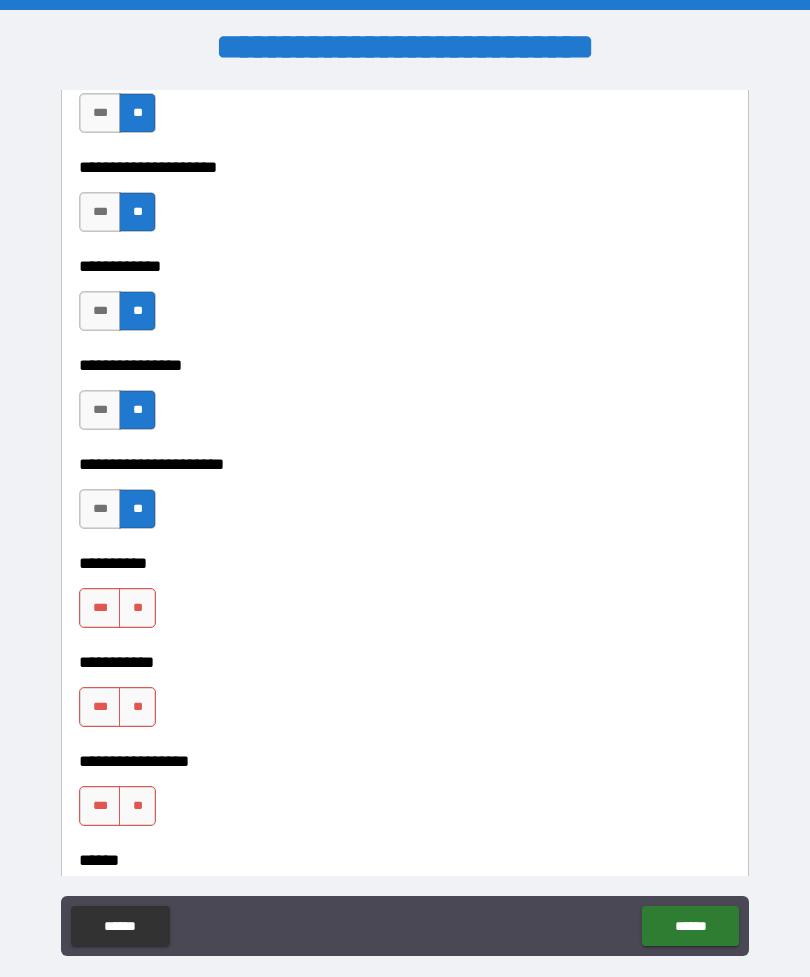 scroll, scrollTop: 8055, scrollLeft: 0, axis: vertical 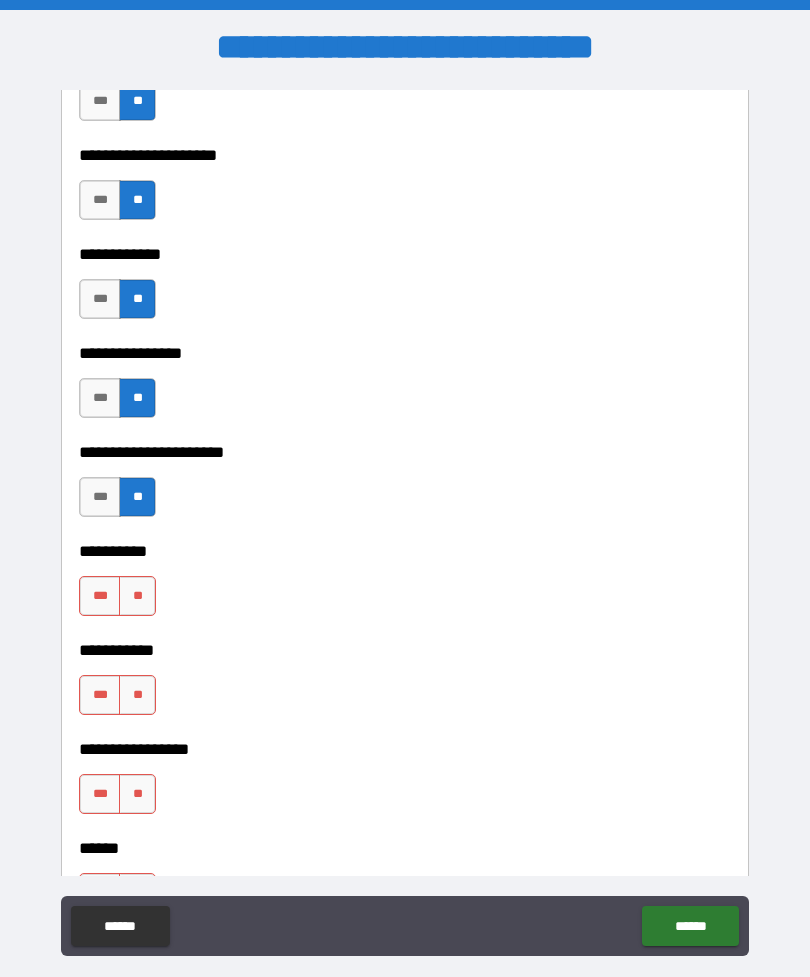 click on "**" at bounding box center [137, 596] 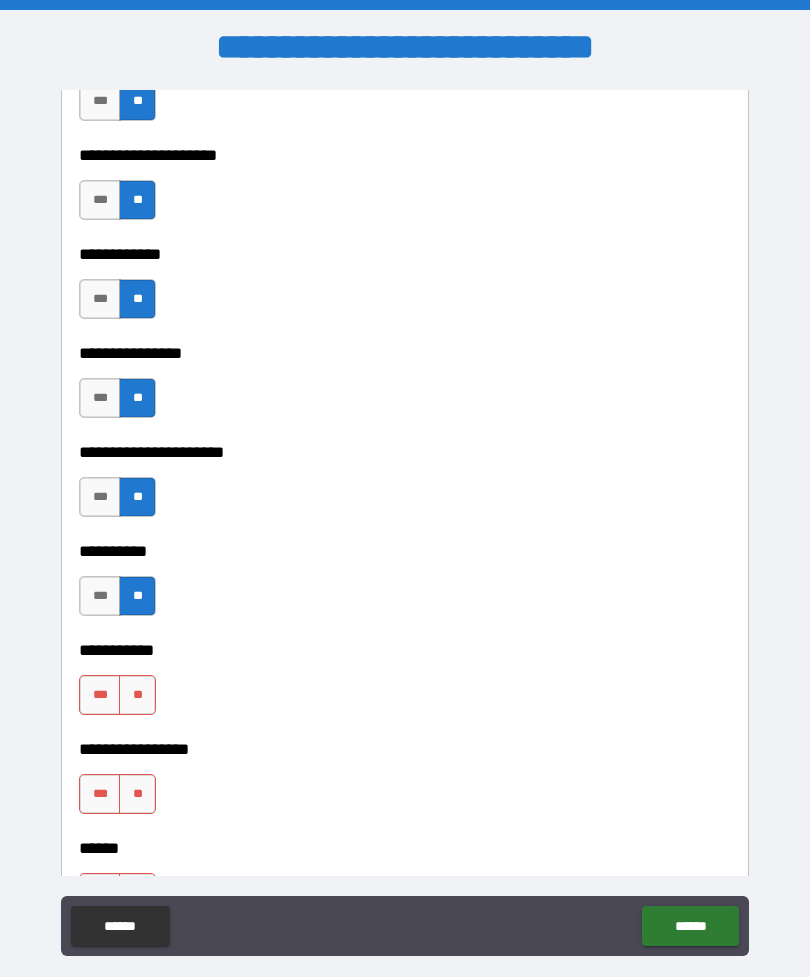 scroll, scrollTop: 8045, scrollLeft: 0, axis: vertical 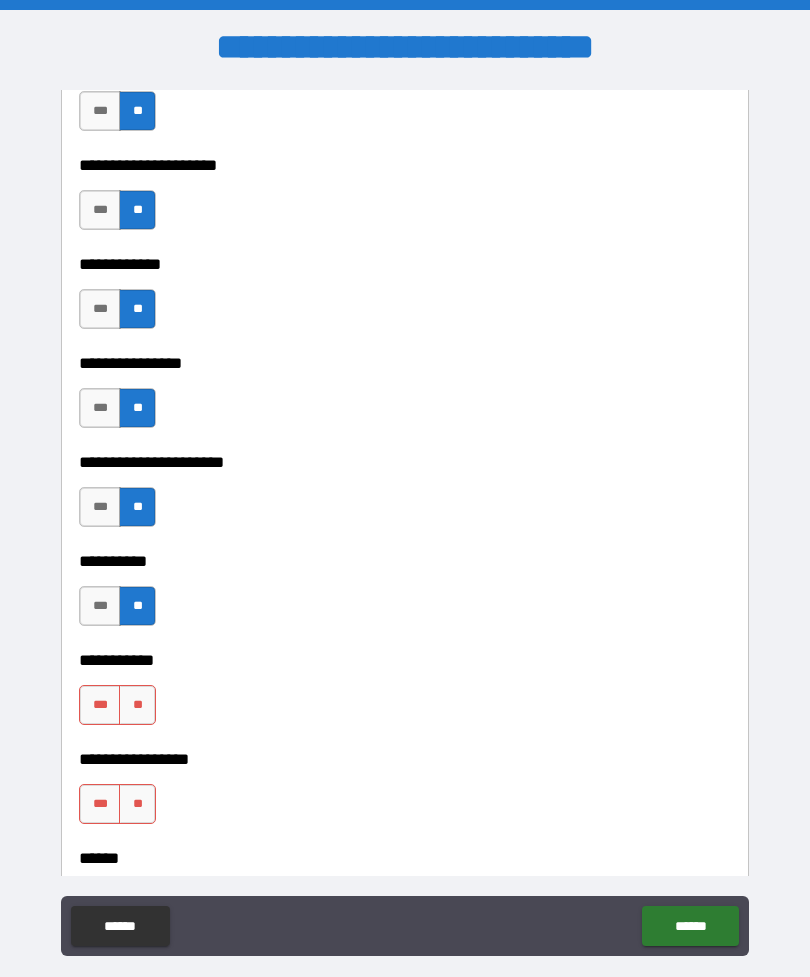 click on "**" at bounding box center [137, 705] 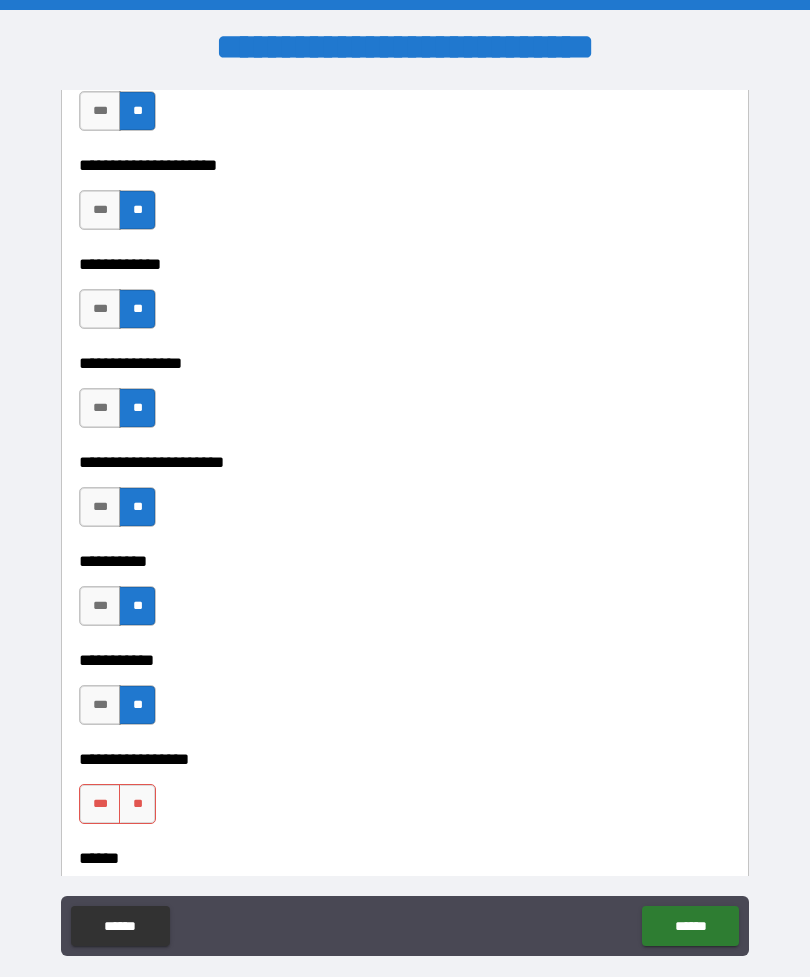 click on "**" at bounding box center [137, 804] 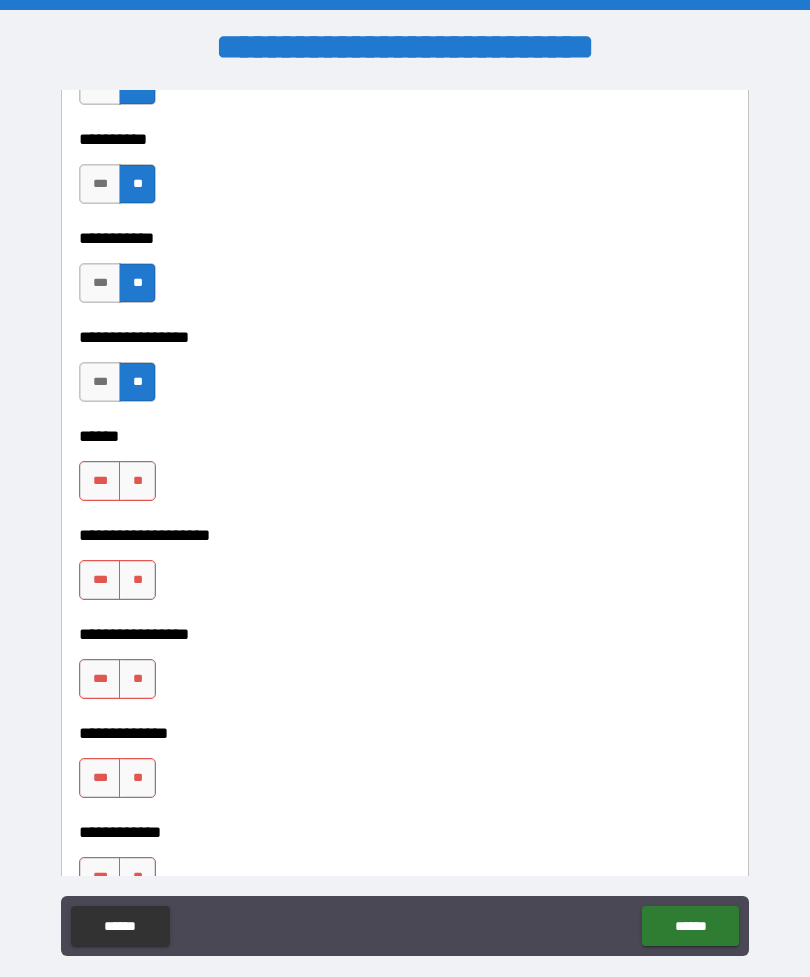 scroll, scrollTop: 8468, scrollLeft: 0, axis: vertical 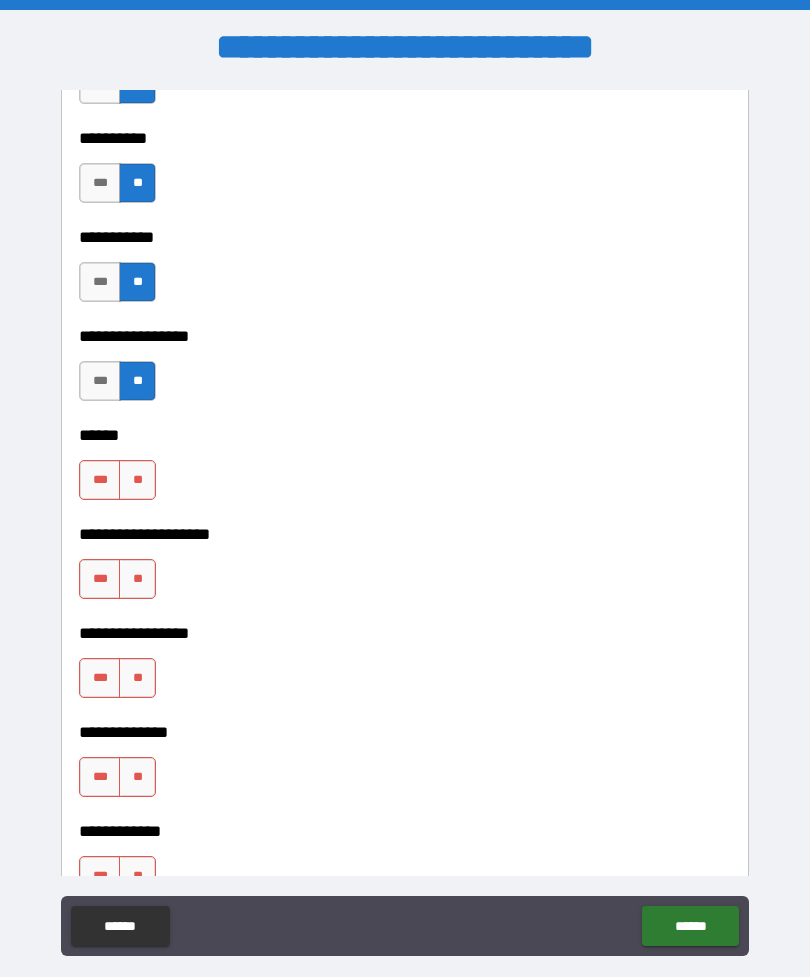 click on "**" at bounding box center (137, 480) 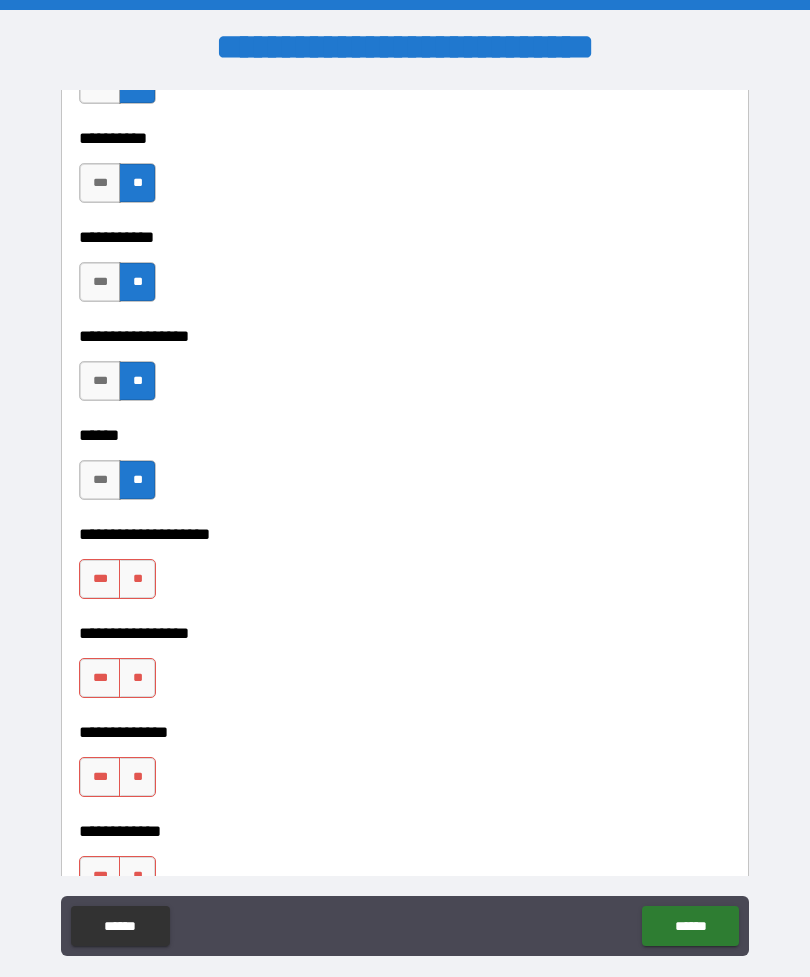 click on "**" at bounding box center (137, 579) 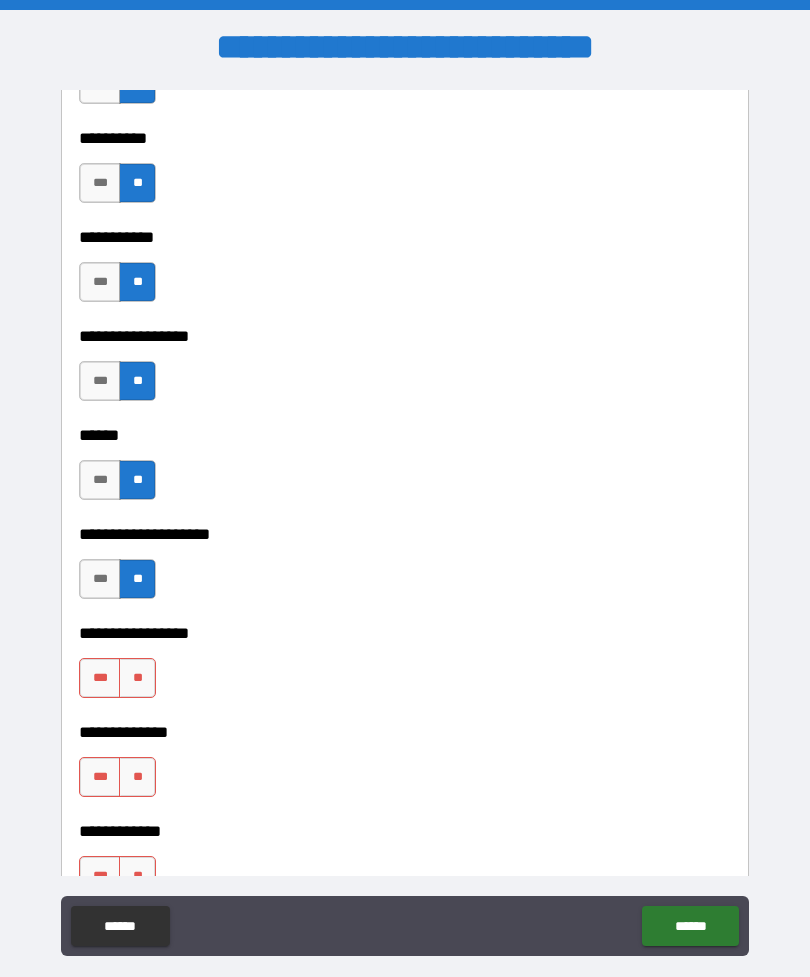 click on "**" at bounding box center (137, 678) 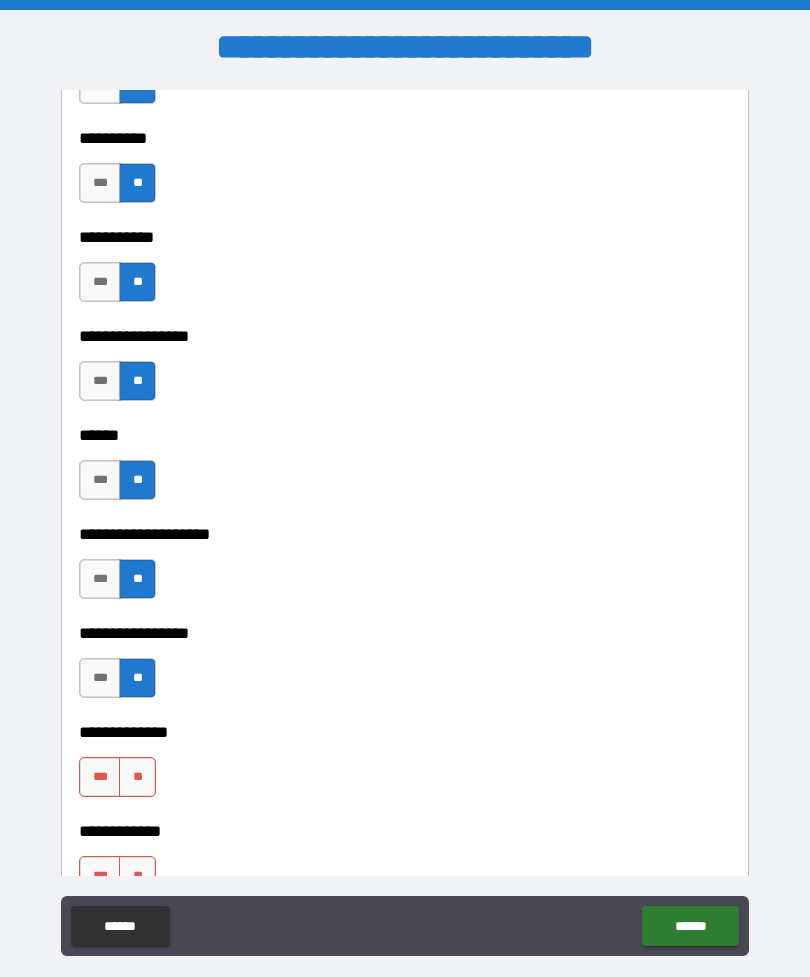 click on "**" at bounding box center (137, 777) 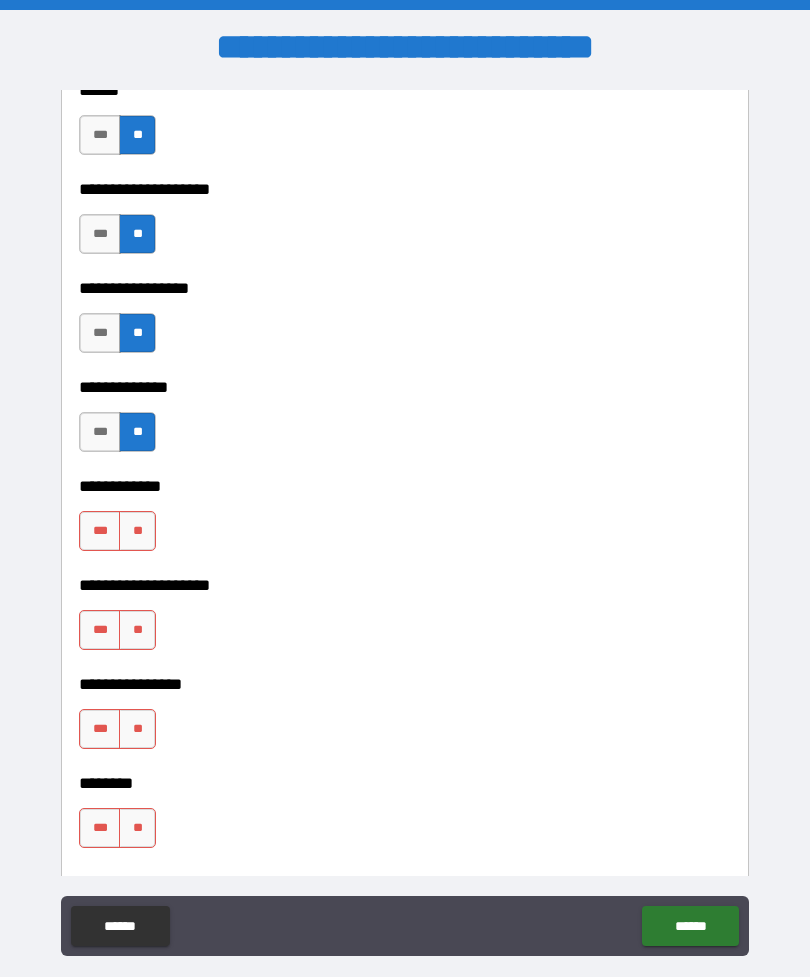 scroll, scrollTop: 8814, scrollLeft: 0, axis: vertical 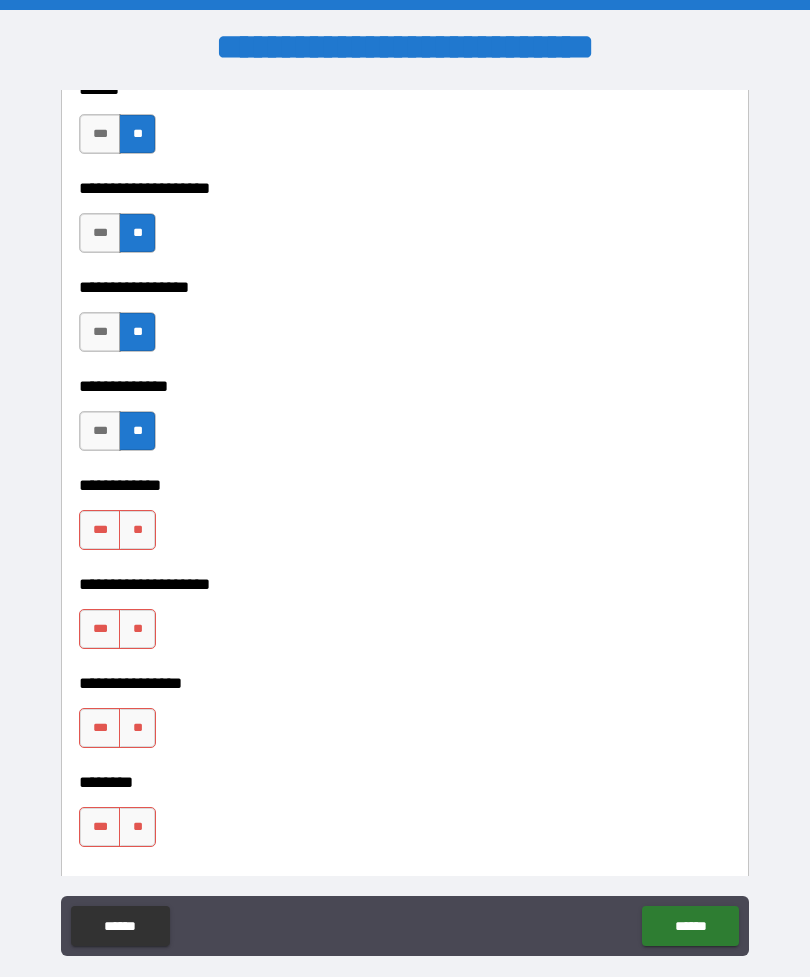 click on "**" at bounding box center (137, 530) 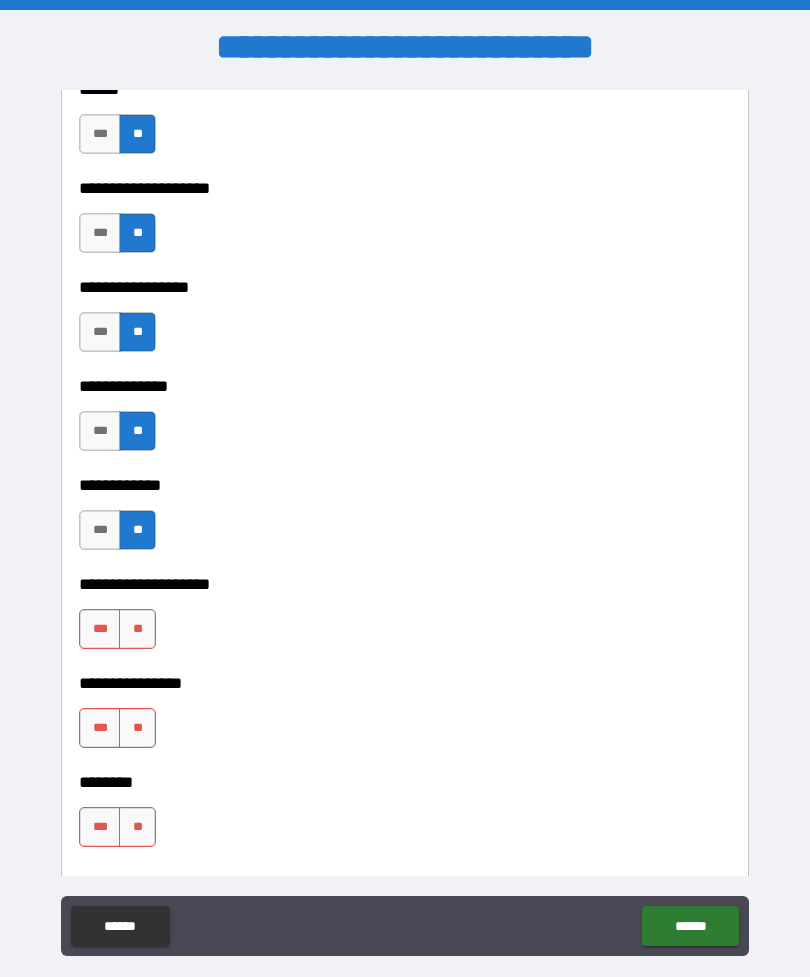 click on "**" at bounding box center [137, 629] 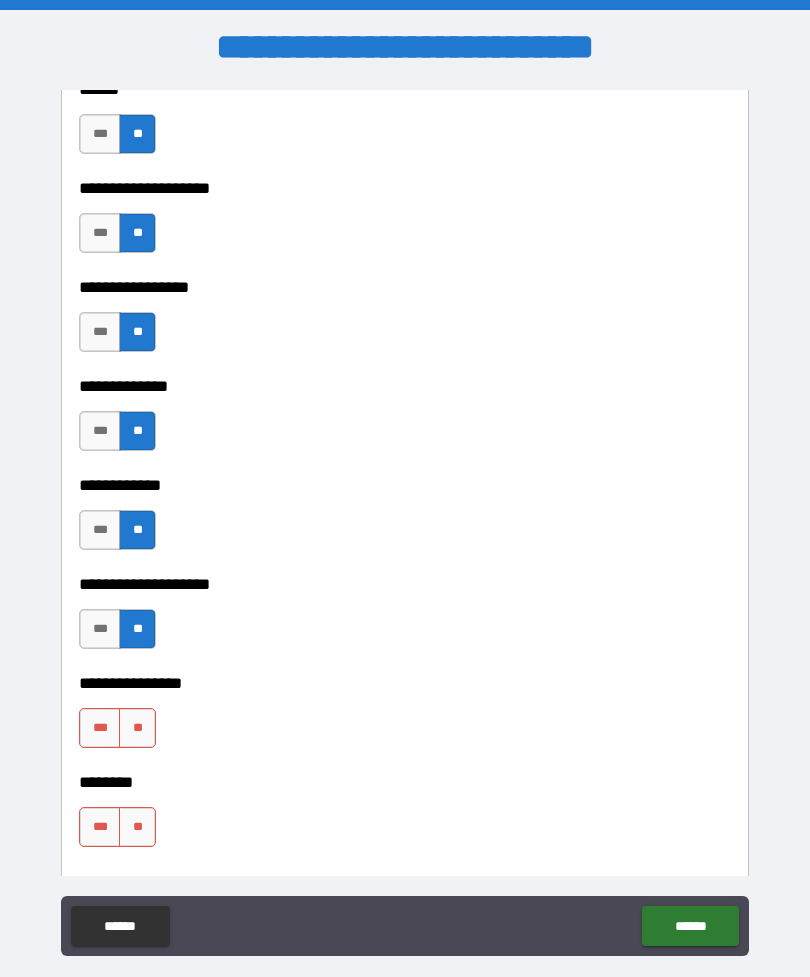 click on "**" at bounding box center [137, 728] 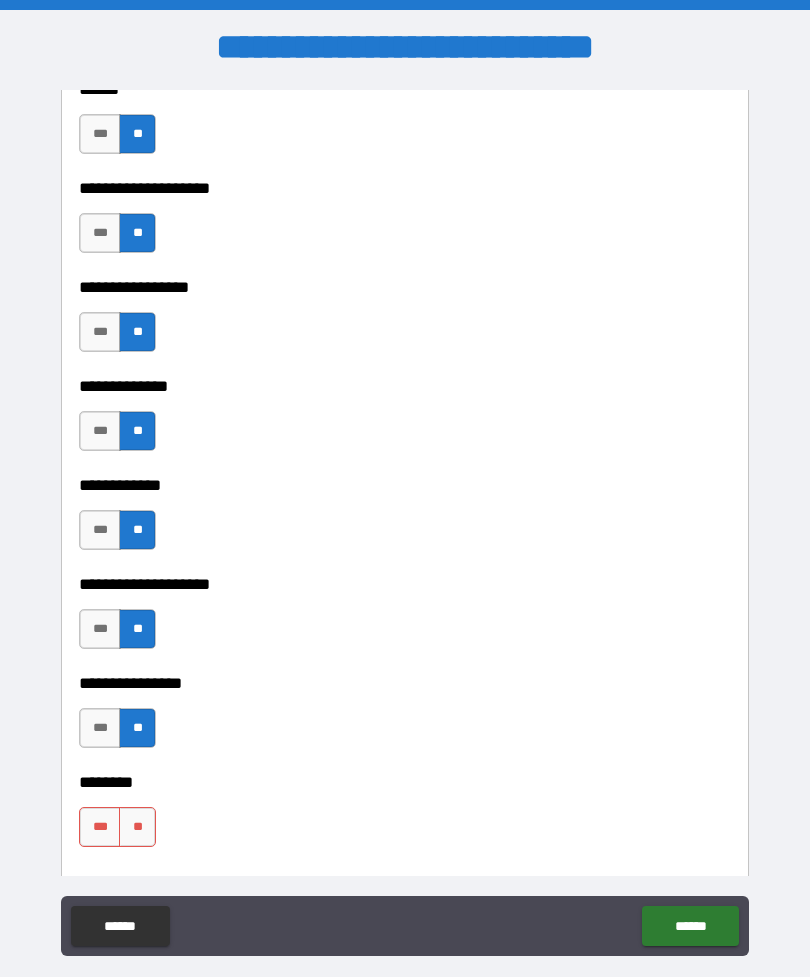 click on "**" at bounding box center [137, 827] 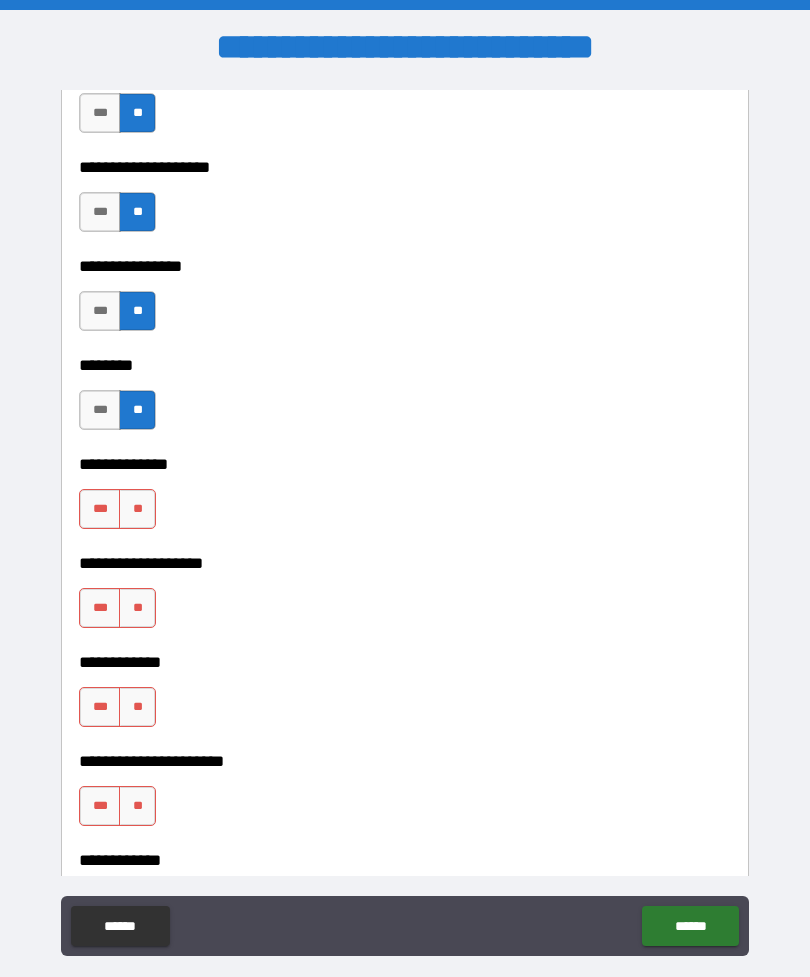scroll, scrollTop: 9256, scrollLeft: 0, axis: vertical 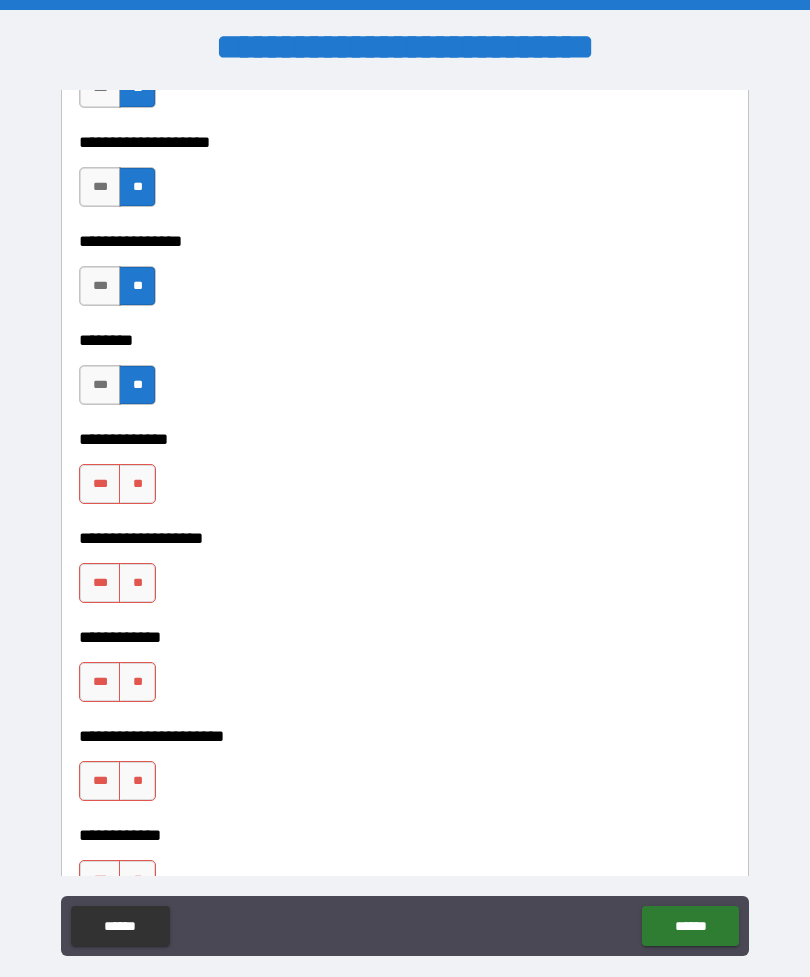 click on "**" at bounding box center [137, 484] 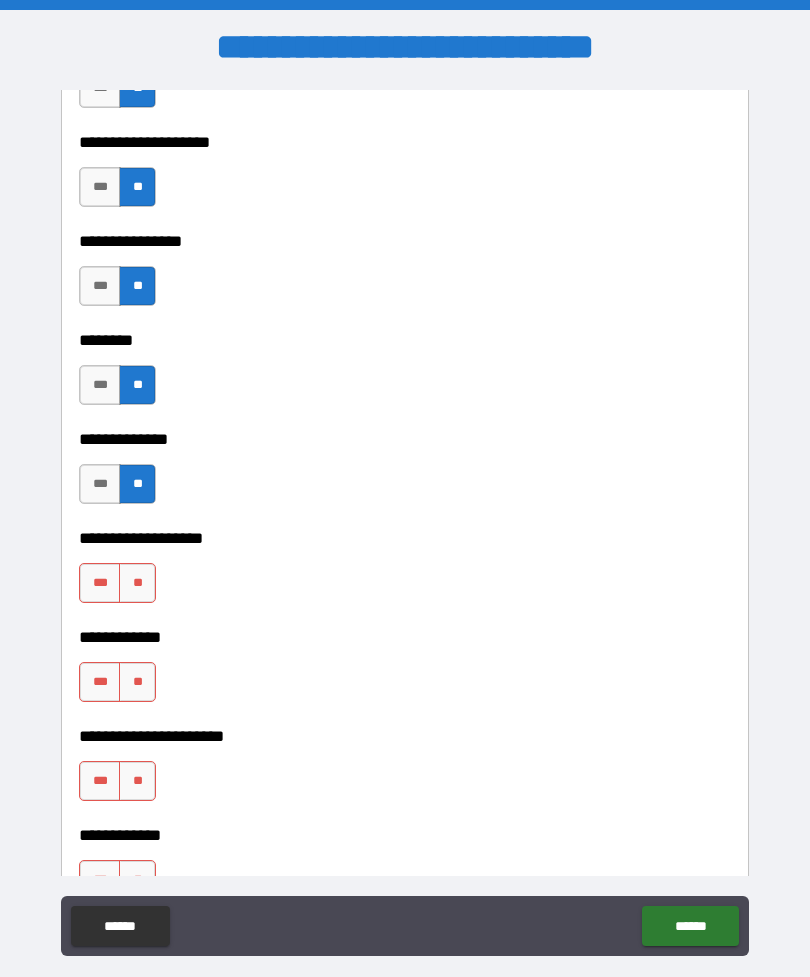 click on "**" at bounding box center [137, 583] 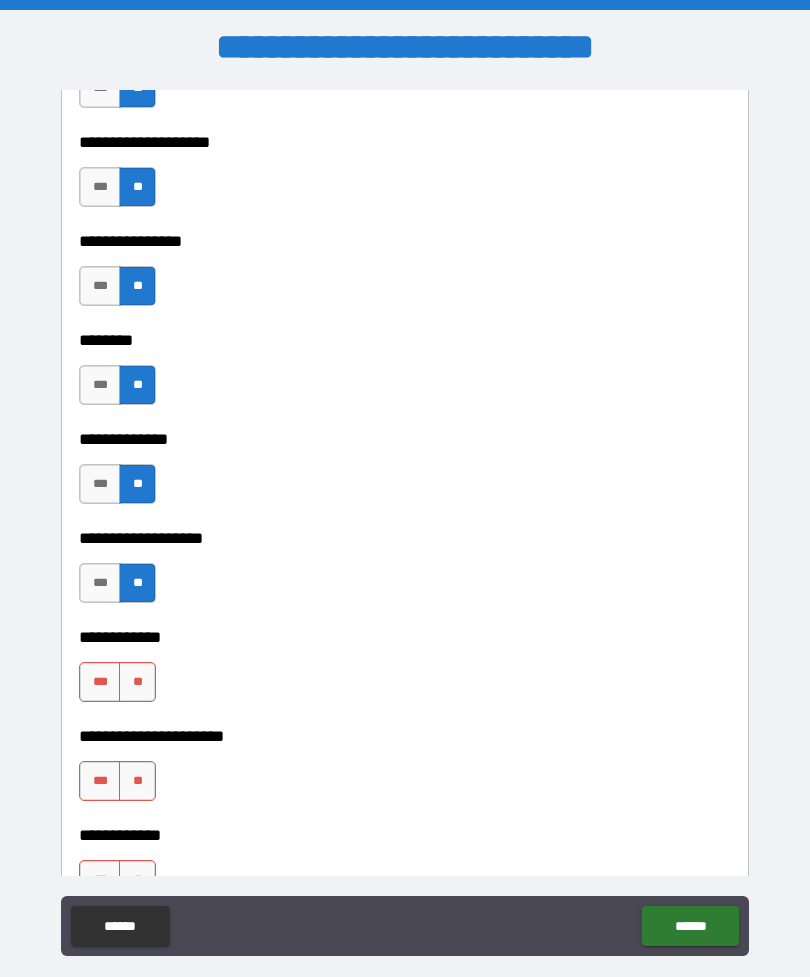 click on "**" at bounding box center [137, 682] 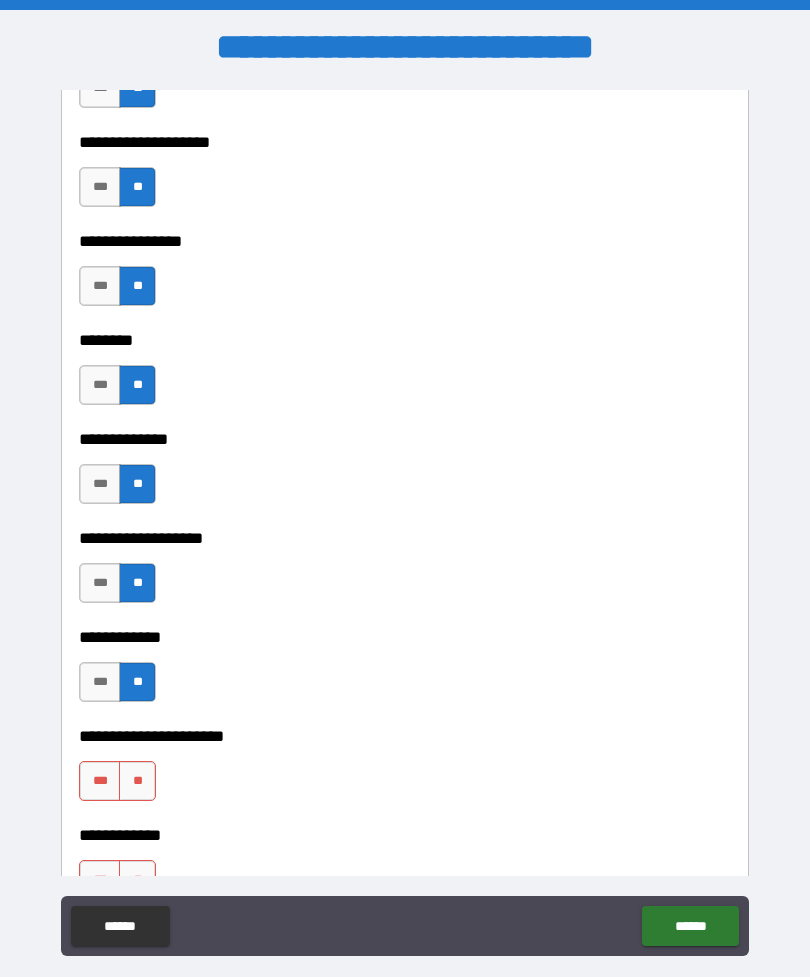 click on "**" at bounding box center [137, 781] 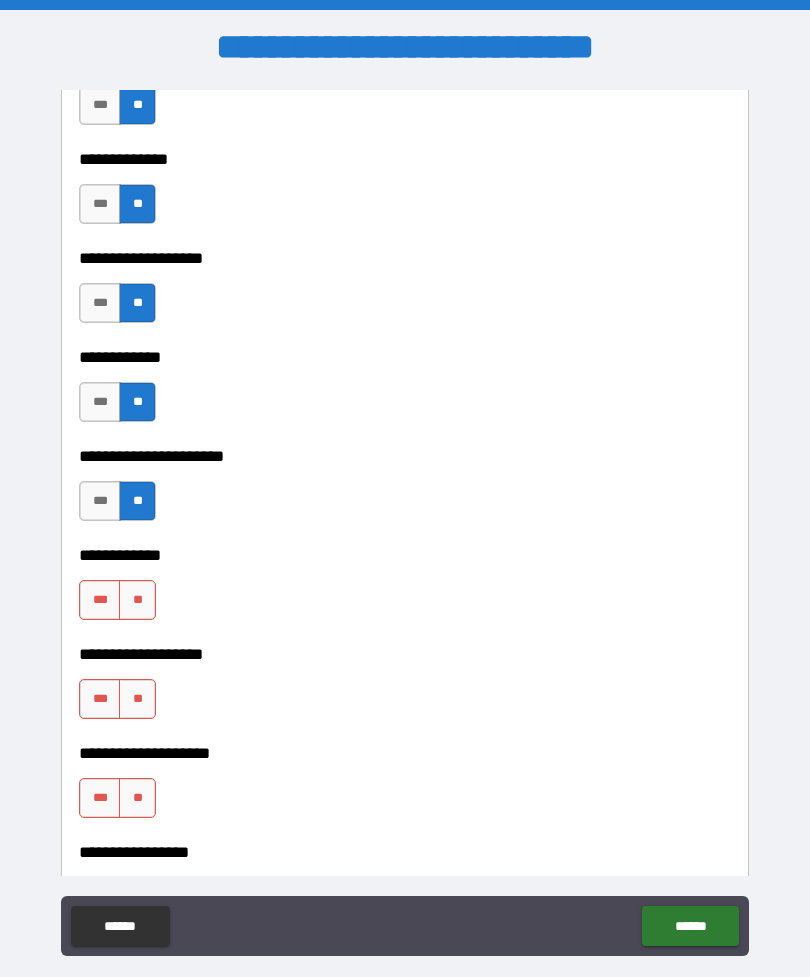 scroll, scrollTop: 9536, scrollLeft: 0, axis: vertical 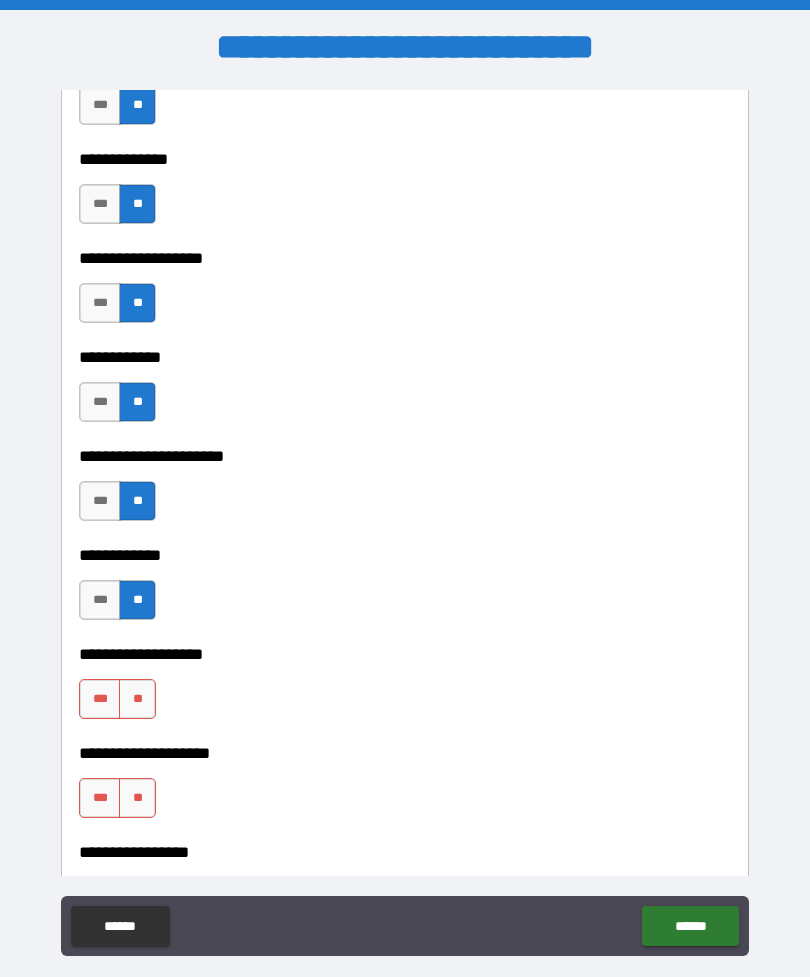 click on "**" at bounding box center (137, 699) 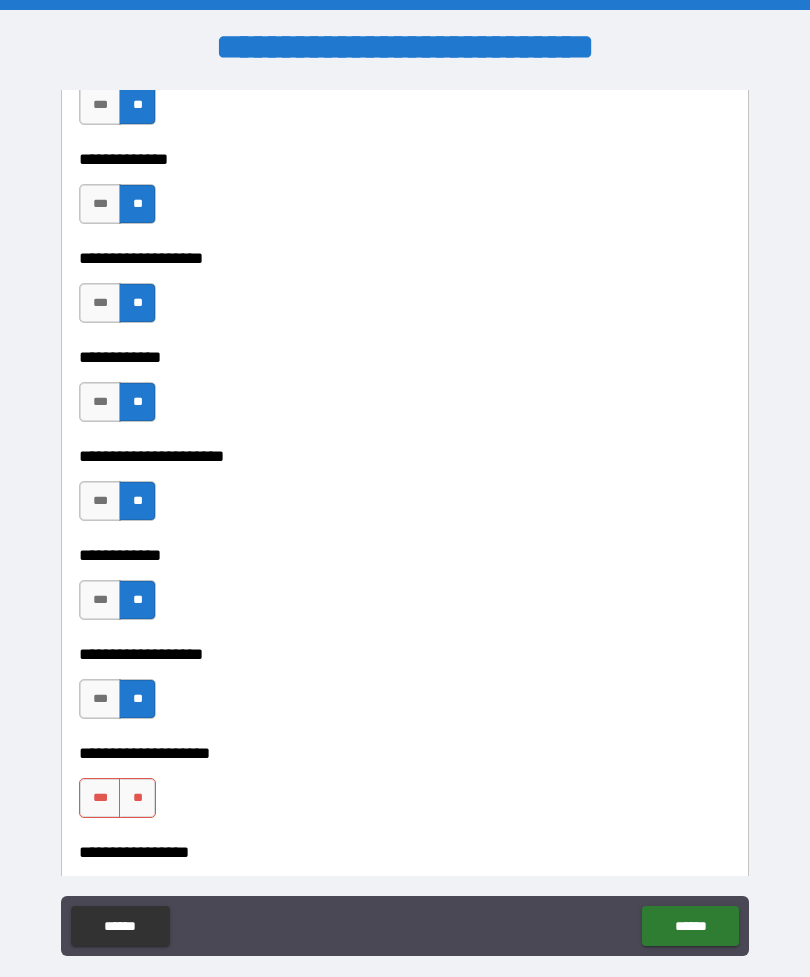 click on "**" at bounding box center (137, 798) 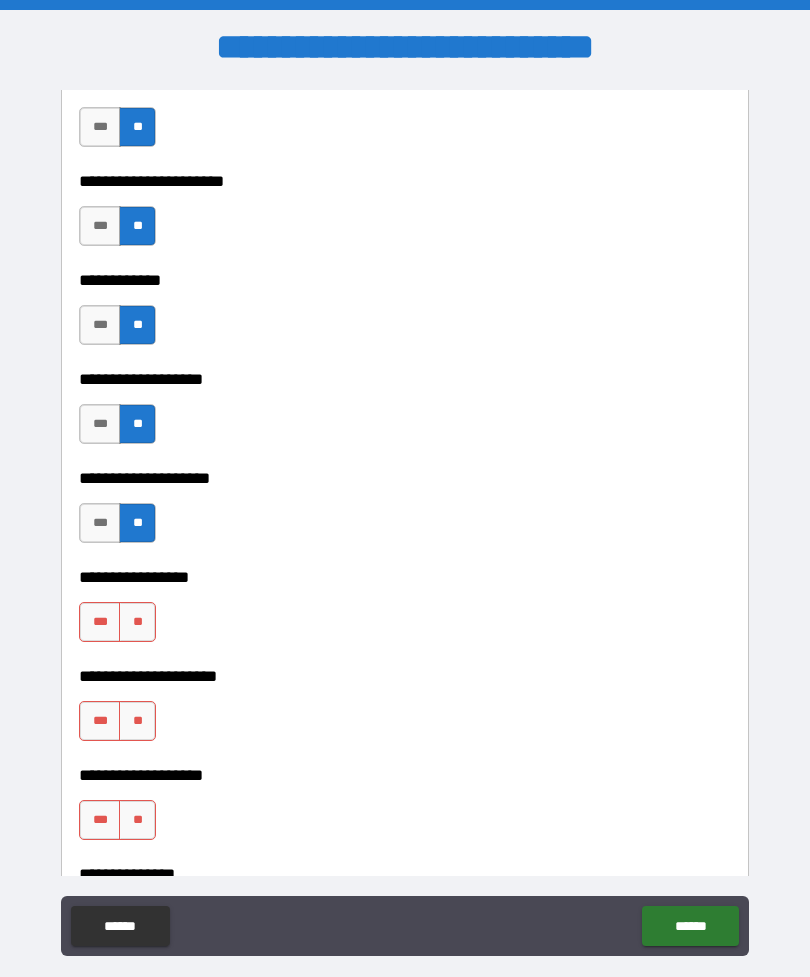 scroll, scrollTop: 9845, scrollLeft: 0, axis: vertical 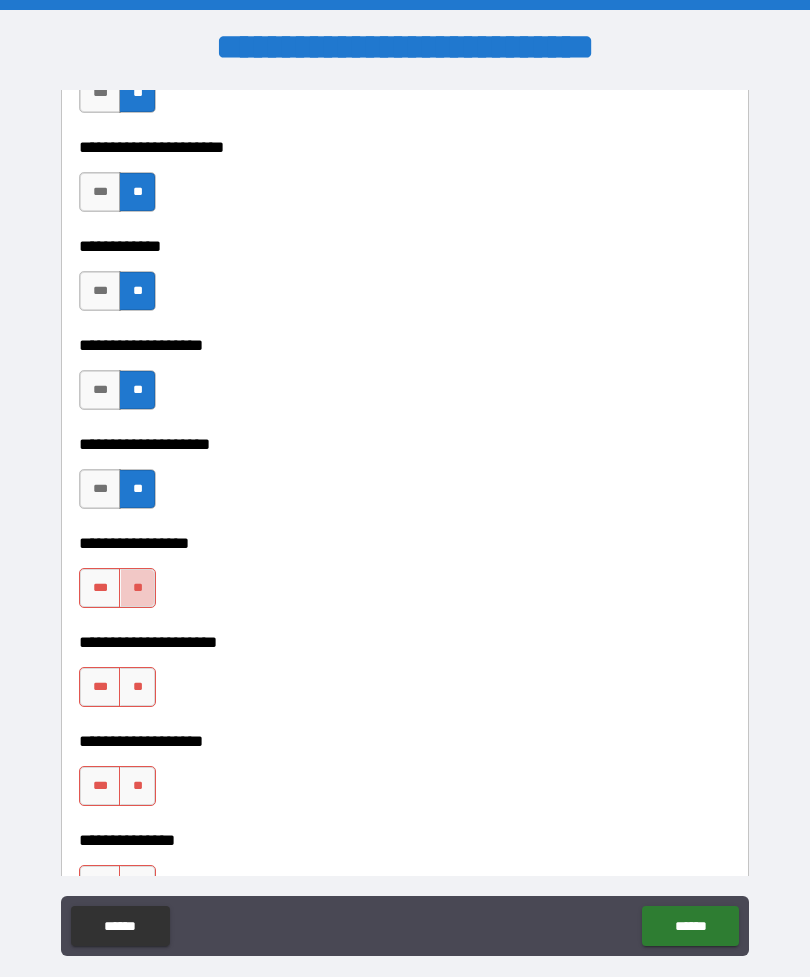 click on "**" at bounding box center [137, 588] 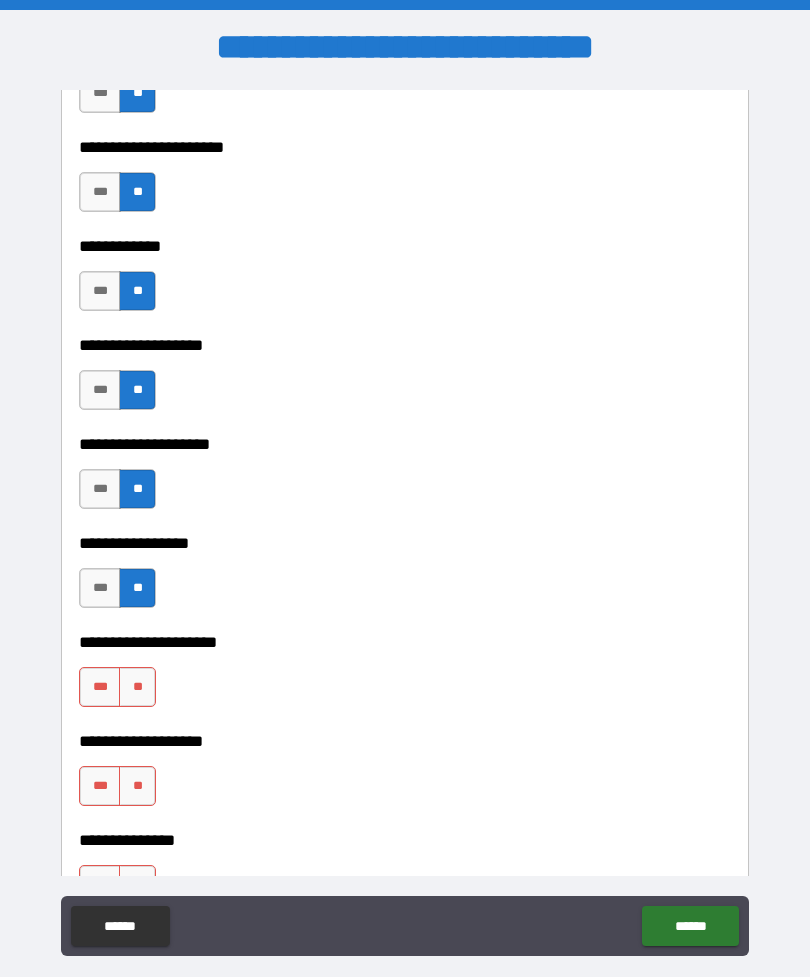 click on "**" at bounding box center (137, 687) 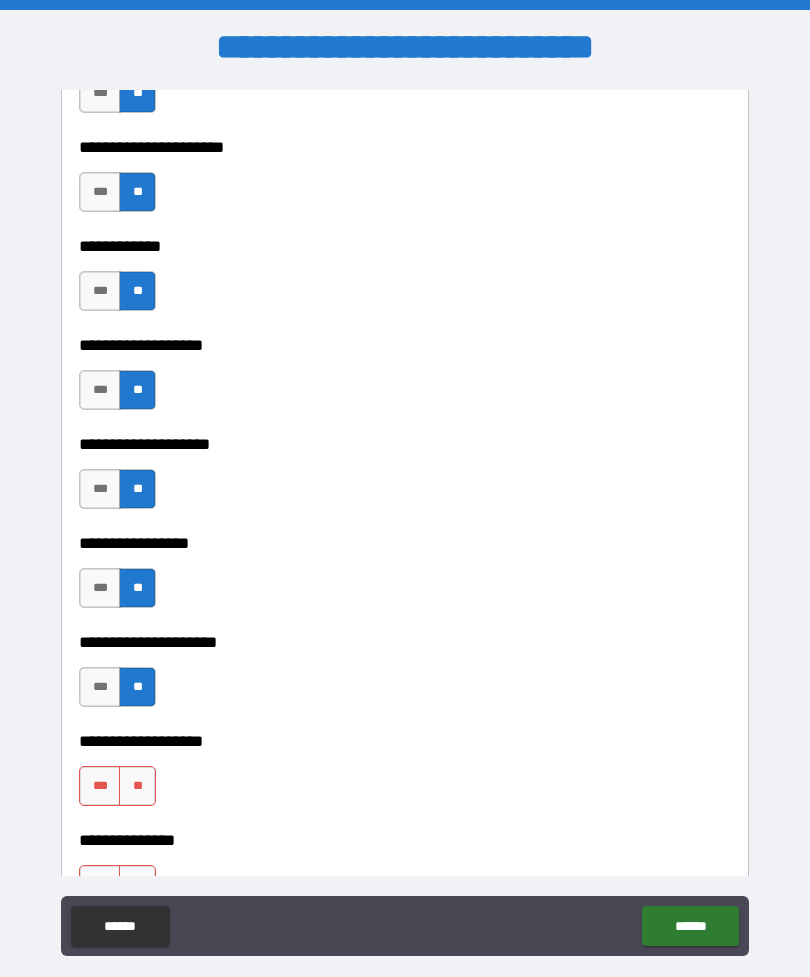 click on "**" at bounding box center (137, 786) 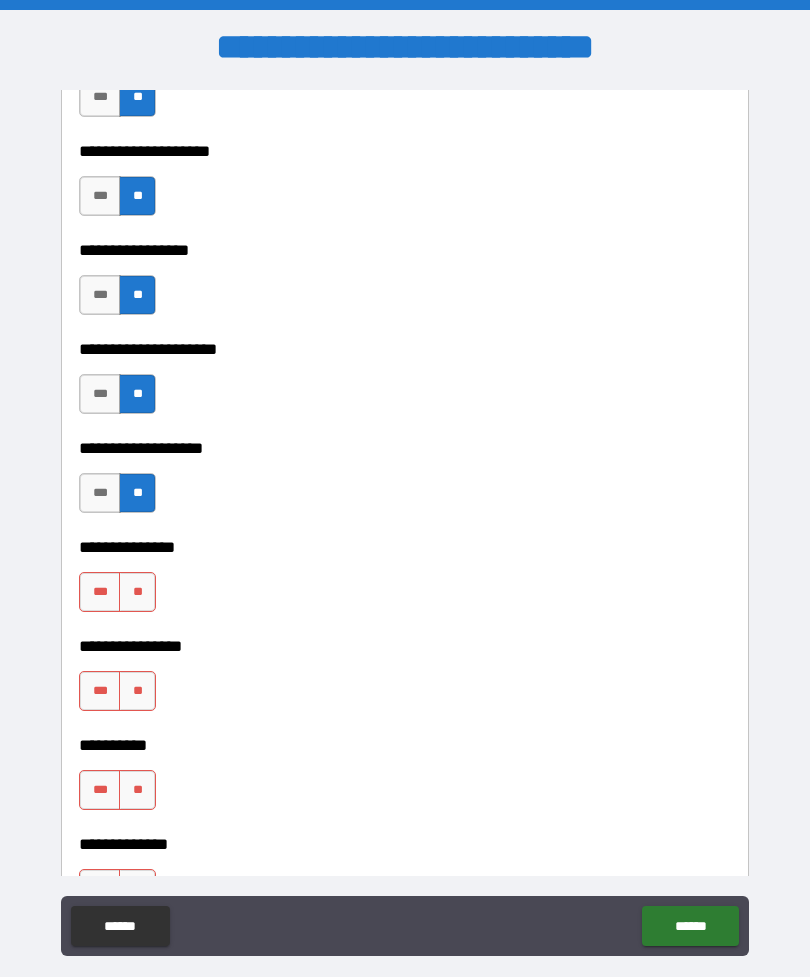 scroll, scrollTop: 10143, scrollLeft: 0, axis: vertical 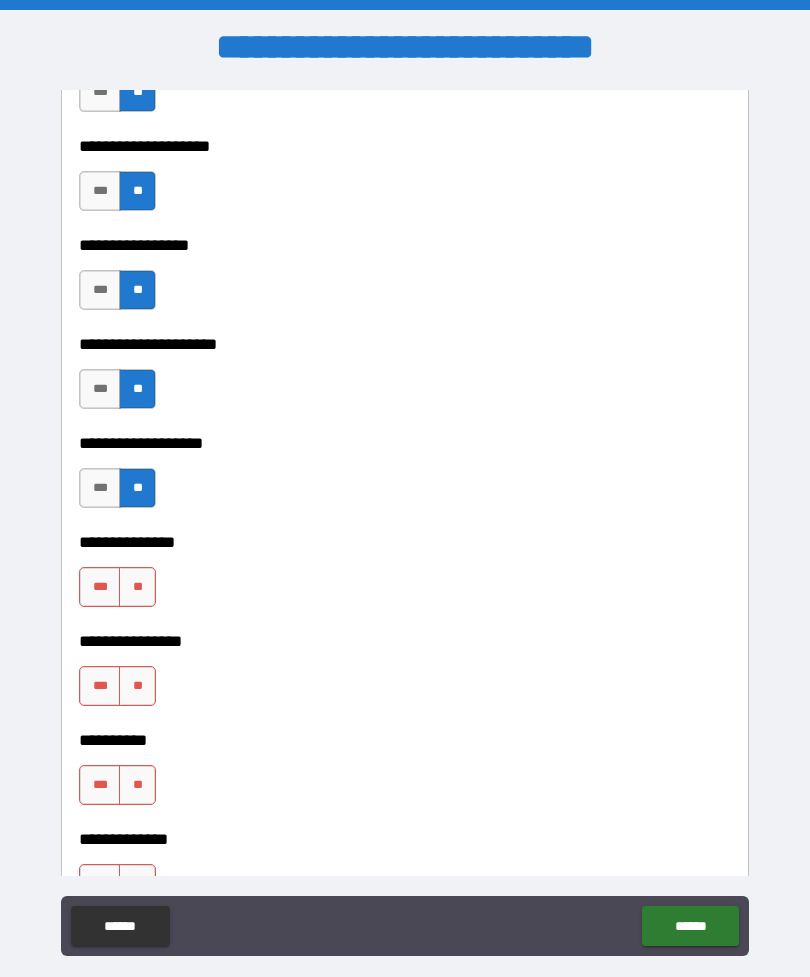 click on "**" at bounding box center [137, 587] 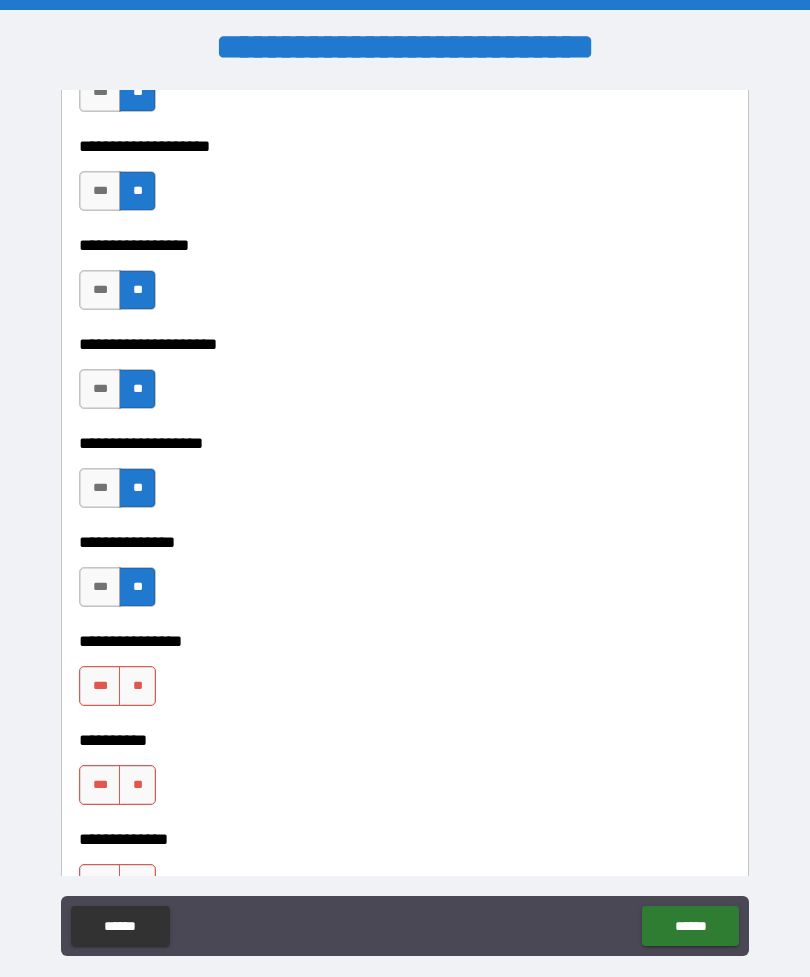 click on "**" at bounding box center (137, 686) 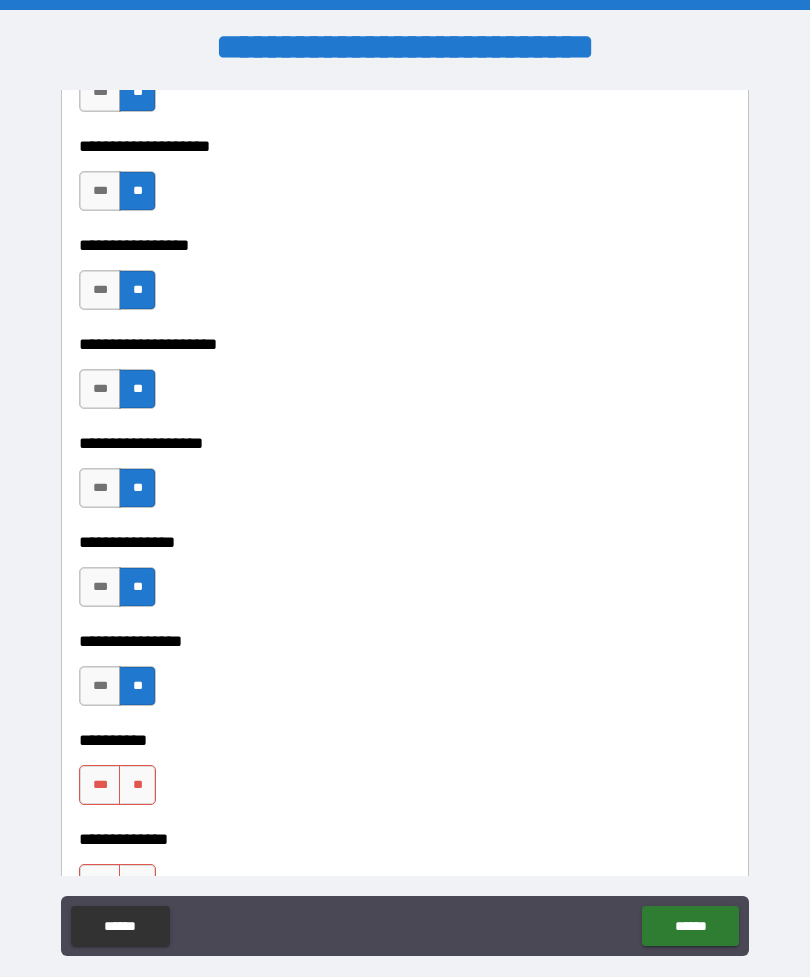 click on "**" at bounding box center [137, 785] 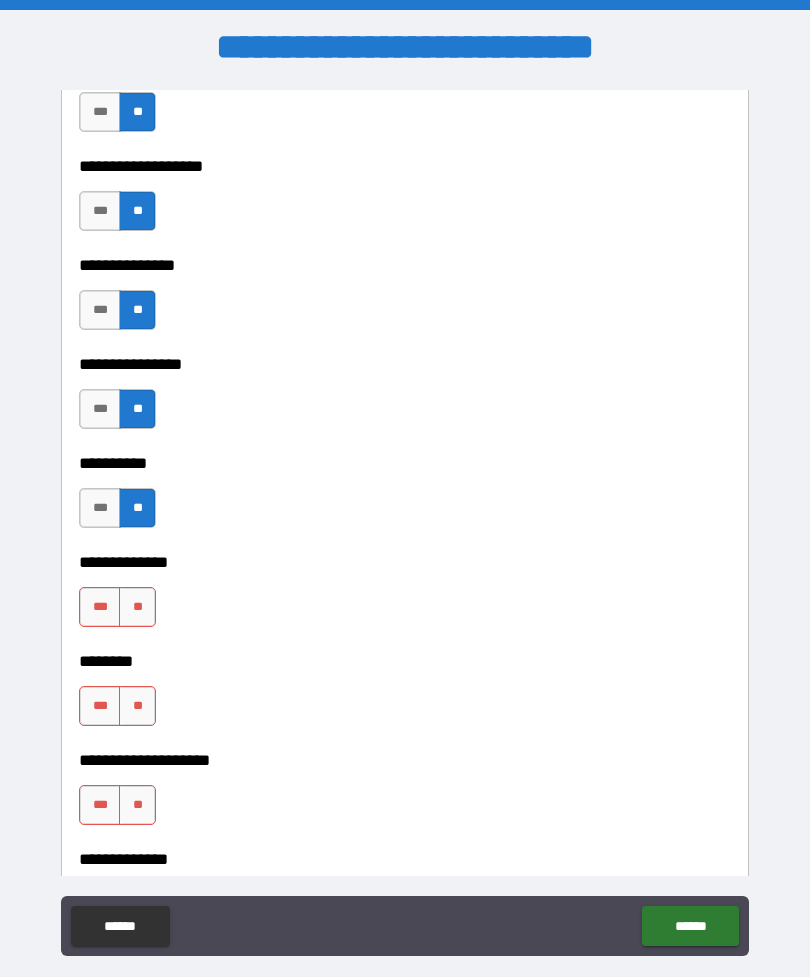 scroll, scrollTop: 10431, scrollLeft: 0, axis: vertical 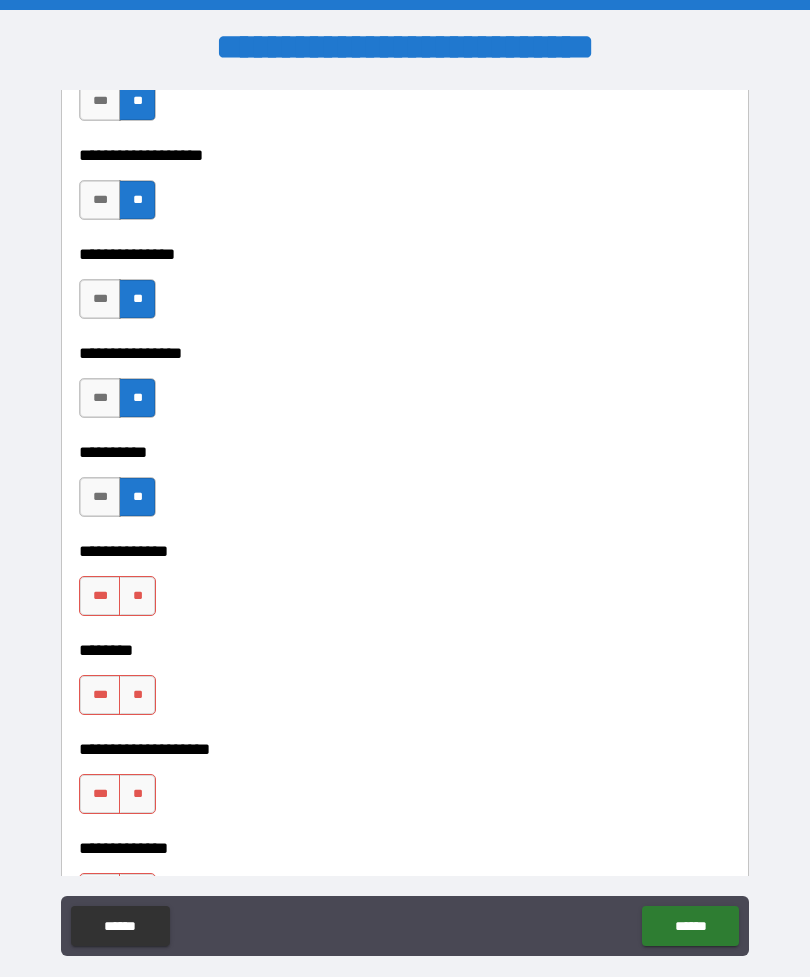 click on "**" at bounding box center (137, 596) 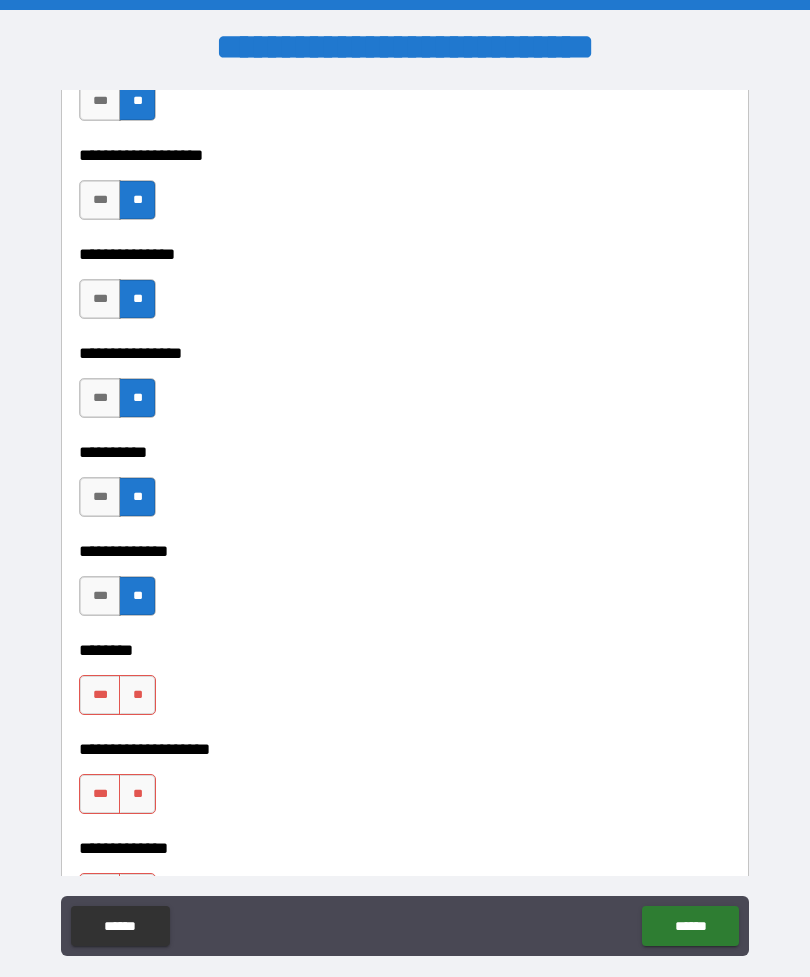 click on "**" at bounding box center [137, 695] 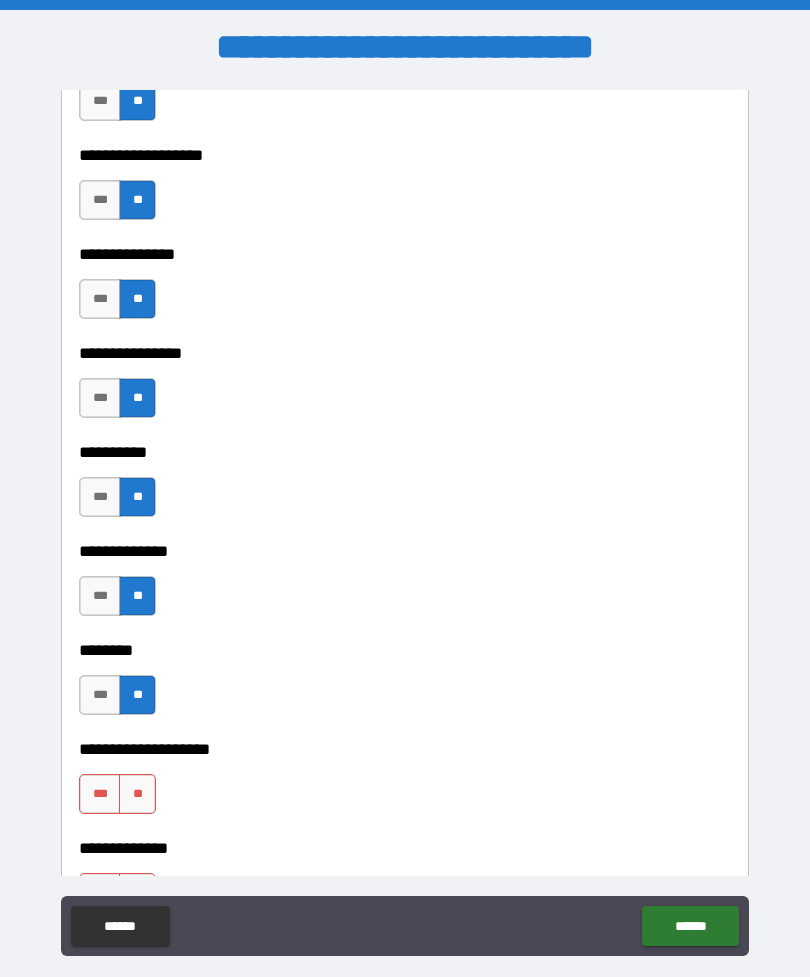 click on "**" at bounding box center (137, 794) 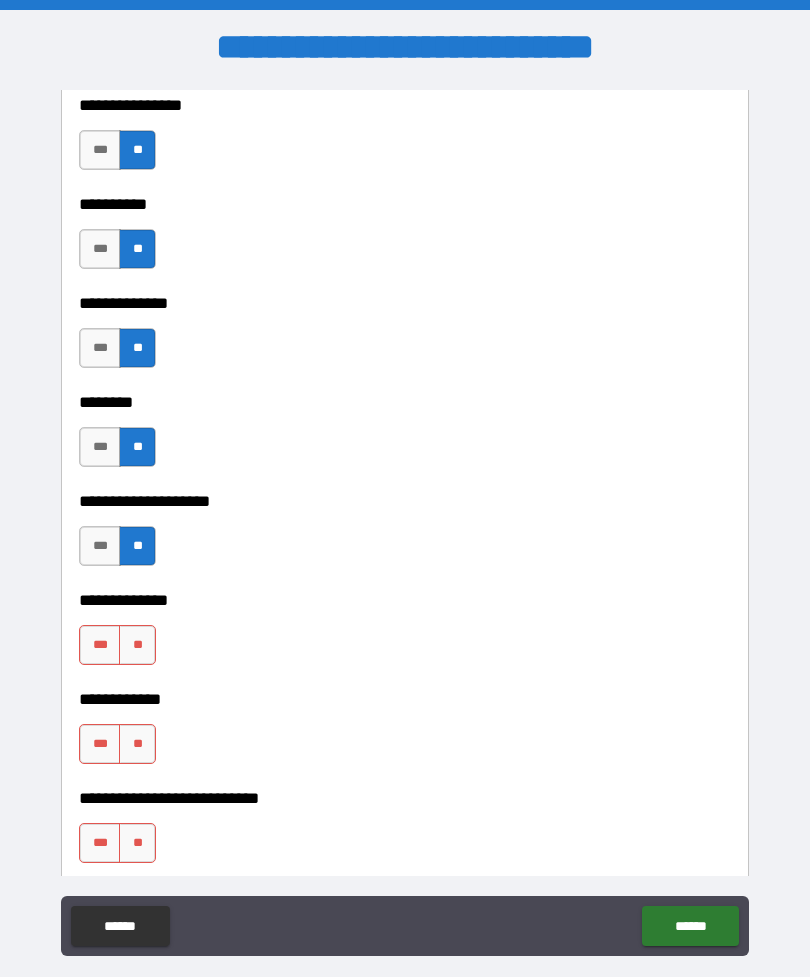 scroll, scrollTop: 10684, scrollLeft: 0, axis: vertical 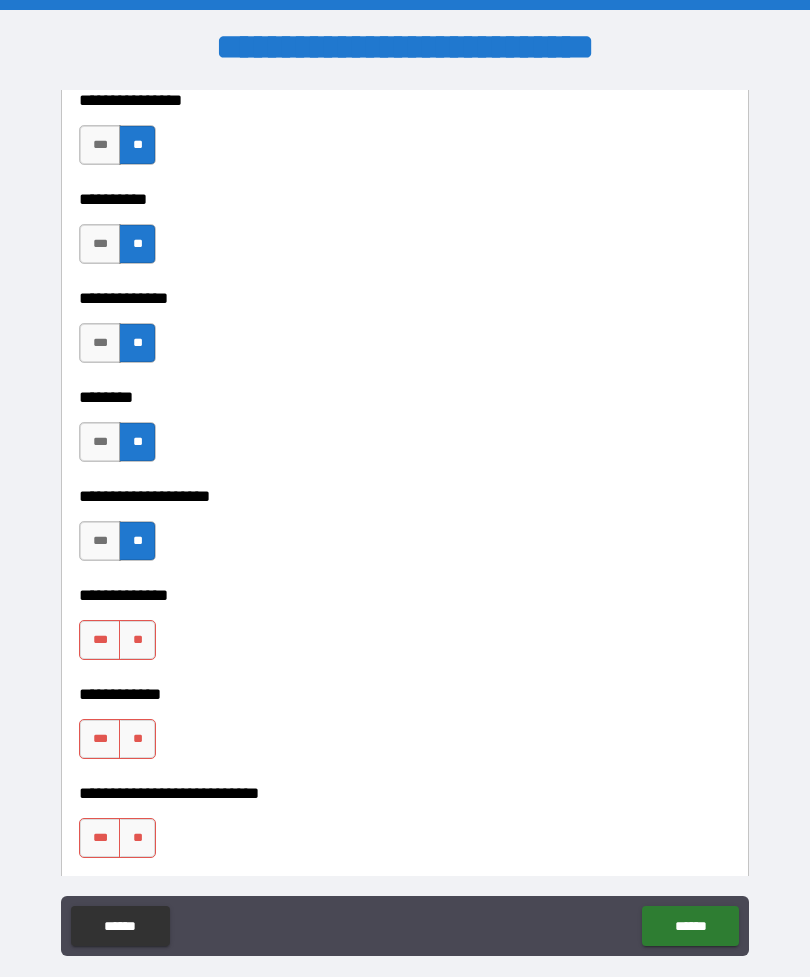 click on "**" at bounding box center (137, 640) 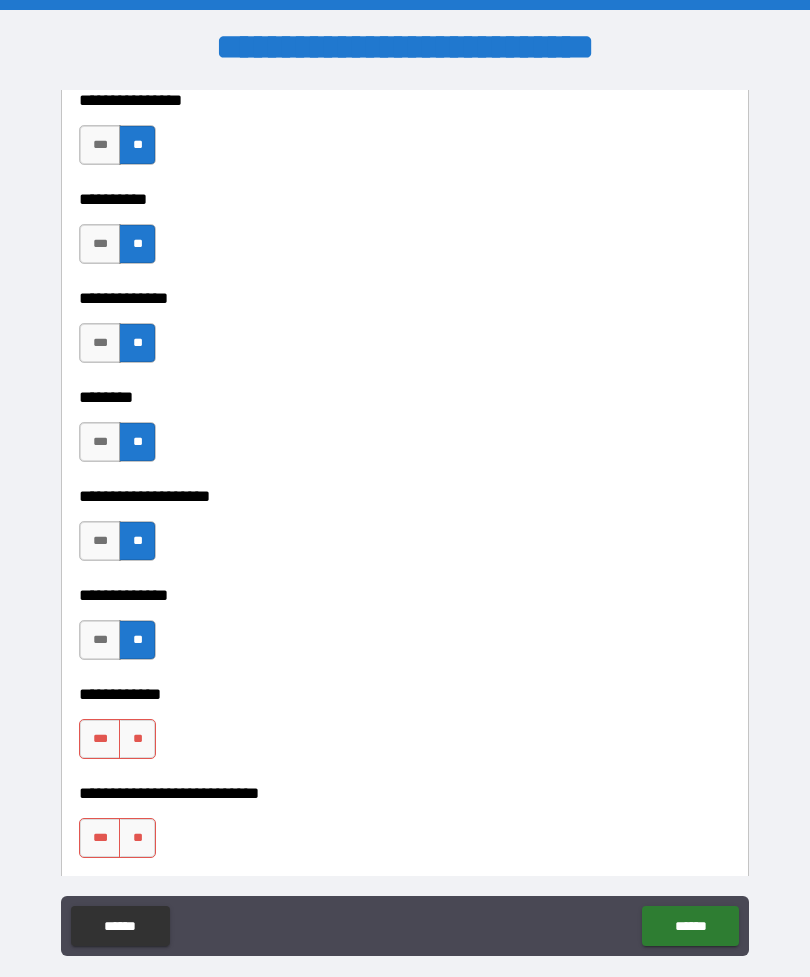click on "**" at bounding box center (137, 739) 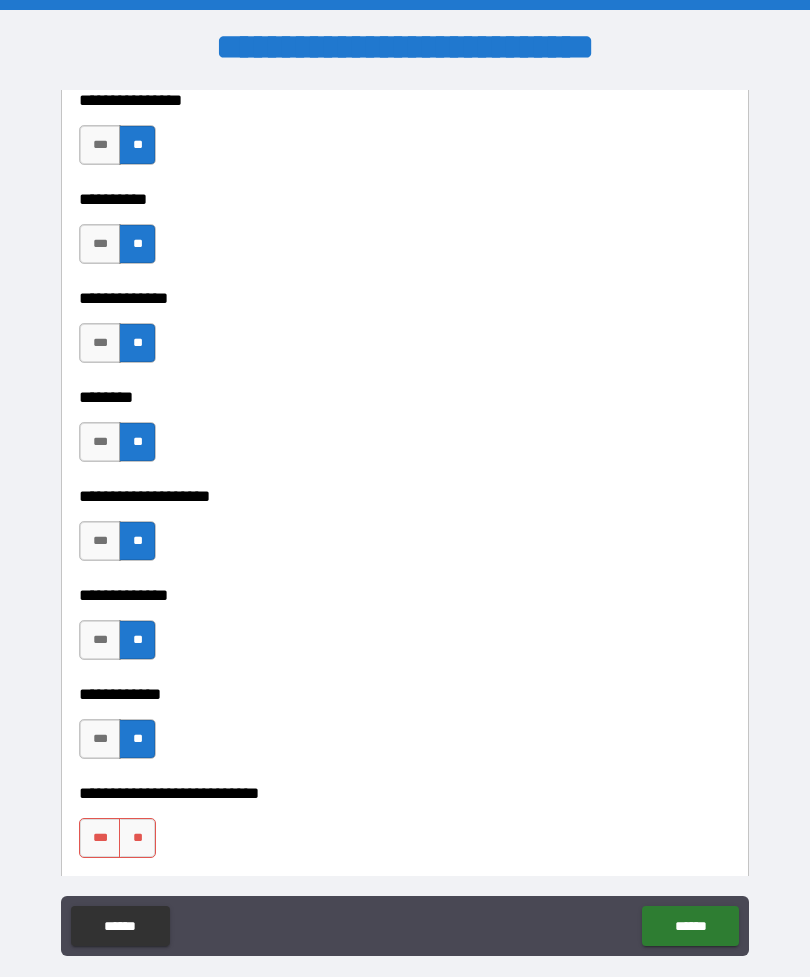click on "**" at bounding box center [137, 838] 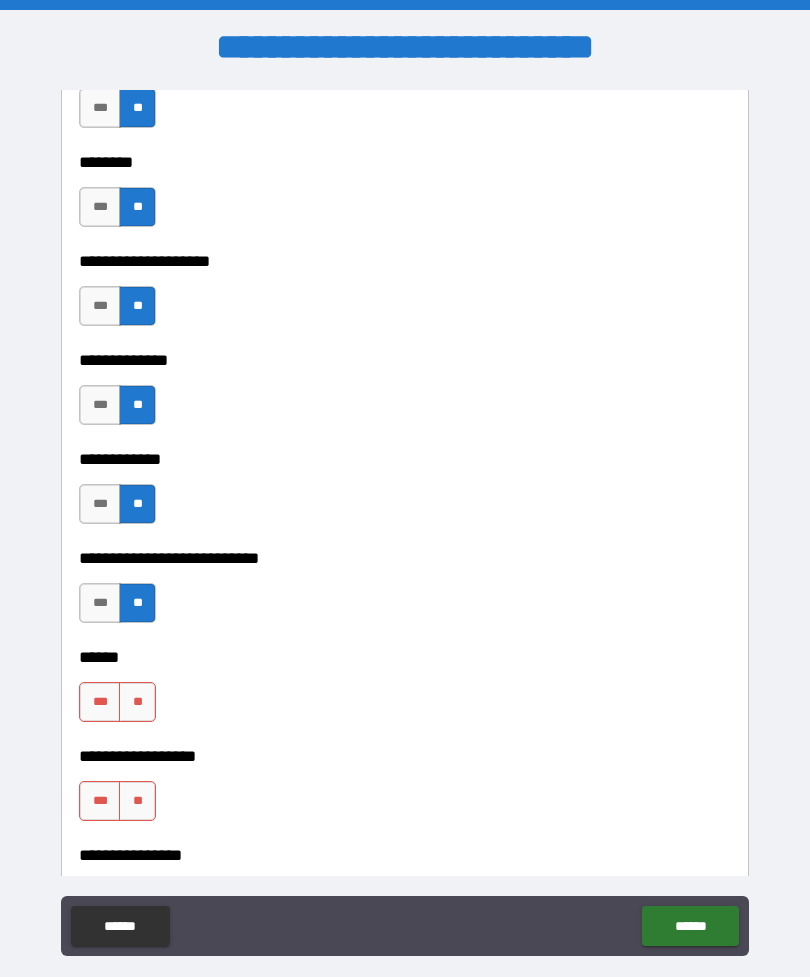 scroll, scrollTop: 10932, scrollLeft: 0, axis: vertical 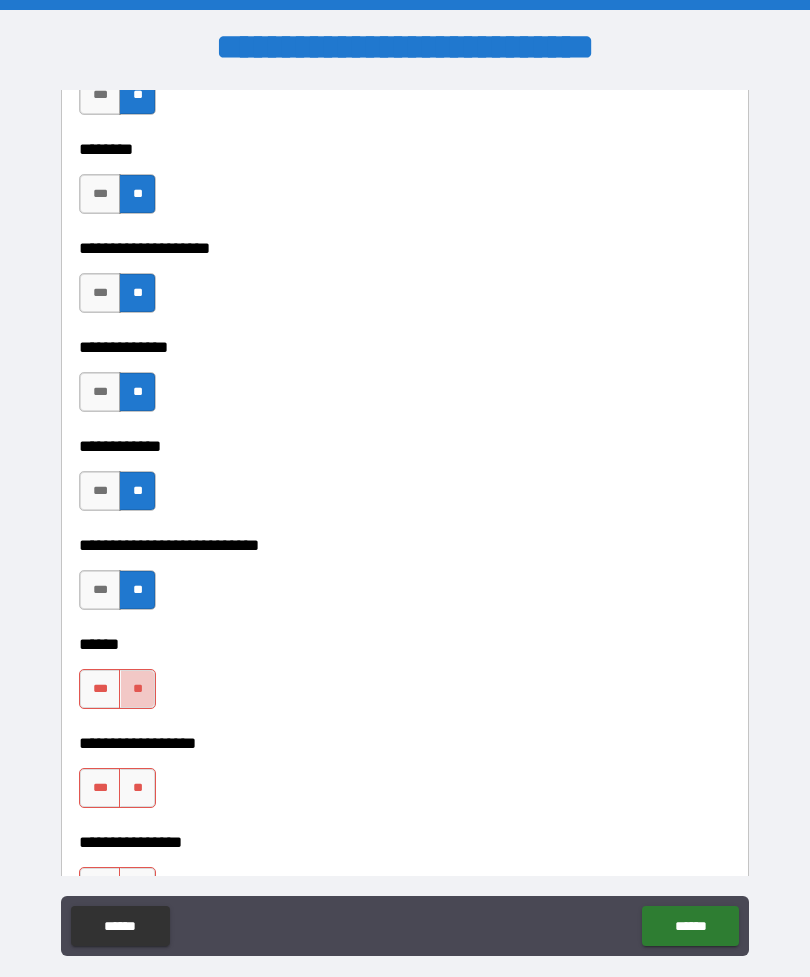 click on "**" at bounding box center (137, 689) 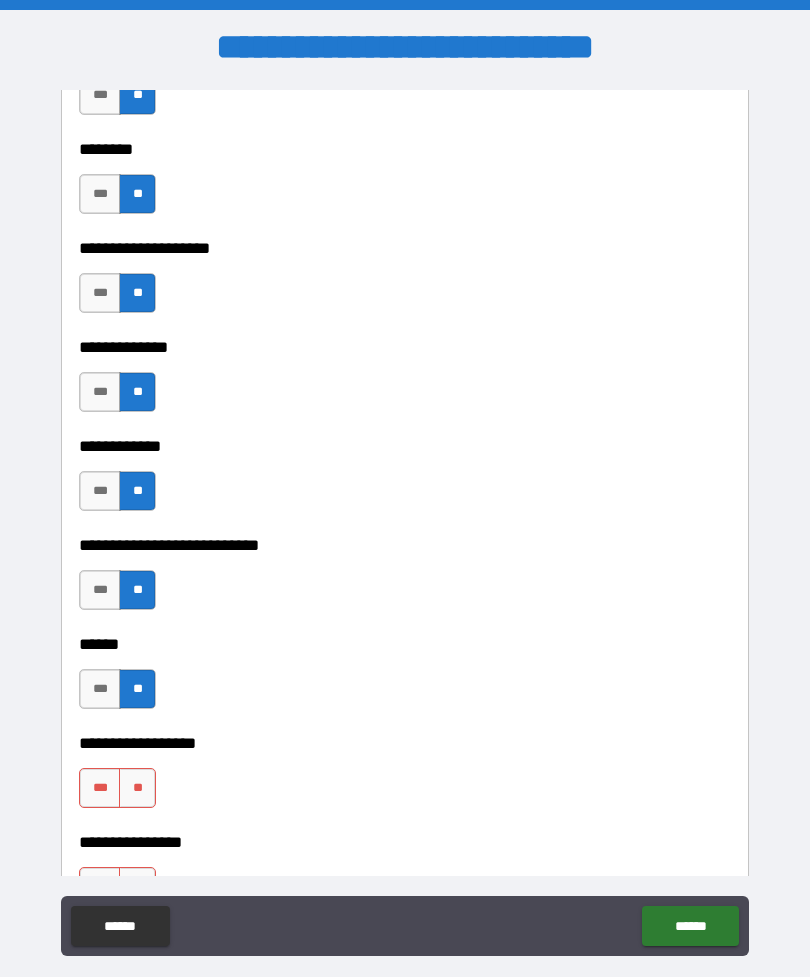 click on "**" at bounding box center (137, 788) 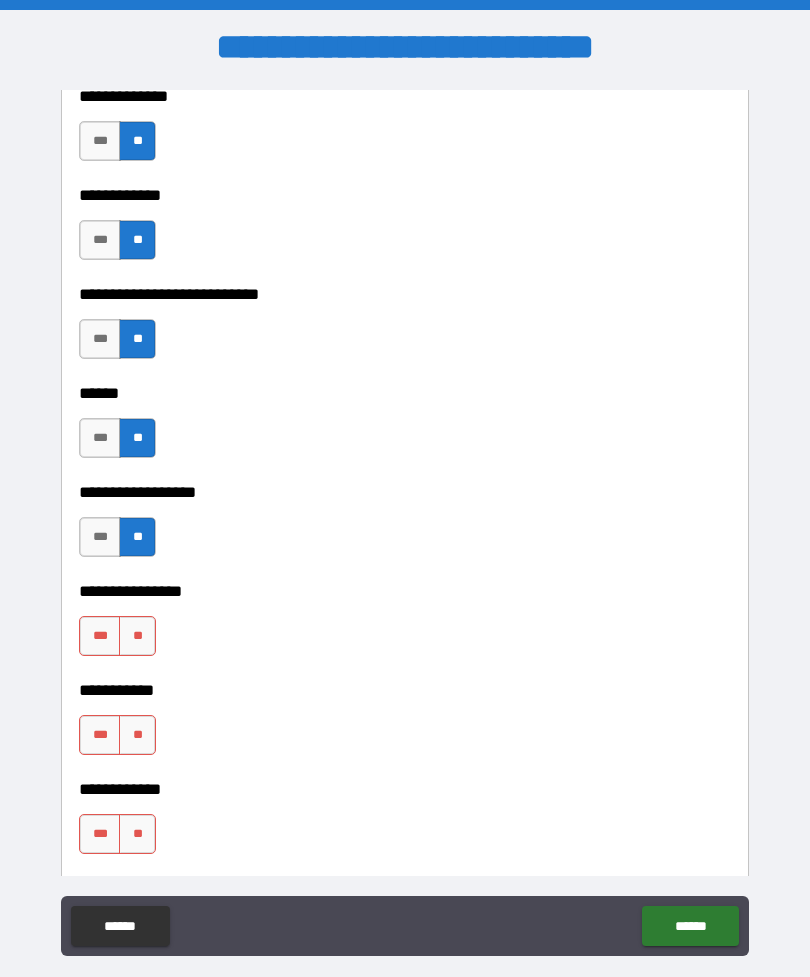 scroll, scrollTop: 11183, scrollLeft: 0, axis: vertical 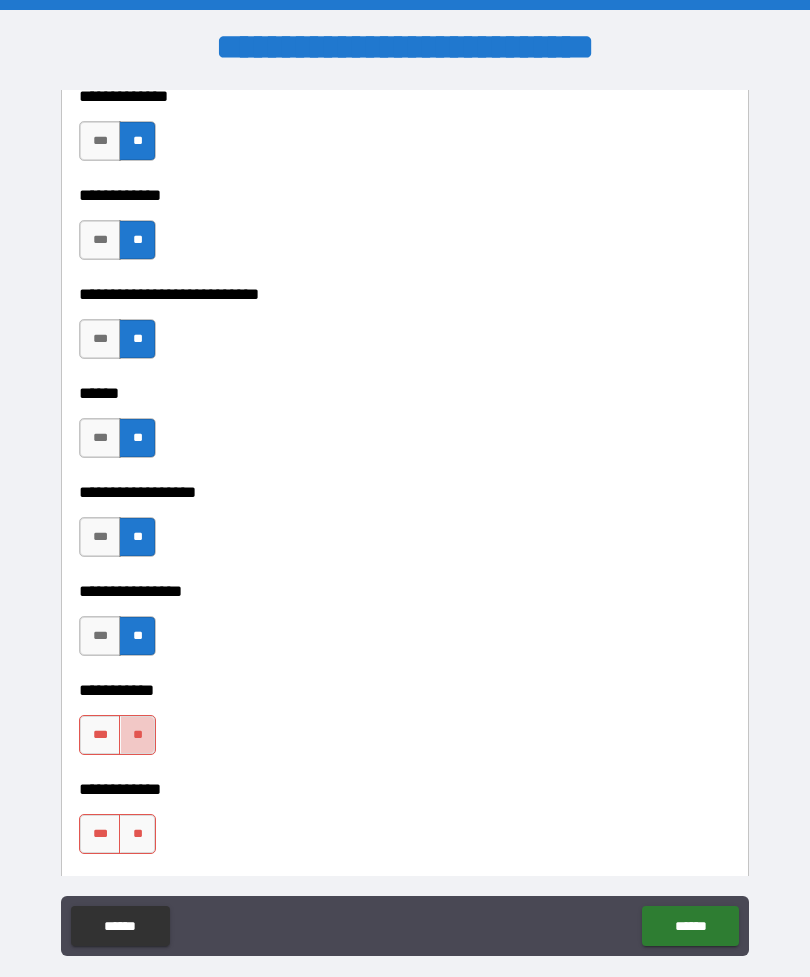 click on "**" at bounding box center (137, 735) 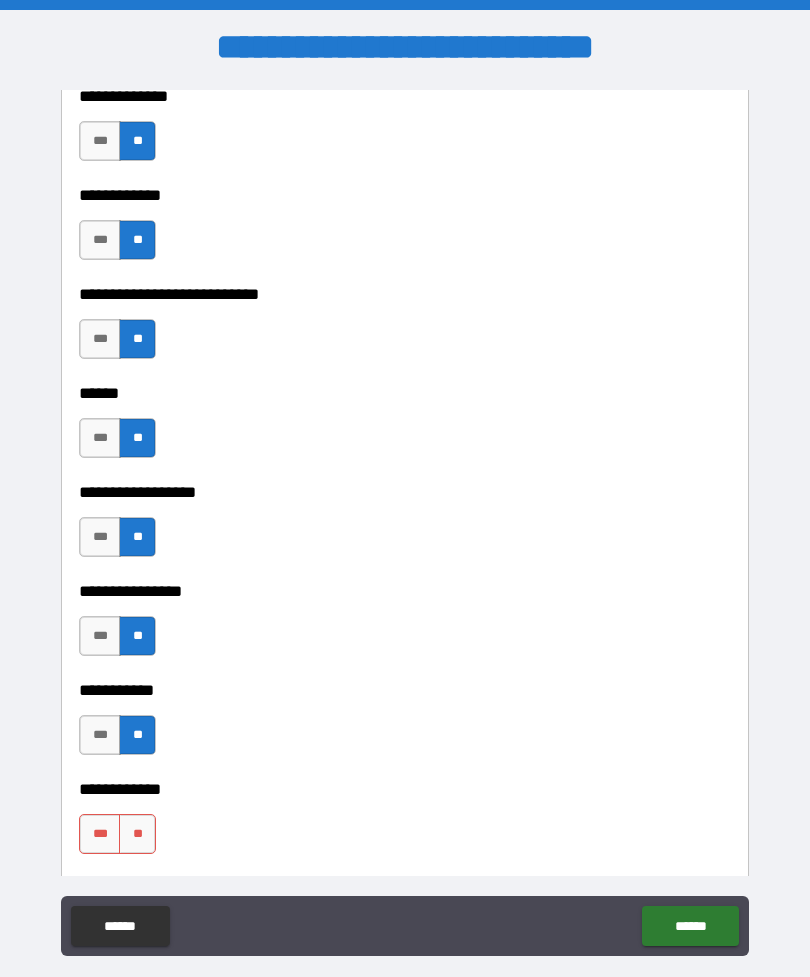 click on "**" at bounding box center [137, 834] 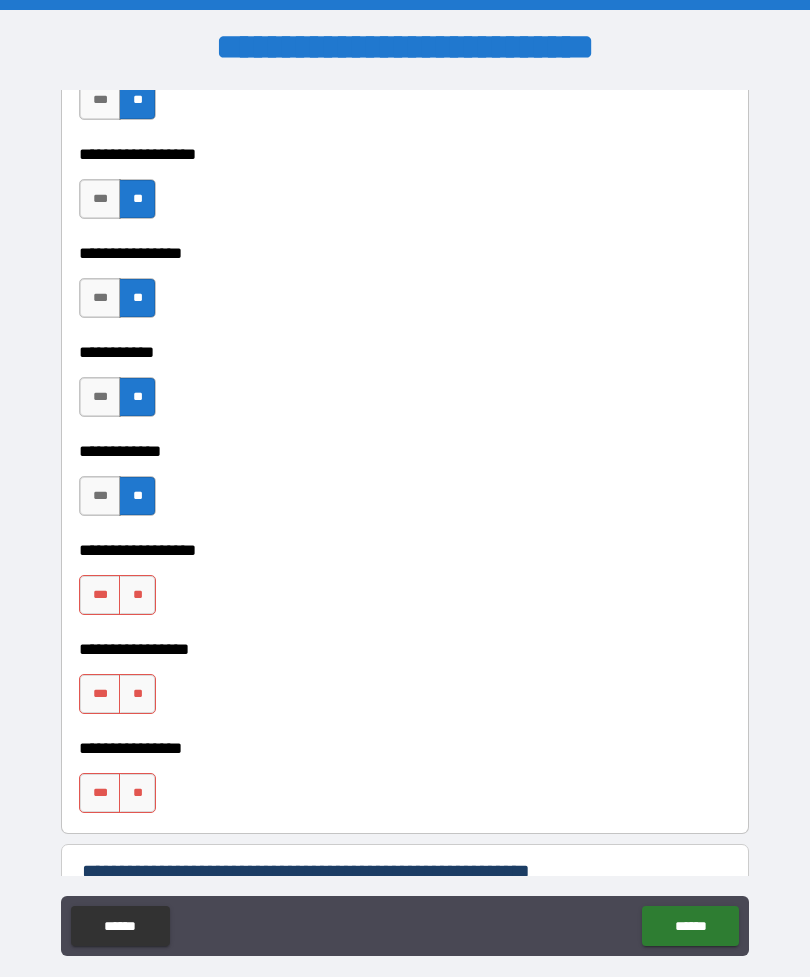 scroll, scrollTop: 11539, scrollLeft: 0, axis: vertical 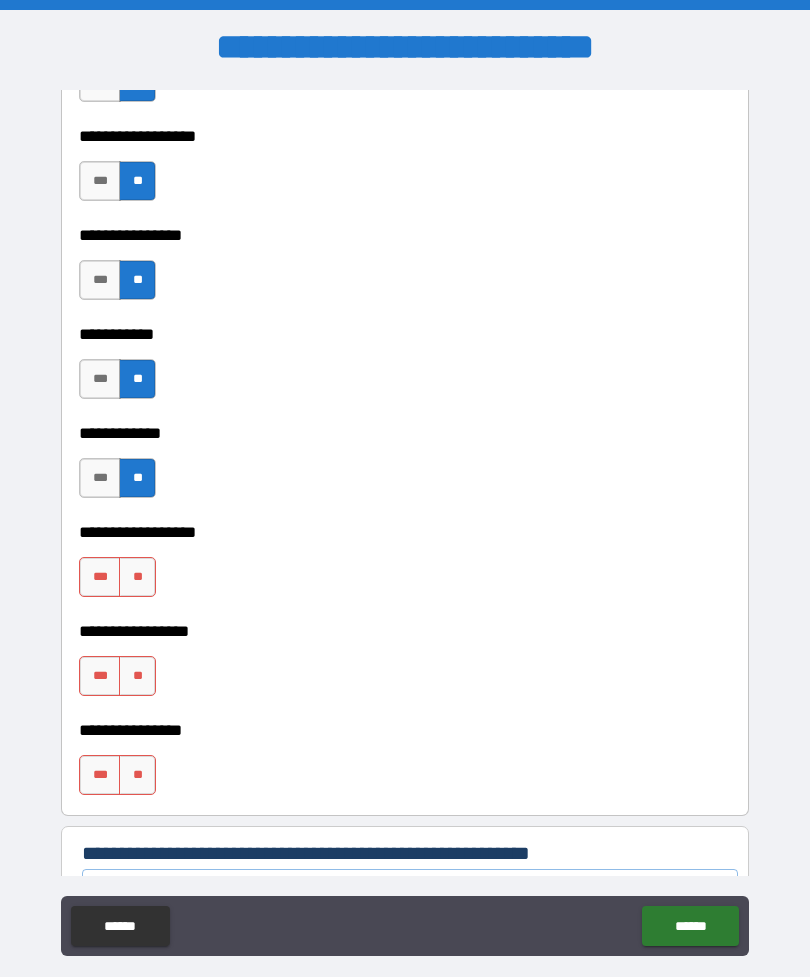 click on "**" at bounding box center (137, 577) 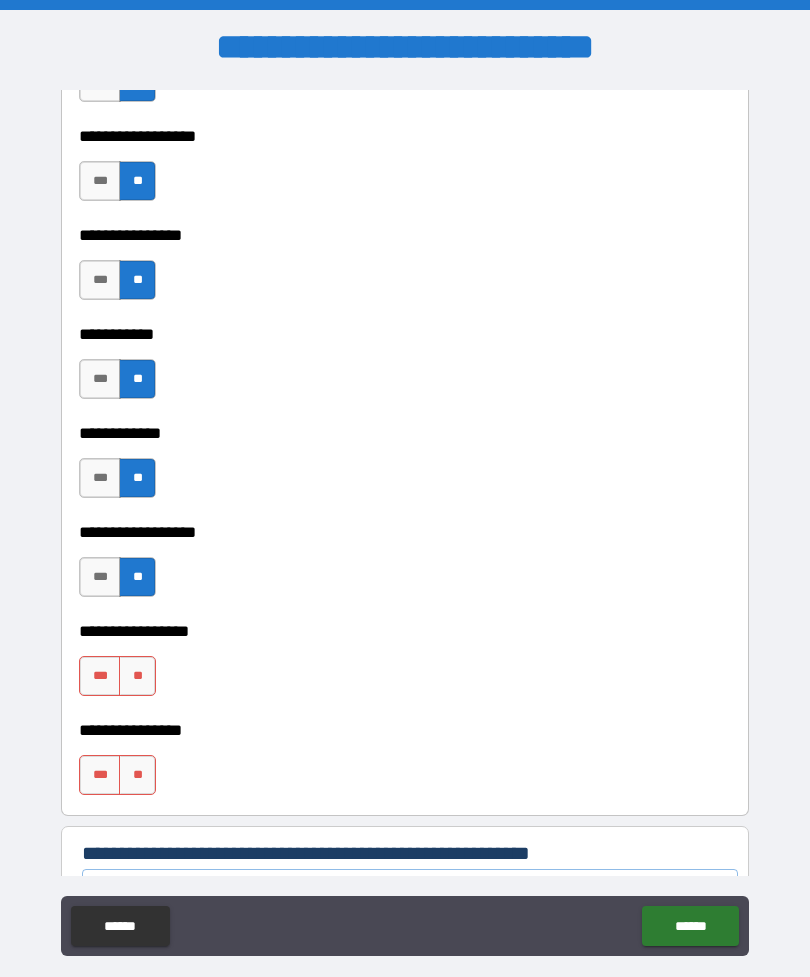 click on "**" at bounding box center [137, 676] 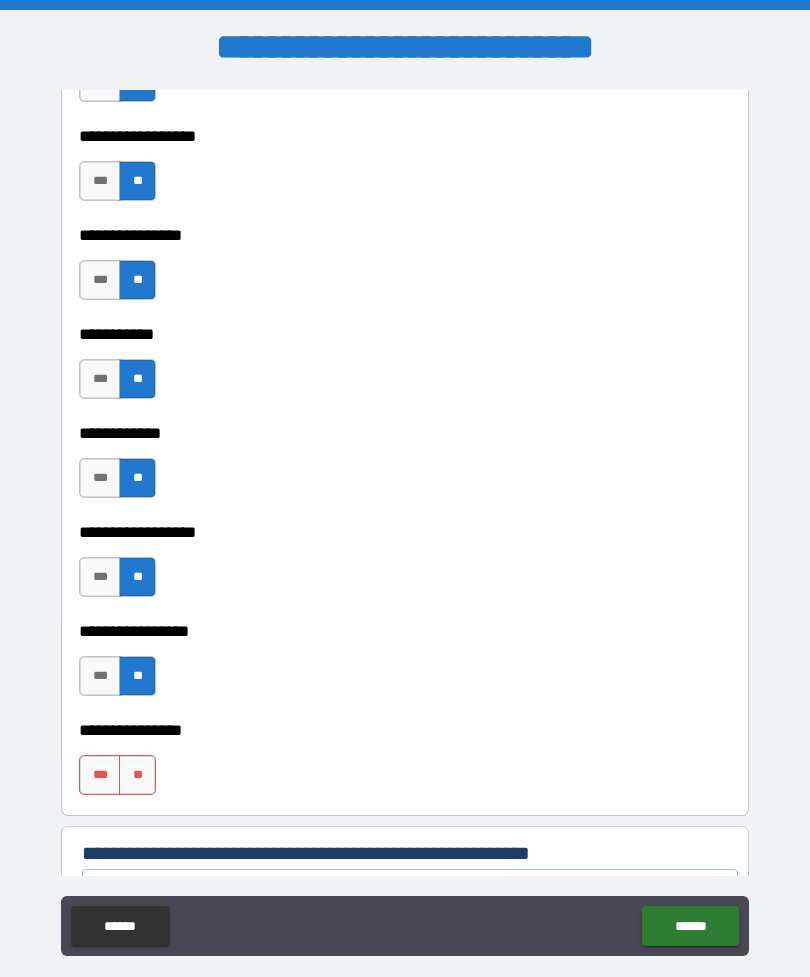 click on "**" at bounding box center [137, 775] 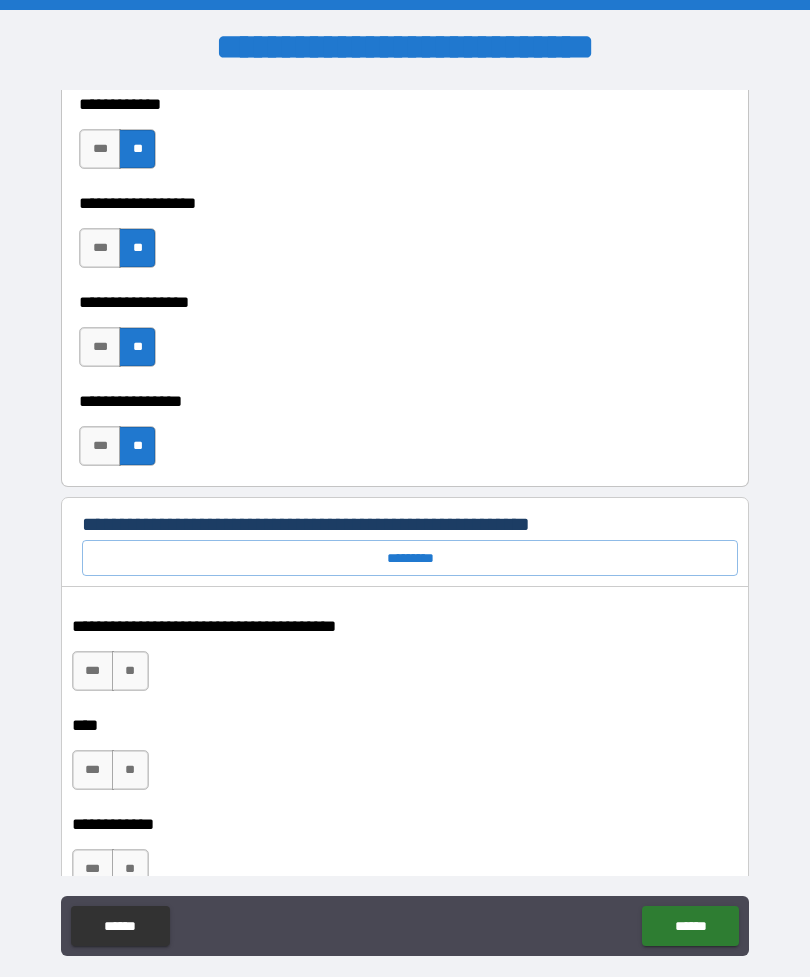 scroll, scrollTop: 11870, scrollLeft: 0, axis: vertical 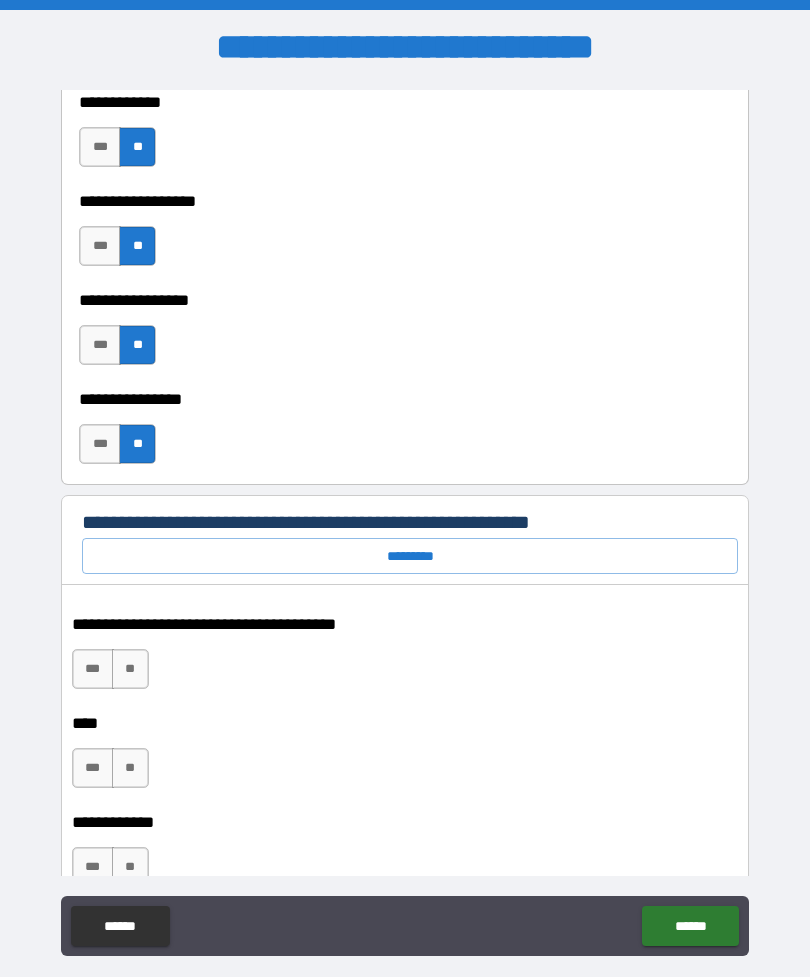 click on "**" at bounding box center (130, 669) 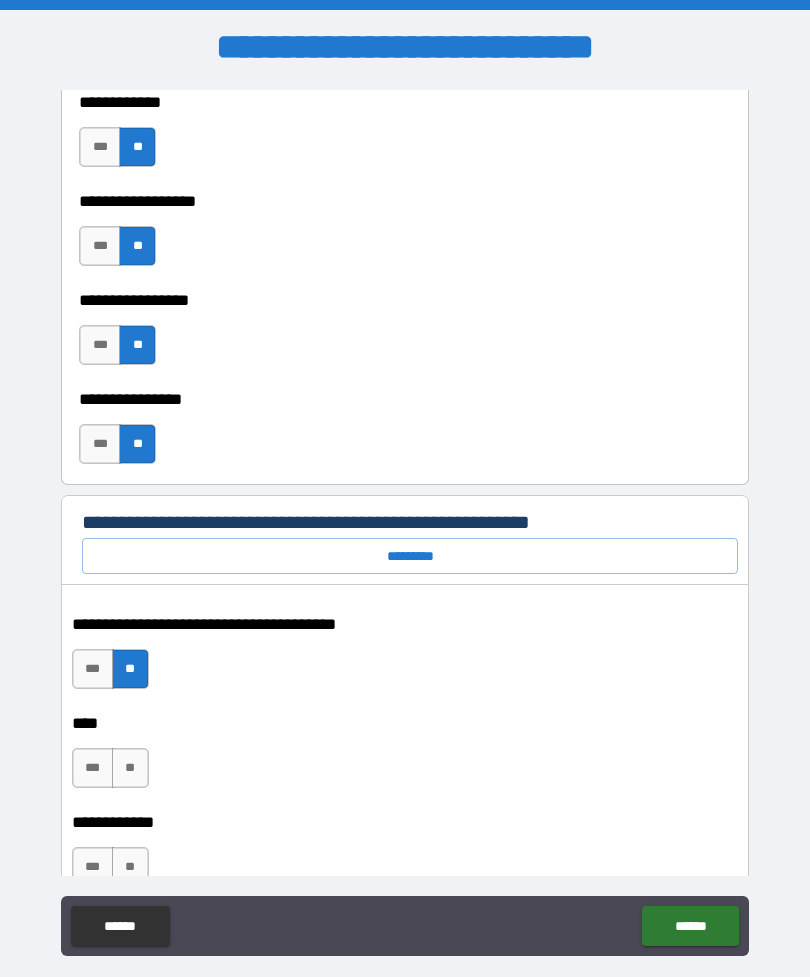 click on "**" at bounding box center (130, 768) 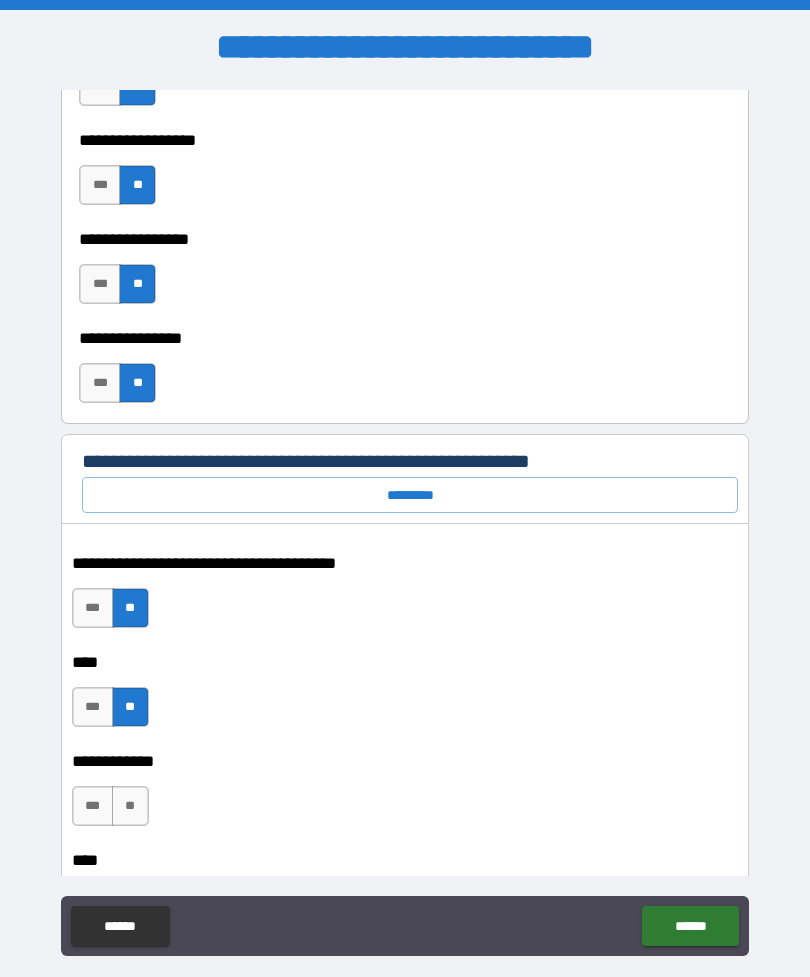 scroll, scrollTop: 11944, scrollLeft: 0, axis: vertical 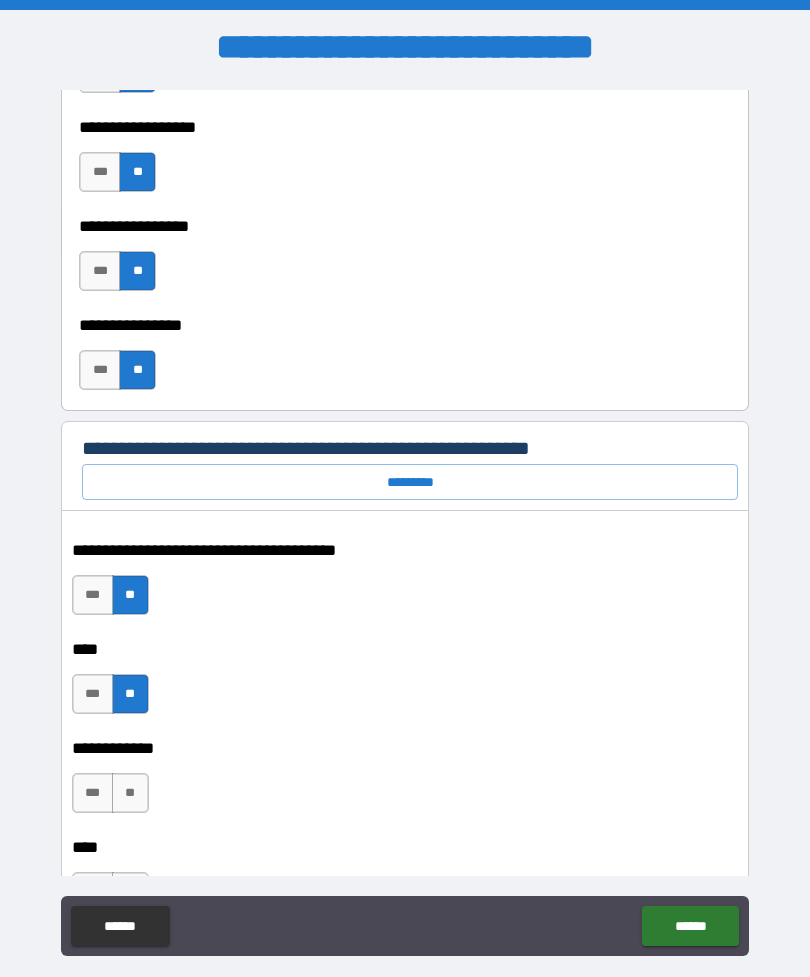 click on "**" at bounding box center (130, 793) 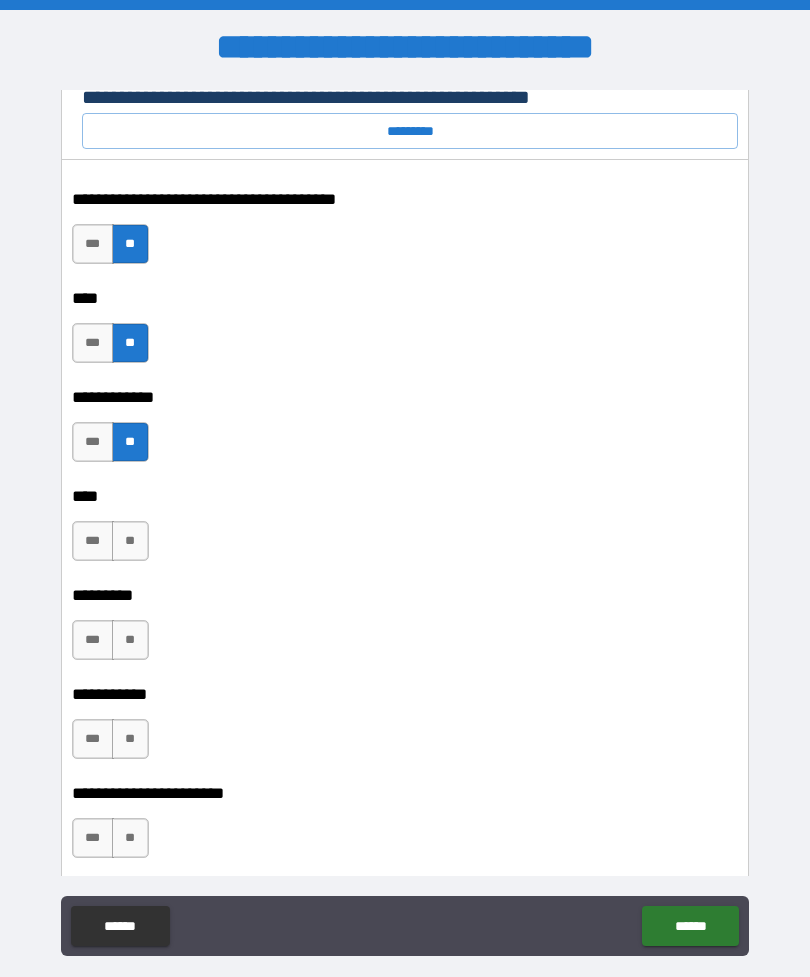scroll, scrollTop: 12296, scrollLeft: 0, axis: vertical 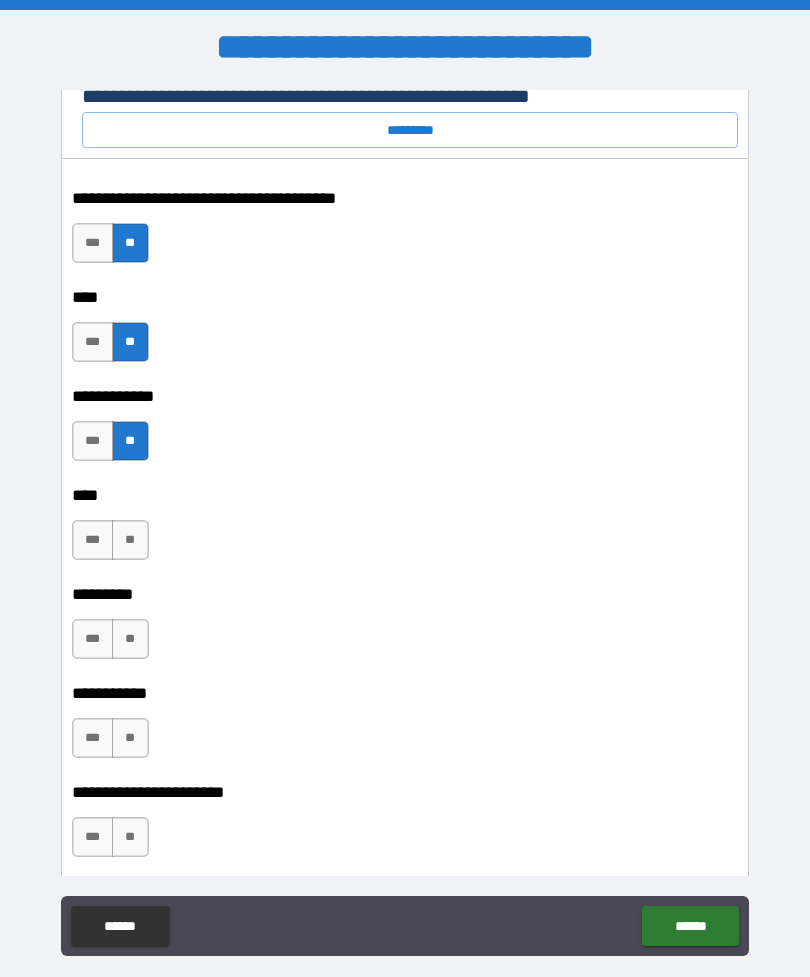 click on "**" at bounding box center [130, 540] 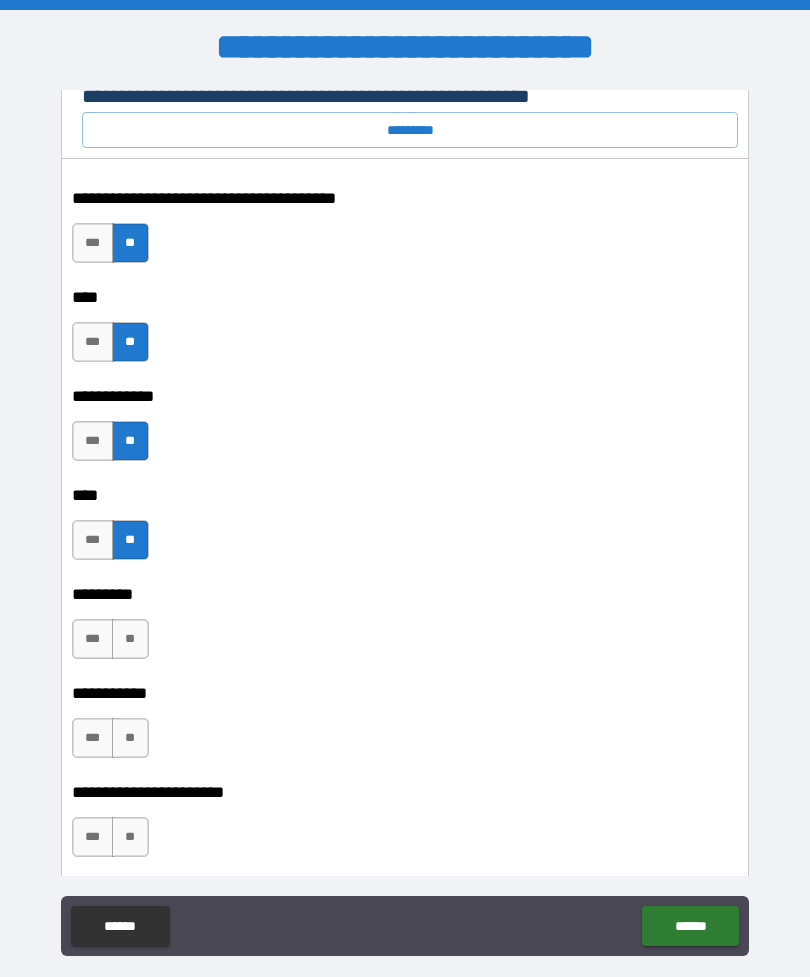 click on "**" at bounding box center [130, 639] 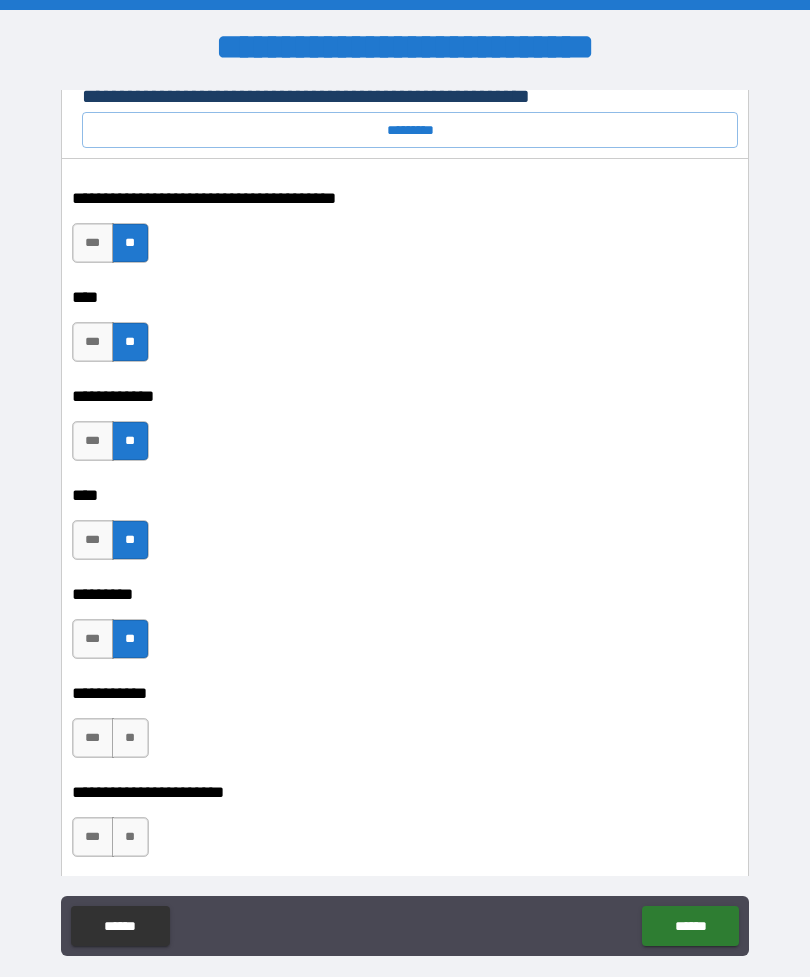 click on "**" at bounding box center [130, 738] 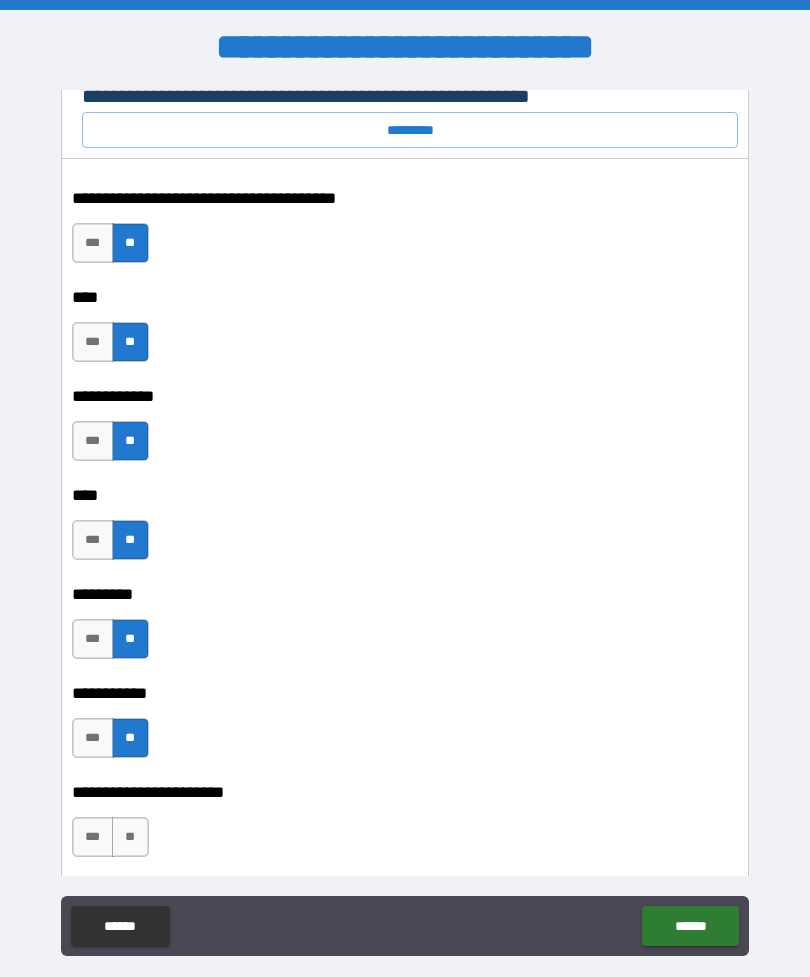 click on "**" at bounding box center [130, 837] 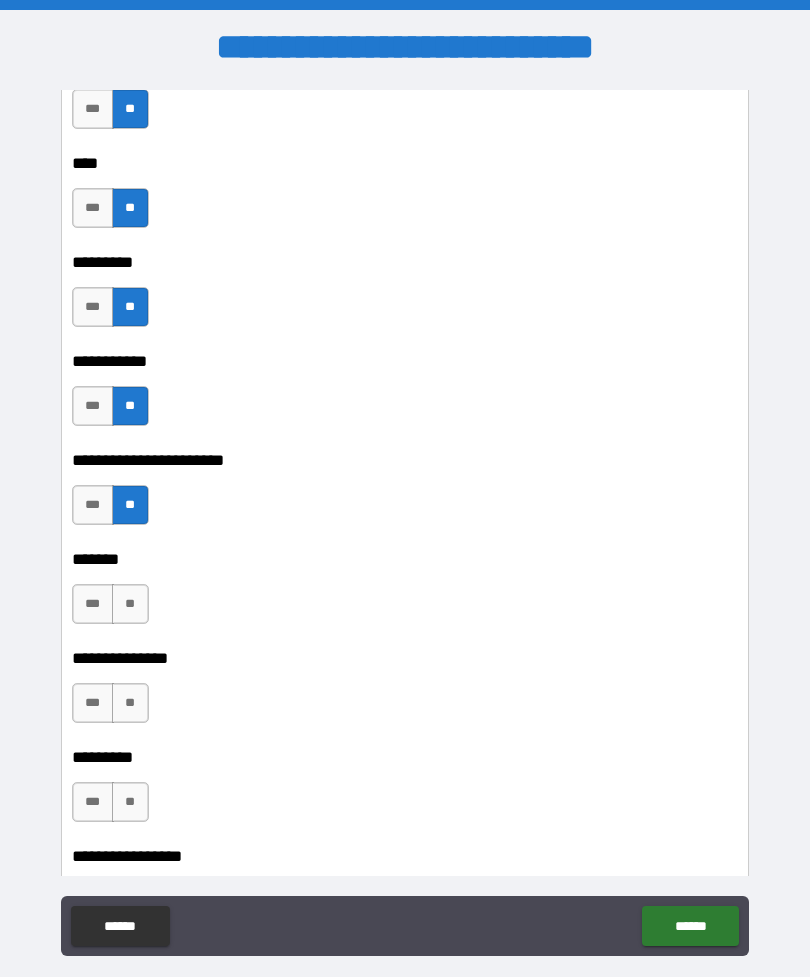 scroll, scrollTop: 12631, scrollLeft: 0, axis: vertical 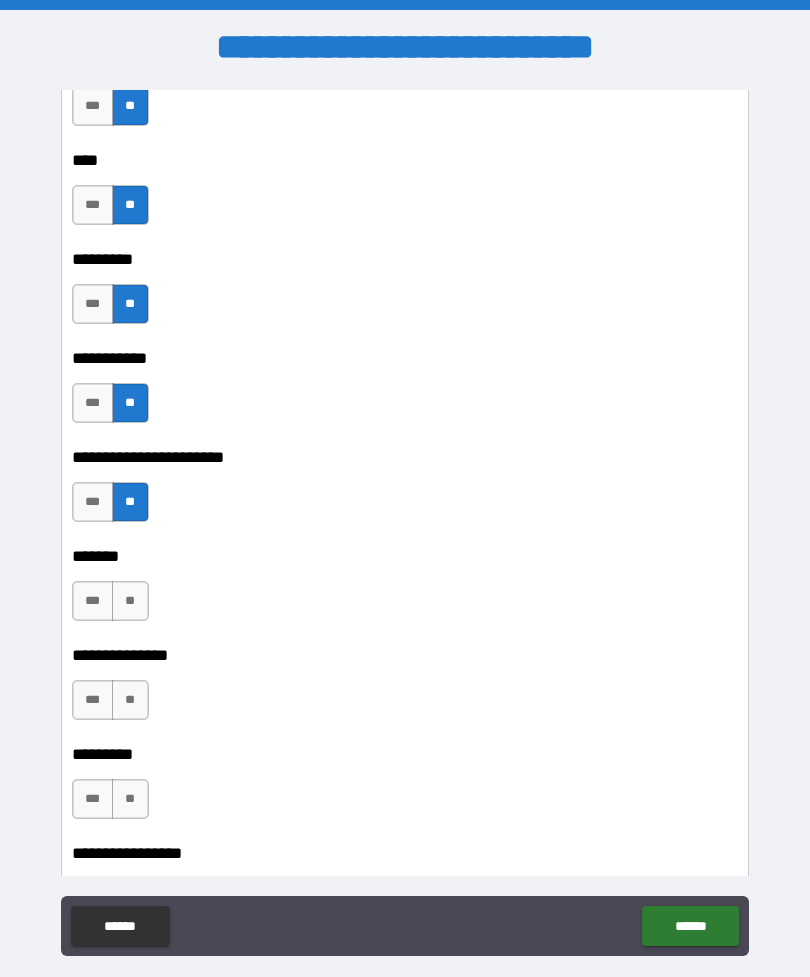 click on "**" at bounding box center [130, 601] 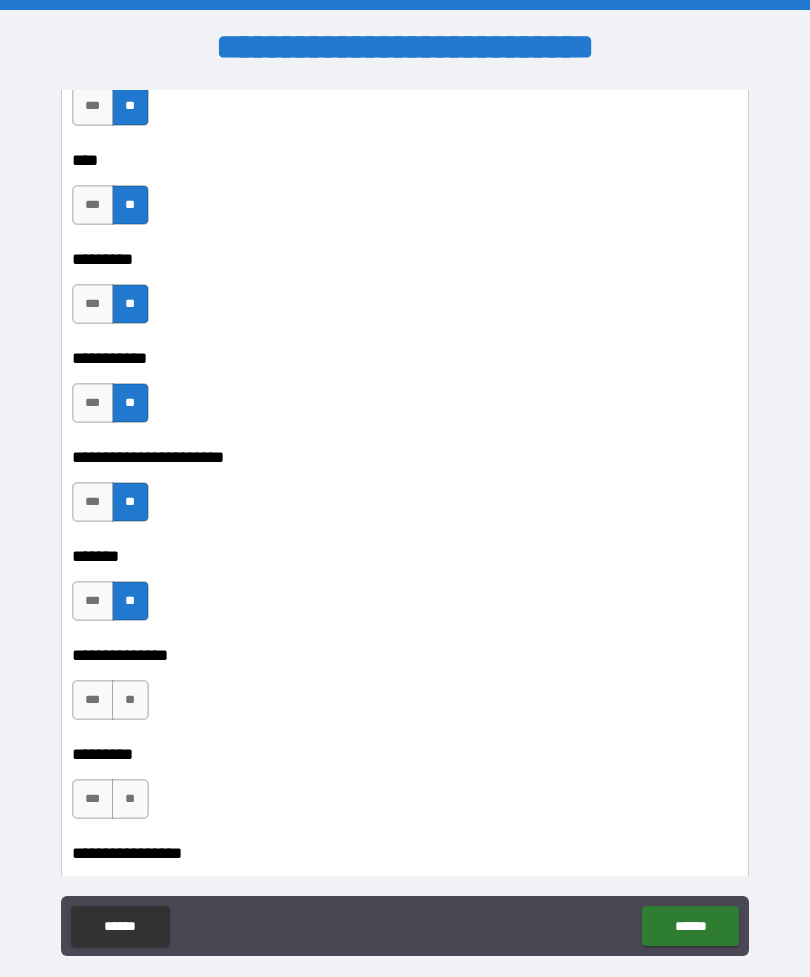click on "**" at bounding box center (130, 700) 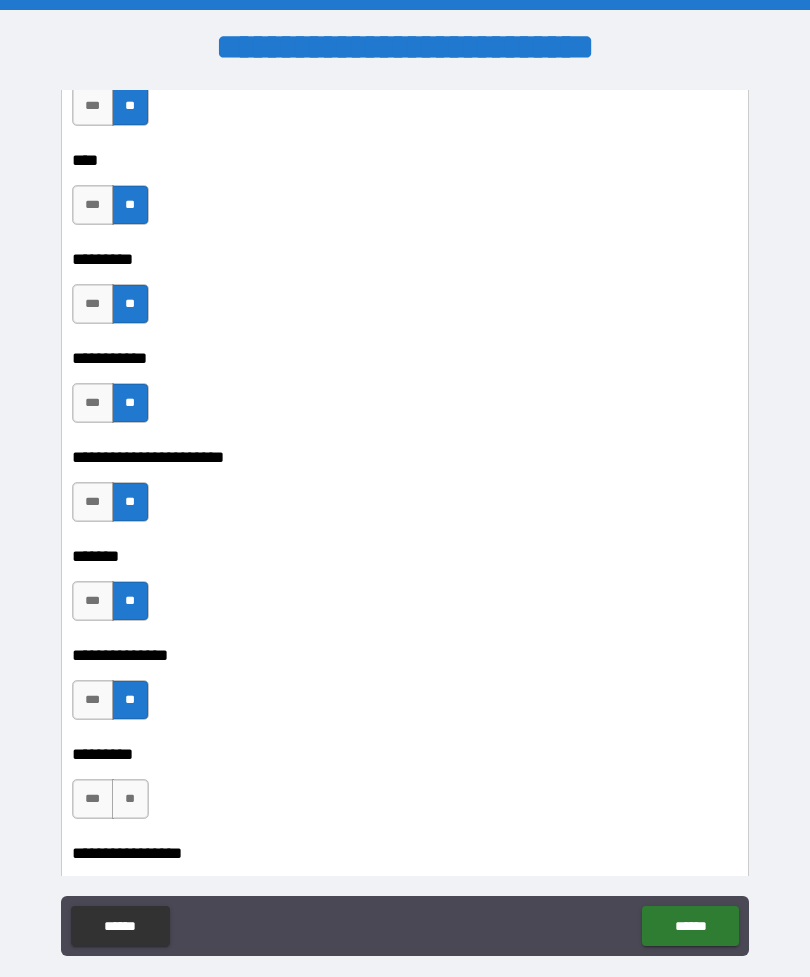 click on "**" at bounding box center (130, 799) 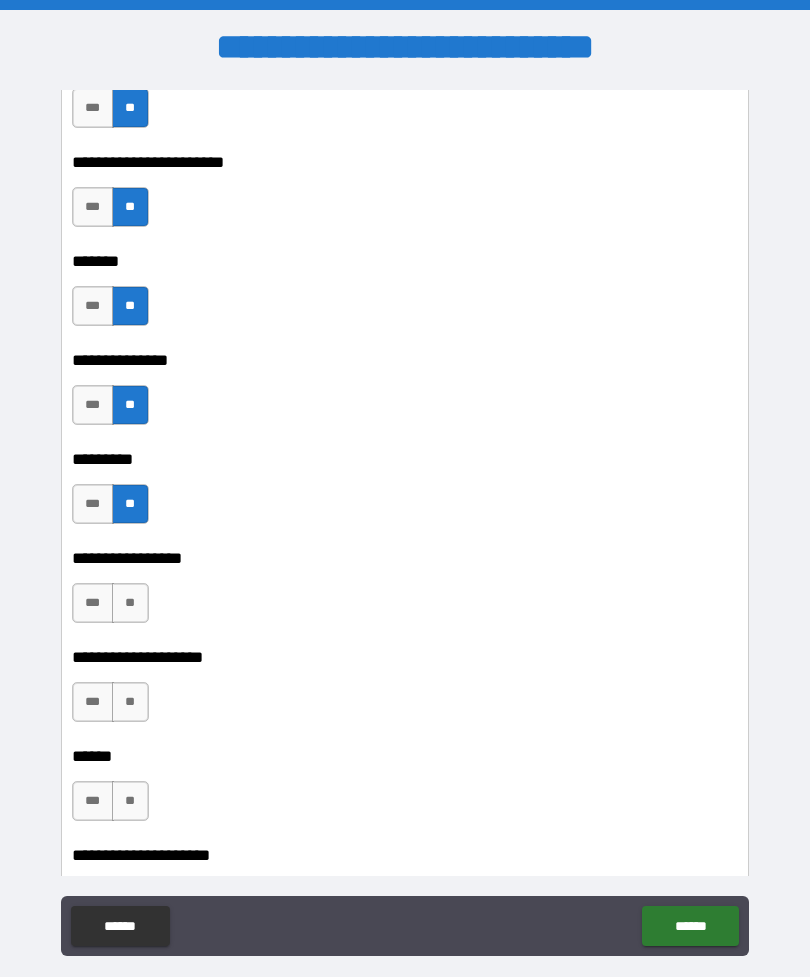 scroll, scrollTop: 12932, scrollLeft: 0, axis: vertical 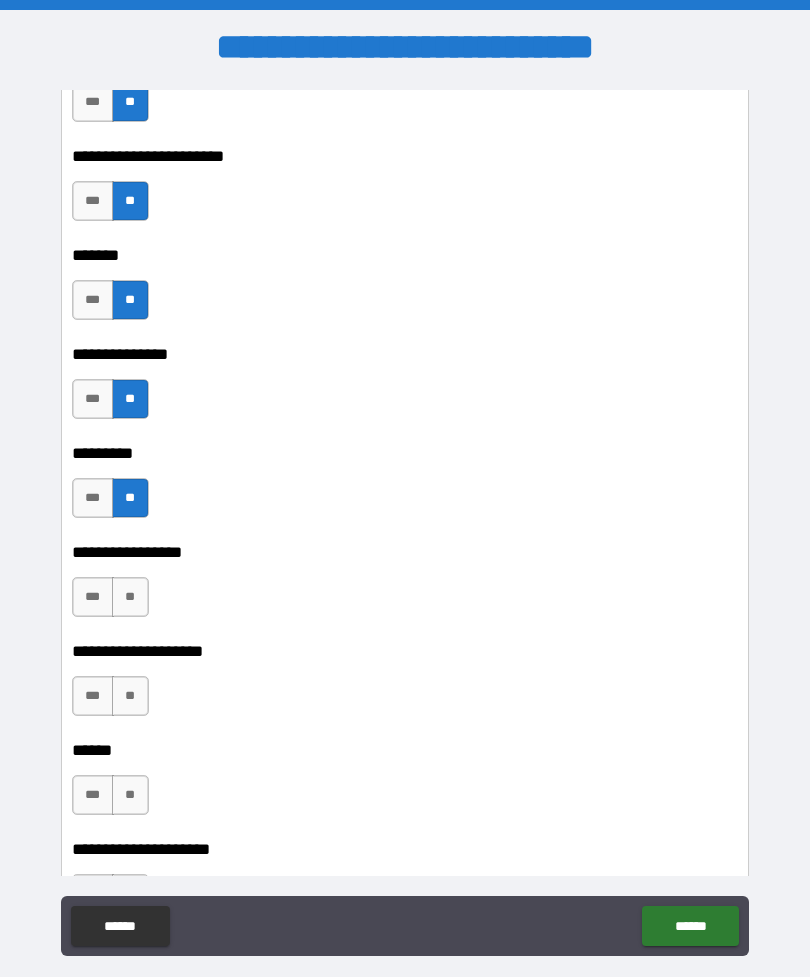 click on "**" at bounding box center (130, 597) 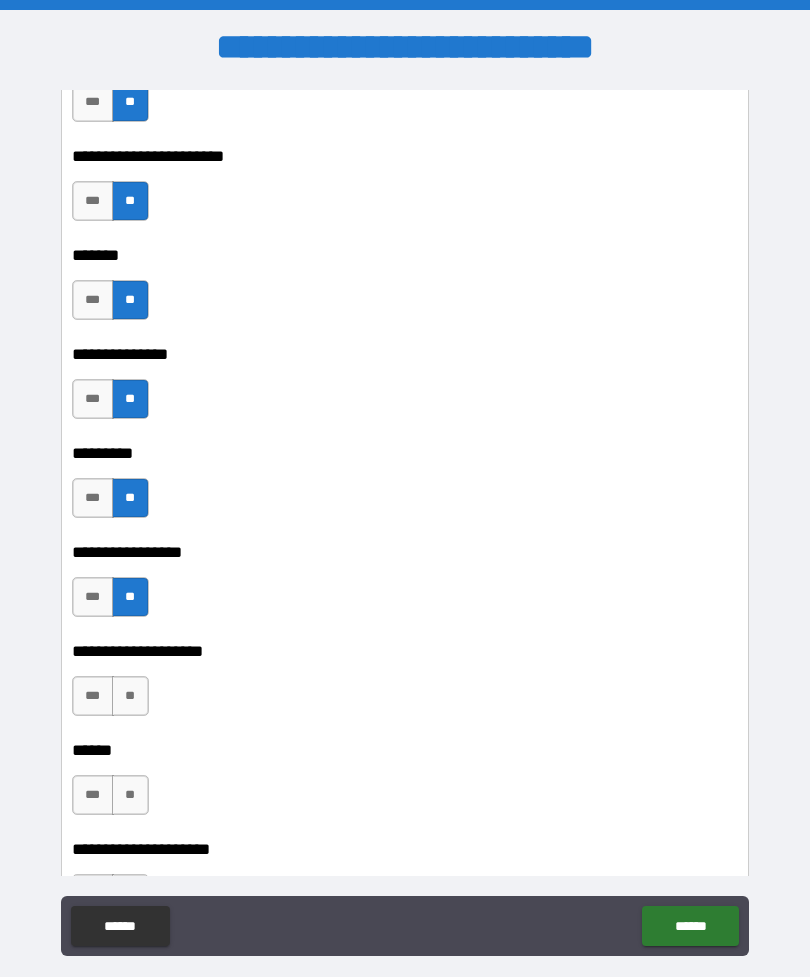 click on "**" at bounding box center [130, 696] 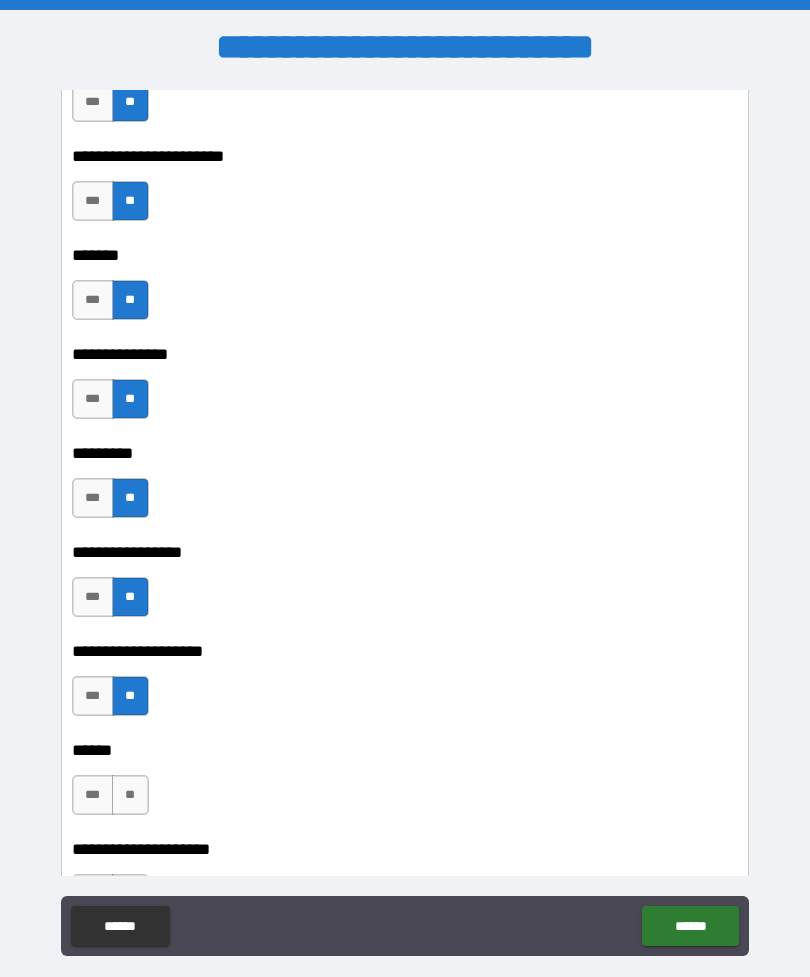 click on "**" at bounding box center [130, 795] 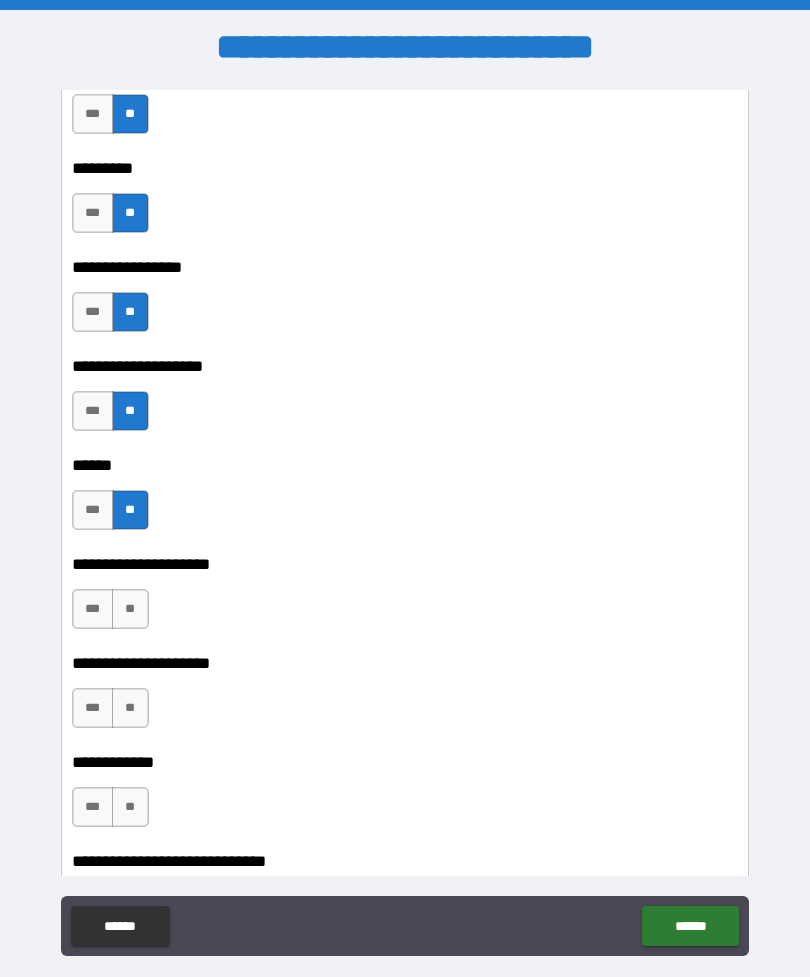 scroll, scrollTop: 13222, scrollLeft: 0, axis: vertical 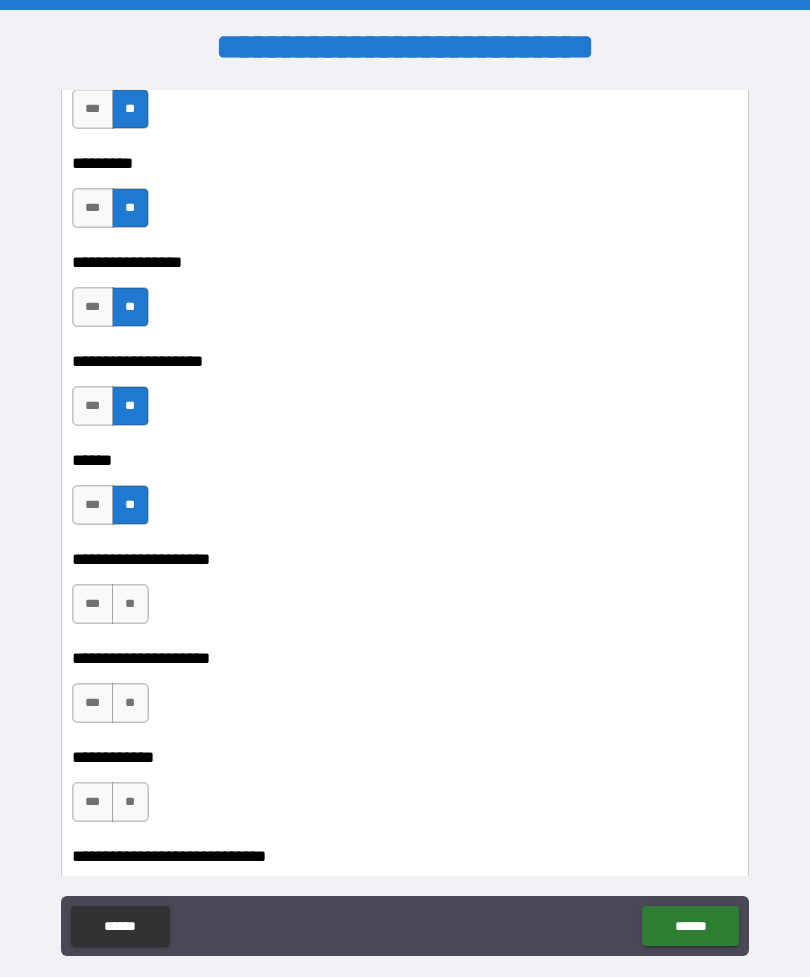 click on "**" at bounding box center (130, 604) 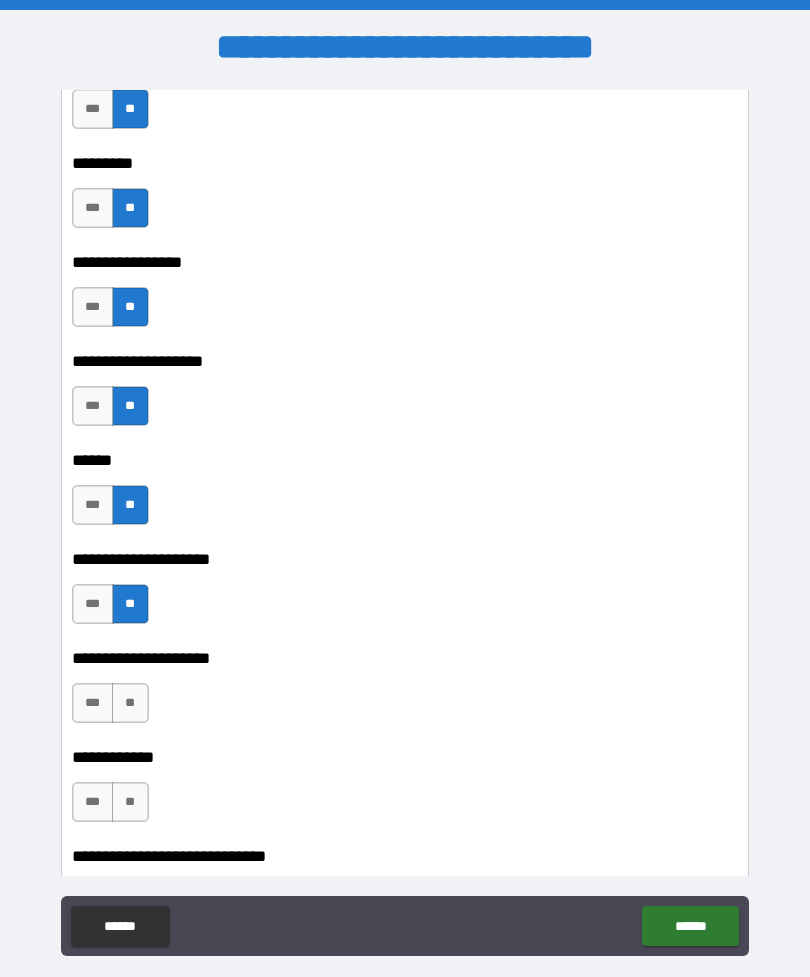 click on "**" at bounding box center (130, 703) 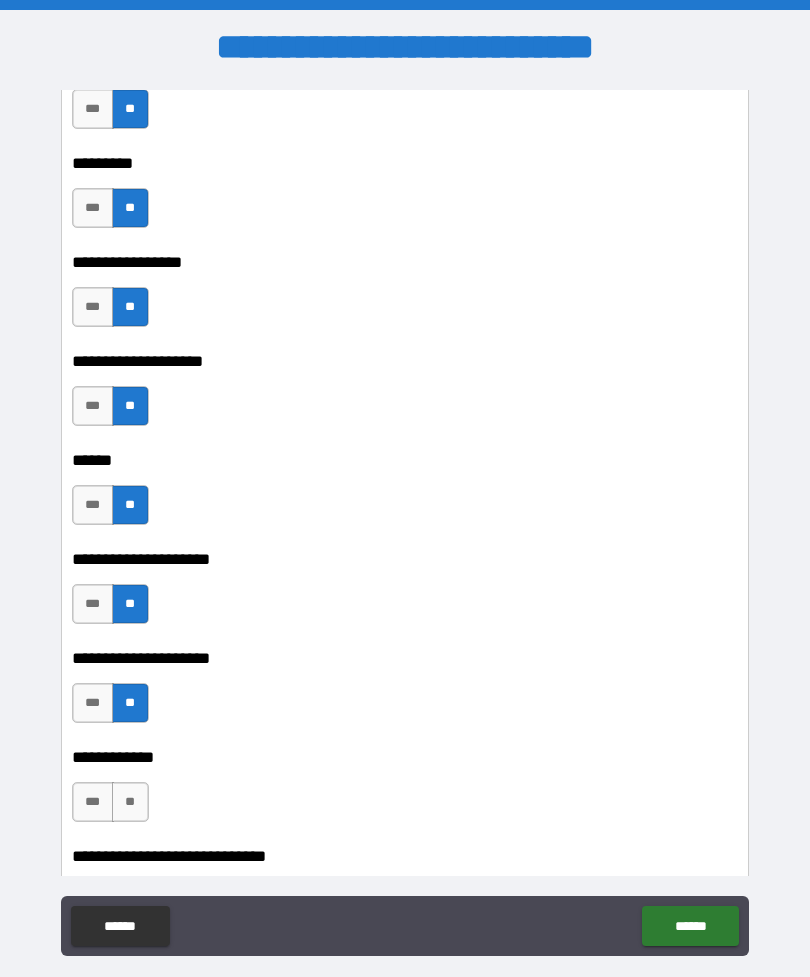 click on "**" at bounding box center (130, 802) 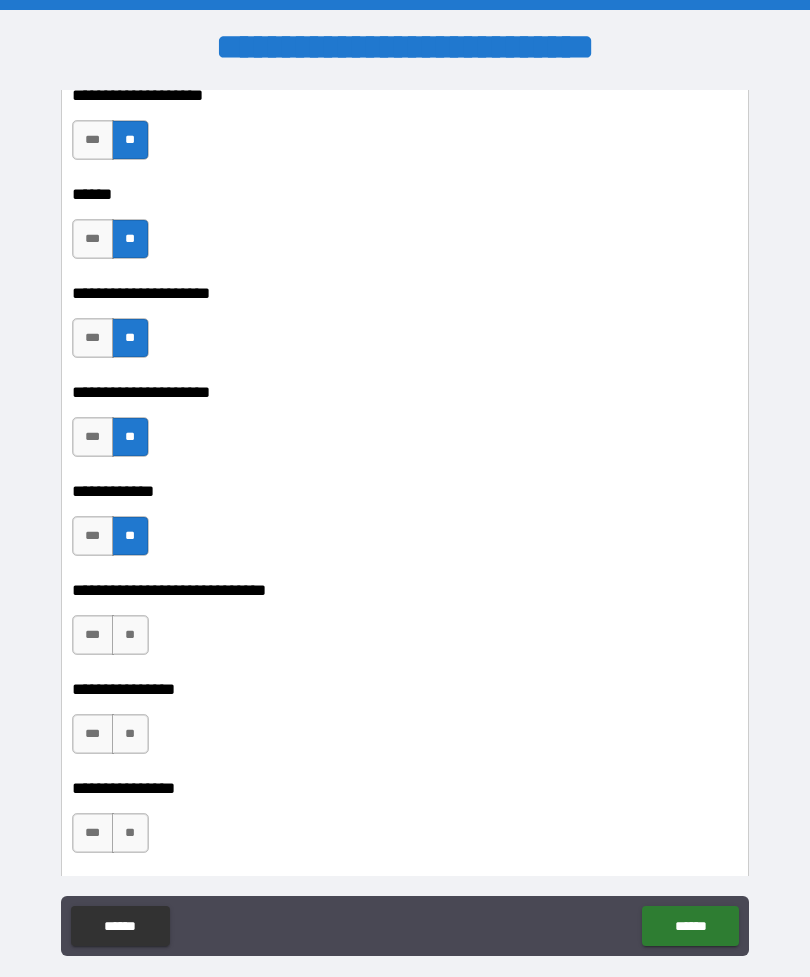 scroll, scrollTop: 13502, scrollLeft: 0, axis: vertical 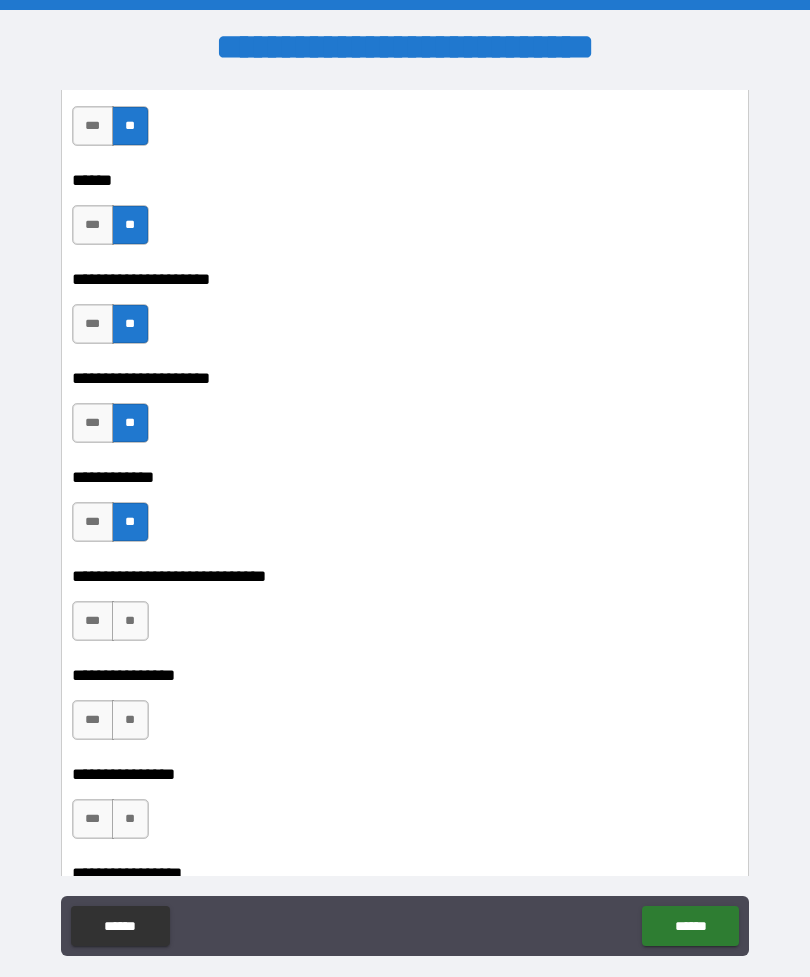 click on "**" at bounding box center (130, 621) 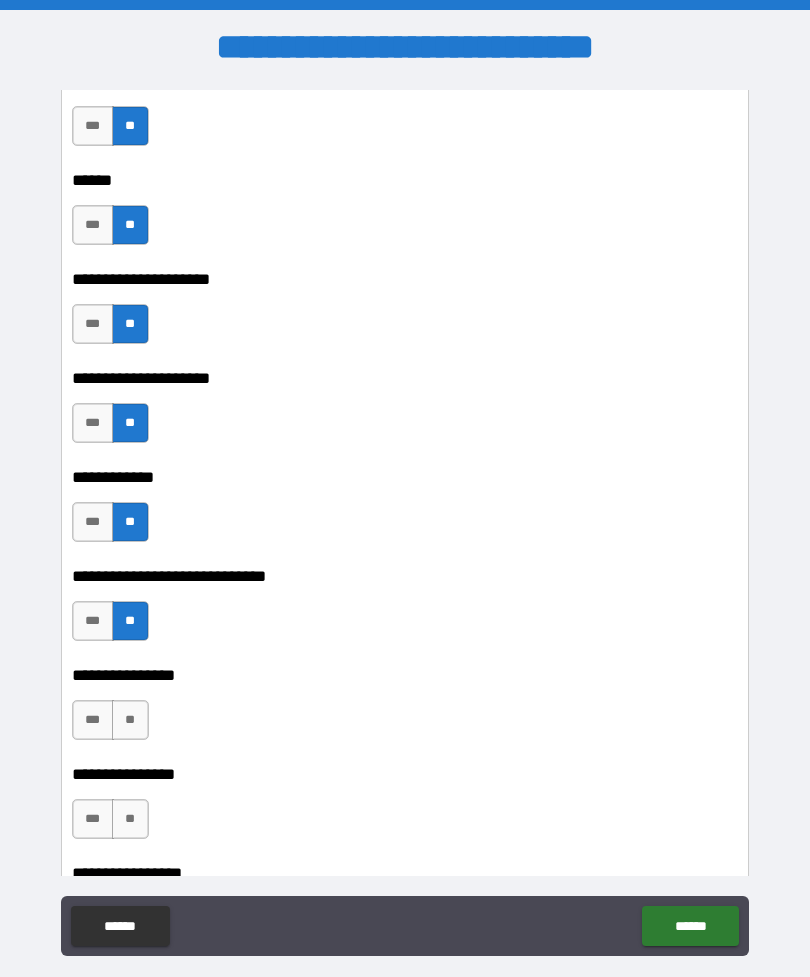 click on "**" at bounding box center [130, 720] 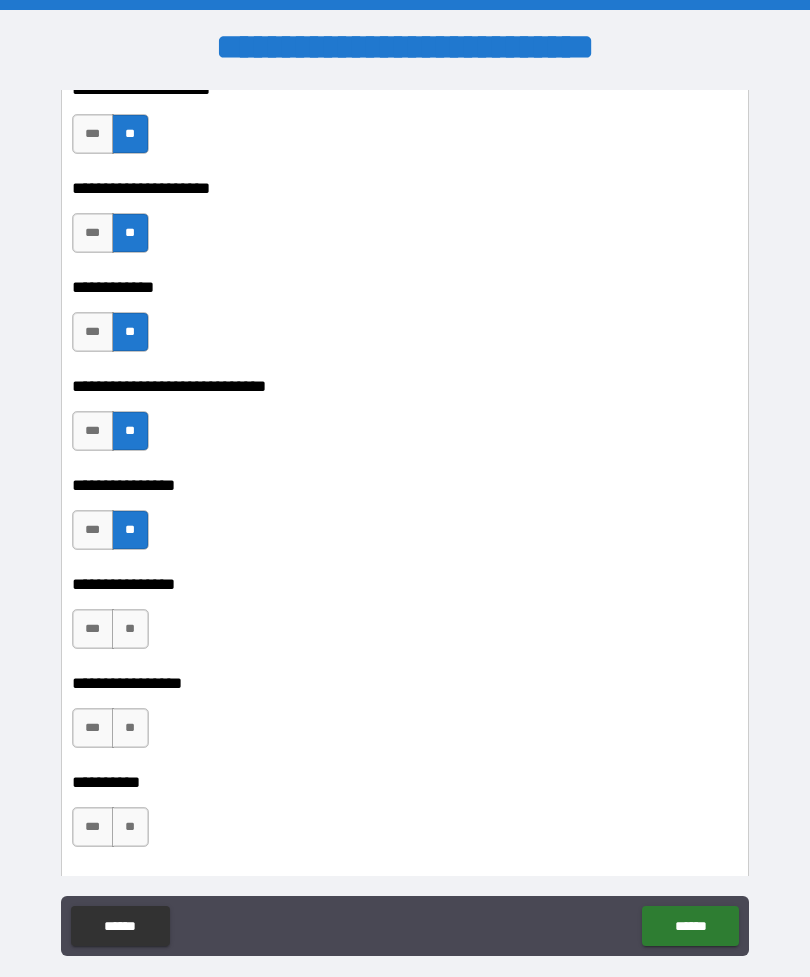 scroll, scrollTop: 13713, scrollLeft: 0, axis: vertical 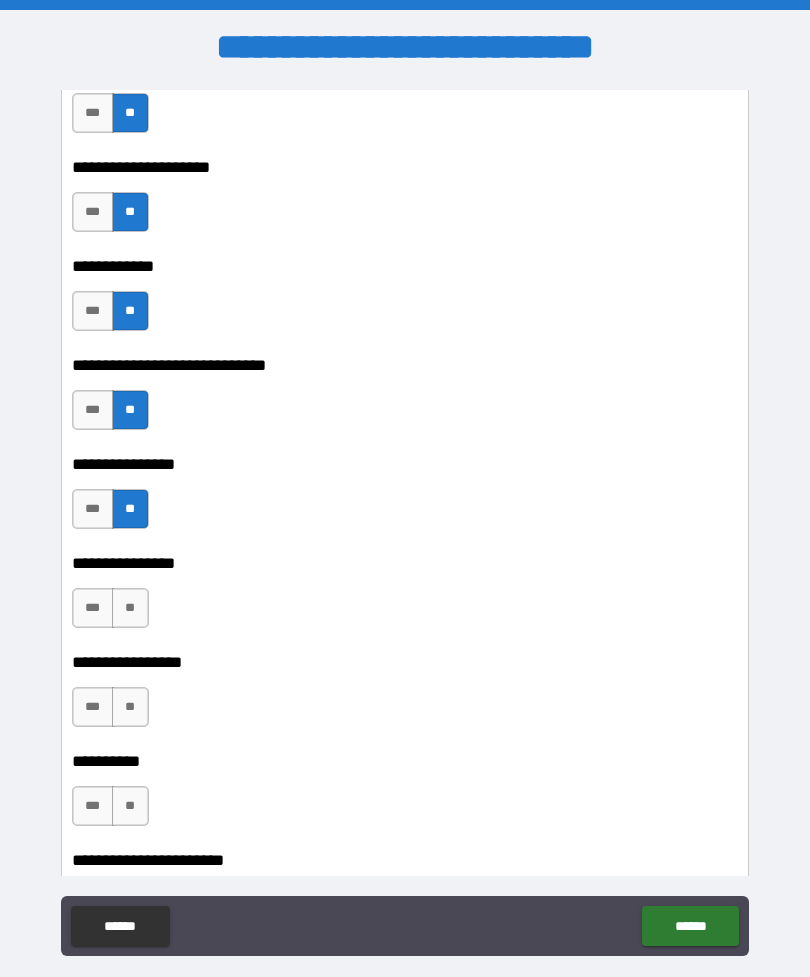 click on "**" at bounding box center [130, 608] 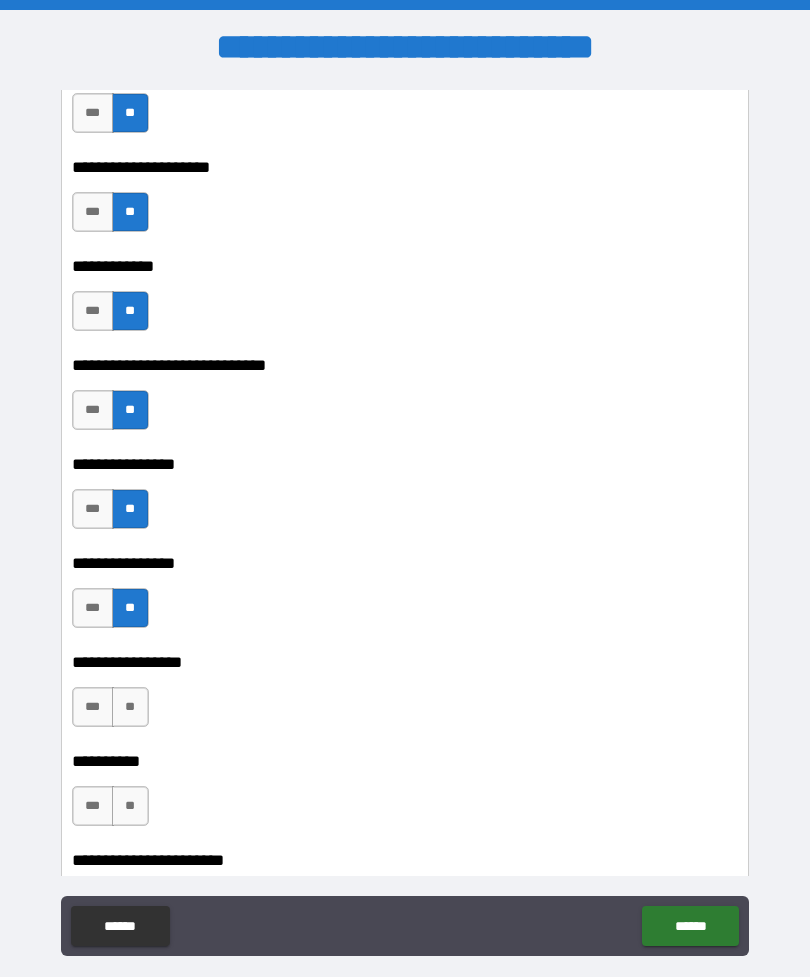 click on "**" at bounding box center [130, 707] 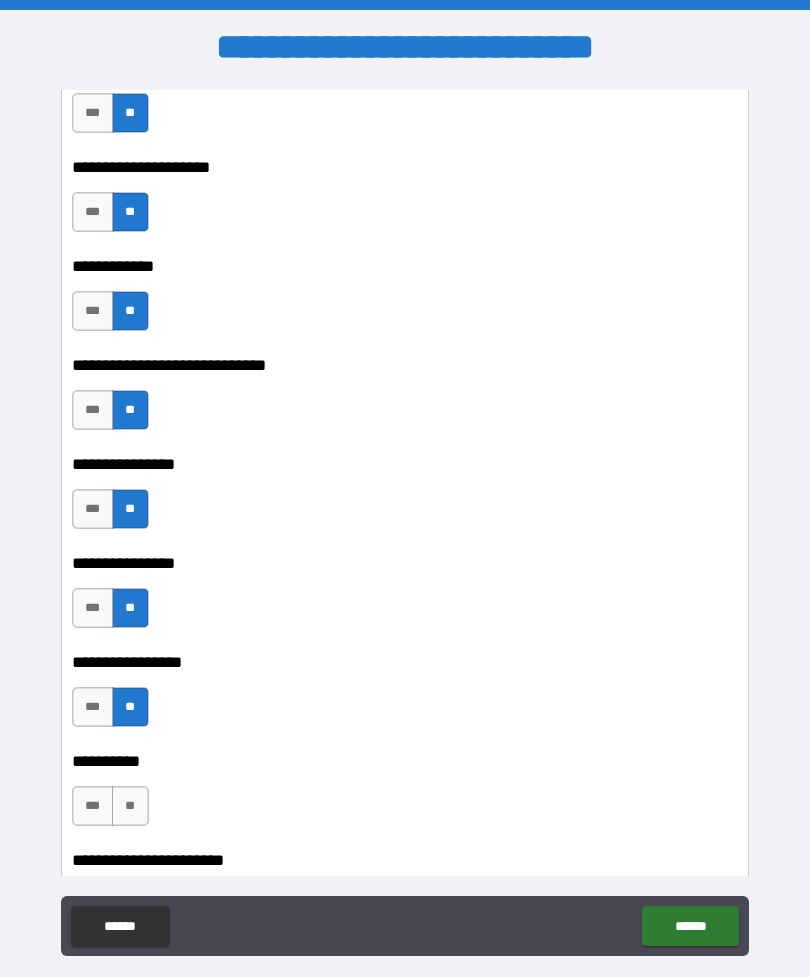 click on "**" at bounding box center (130, 806) 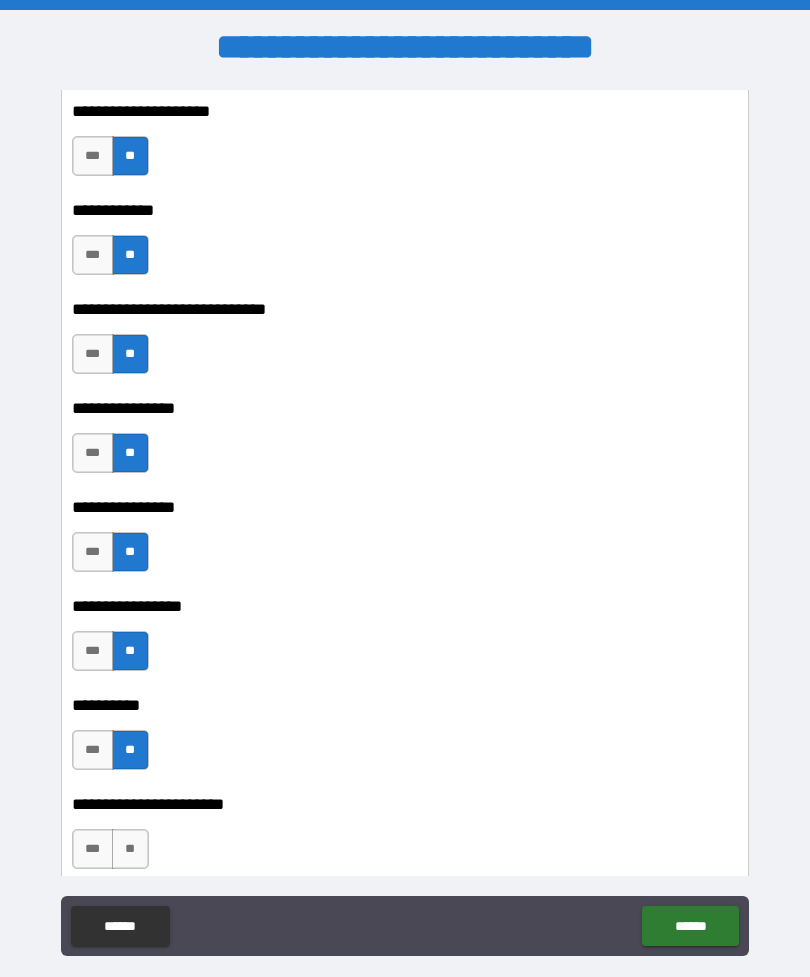 scroll, scrollTop: 13809, scrollLeft: 0, axis: vertical 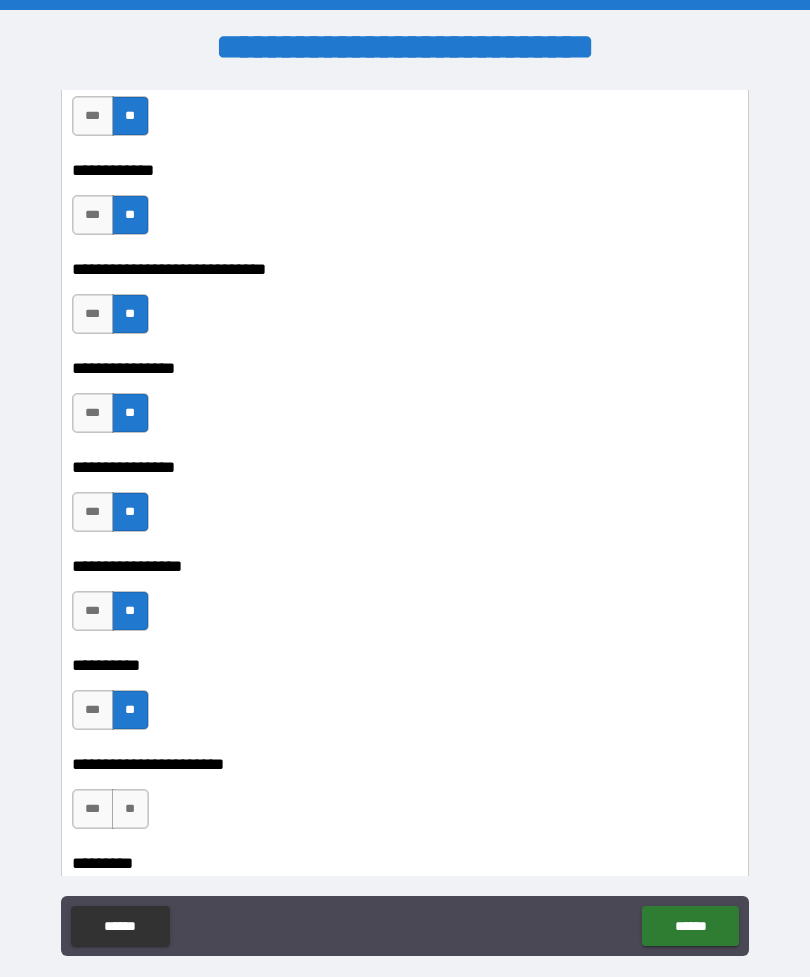 click on "**" at bounding box center (130, 809) 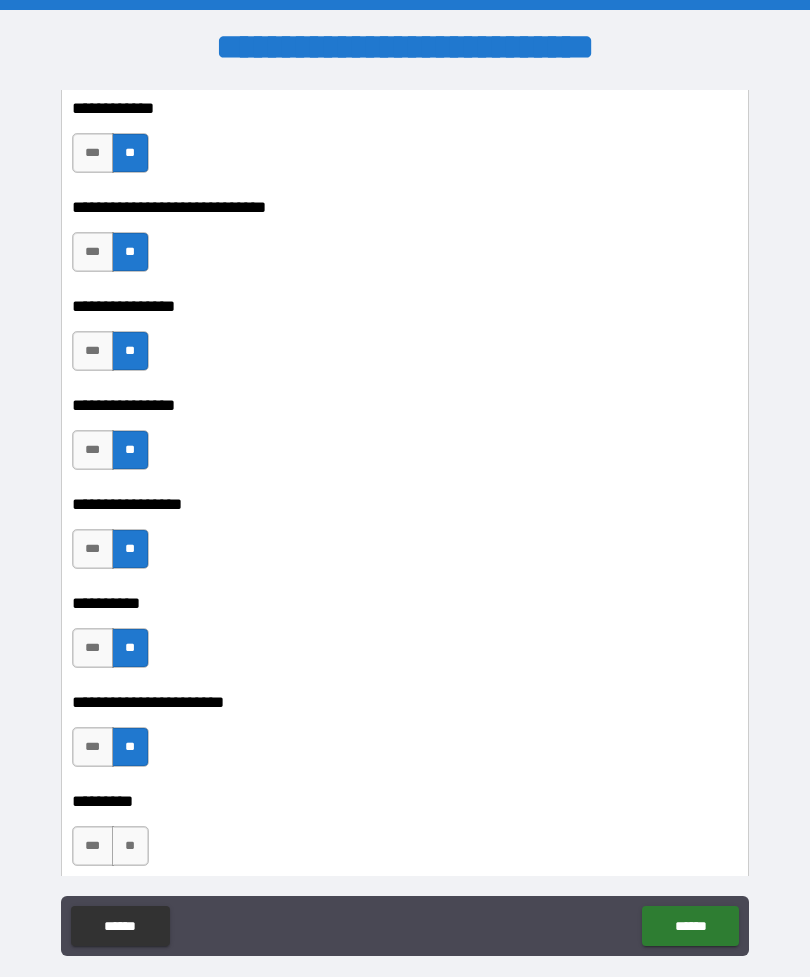 scroll, scrollTop: 13911, scrollLeft: 0, axis: vertical 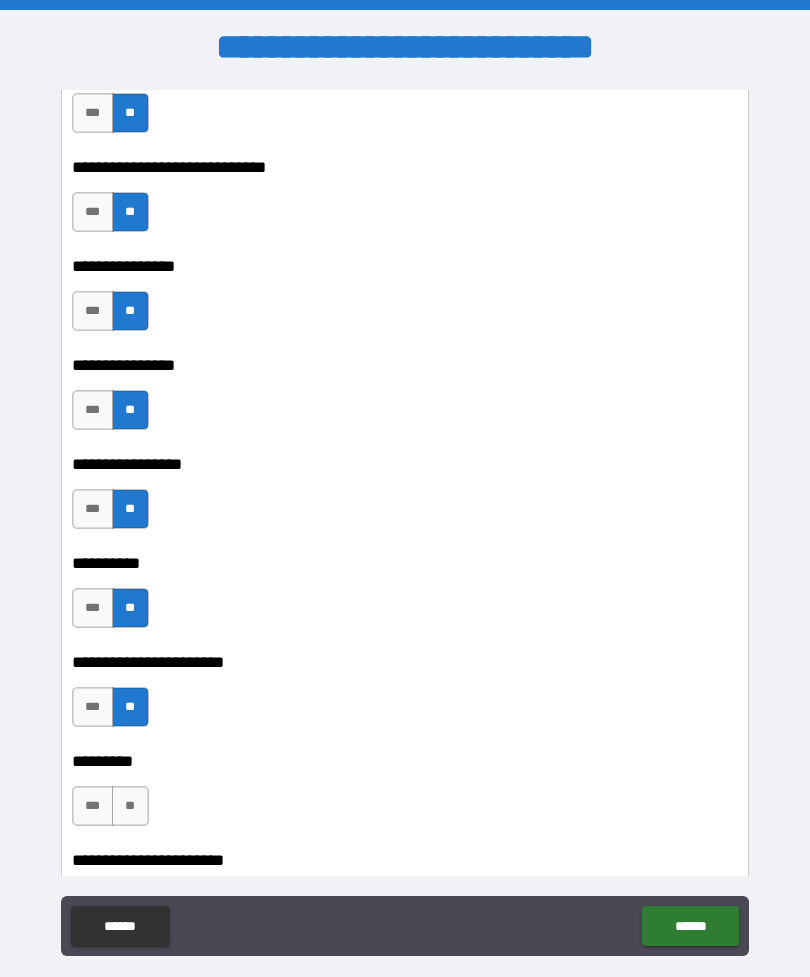 click on "**" at bounding box center (130, 806) 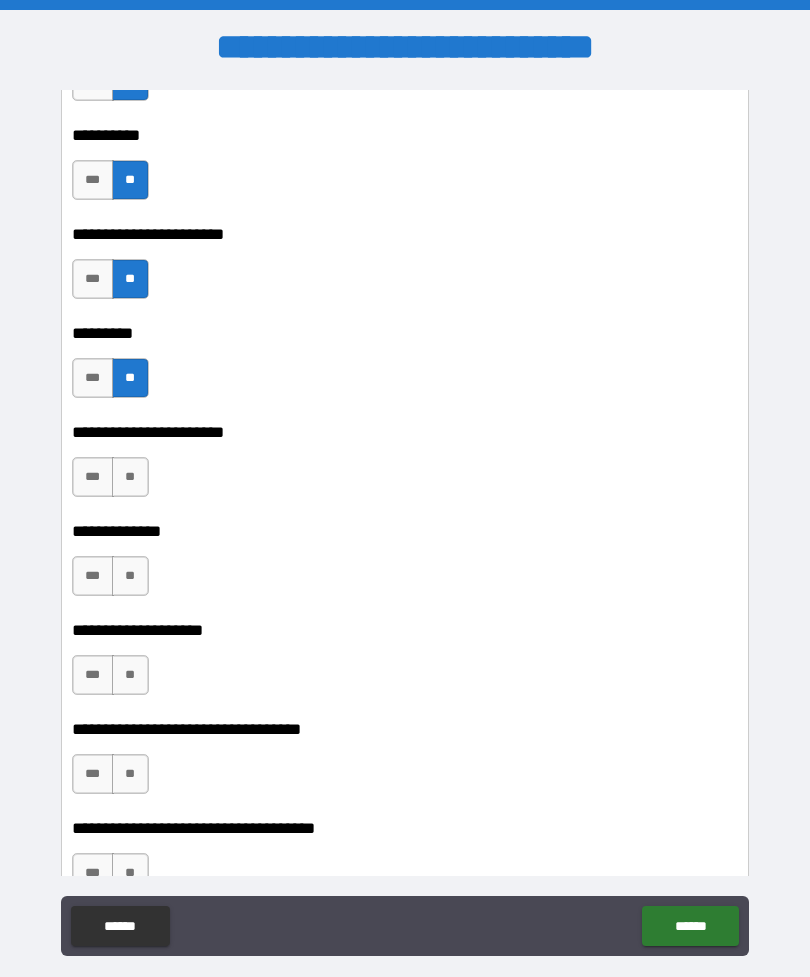 scroll, scrollTop: 14367, scrollLeft: 0, axis: vertical 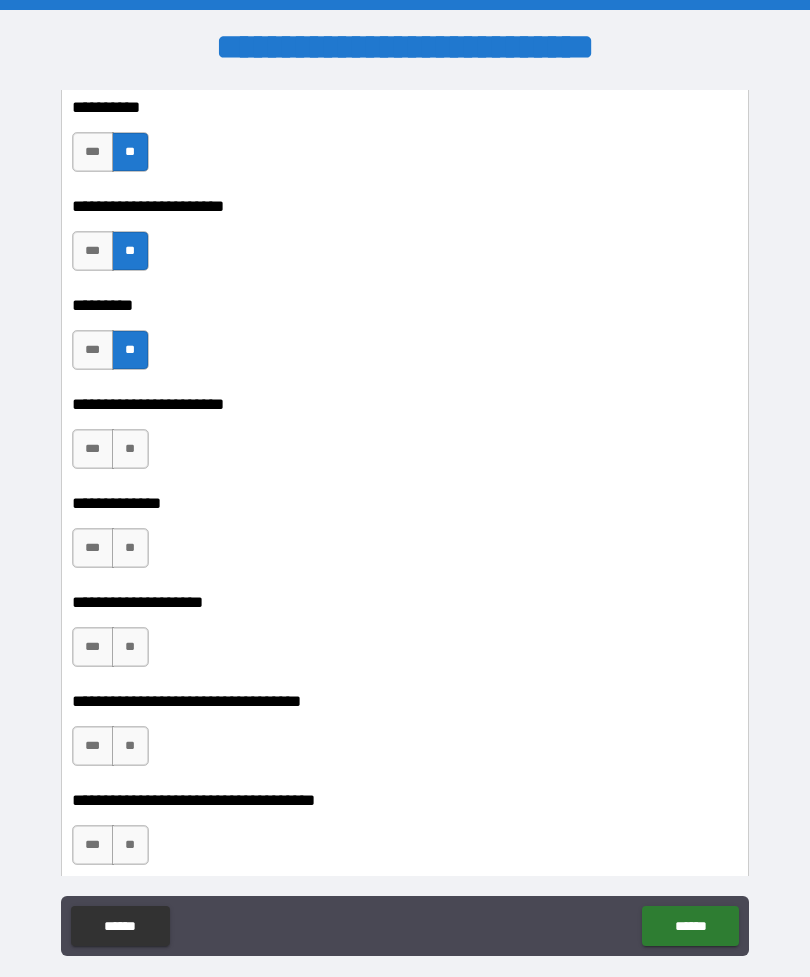 click on "**" at bounding box center (130, 449) 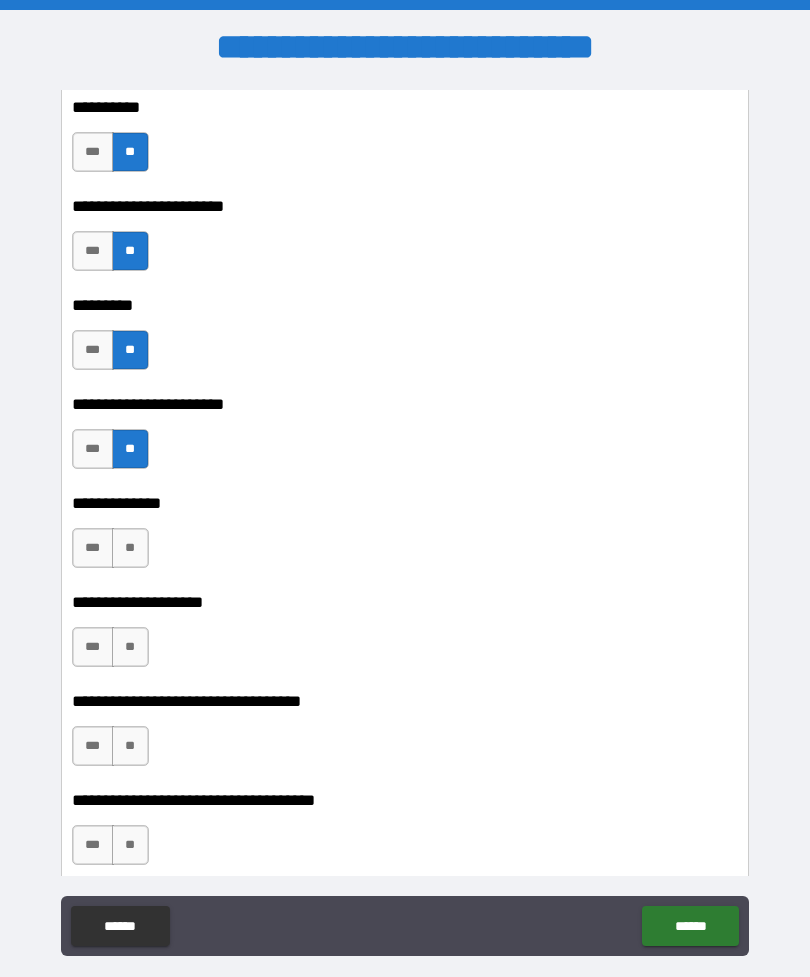 click on "**" at bounding box center [130, 548] 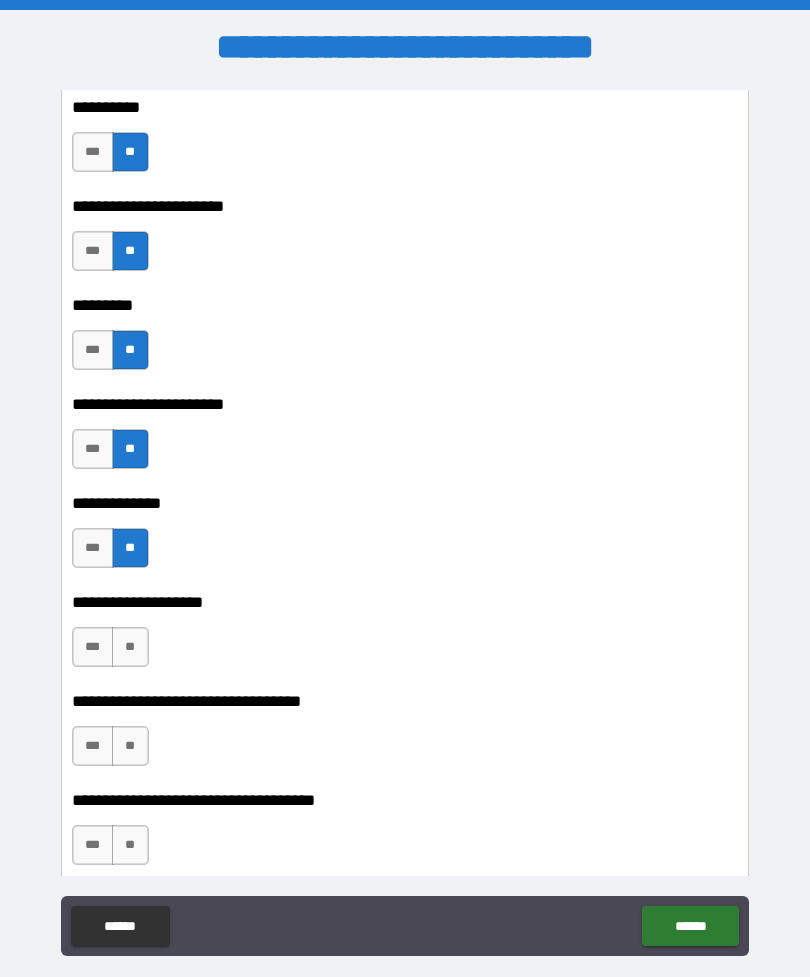 click on "**" at bounding box center (130, 647) 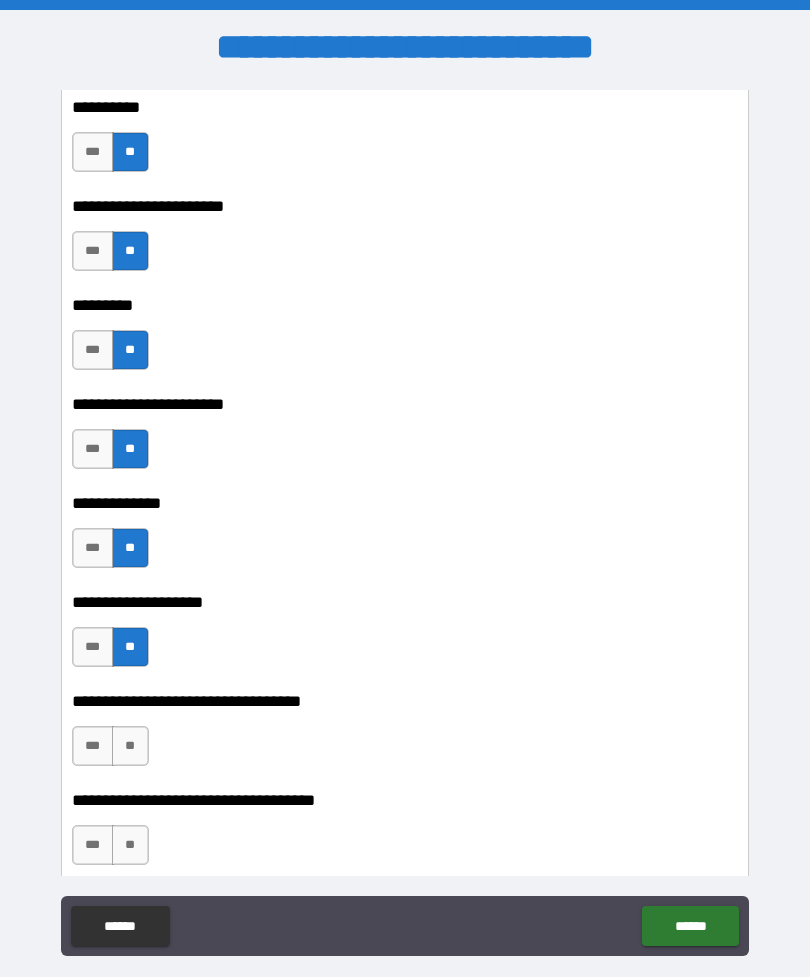 click on "**" at bounding box center (130, 746) 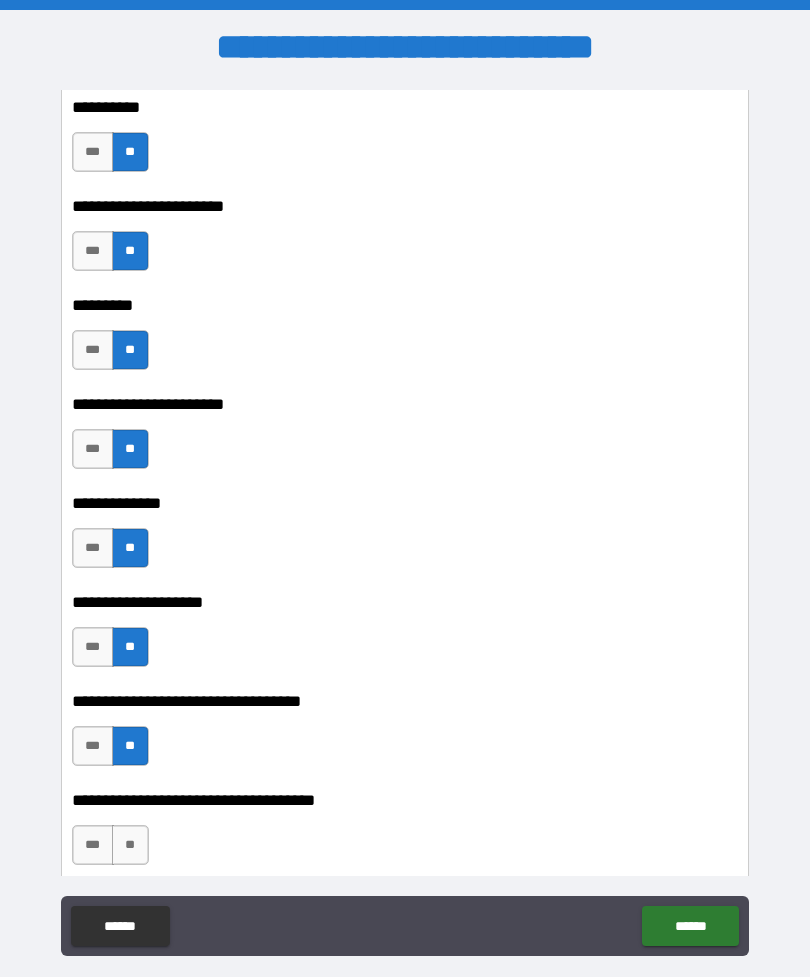 click on "**" at bounding box center (130, 845) 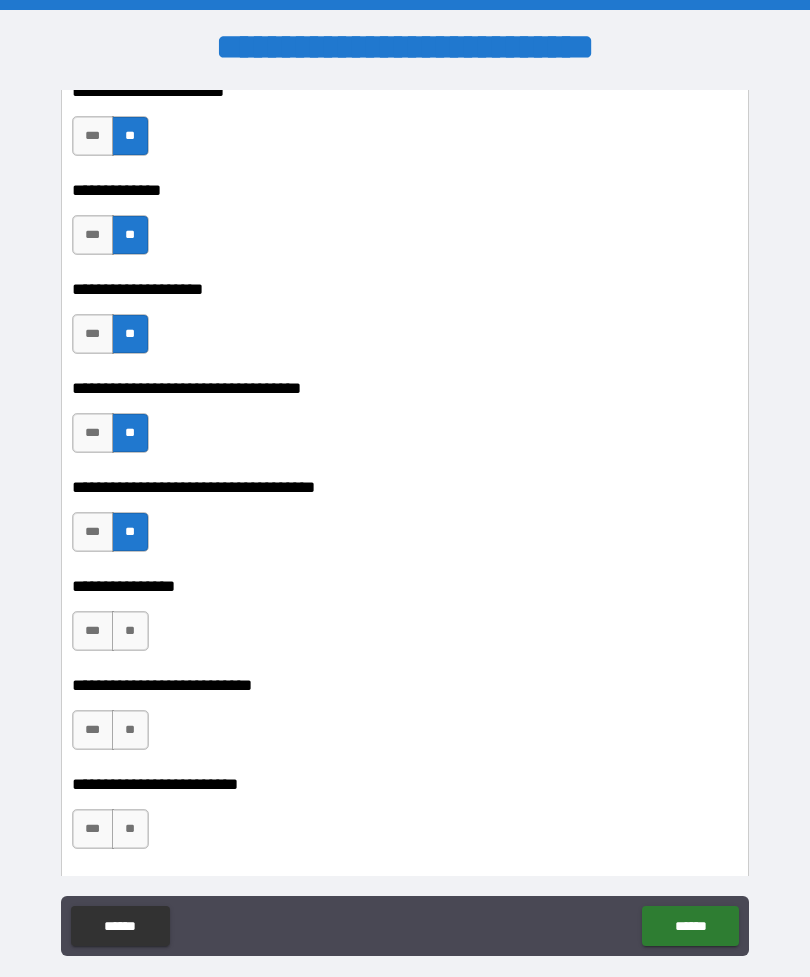 scroll, scrollTop: 14689, scrollLeft: 0, axis: vertical 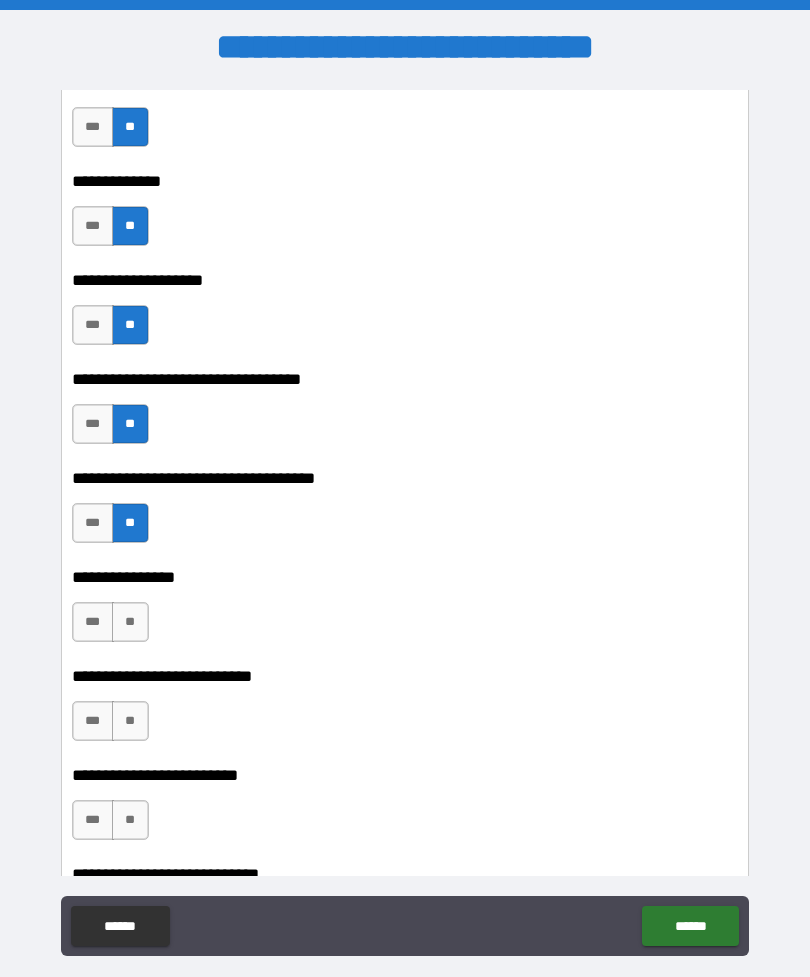 click on "**" at bounding box center [130, 622] 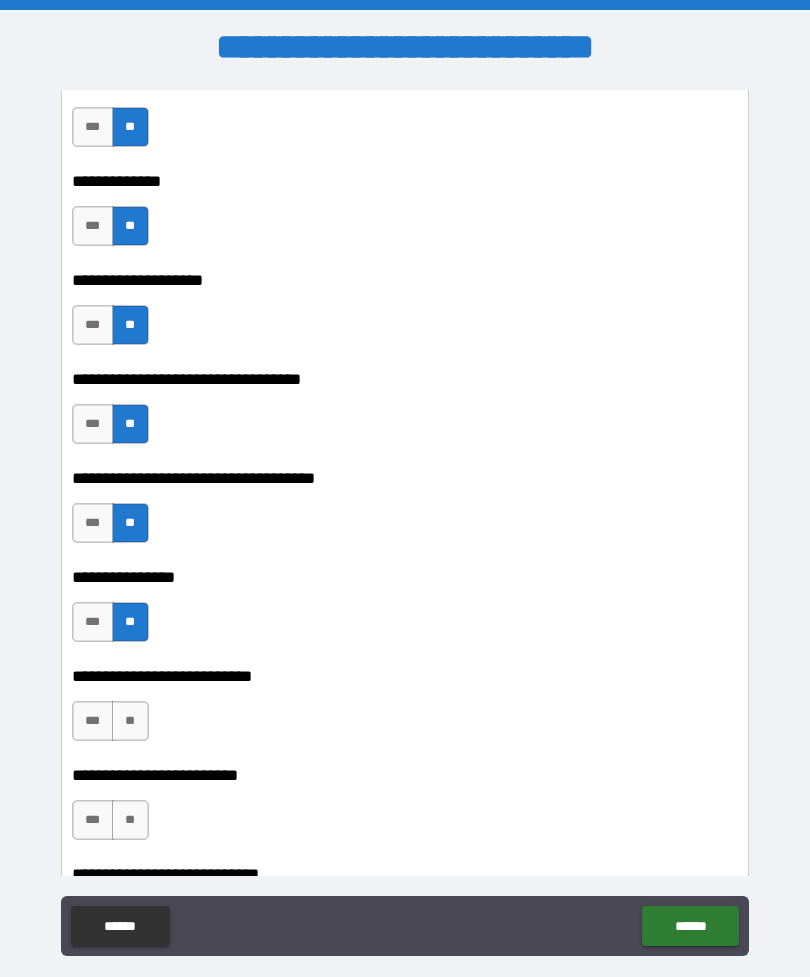 click on "**" at bounding box center (130, 721) 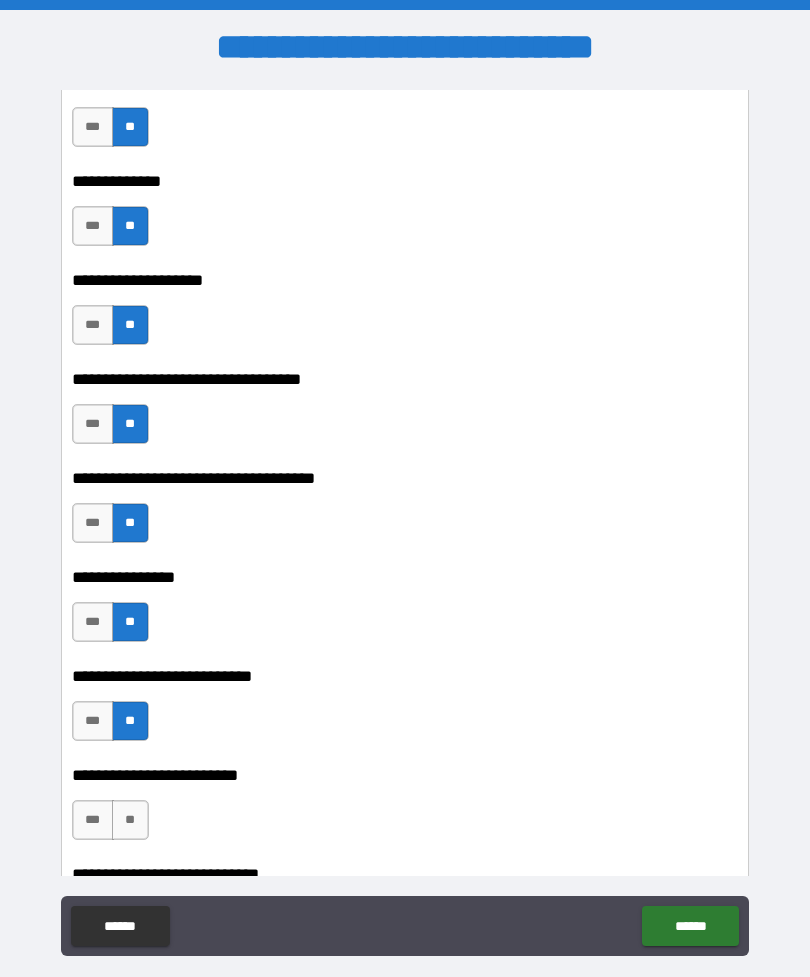 click on "**" at bounding box center [130, 820] 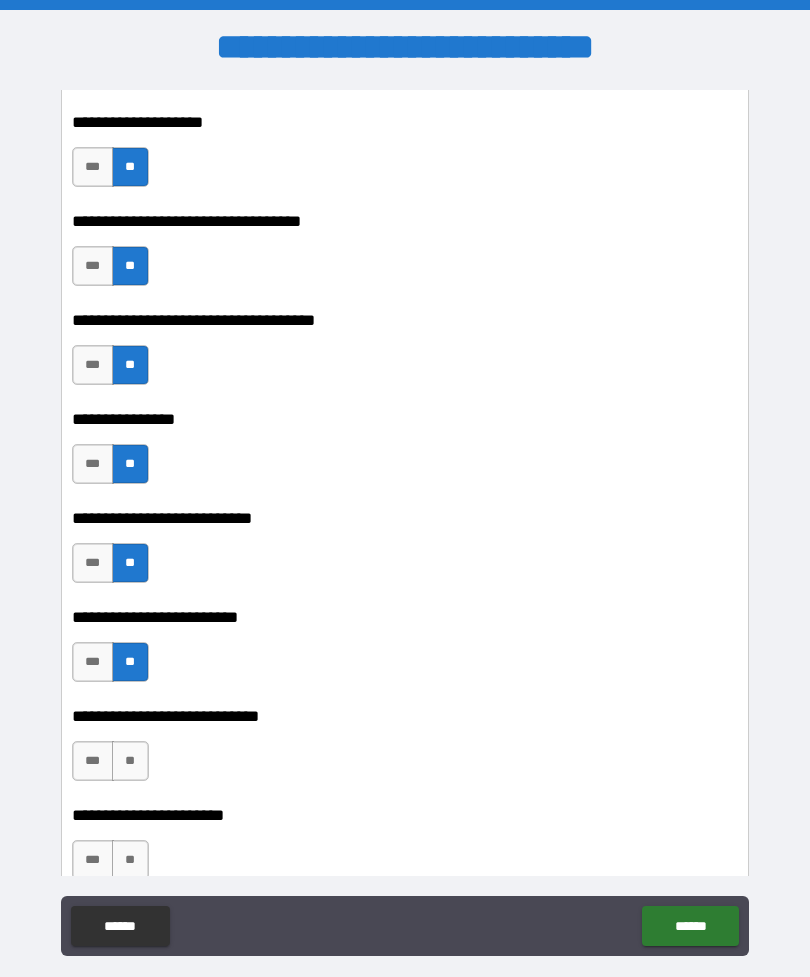 scroll, scrollTop: 14868, scrollLeft: 0, axis: vertical 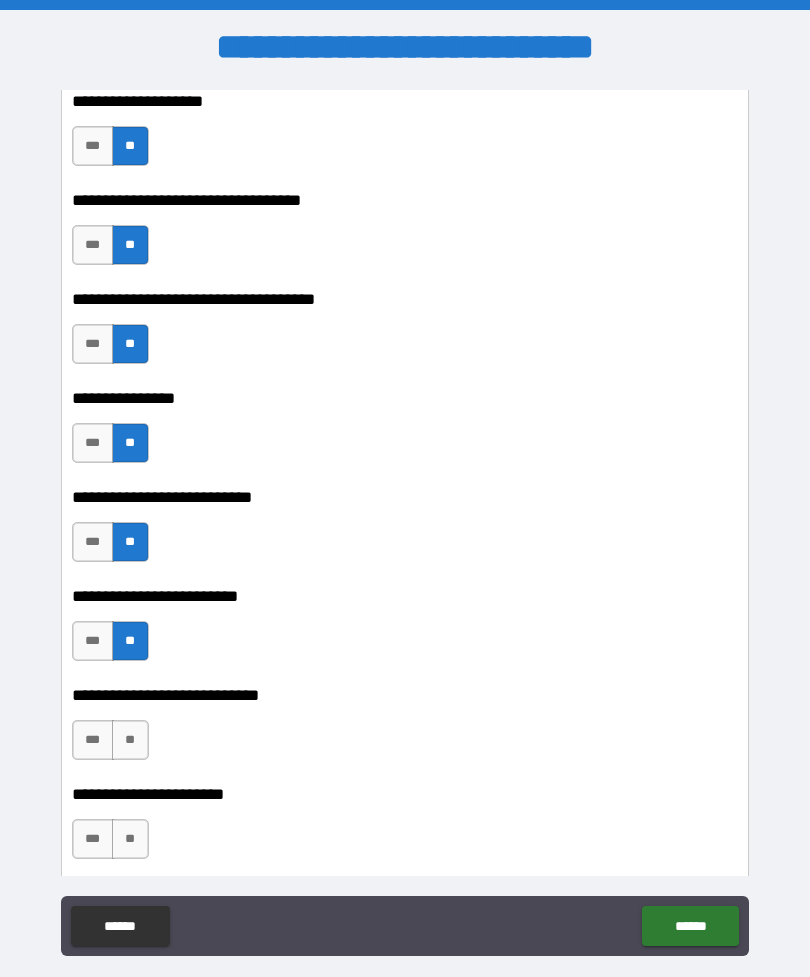 click on "**" at bounding box center (130, 740) 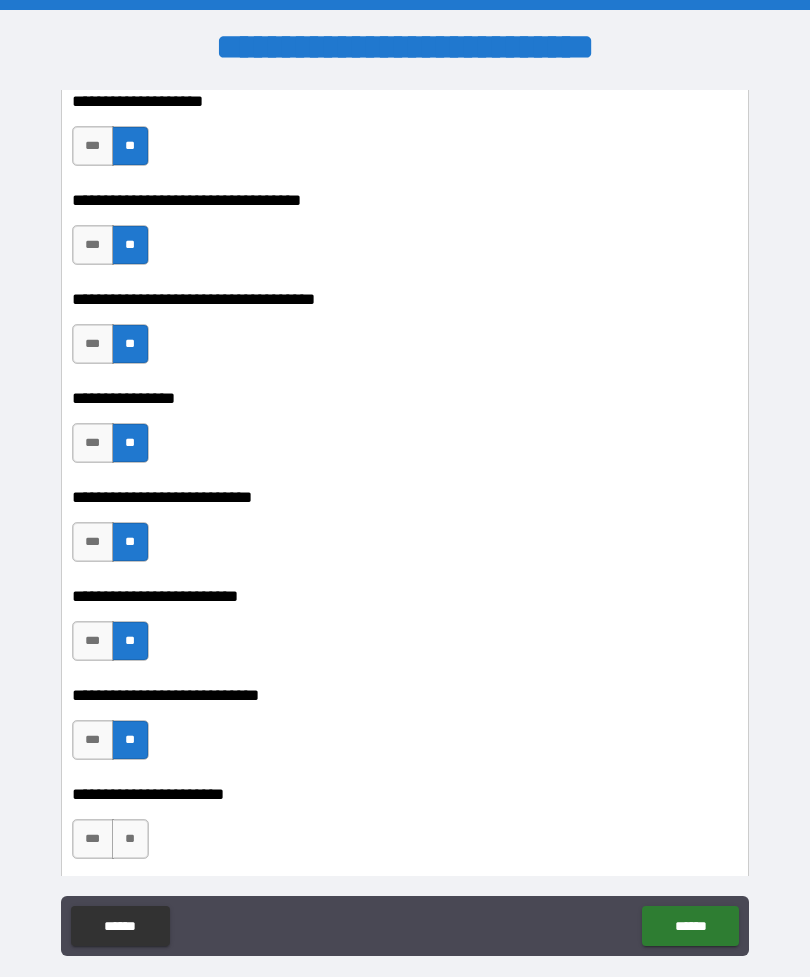 click on "**" at bounding box center [130, 839] 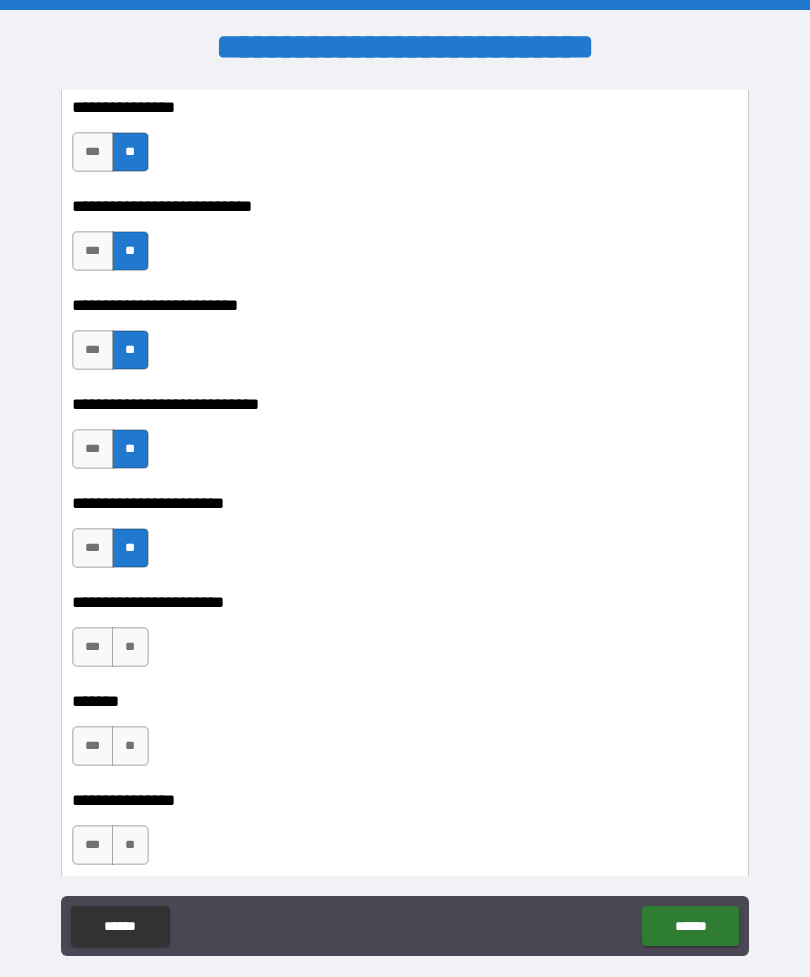 scroll, scrollTop: 15177, scrollLeft: 0, axis: vertical 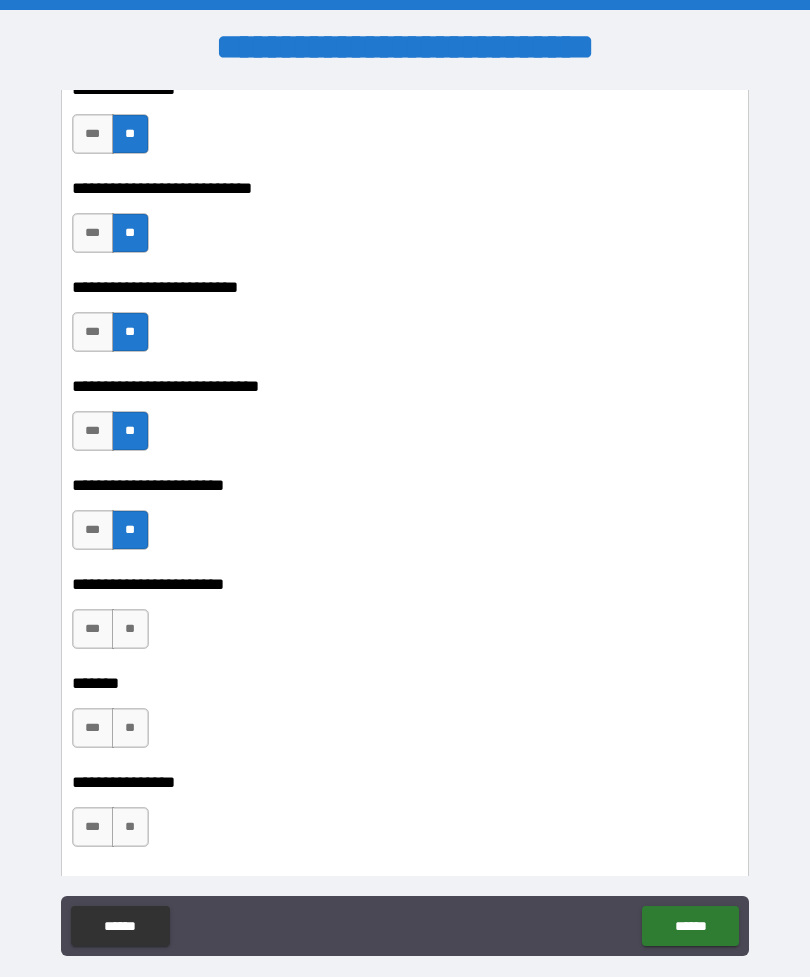 click on "**" at bounding box center [130, 629] 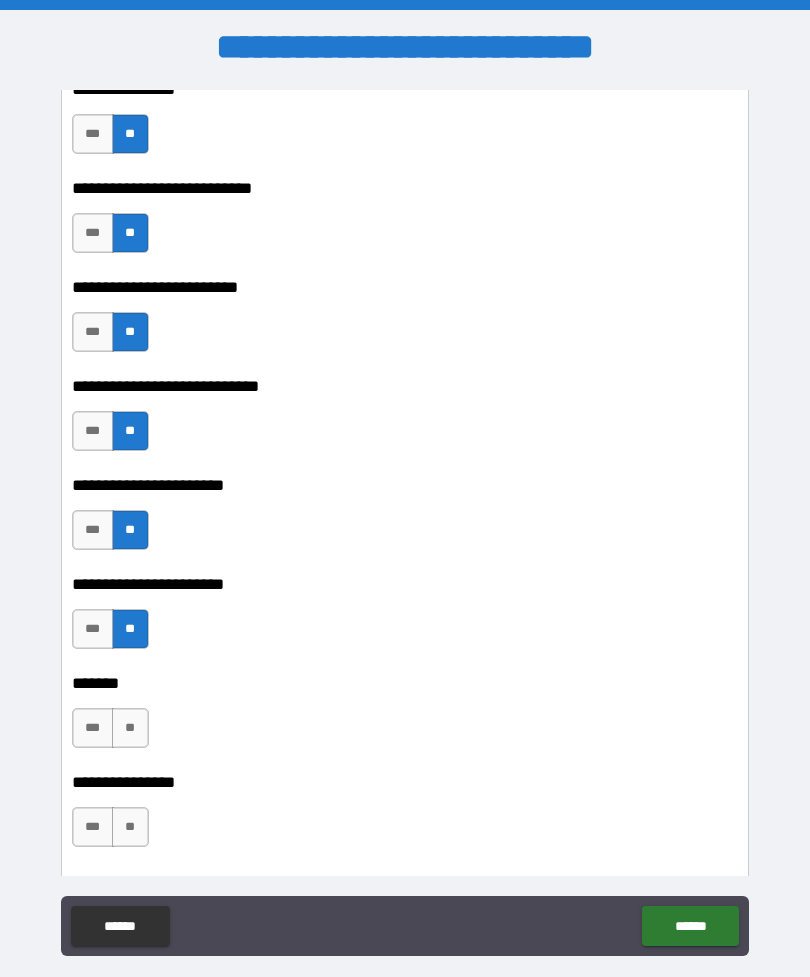click on "**" at bounding box center (130, 728) 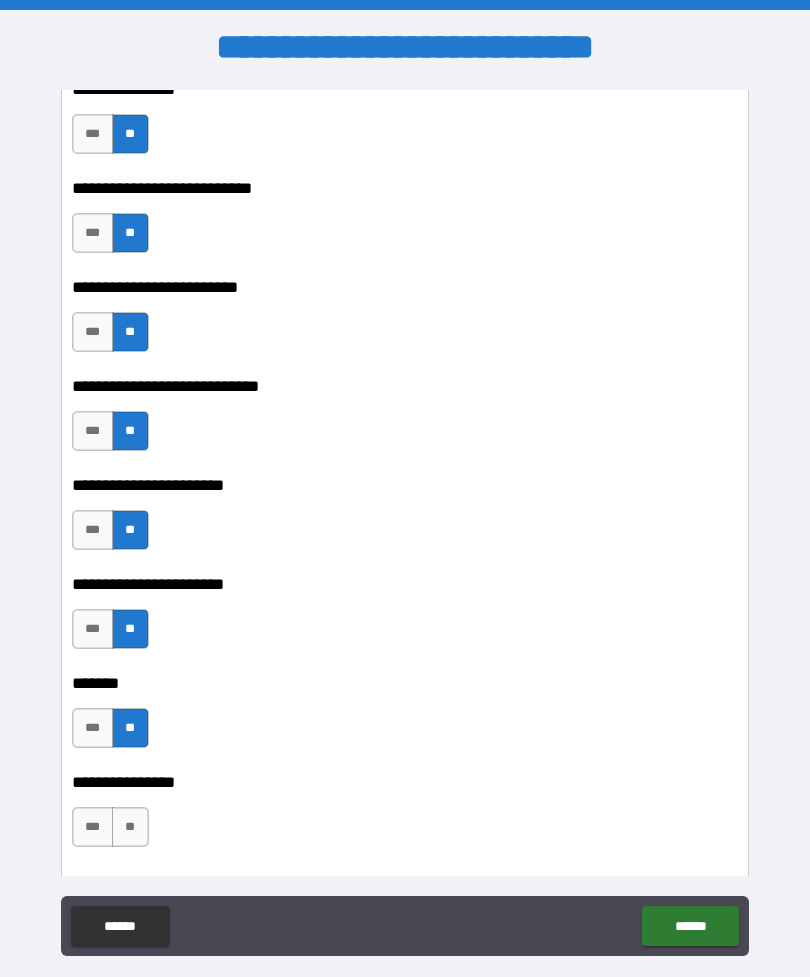 scroll, scrollTop: 15226, scrollLeft: 0, axis: vertical 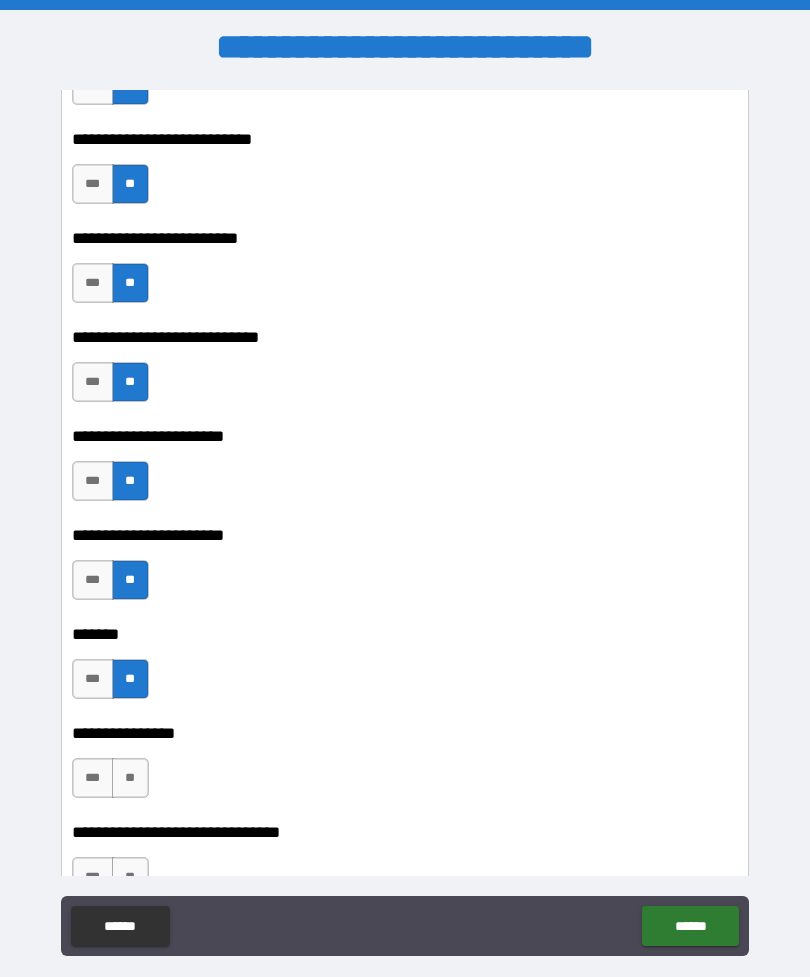 click on "**" at bounding box center (130, 778) 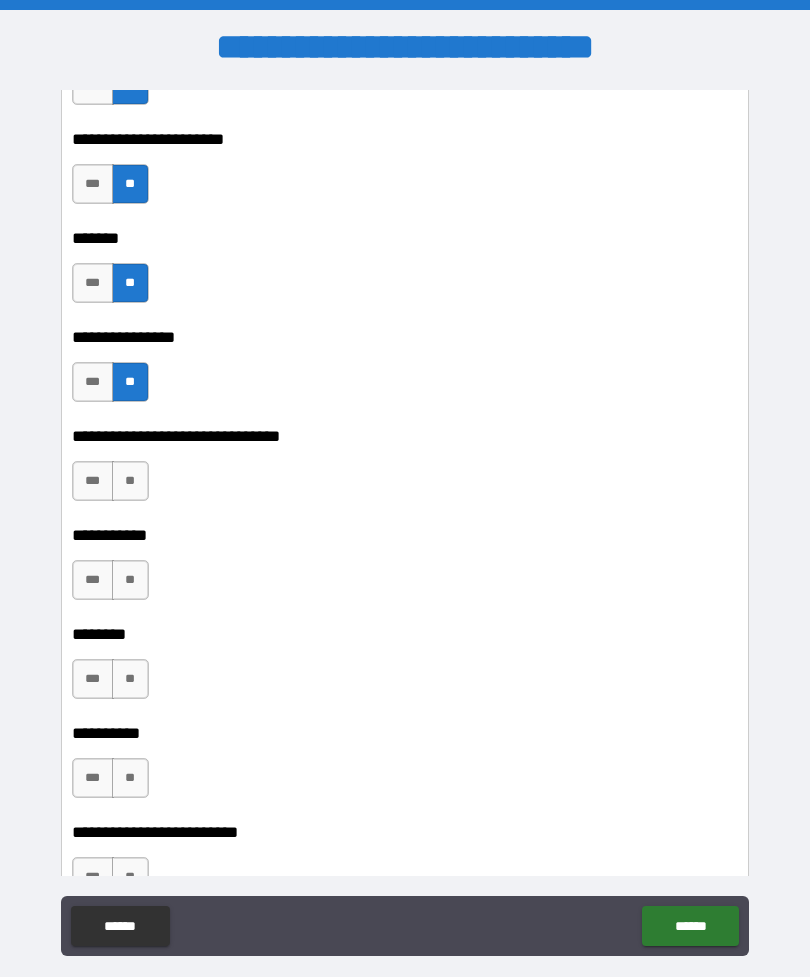 scroll, scrollTop: 15651, scrollLeft: 0, axis: vertical 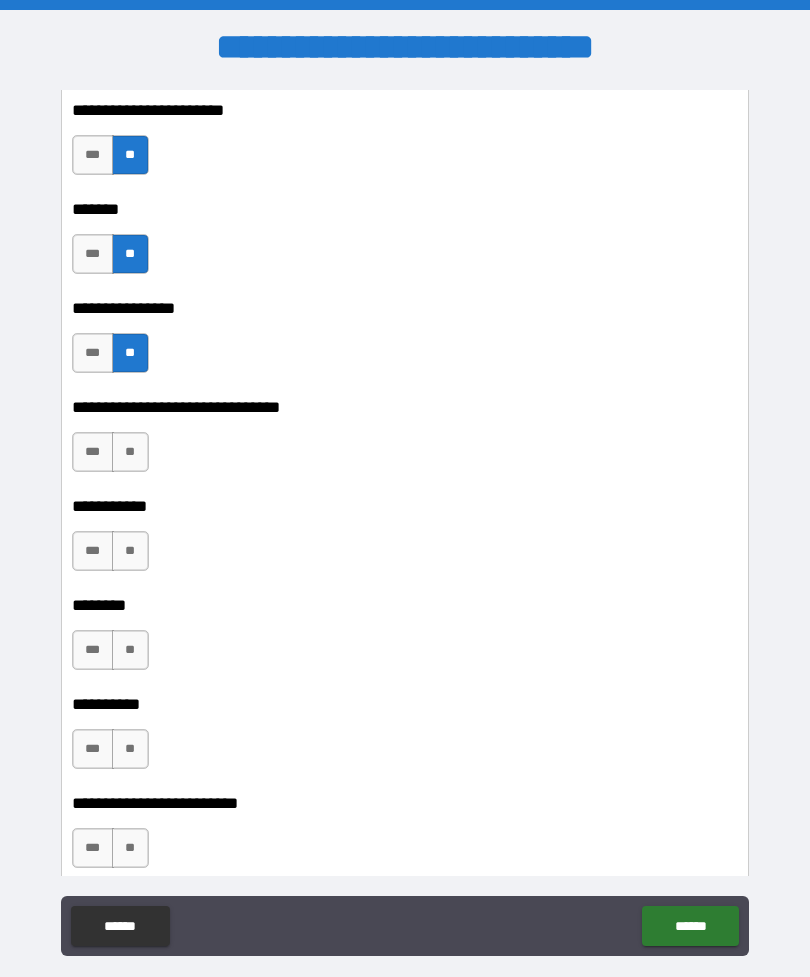click on "**" at bounding box center [130, 452] 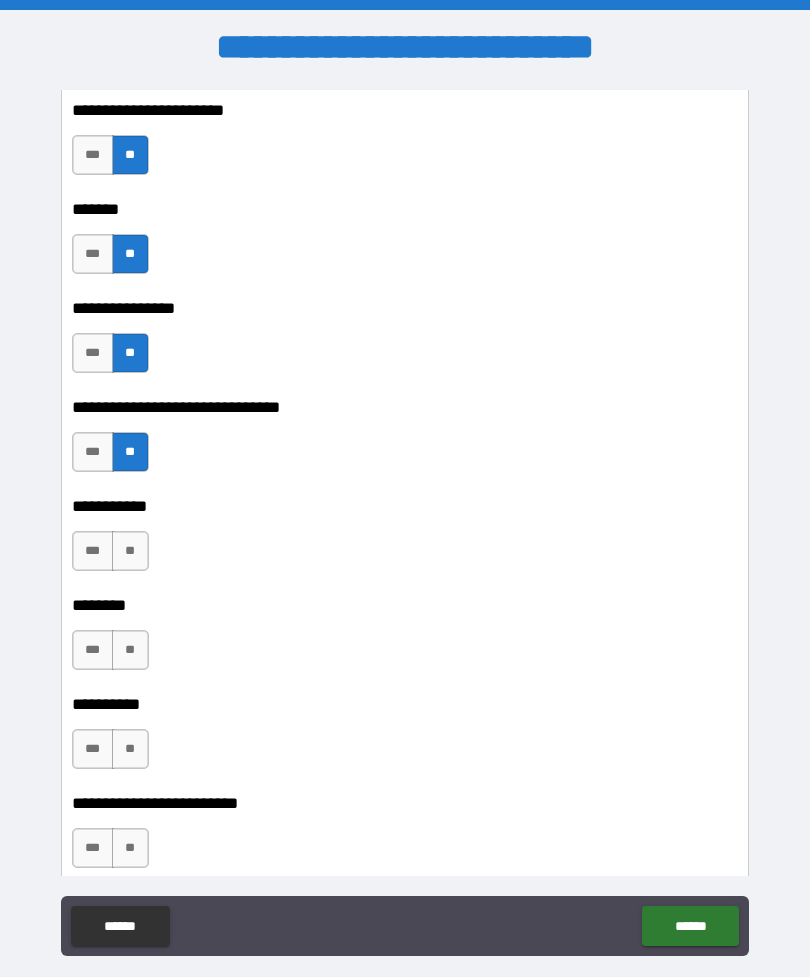 click on "**" at bounding box center [130, 551] 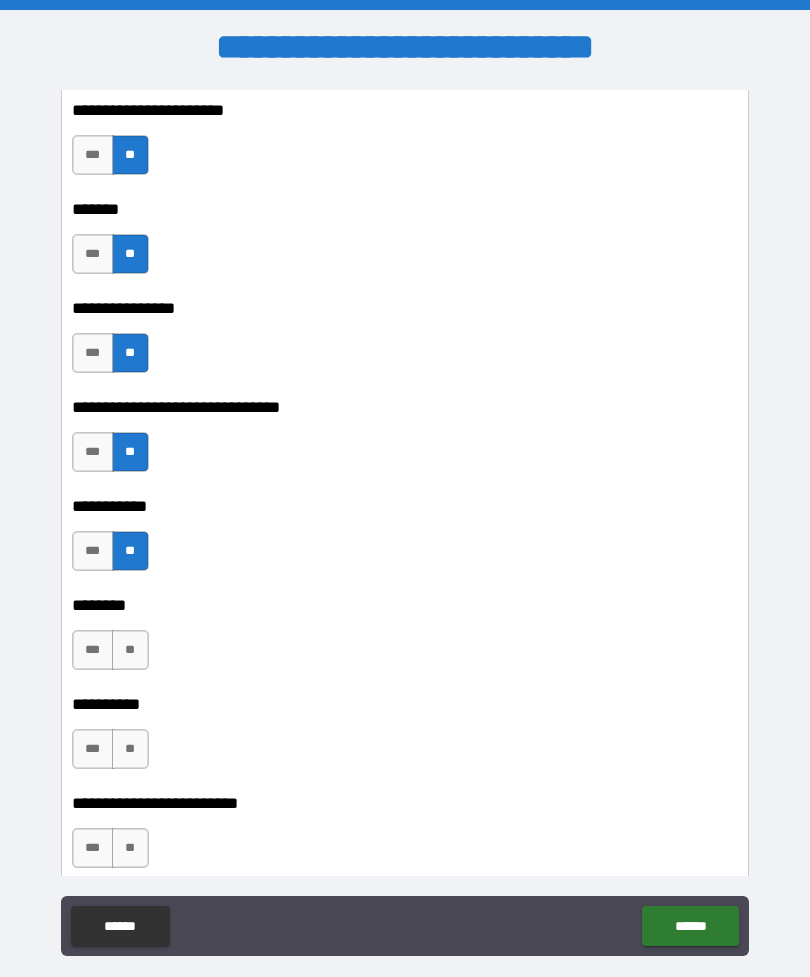 click on "**" at bounding box center [130, 650] 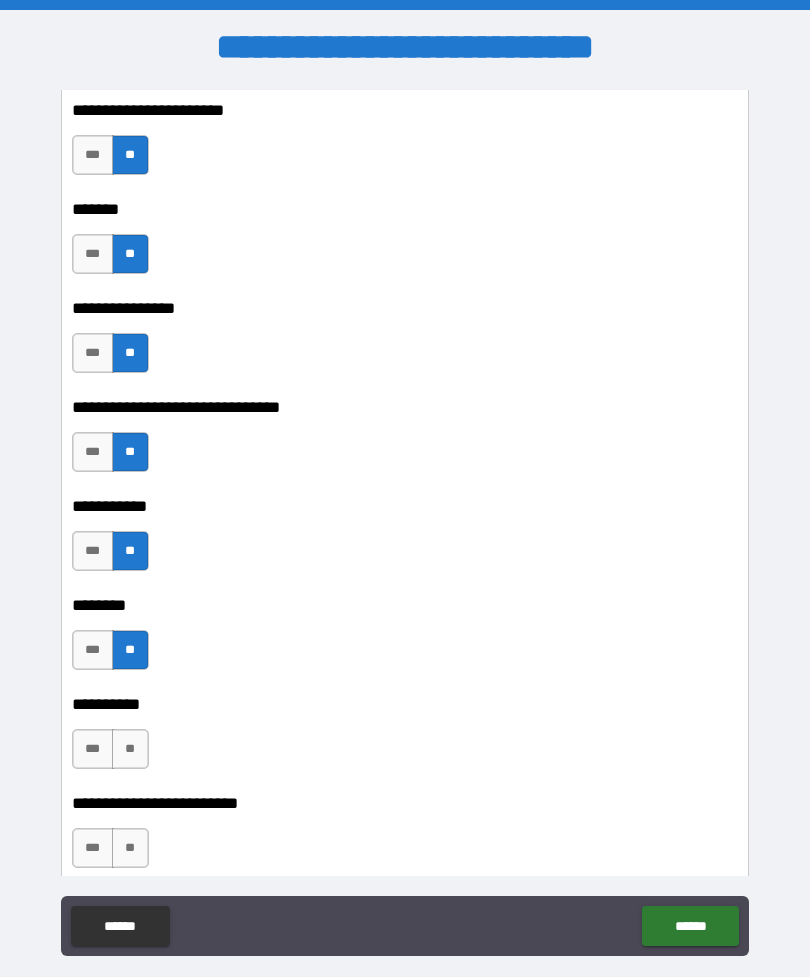click on "**" at bounding box center (130, 749) 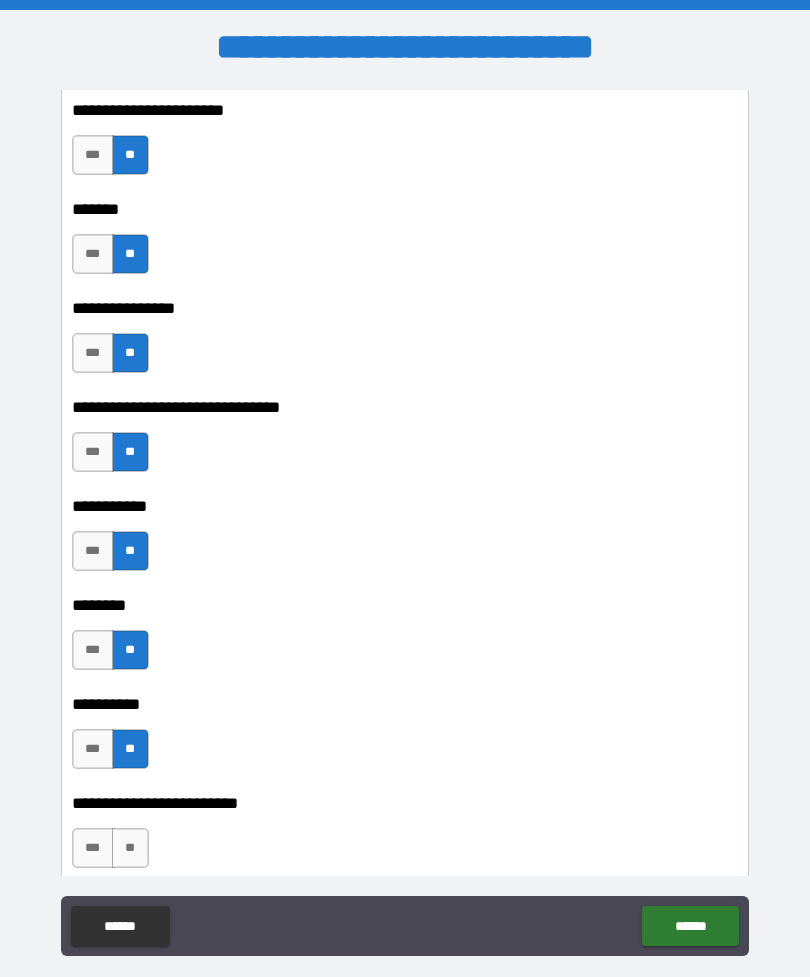 click on "**" at bounding box center [130, 848] 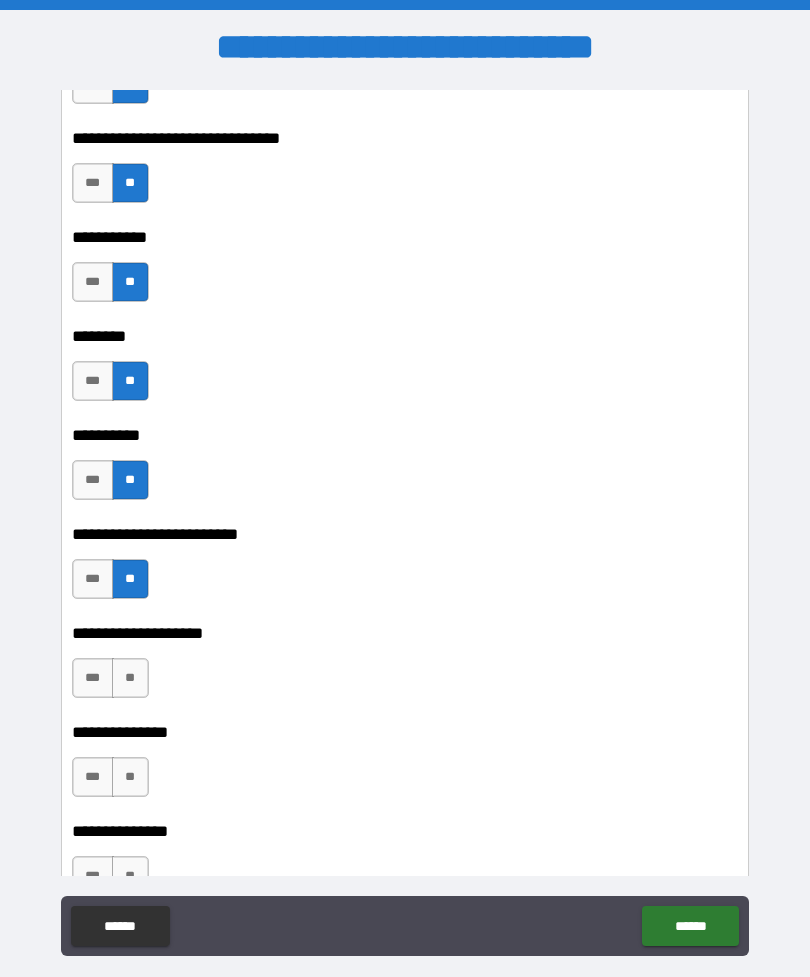 scroll, scrollTop: 15956, scrollLeft: 0, axis: vertical 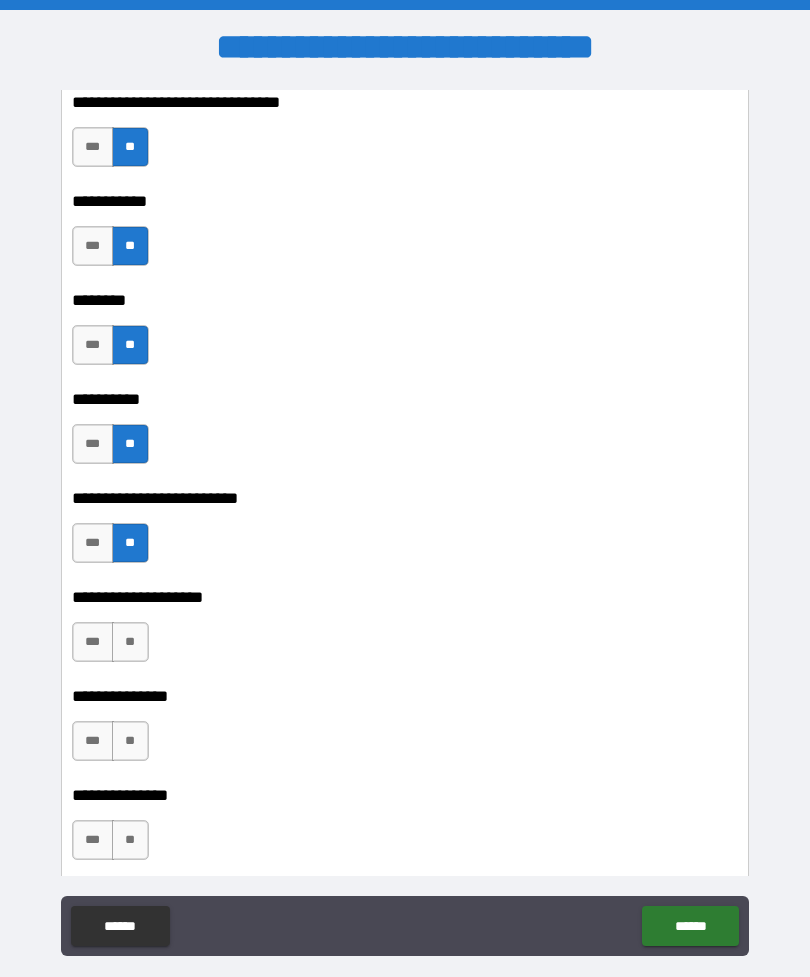 click on "**" at bounding box center [130, 642] 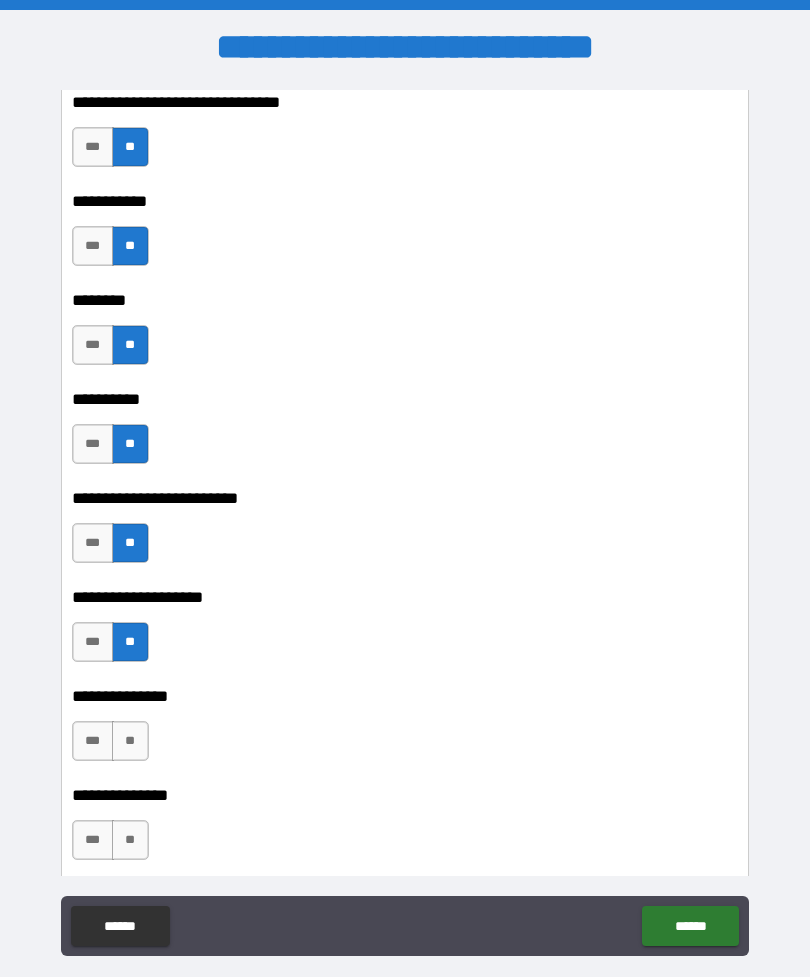 click on "**" at bounding box center [130, 741] 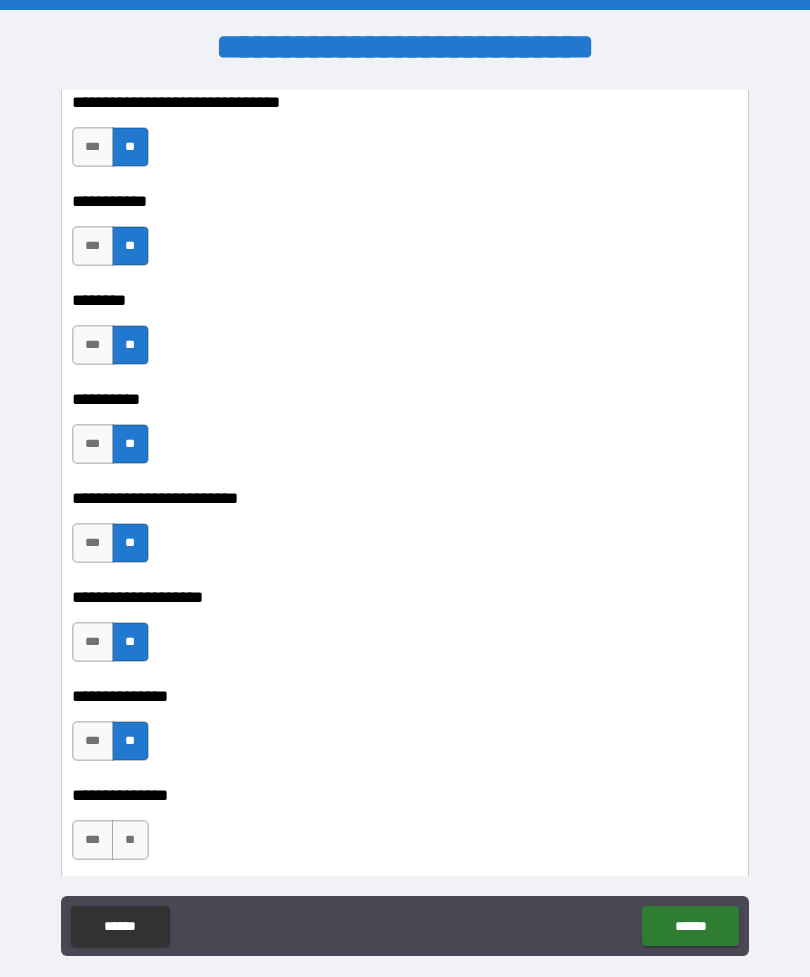 click on "**" at bounding box center (130, 840) 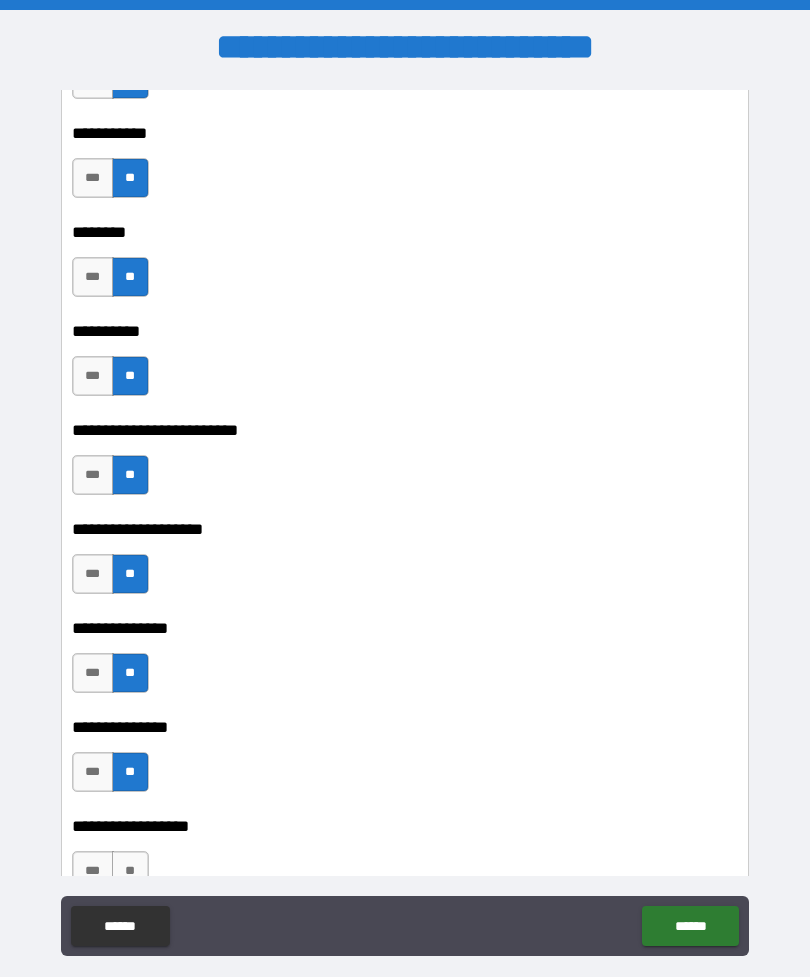scroll, scrollTop: 16042, scrollLeft: 0, axis: vertical 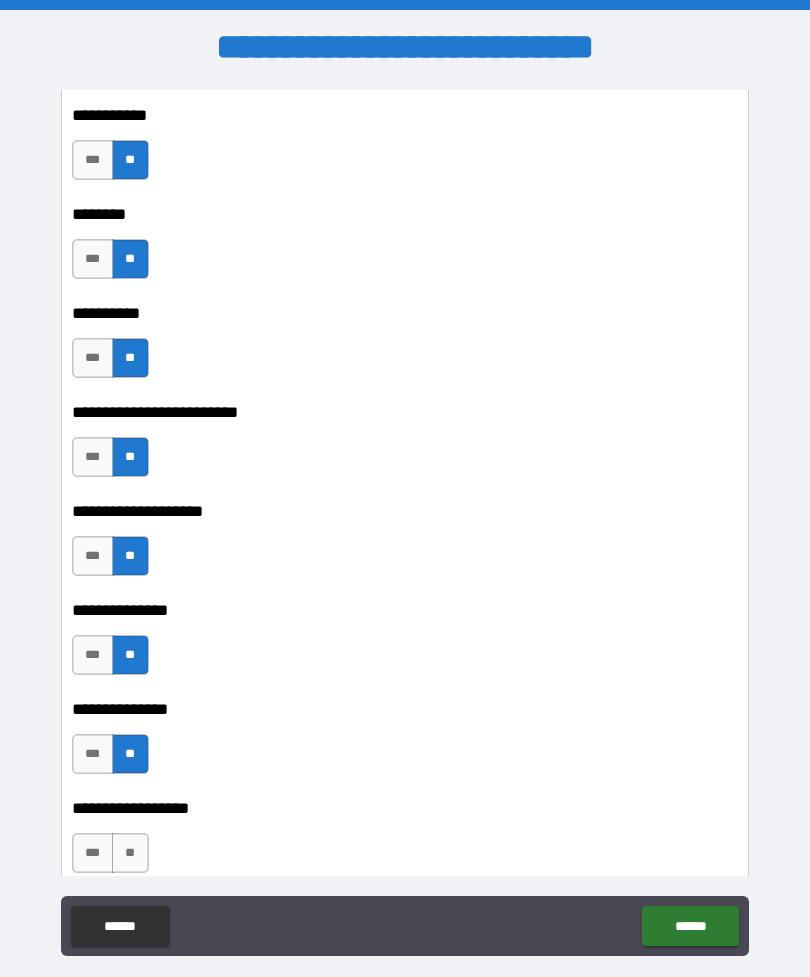 click on "**" at bounding box center (130, 853) 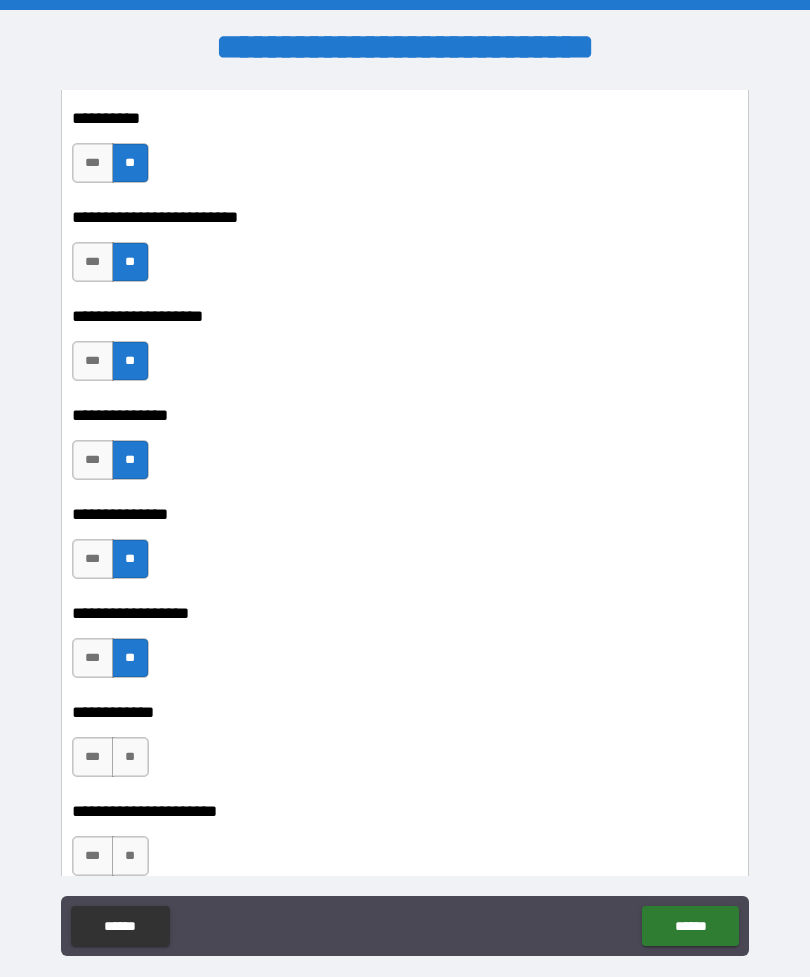 scroll, scrollTop: 16241, scrollLeft: 0, axis: vertical 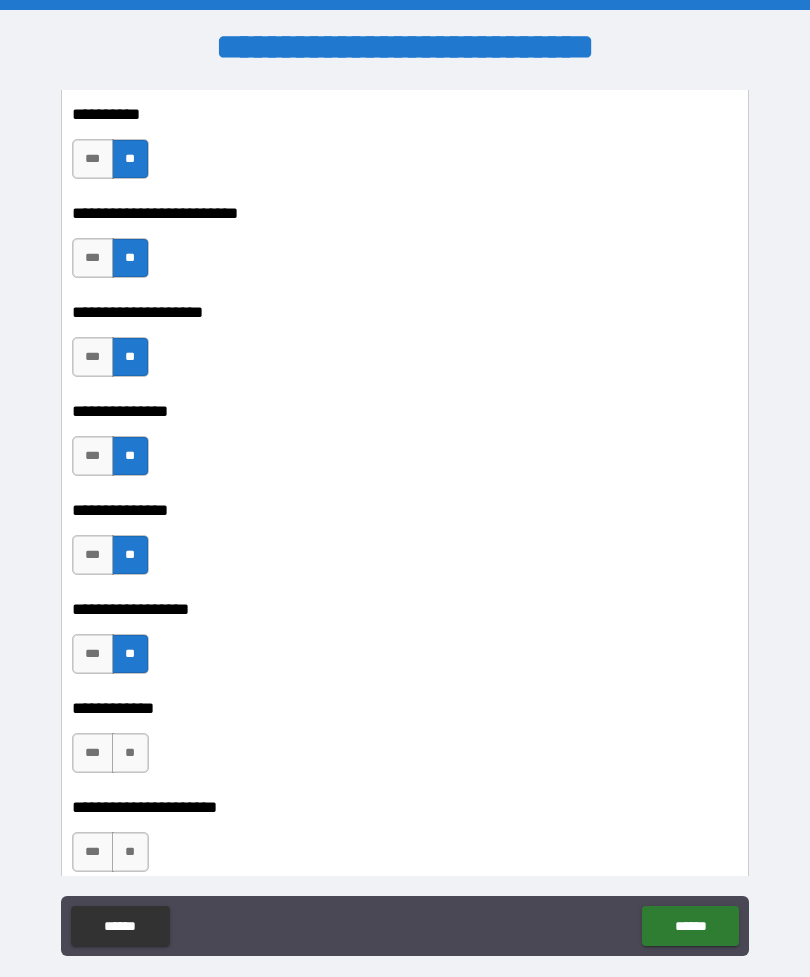 click on "**" at bounding box center (130, 753) 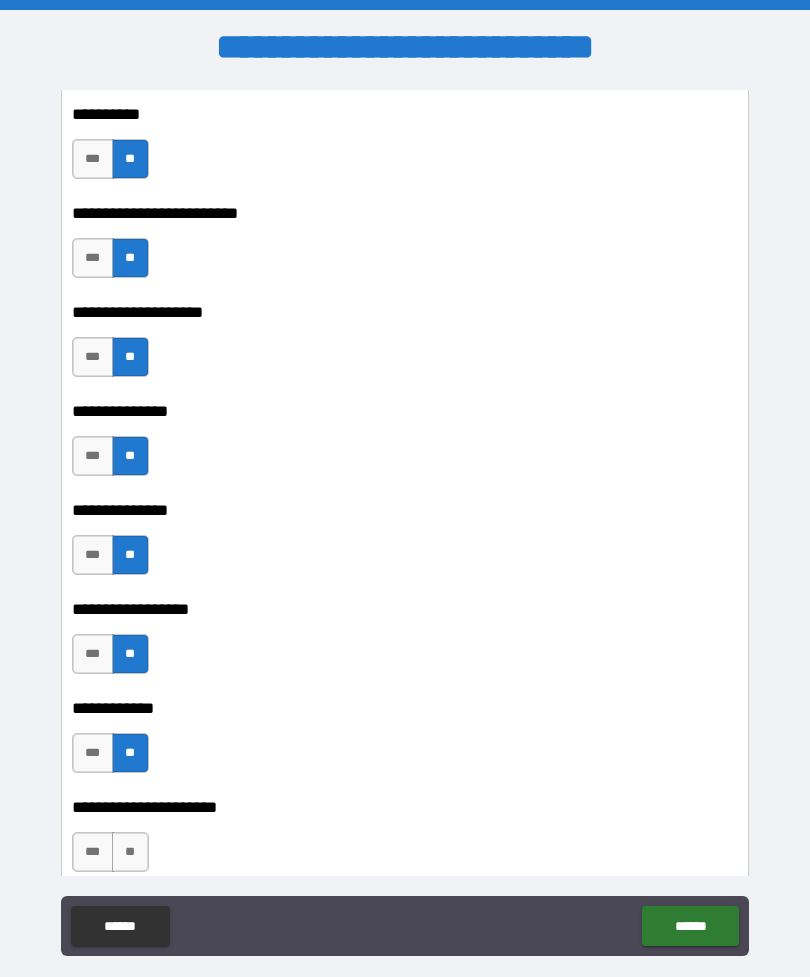 click on "**" at bounding box center (130, 852) 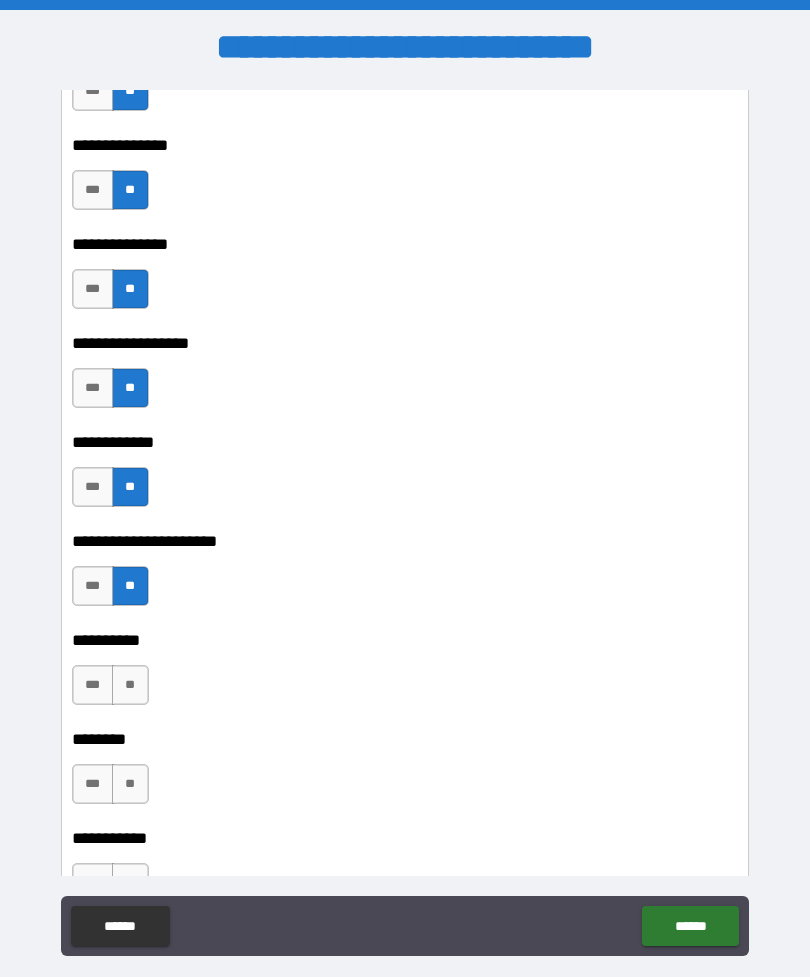 scroll, scrollTop: 16525, scrollLeft: 0, axis: vertical 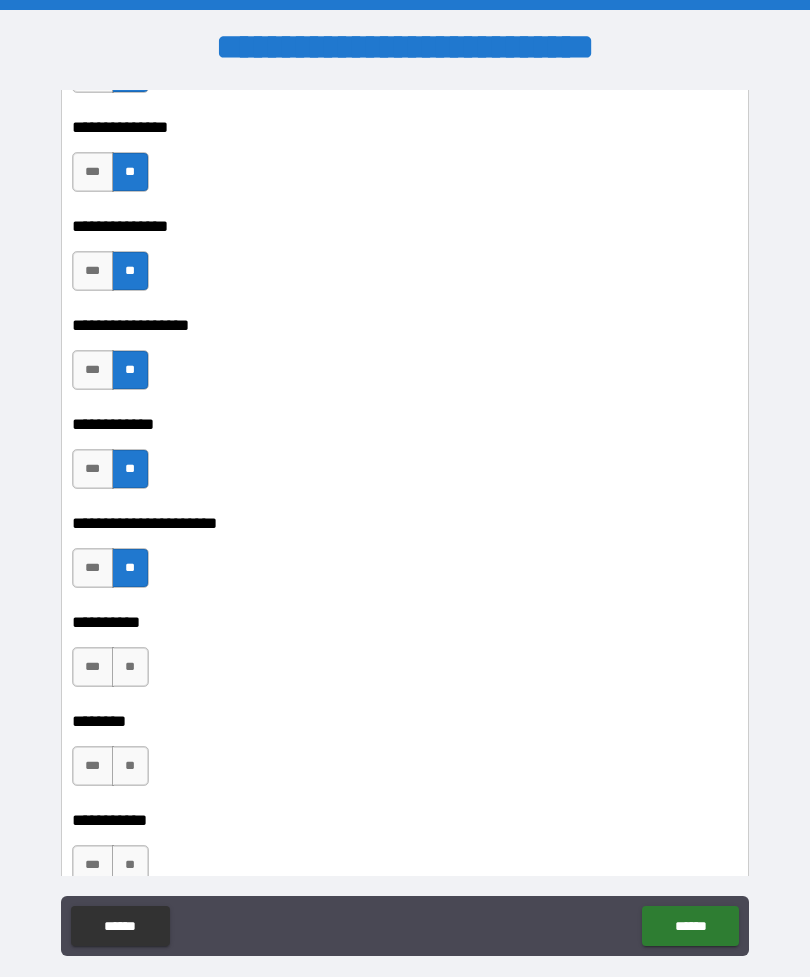 click on "**" at bounding box center (130, 667) 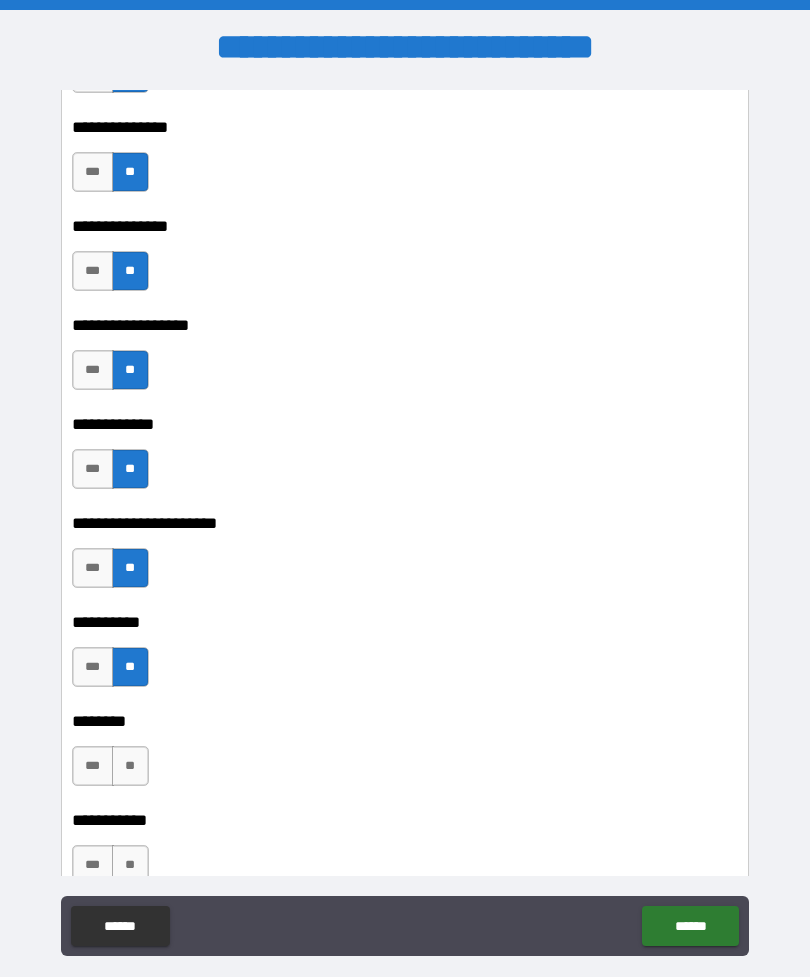 click on "**" at bounding box center [130, 766] 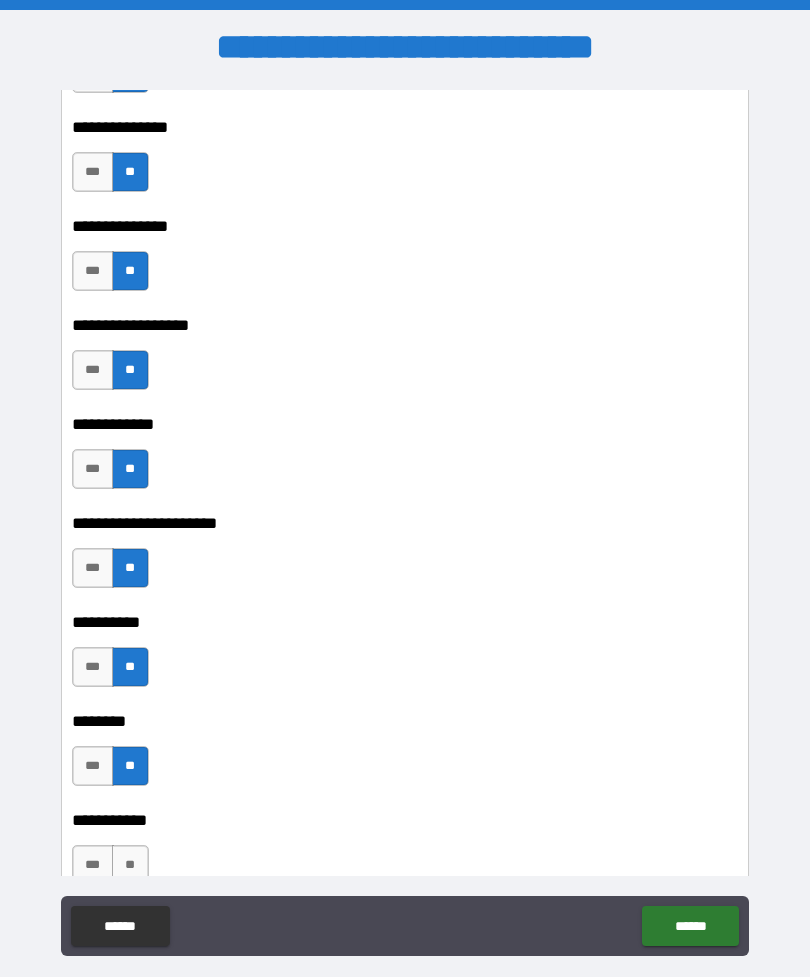click on "**" at bounding box center (130, 865) 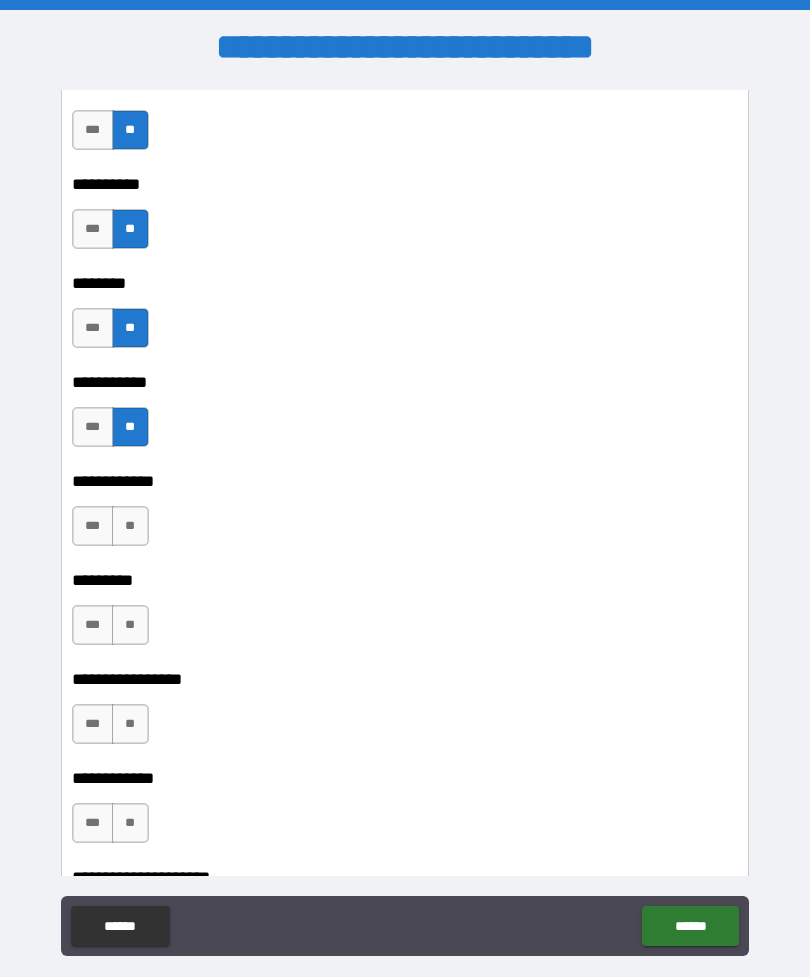 scroll, scrollTop: 16963, scrollLeft: 0, axis: vertical 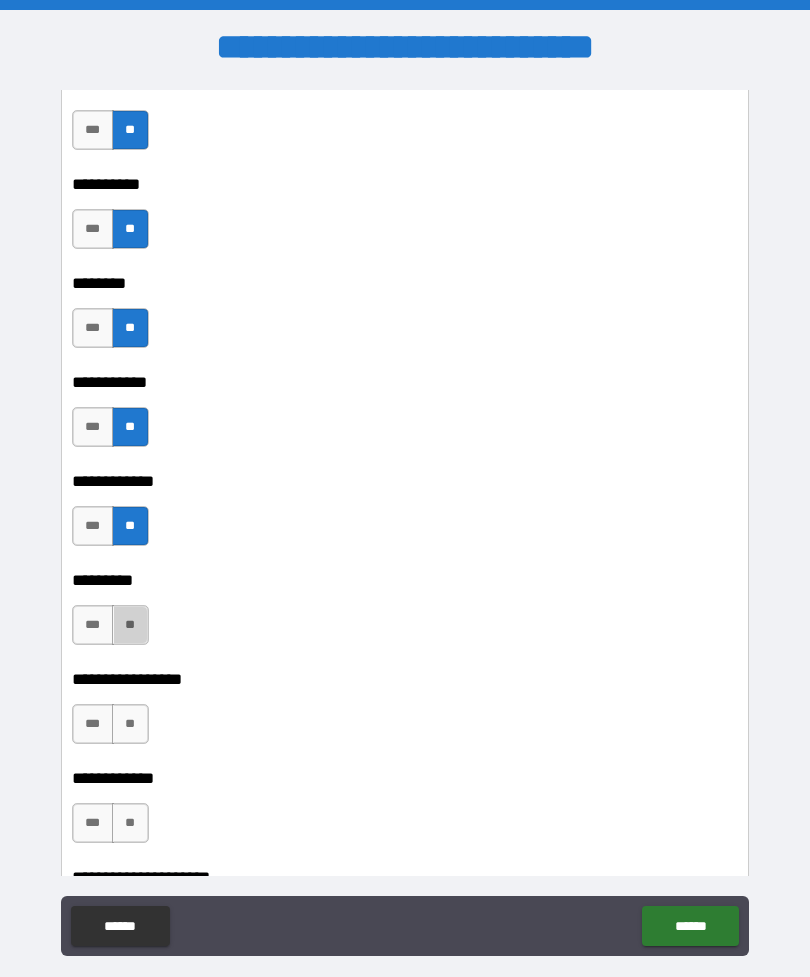 click on "**" at bounding box center [130, 625] 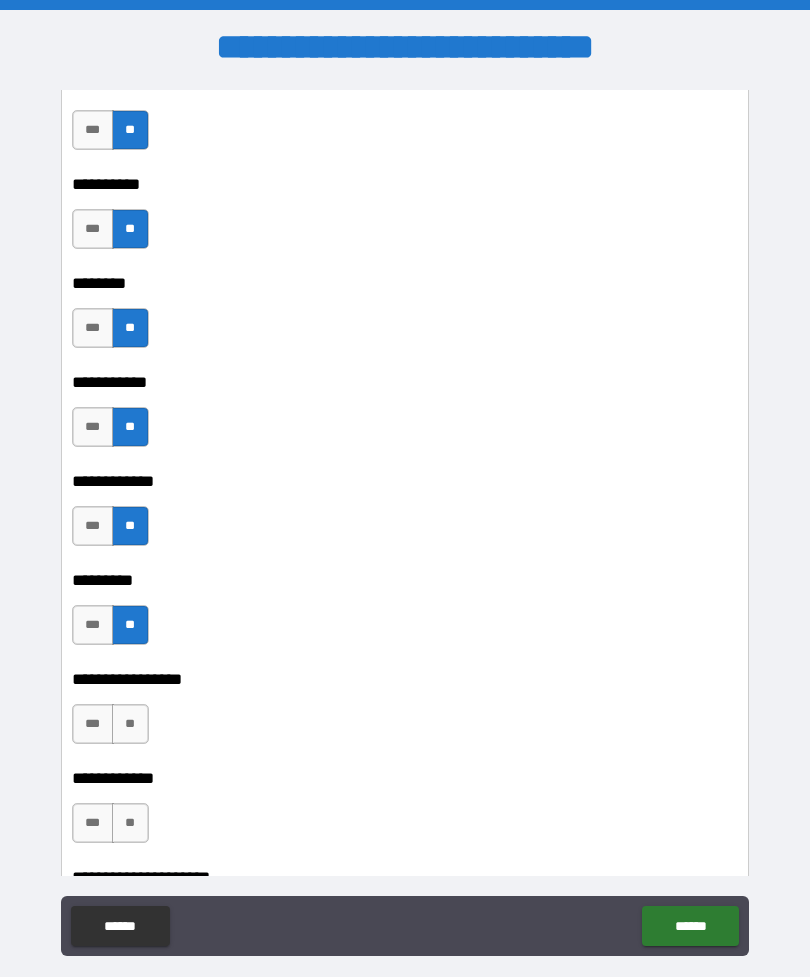 click on "**" at bounding box center [130, 724] 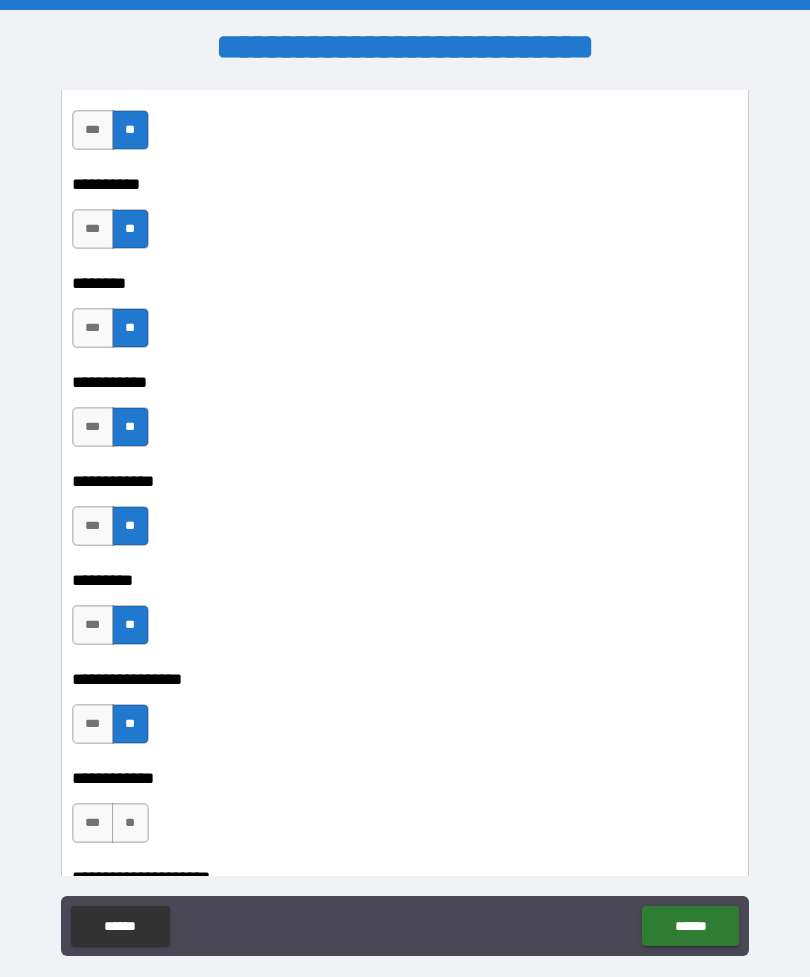 click on "**" at bounding box center (130, 823) 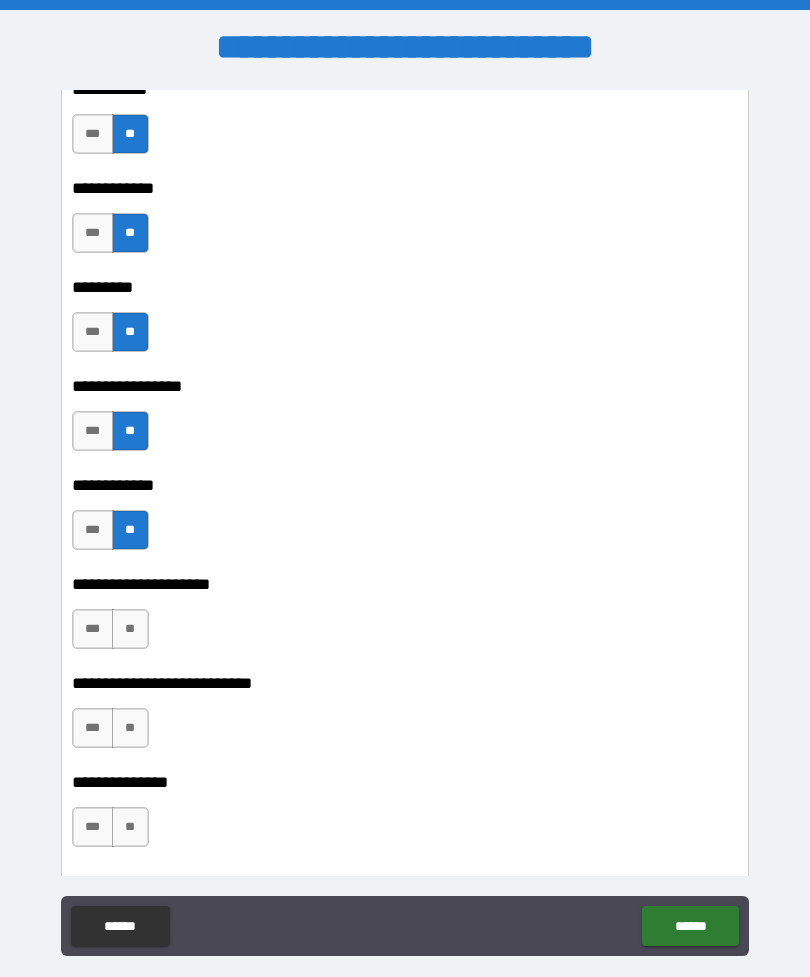 scroll, scrollTop: 17264, scrollLeft: 0, axis: vertical 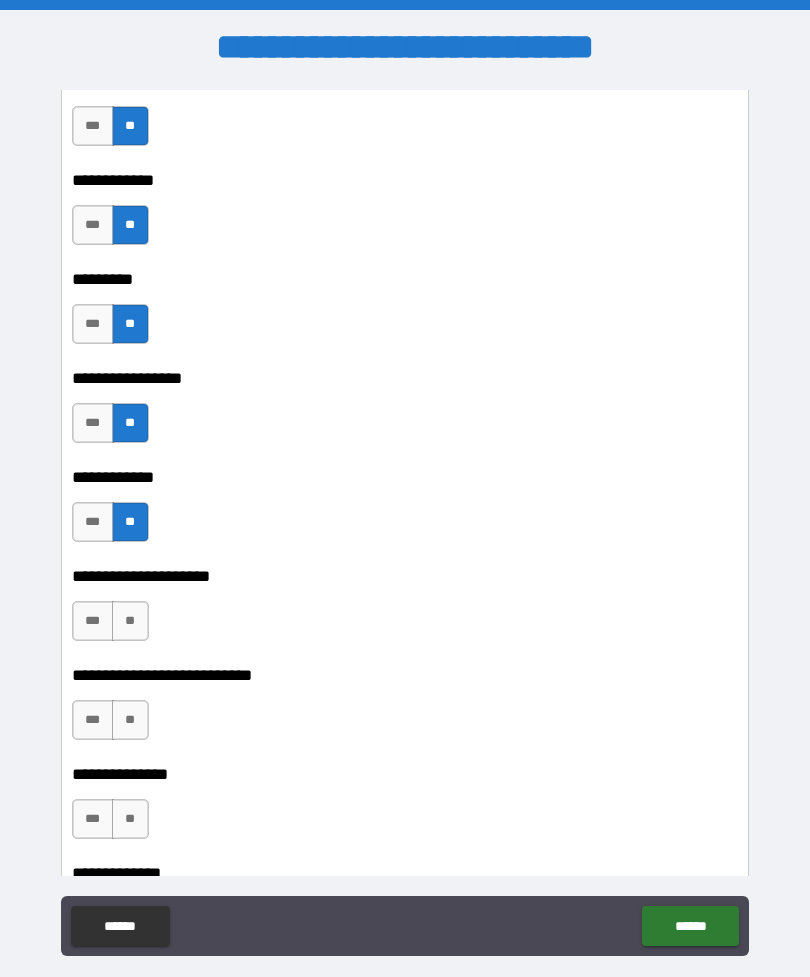 click on "**" at bounding box center (130, 621) 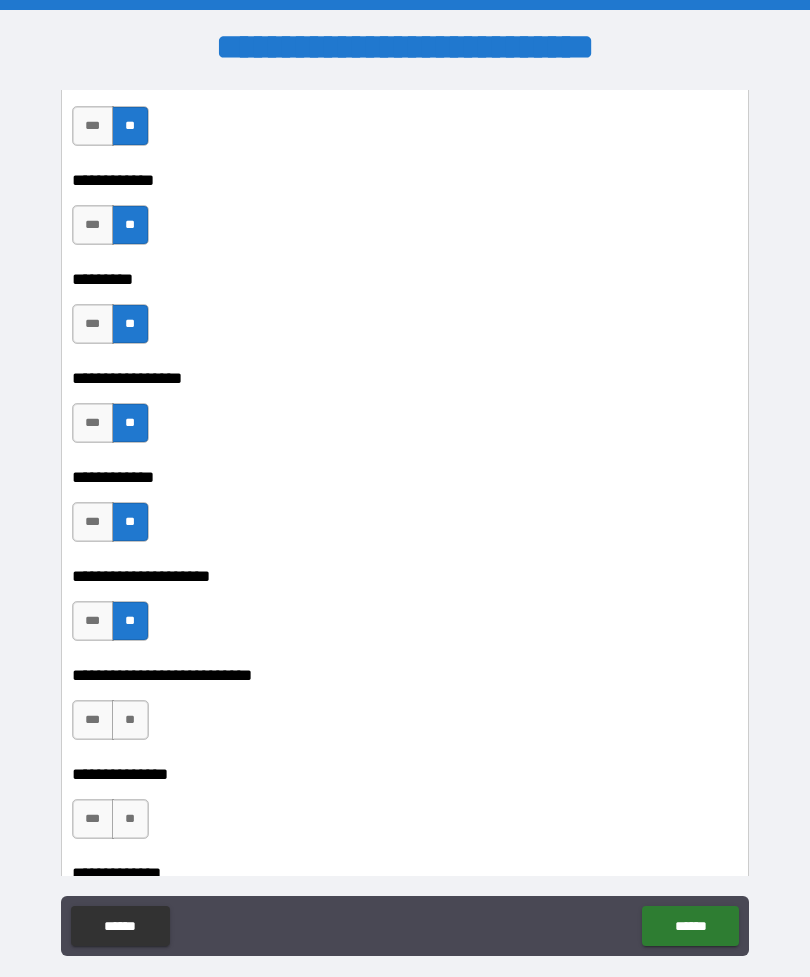 click on "**" at bounding box center (130, 720) 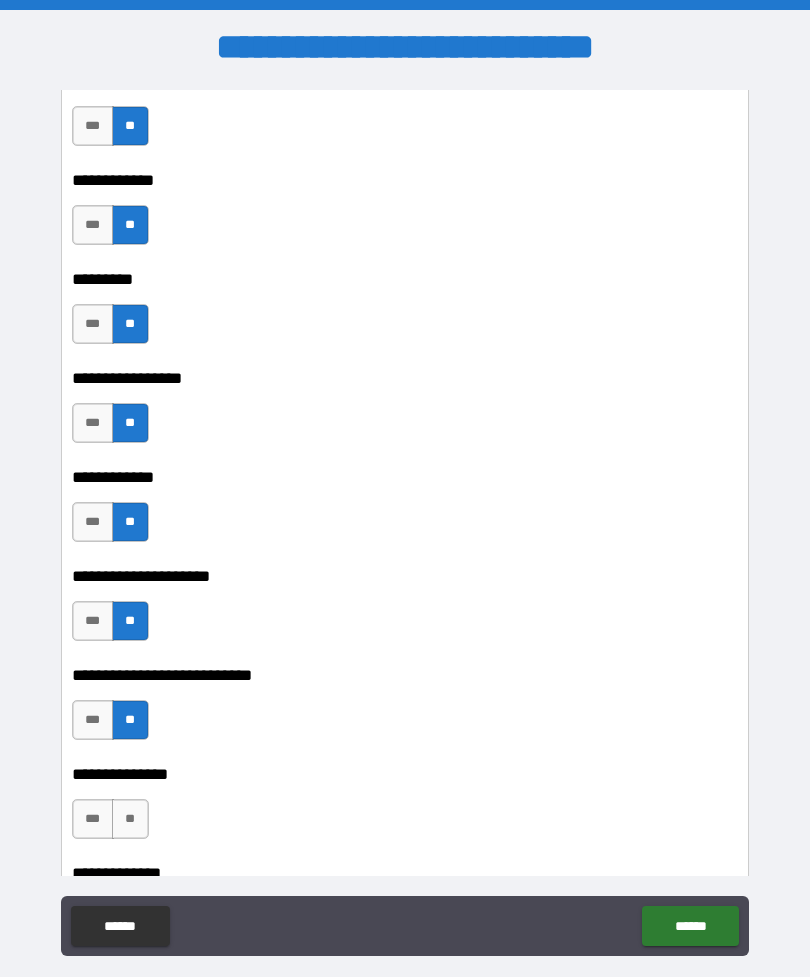 click on "**" at bounding box center (130, 819) 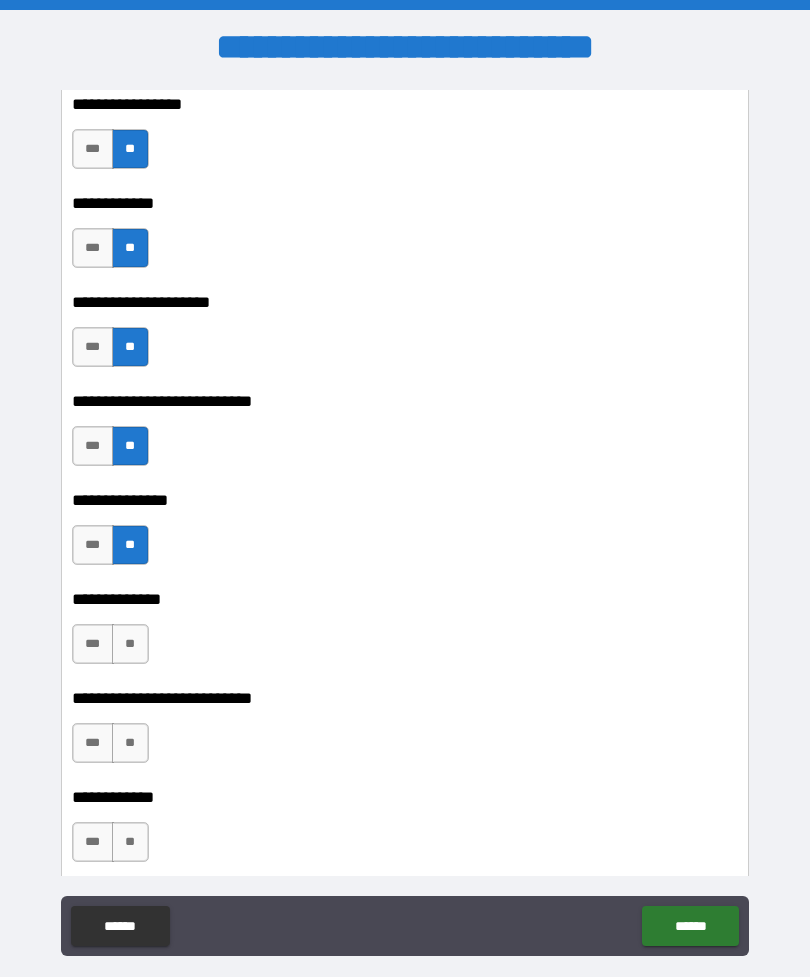 scroll, scrollTop: 17548, scrollLeft: 0, axis: vertical 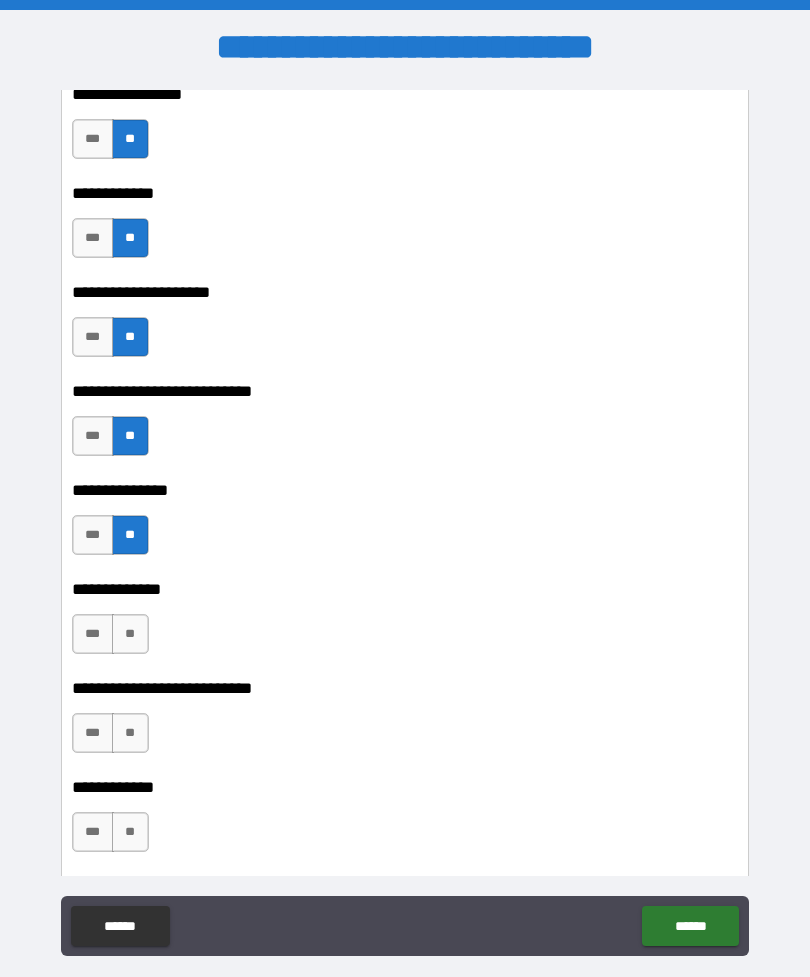 click on "**" at bounding box center [130, 634] 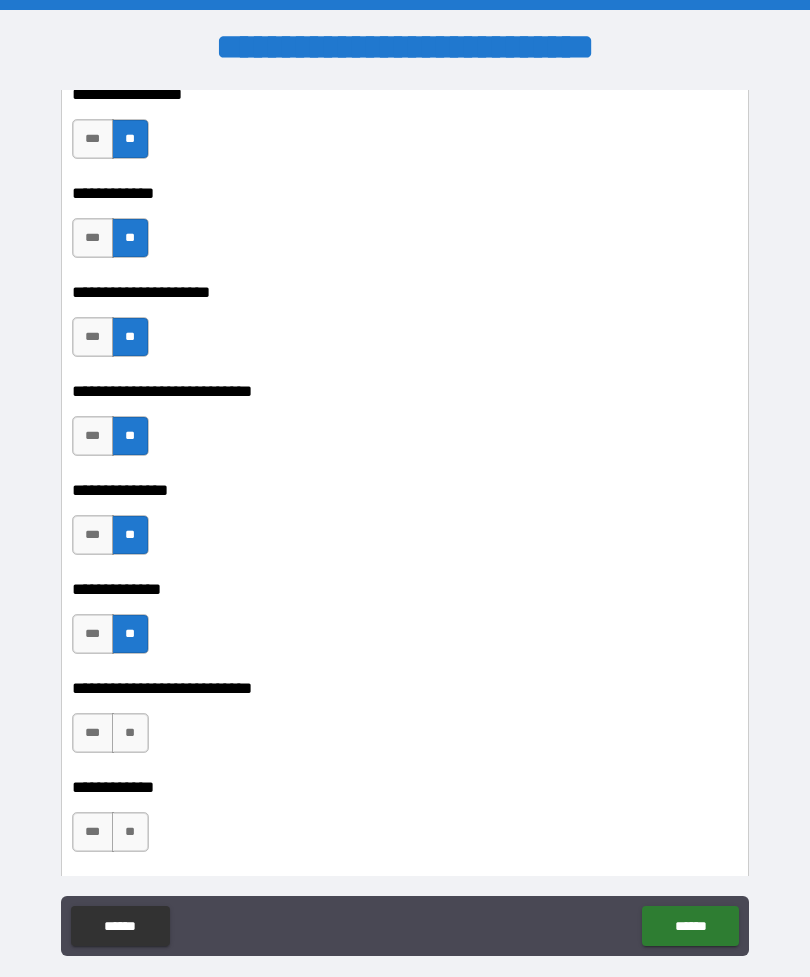 click on "**" at bounding box center (130, 733) 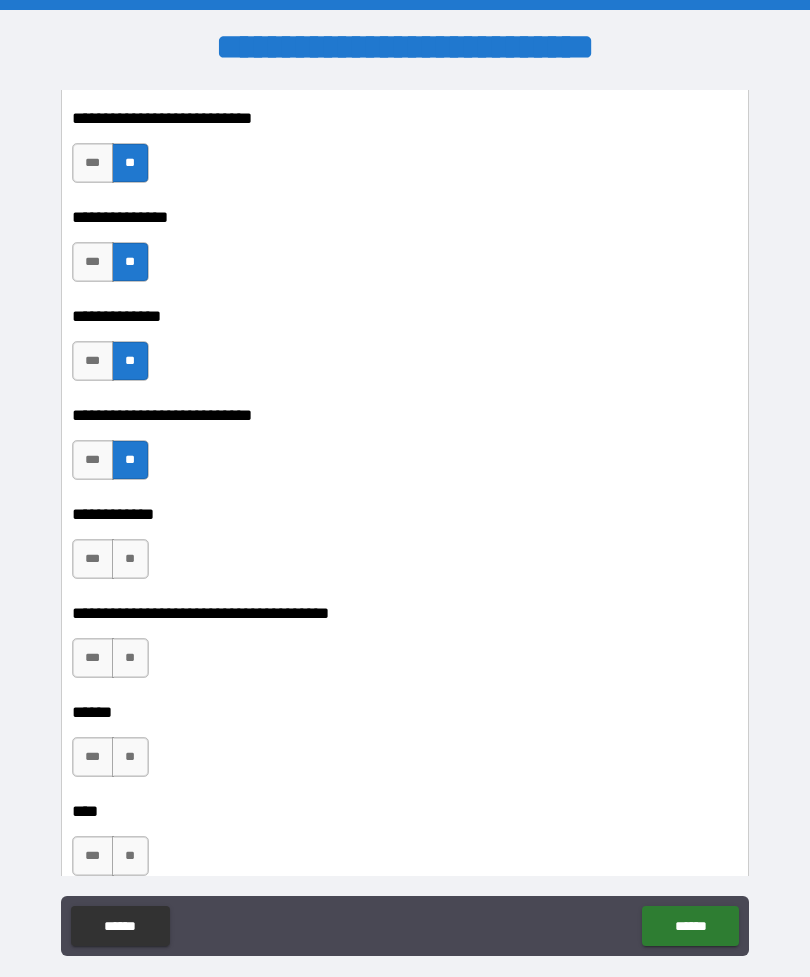 scroll, scrollTop: 17826, scrollLeft: 0, axis: vertical 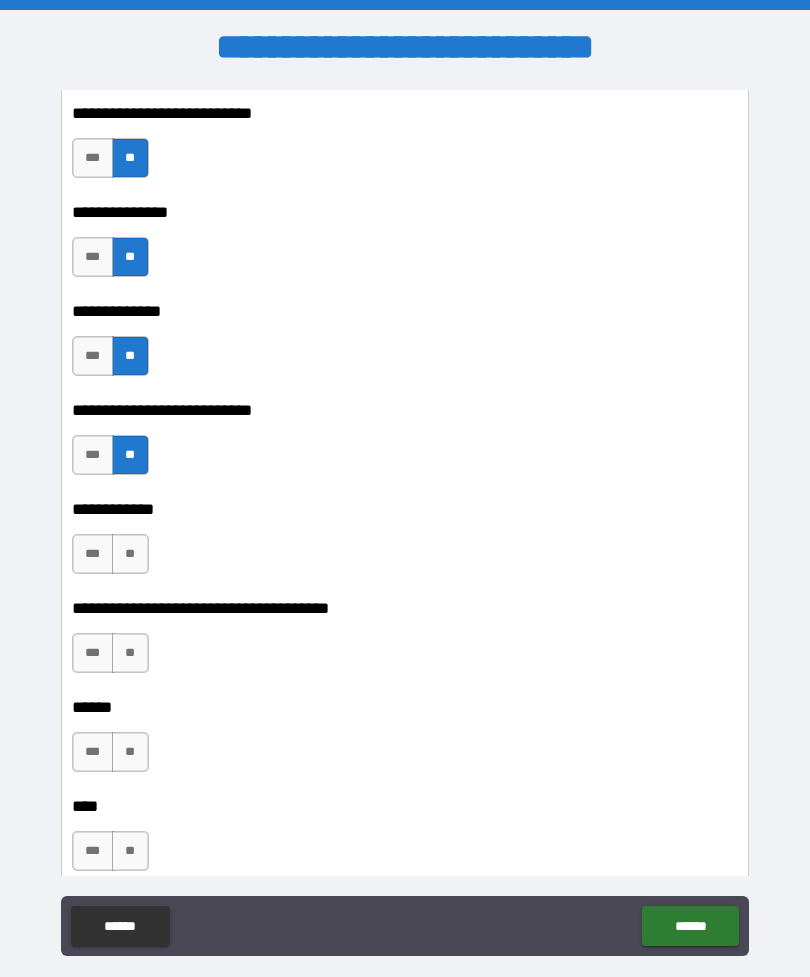 click on "**" at bounding box center [130, 554] 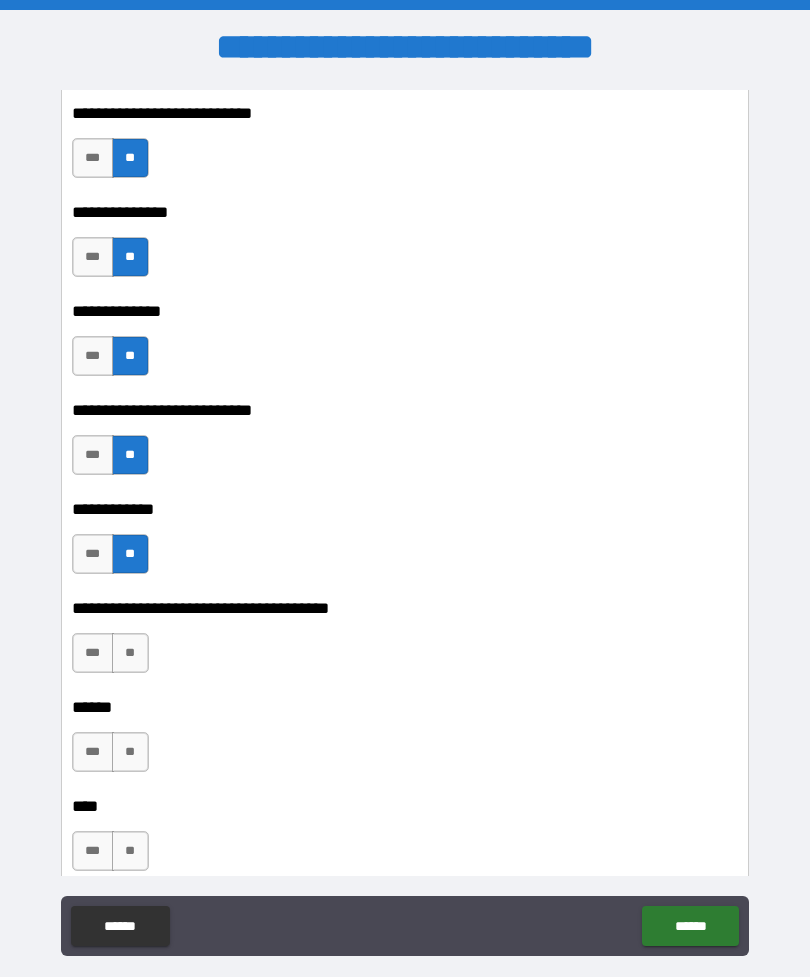 click on "**" at bounding box center [130, 653] 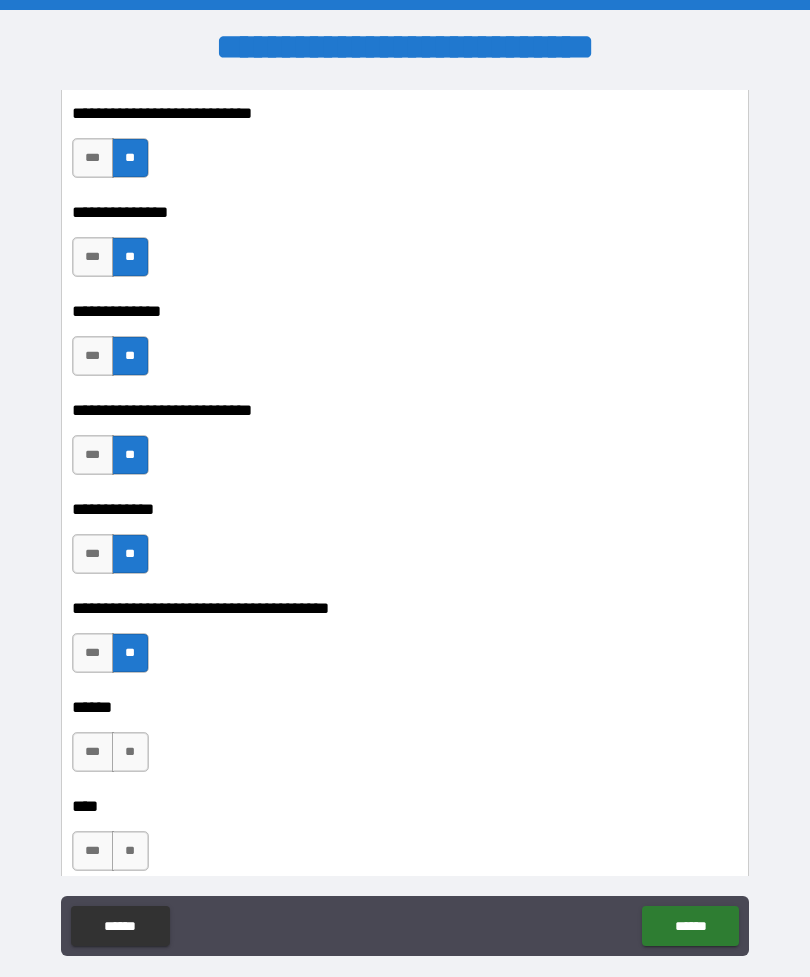 click on "**" at bounding box center [130, 752] 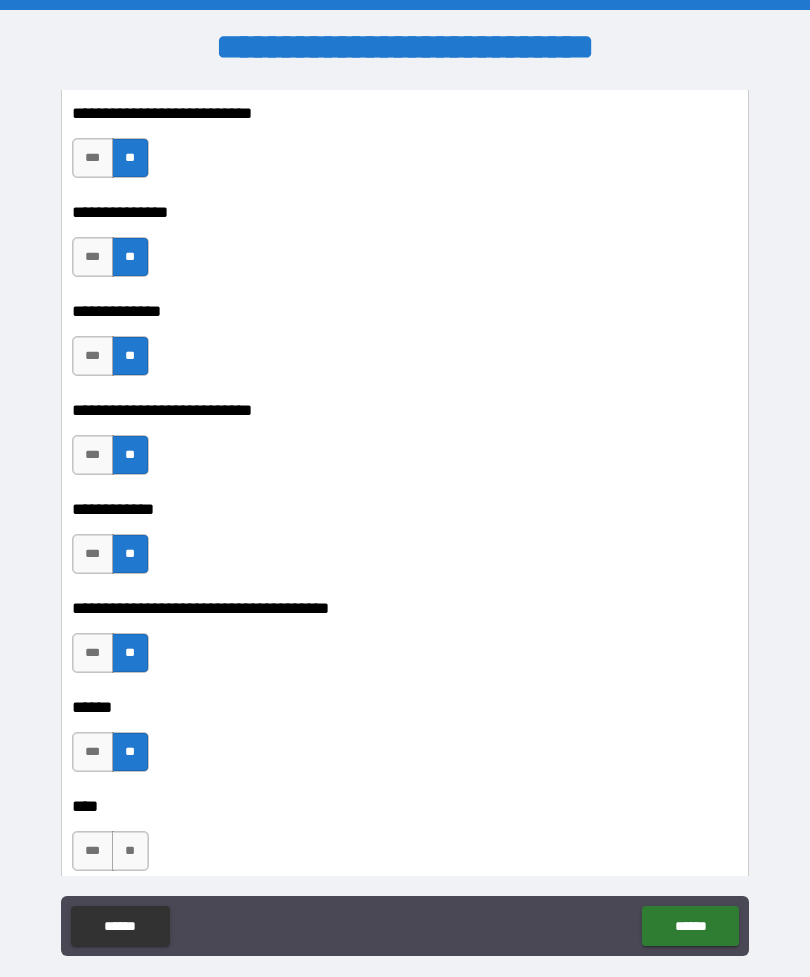 click on "**" at bounding box center (130, 851) 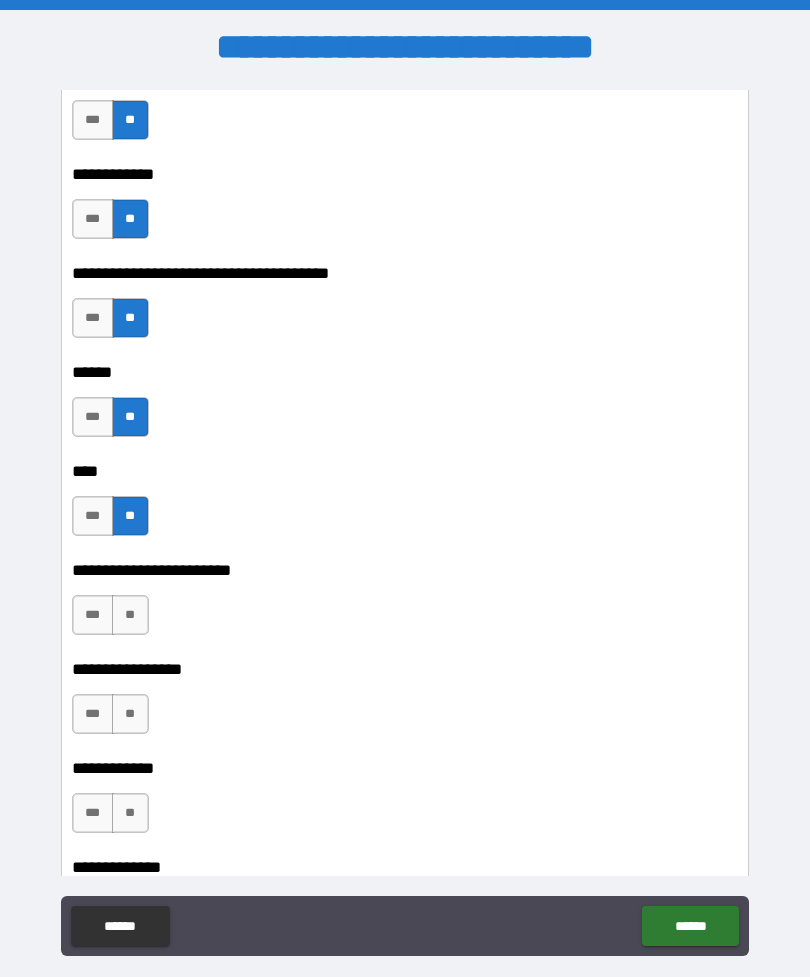 scroll, scrollTop: 18167, scrollLeft: 0, axis: vertical 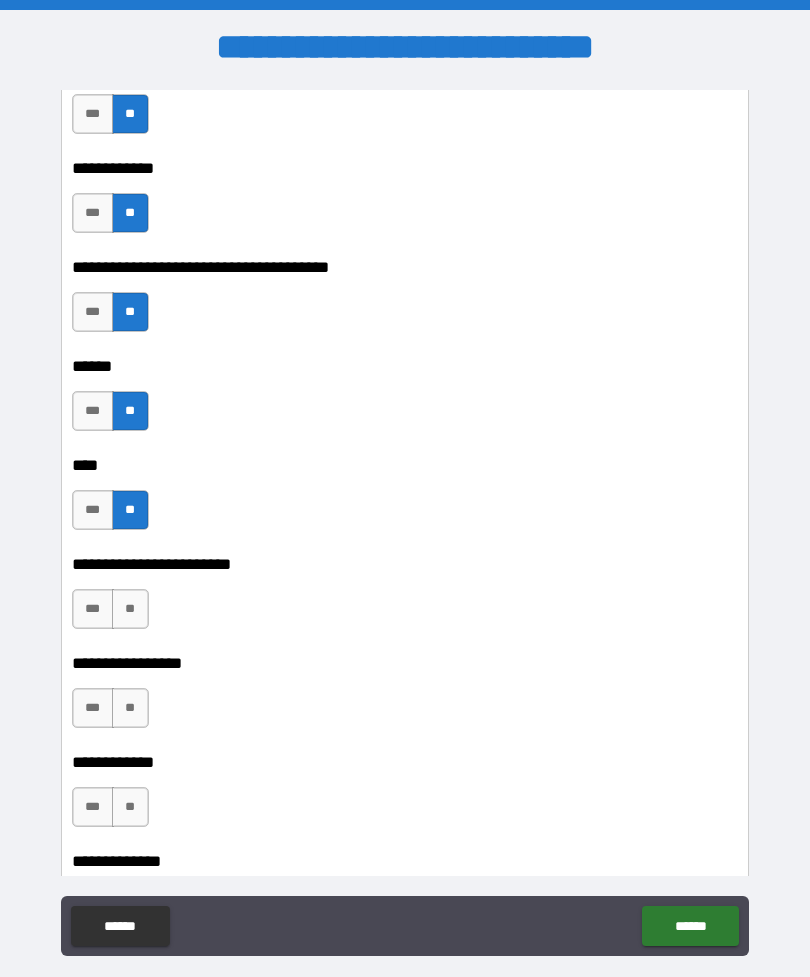 click on "**" at bounding box center [130, 609] 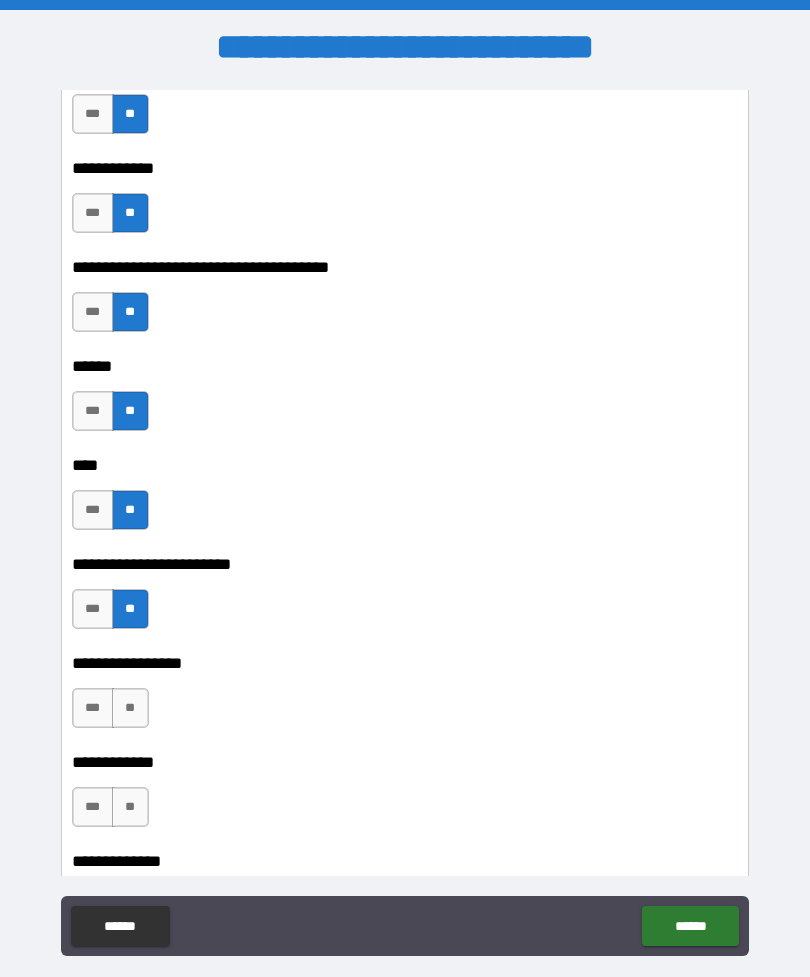 click on "**" at bounding box center [130, 708] 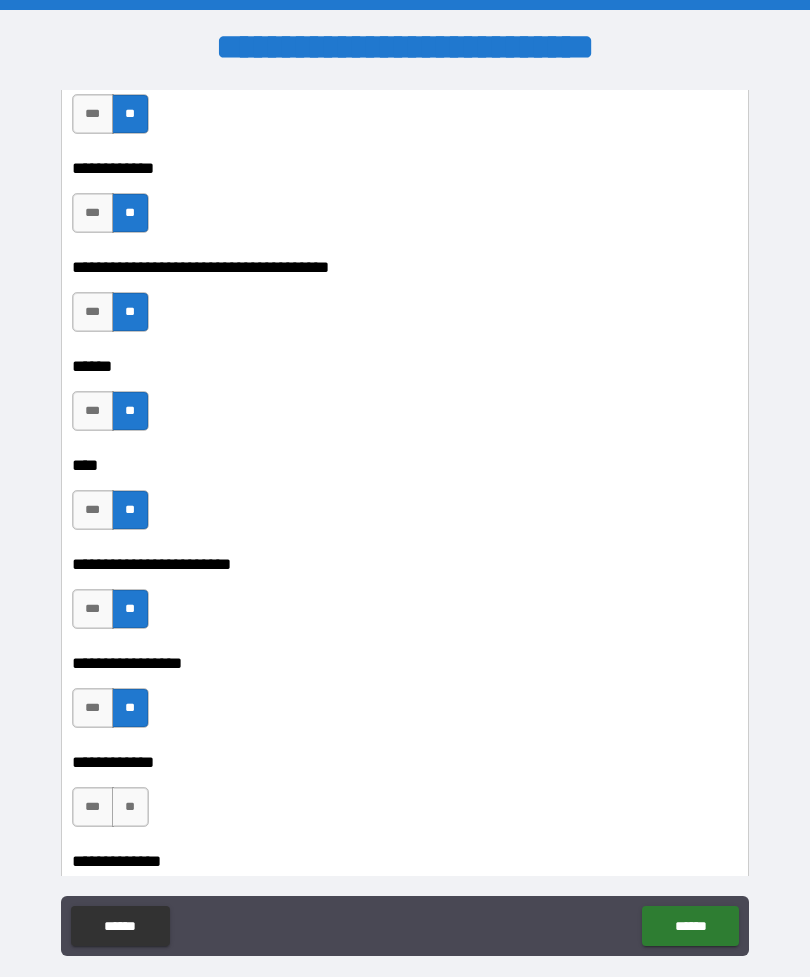 click on "**" at bounding box center [130, 807] 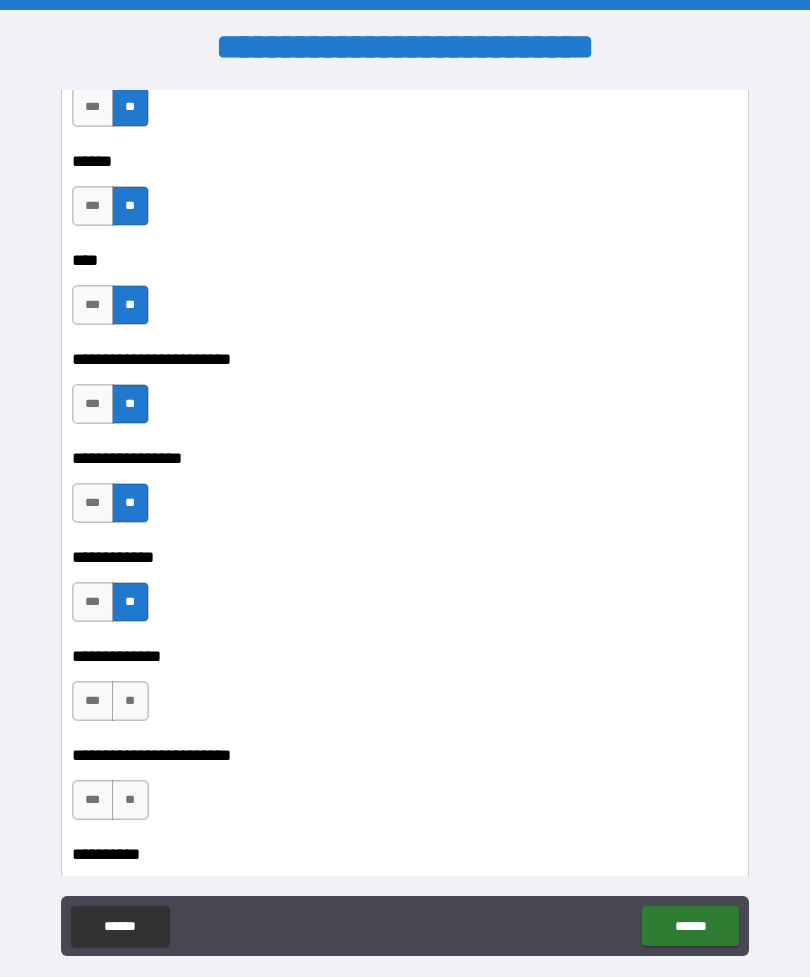 scroll, scrollTop: 18385, scrollLeft: 0, axis: vertical 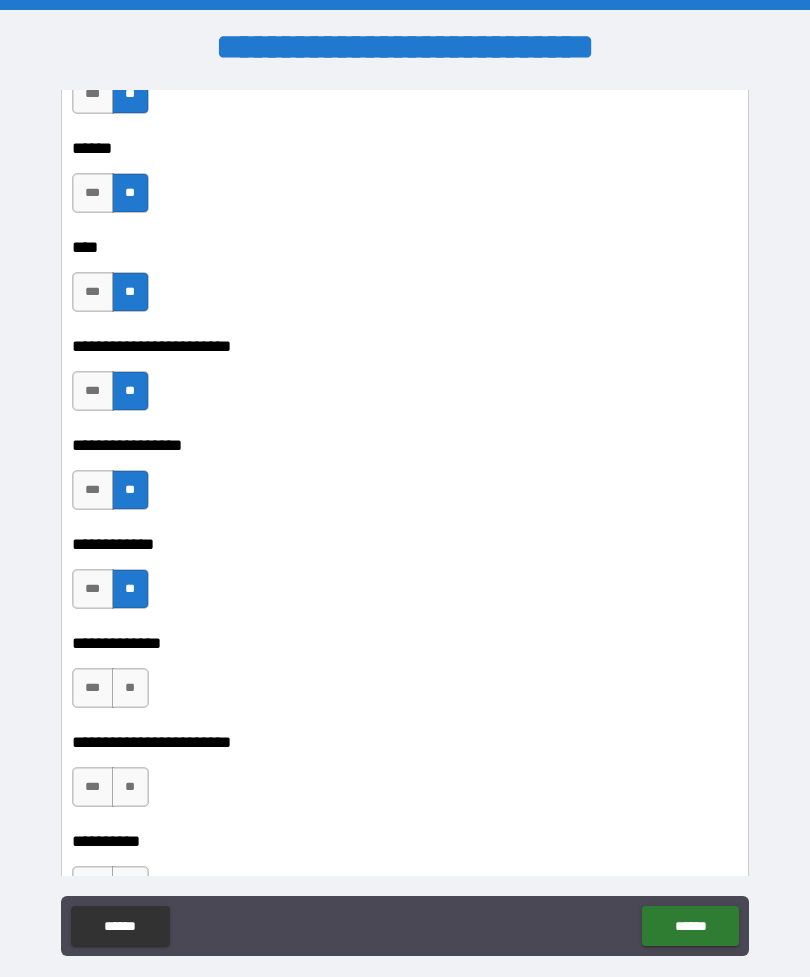 click on "**" at bounding box center [130, 688] 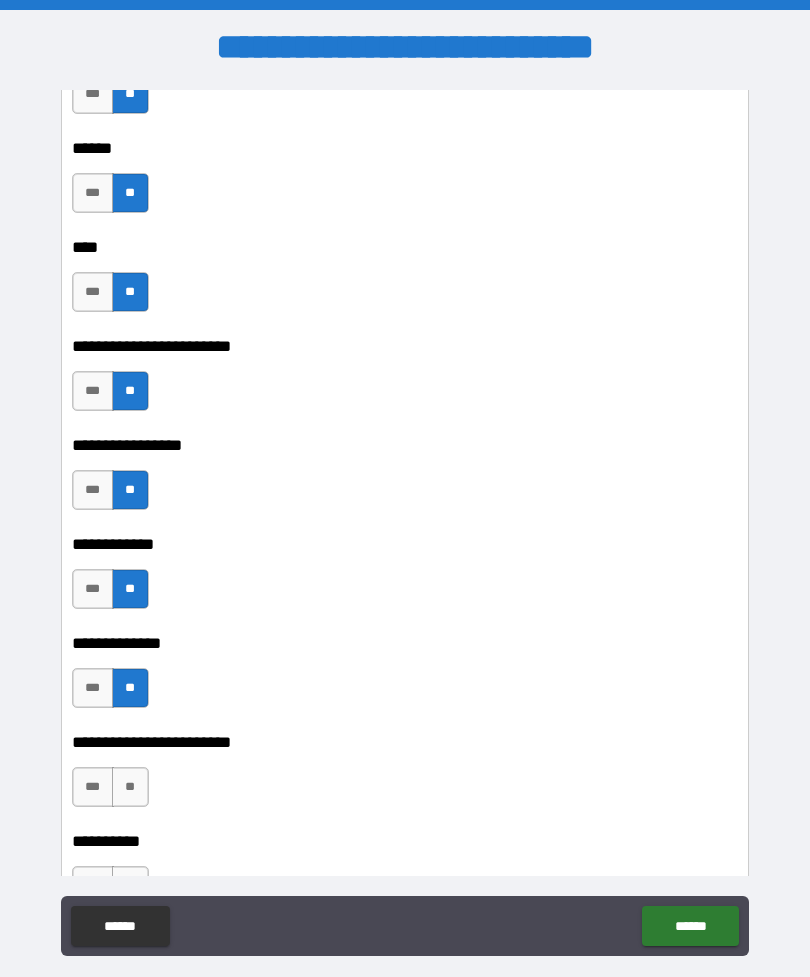 click on "**" at bounding box center (130, 787) 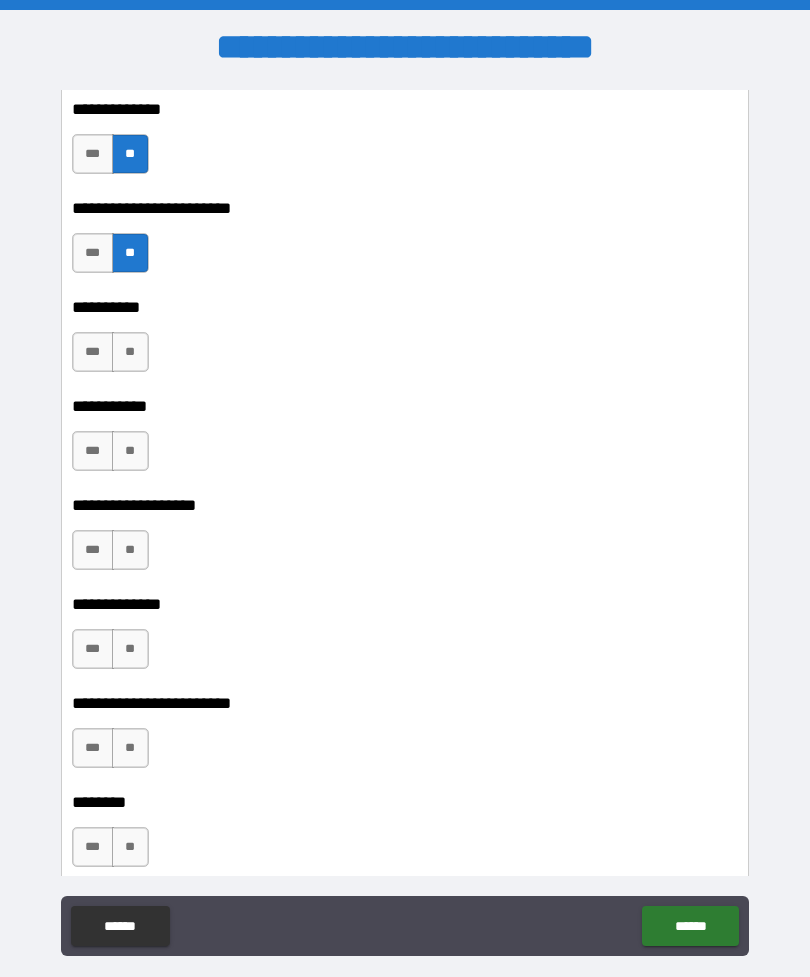 scroll, scrollTop: 18922, scrollLeft: 0, axis: vertical 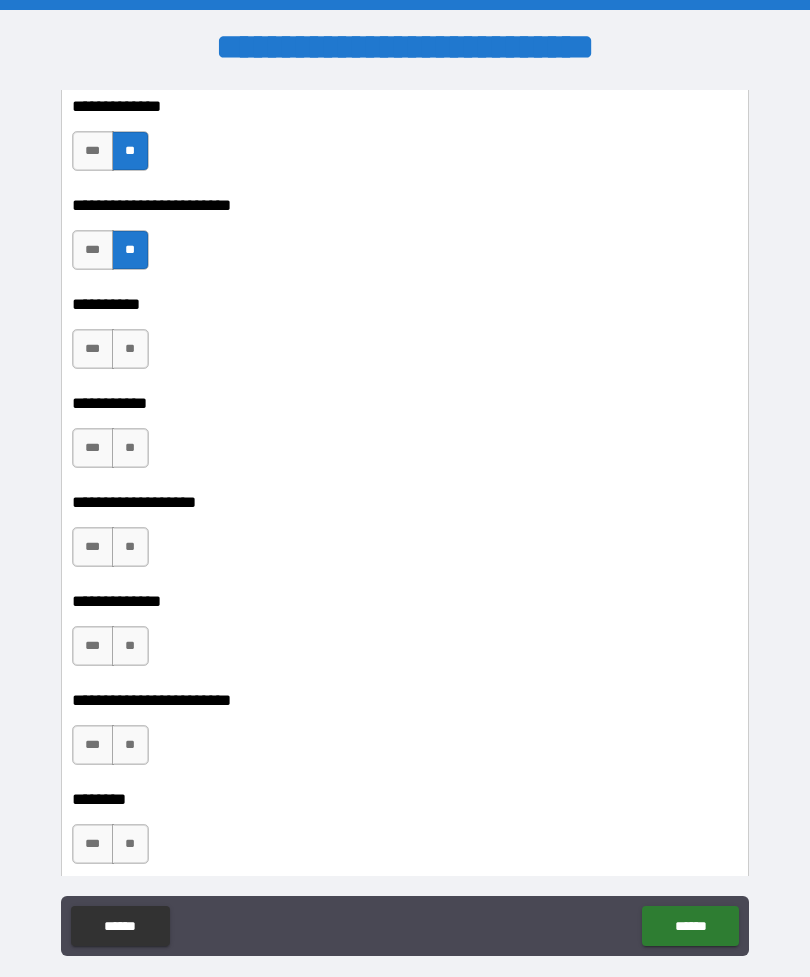 click on "**" at bounding box center [130, 349] 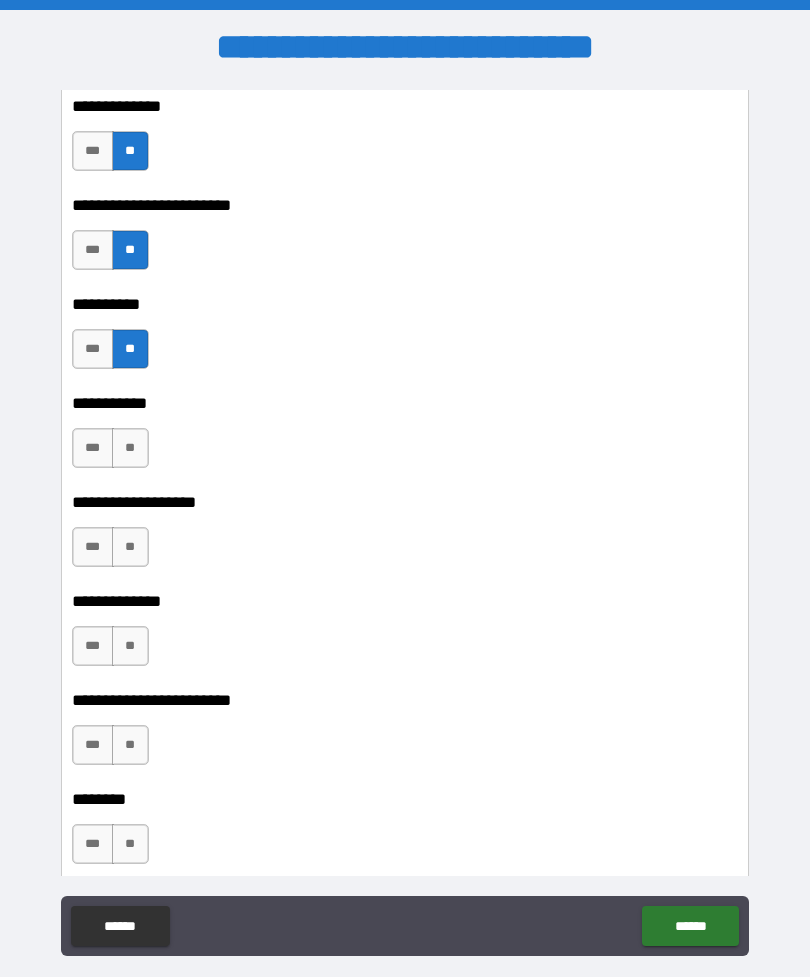 click on "**" at bounding box center (130, 448) 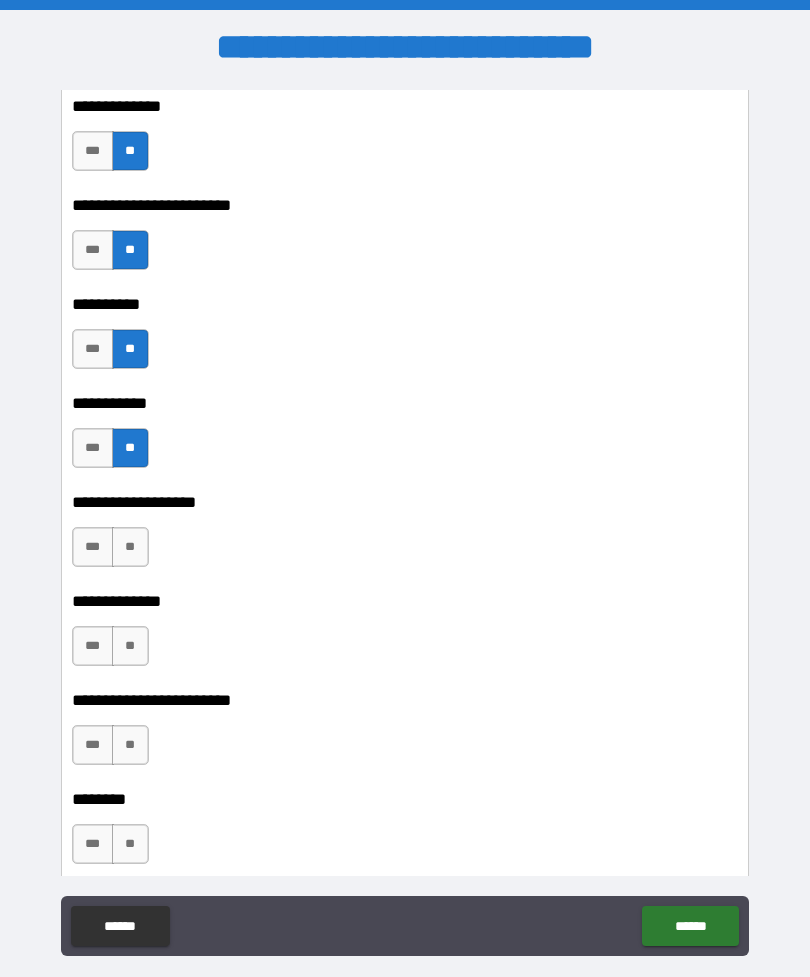 click on "**" at bounding box center (130, 547) 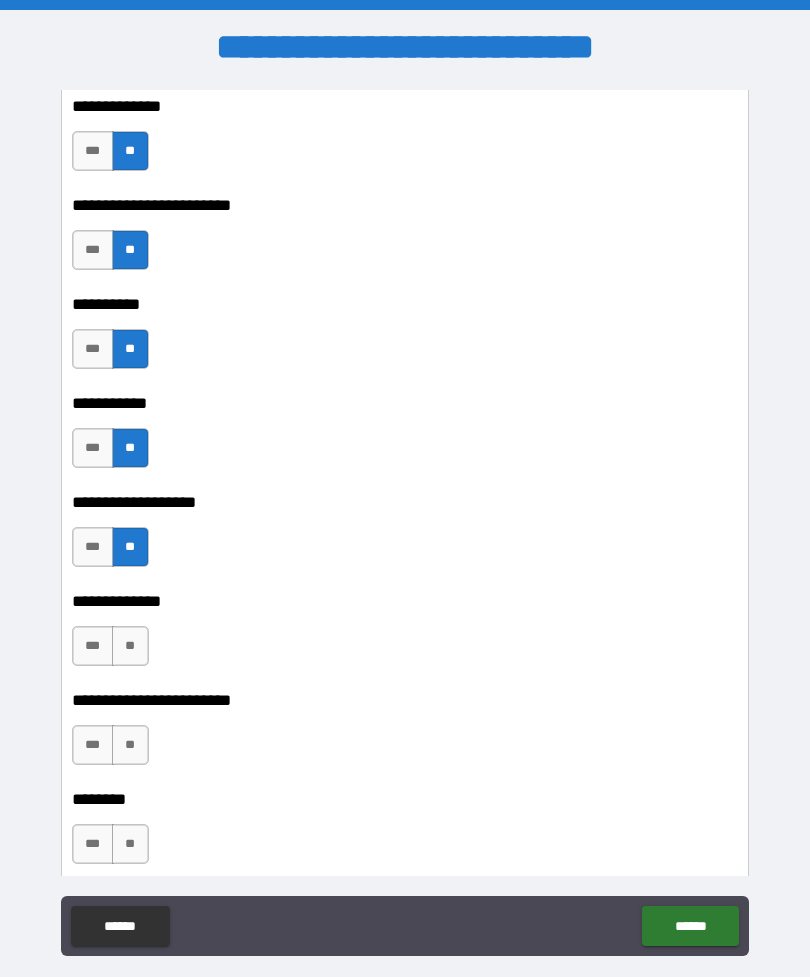 click on "**" at bounding box center [130, 646] 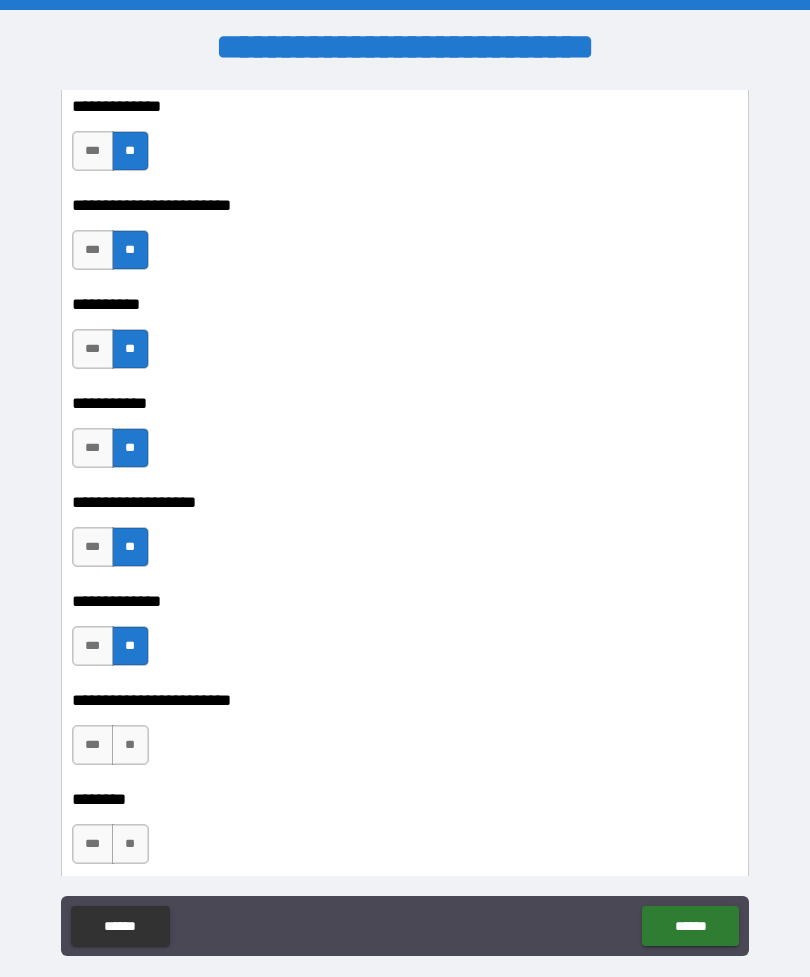 click on "**" at bounding box center (130, 745) 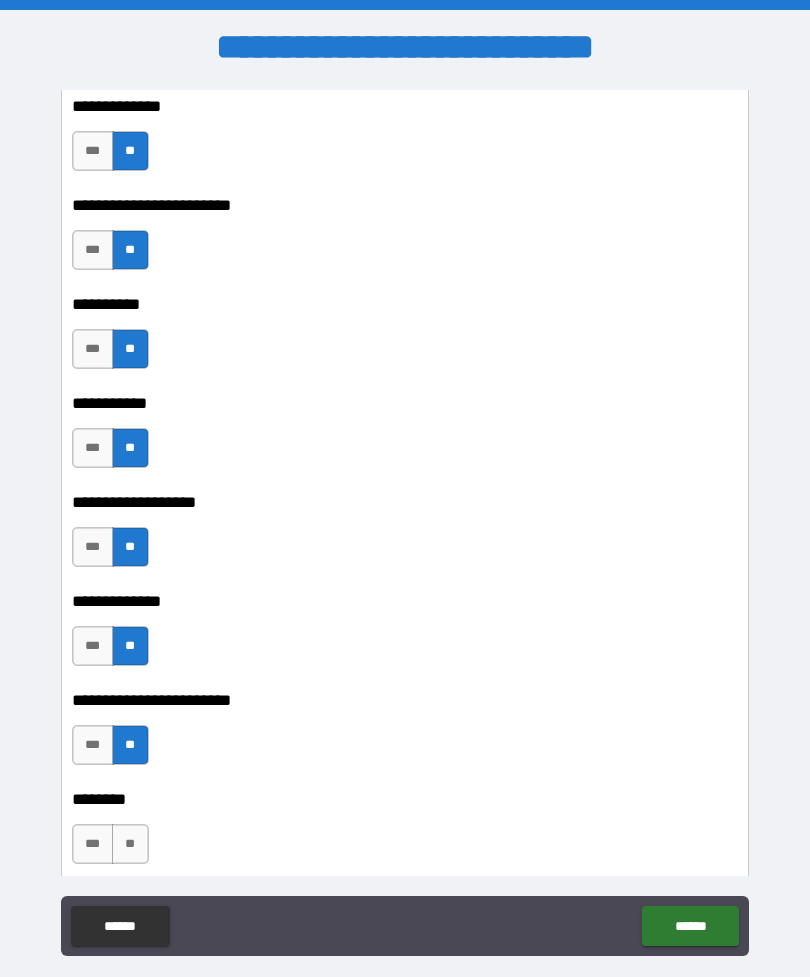 click on "**" at bounding box center [130, 844] 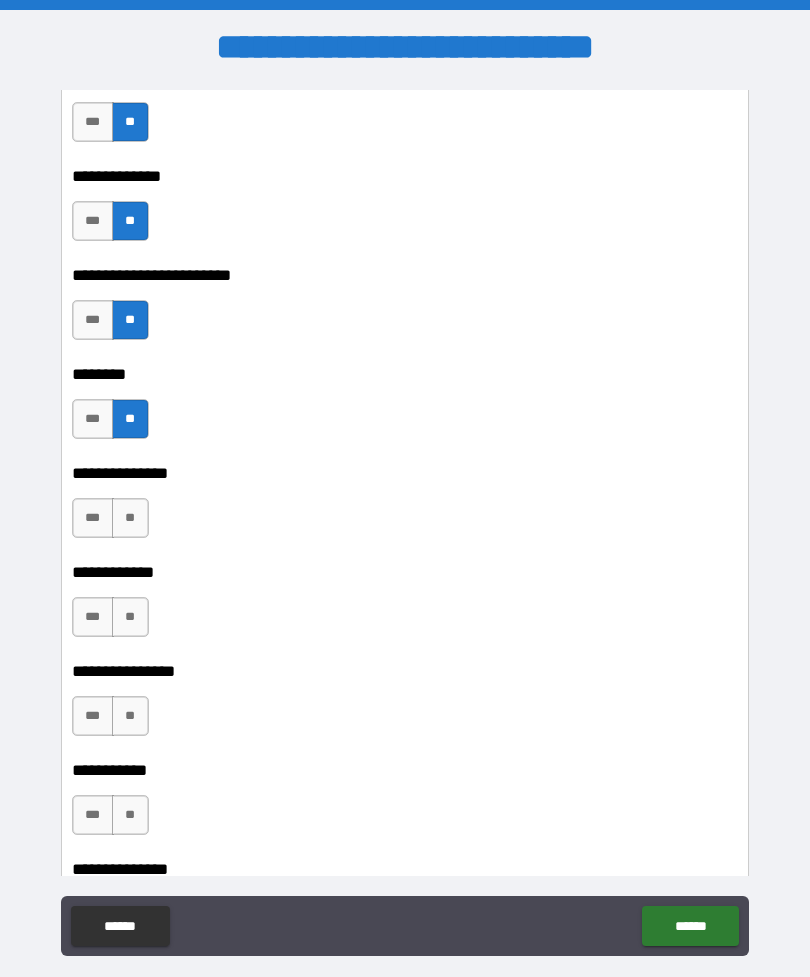 scroll, scrollTop: 19347, scrollLeft: 0, axis: vertical 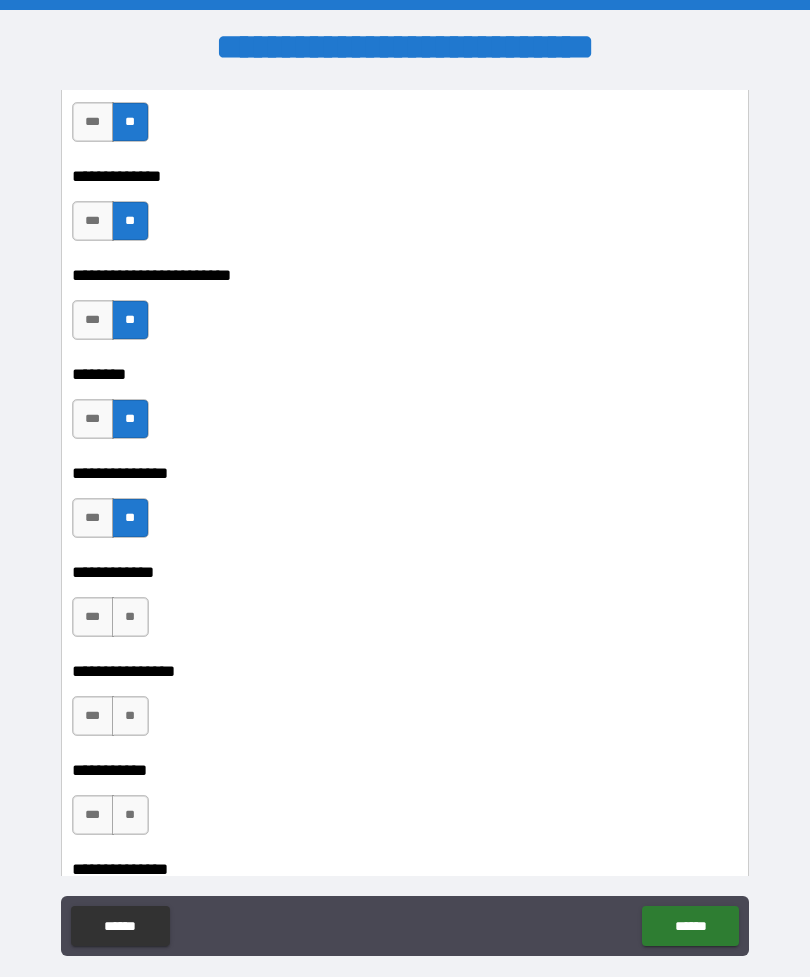 click on "**" at bounding box center (130, 617) 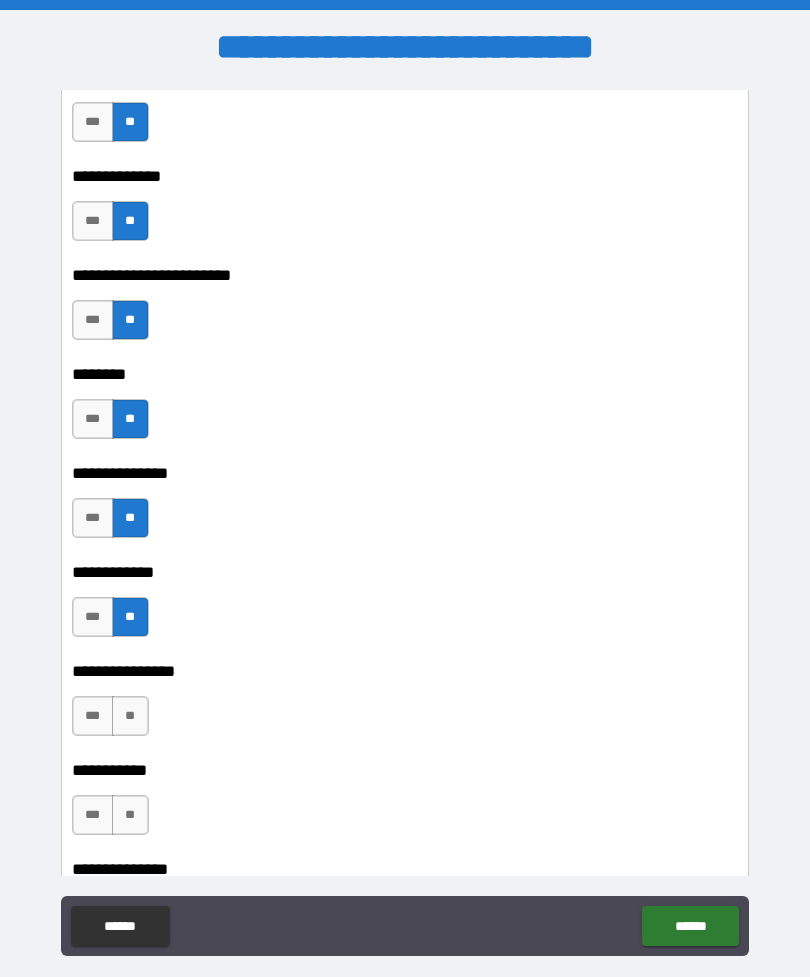 click on "**" at bounding box center (130, 716) 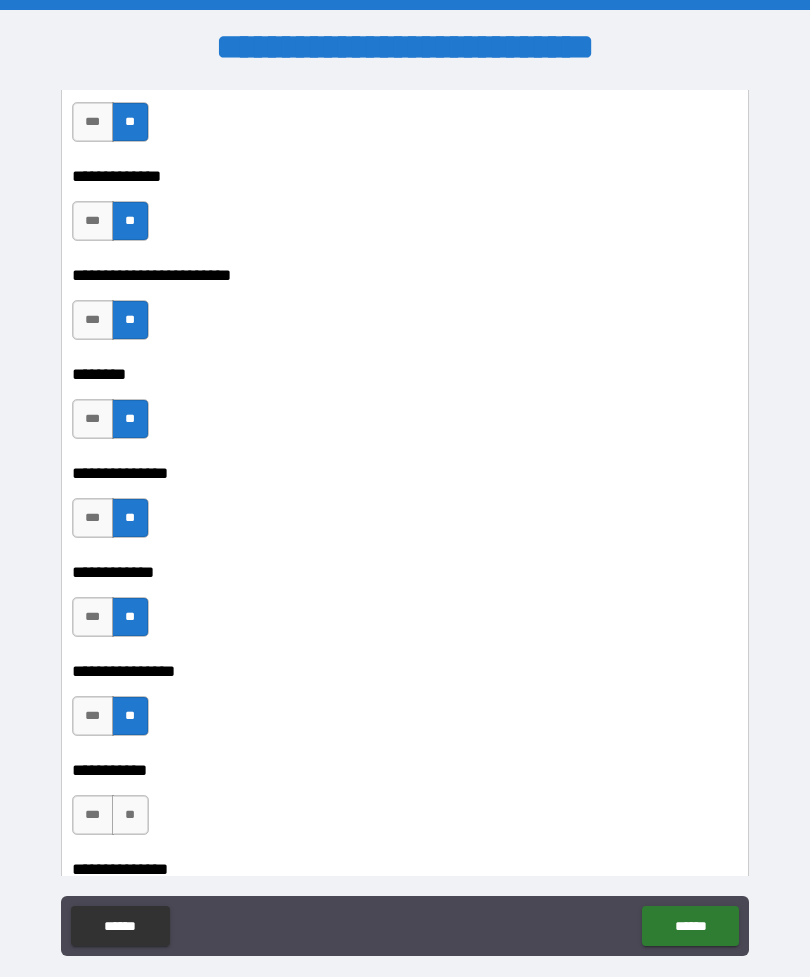 click on "**" at bounding box center (130, 815) 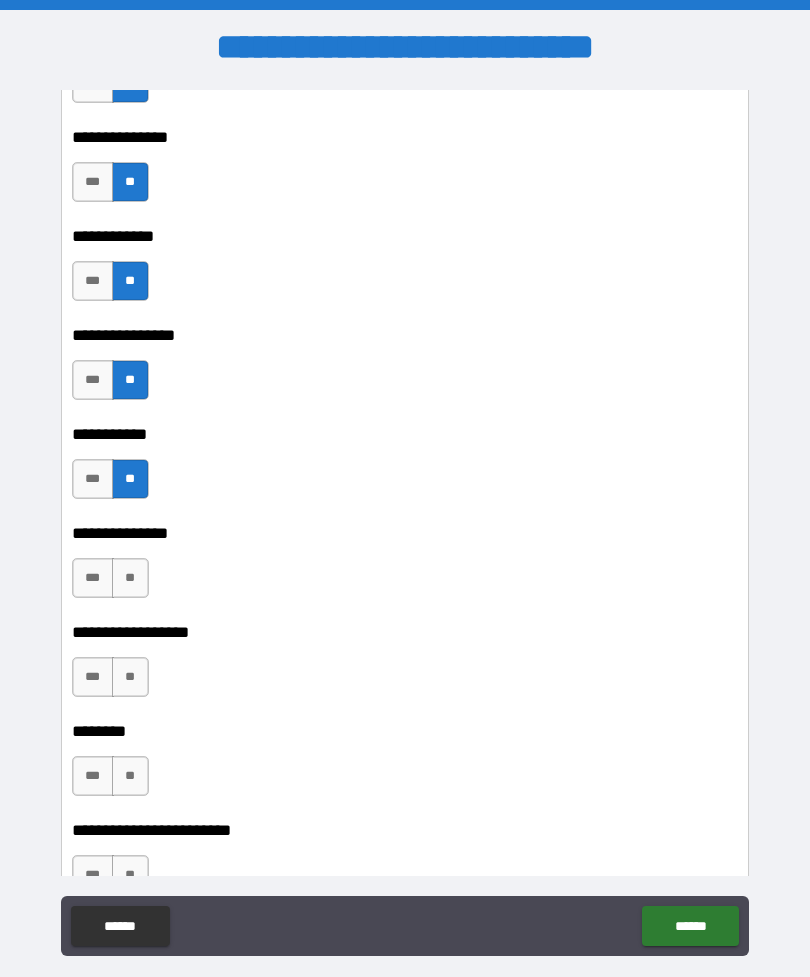 scroll, scrollTop: 19688, scrollLeft: 0, axis: vertical 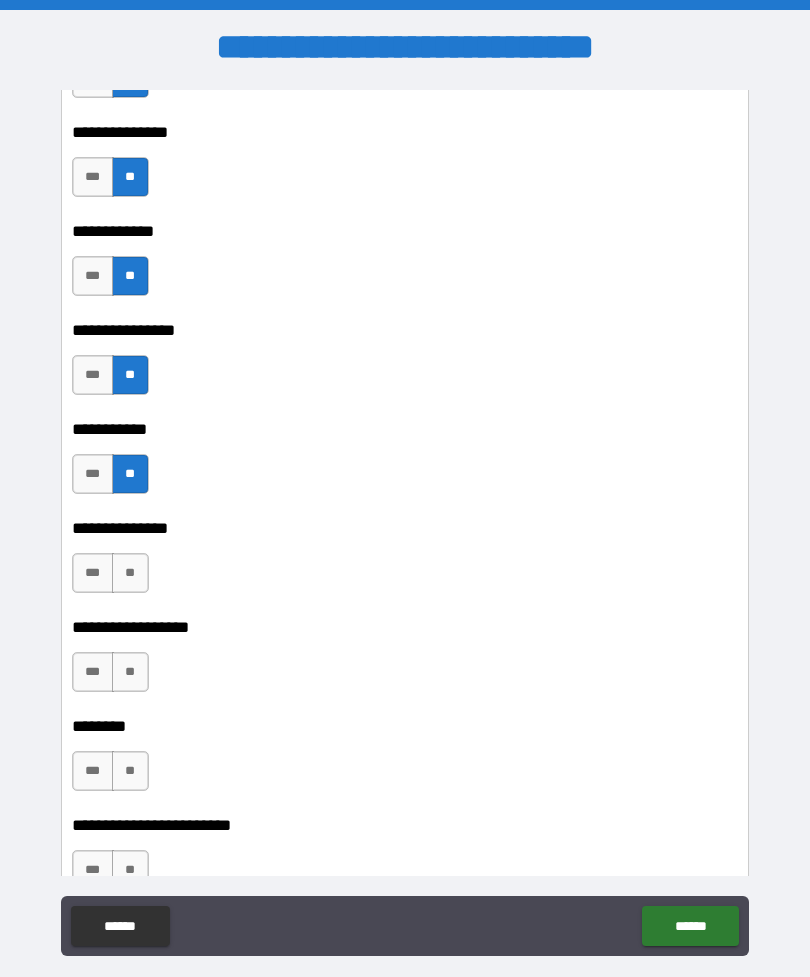 click on "**" at bounding box center (130, 573) 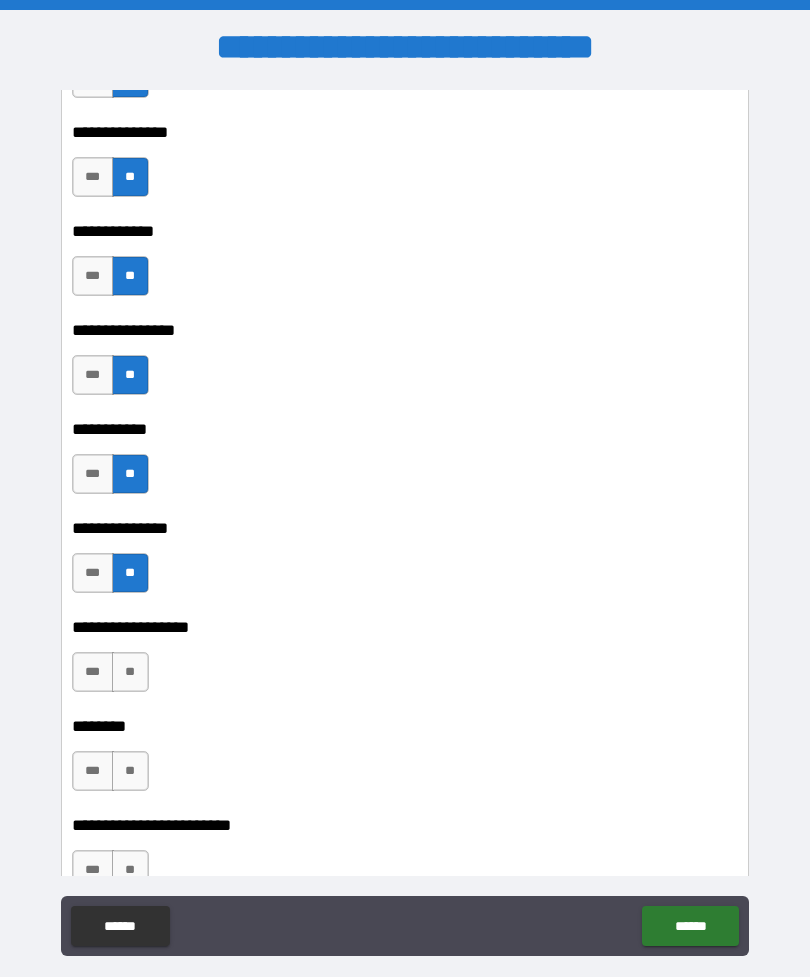 click on "**" at bounding box center [130, 672] 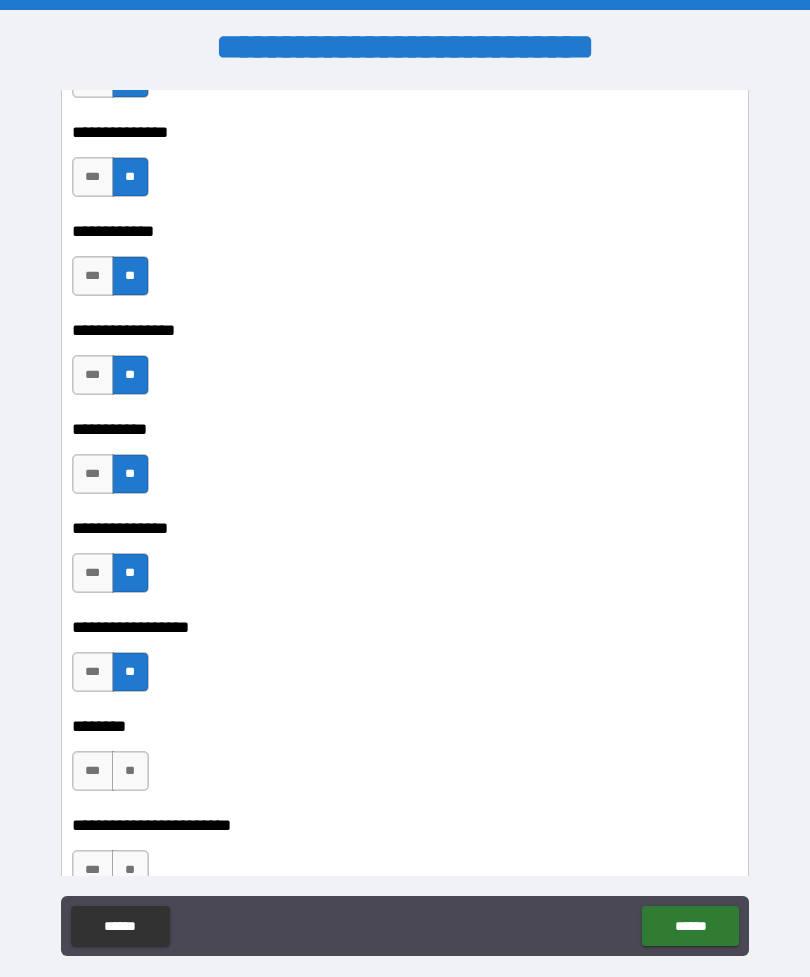 click on "**" at bounding box center (130, 771) 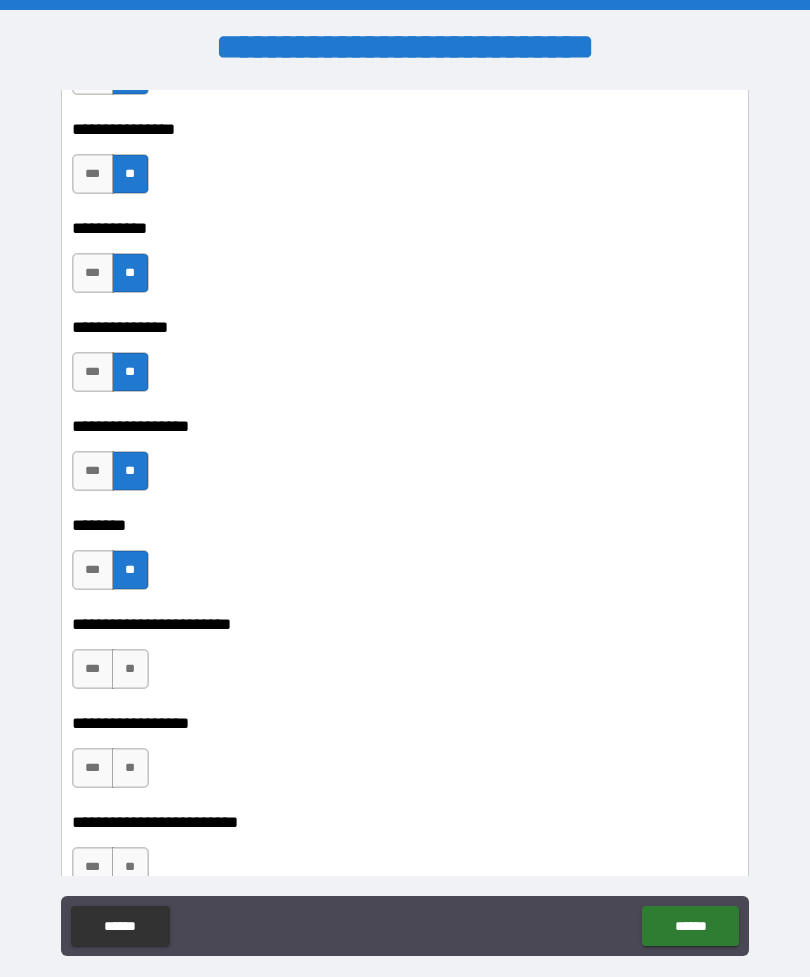 scroll, scrollTop: 19933, scrollLeft: 0, axis: vertical 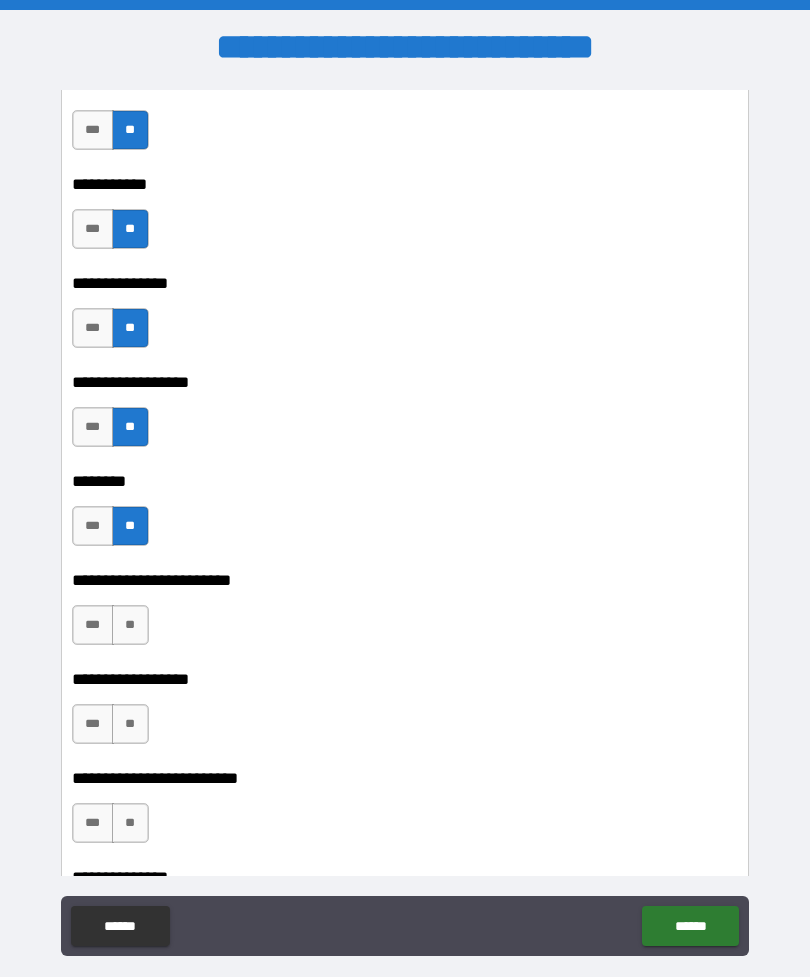 click on "**" at bounding box center (130, 625) 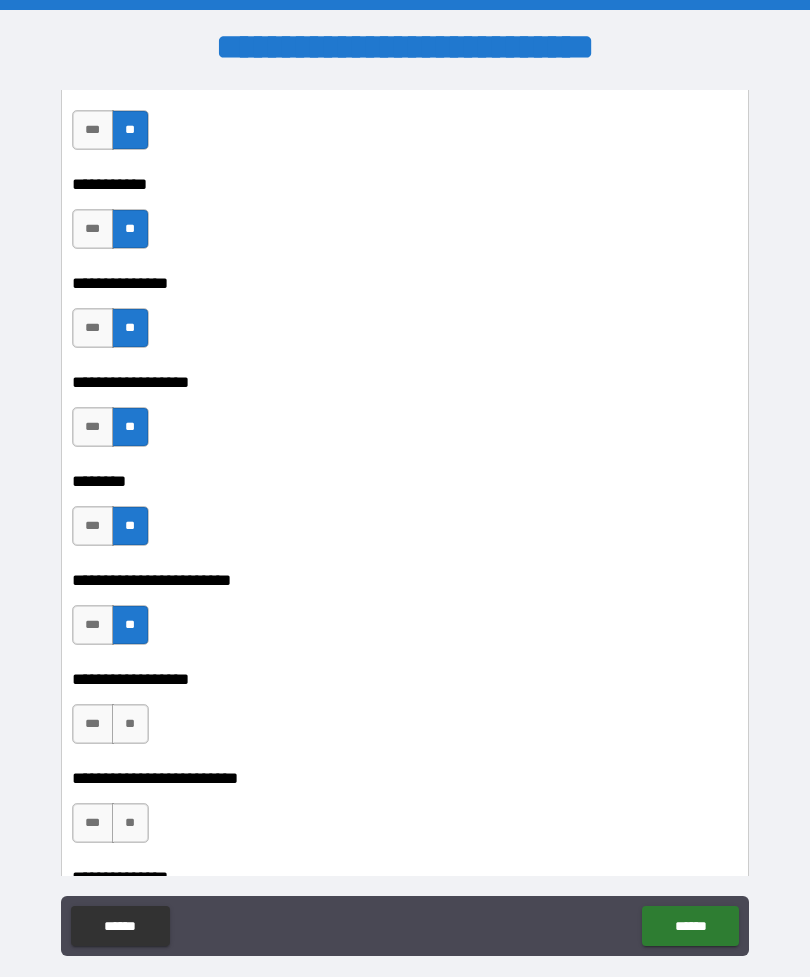click on "**" at bounding box center [130, 724] 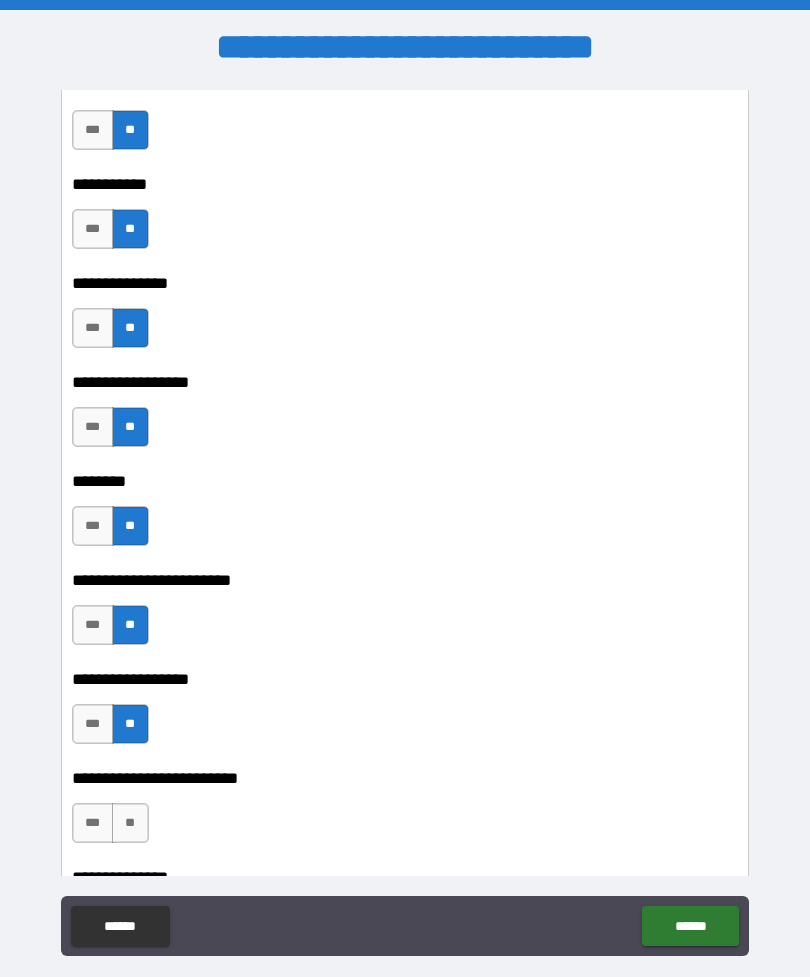 click on "**" at bounding box center [130, 823] 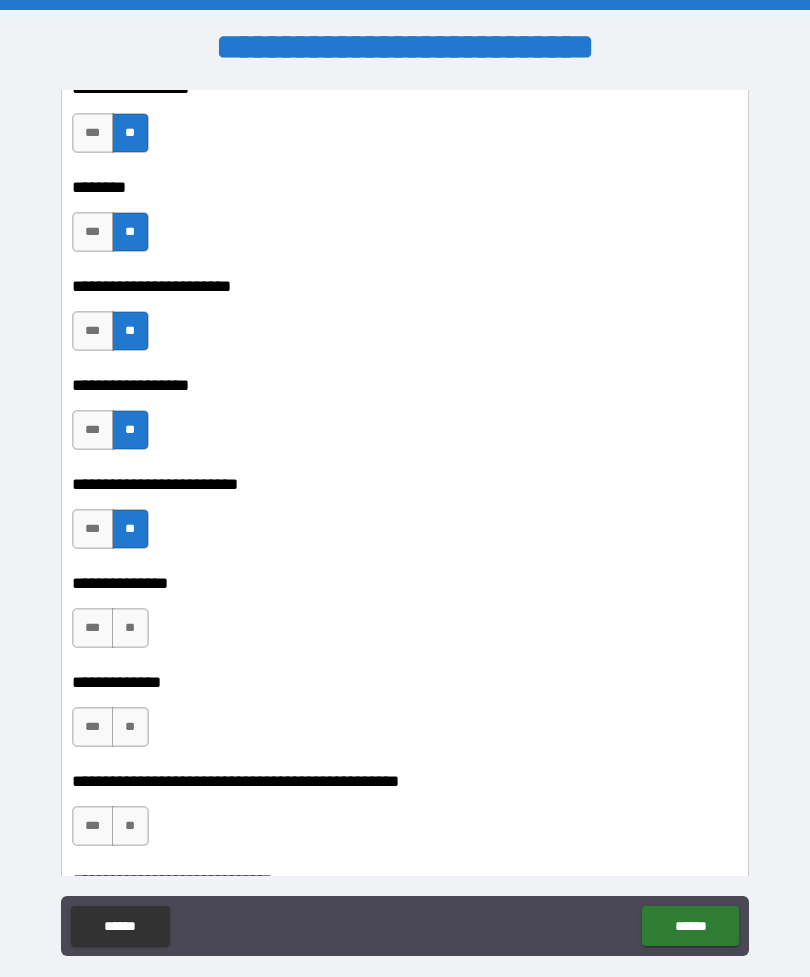 scroll, scrollTop: 20233, scrollLeft: 0, axis: vertical 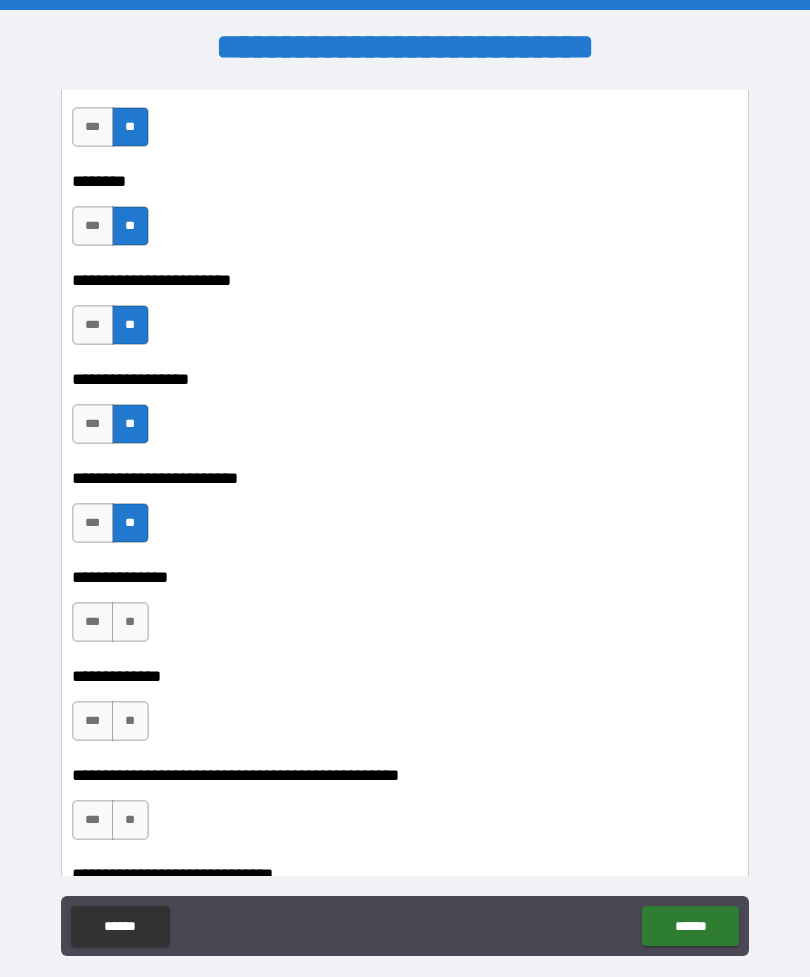 click on "**" at bounding box center (130, 622) 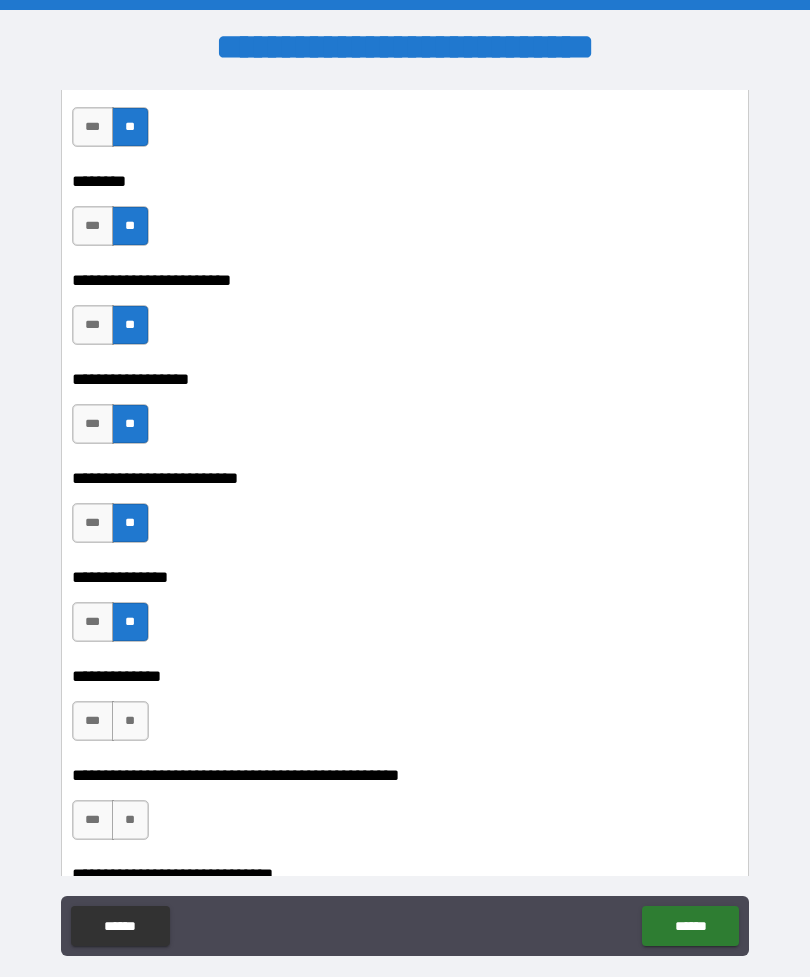 click on "**" at bounding box center (130, 721) 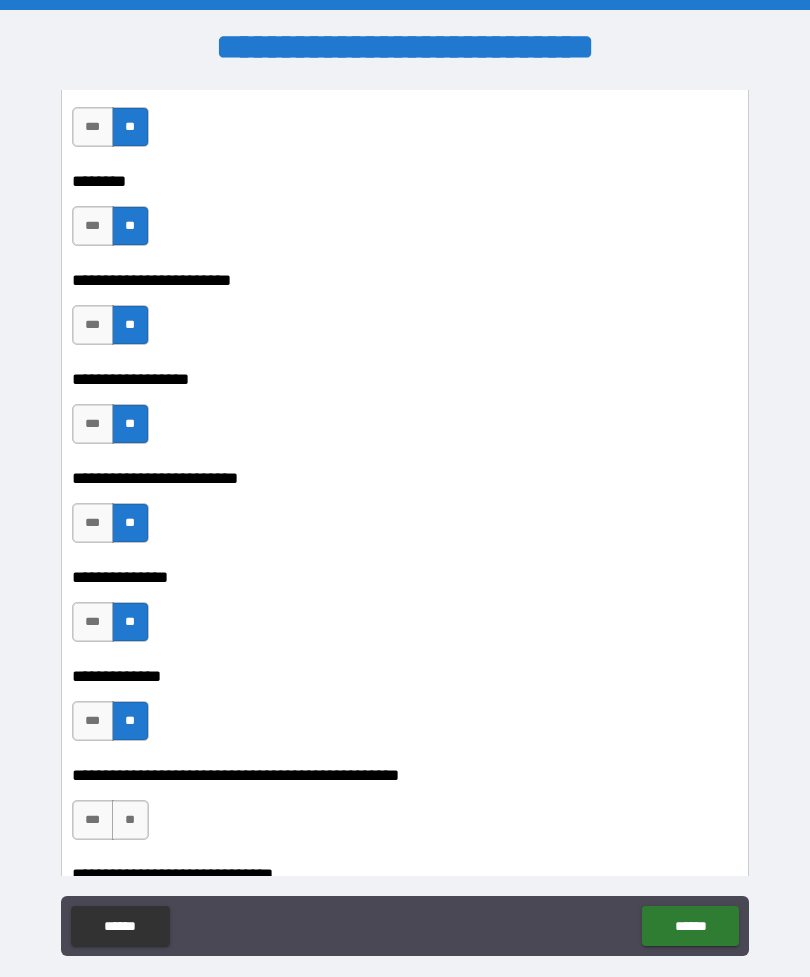 click on "**" at bounding box center [130, 820] 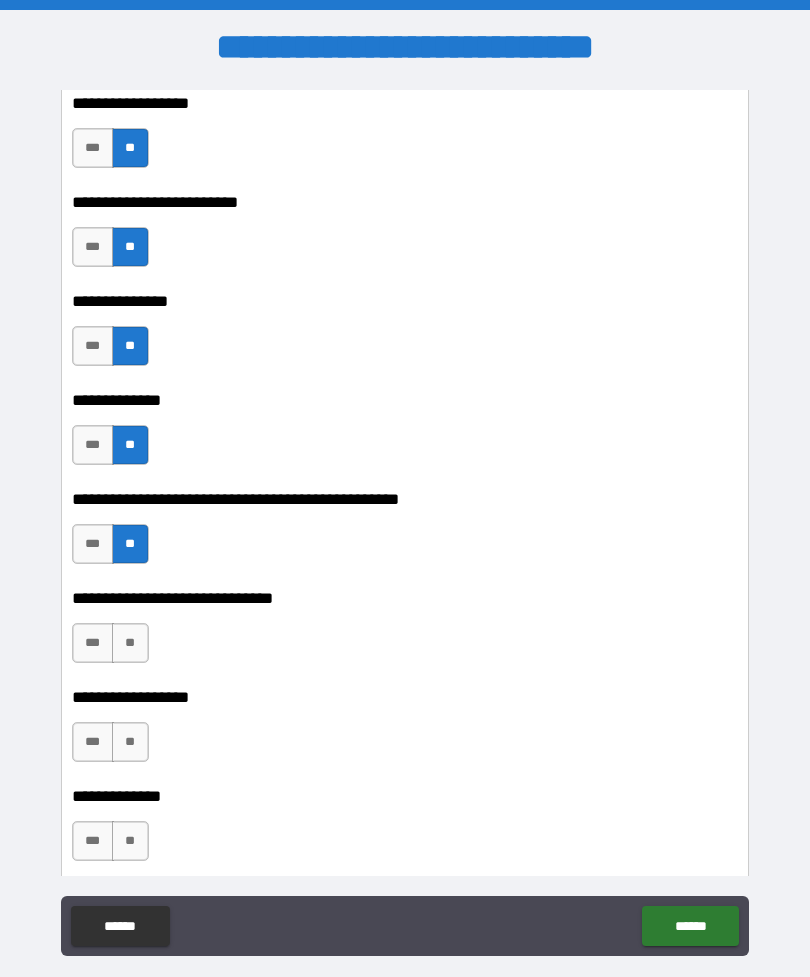 scroll, scrollTop: 20509, scrollLeft: 0, axis: vertical 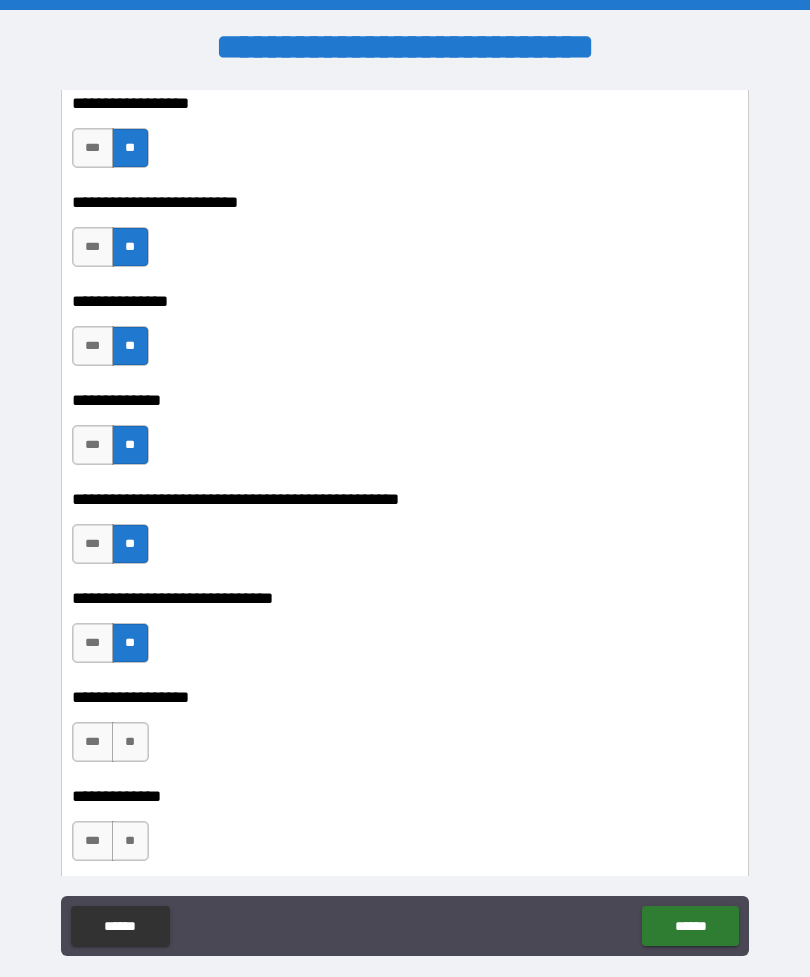 click on "**" at bounding box center [130, 742] 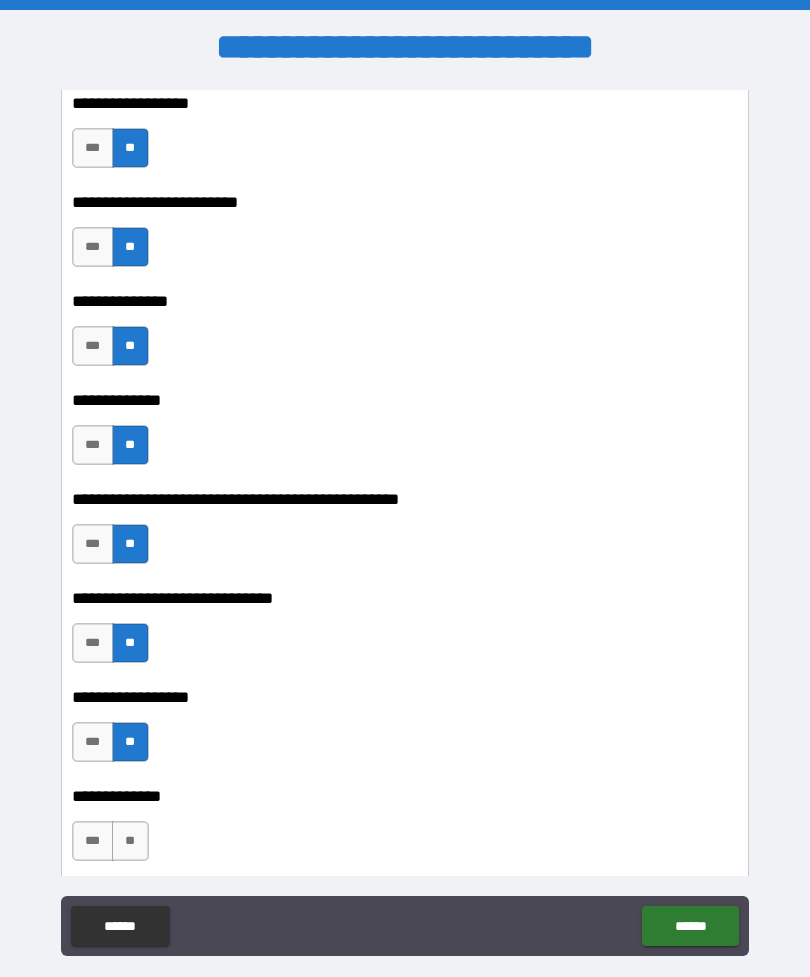 click on "**" at bounding box center [130, 841] 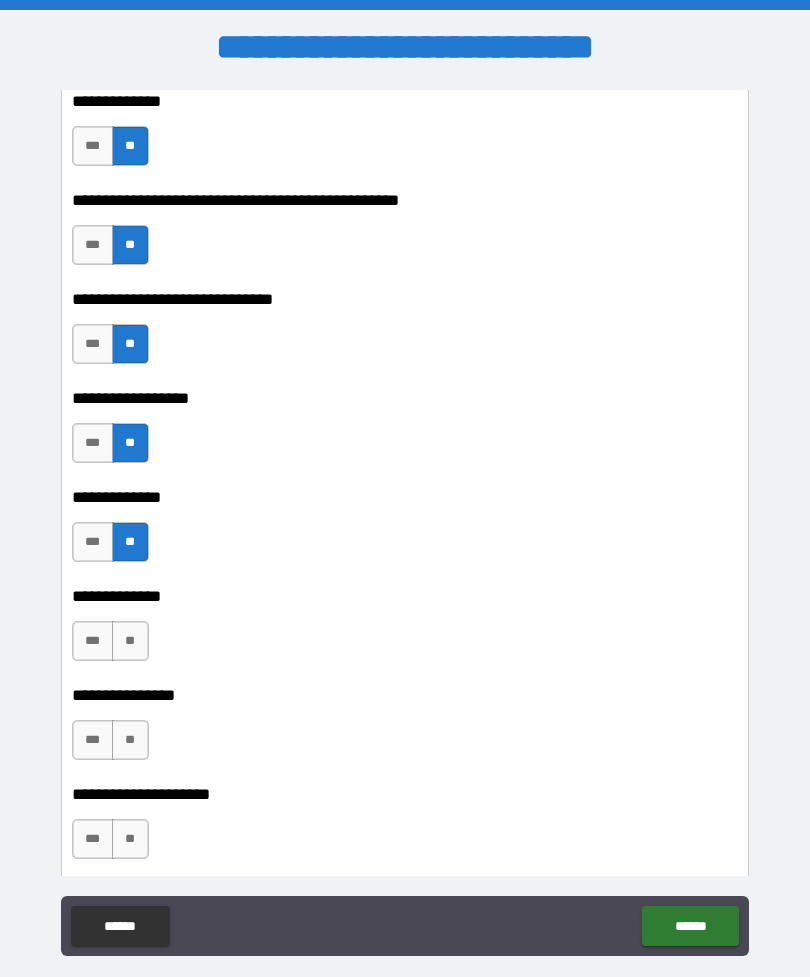 scroll, scrollTop: 20823, scrollLeft: 0, axis: vertical 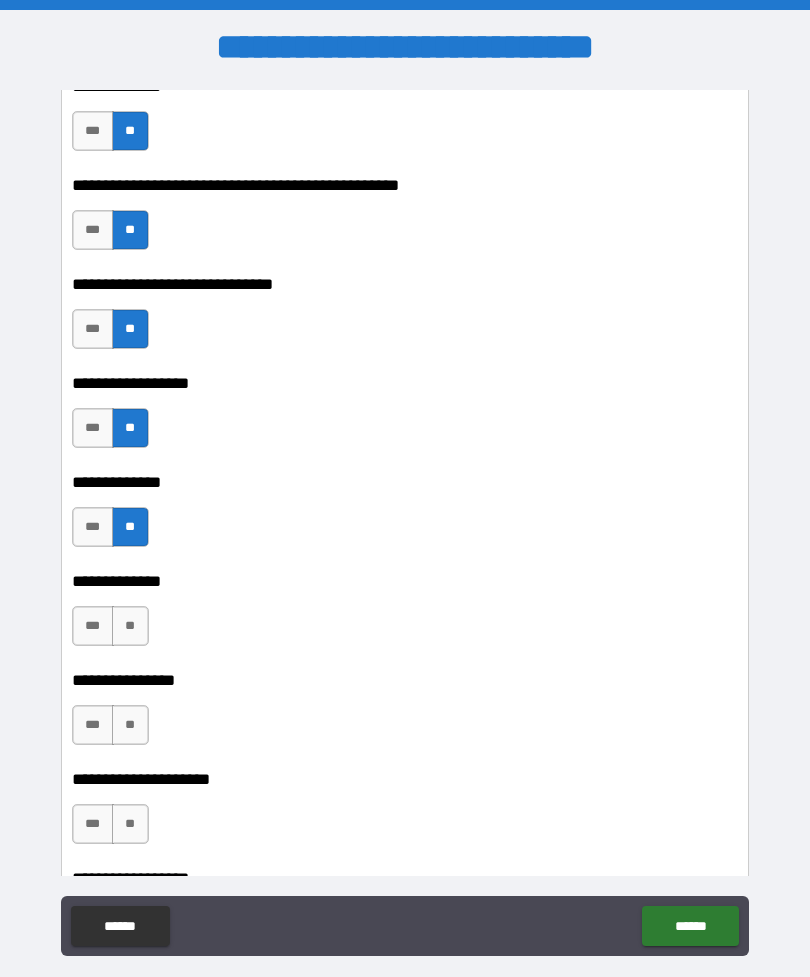 click on "**" at bounding box center [130, 626] 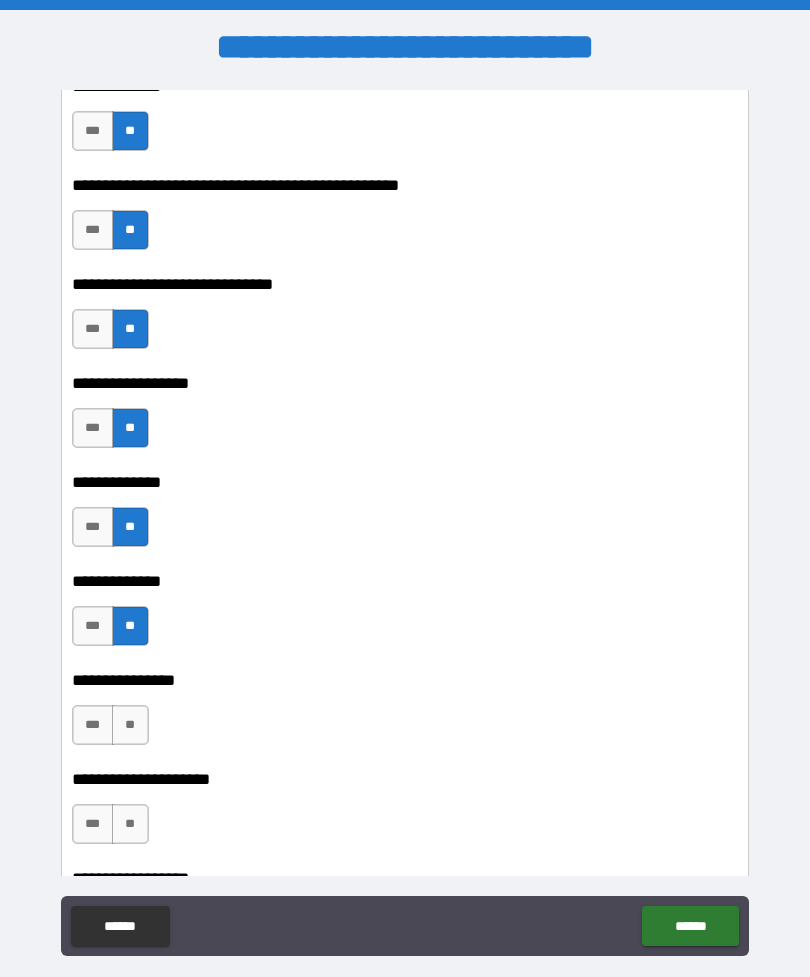 click on "**" at bounding box center [130, 725] 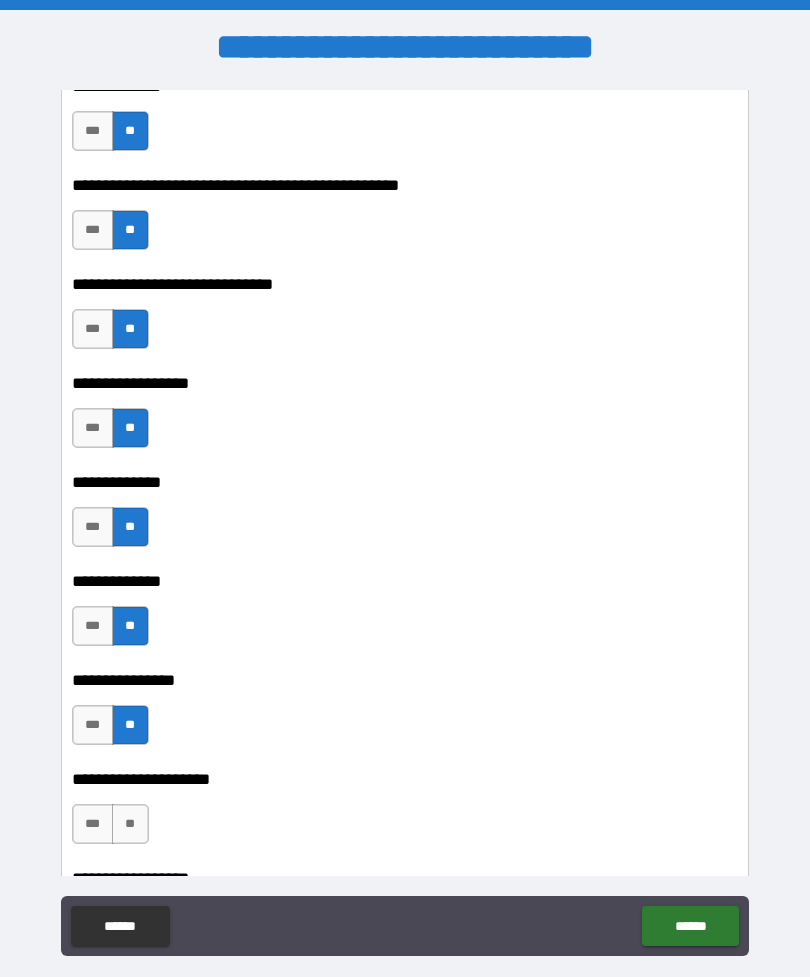 click on "**" at bounding box center (130, 824) 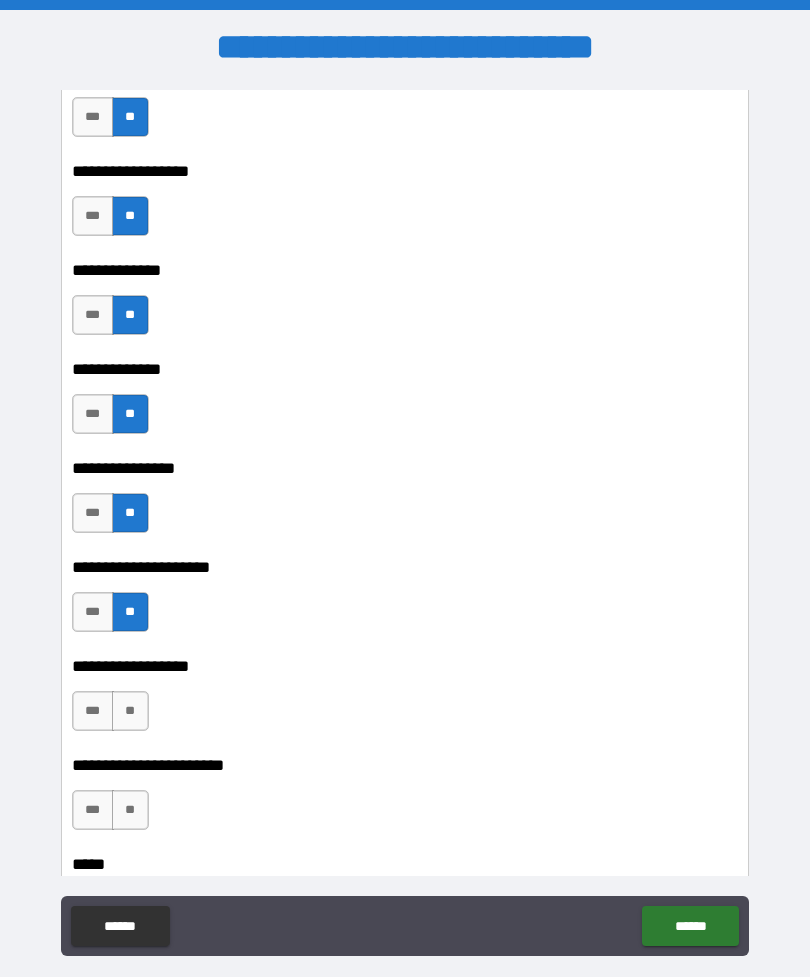 scroll, scrollTop: 21050, scrollLeft: 0, axis: vertical 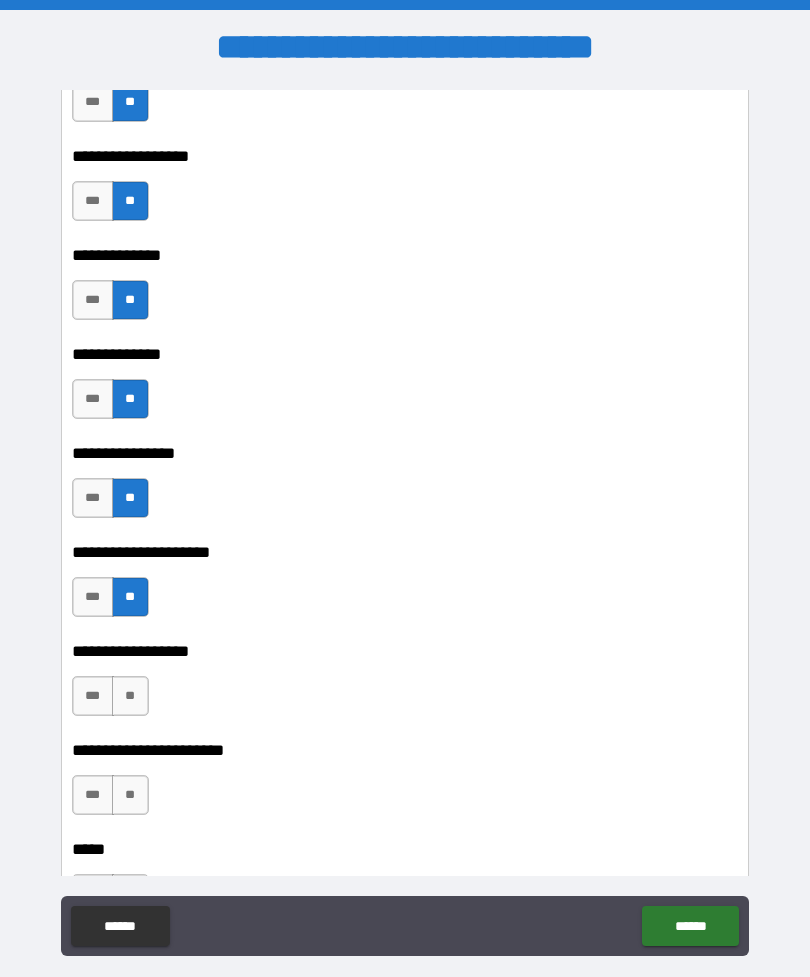 click on "**" at bounding box center (130, 696) 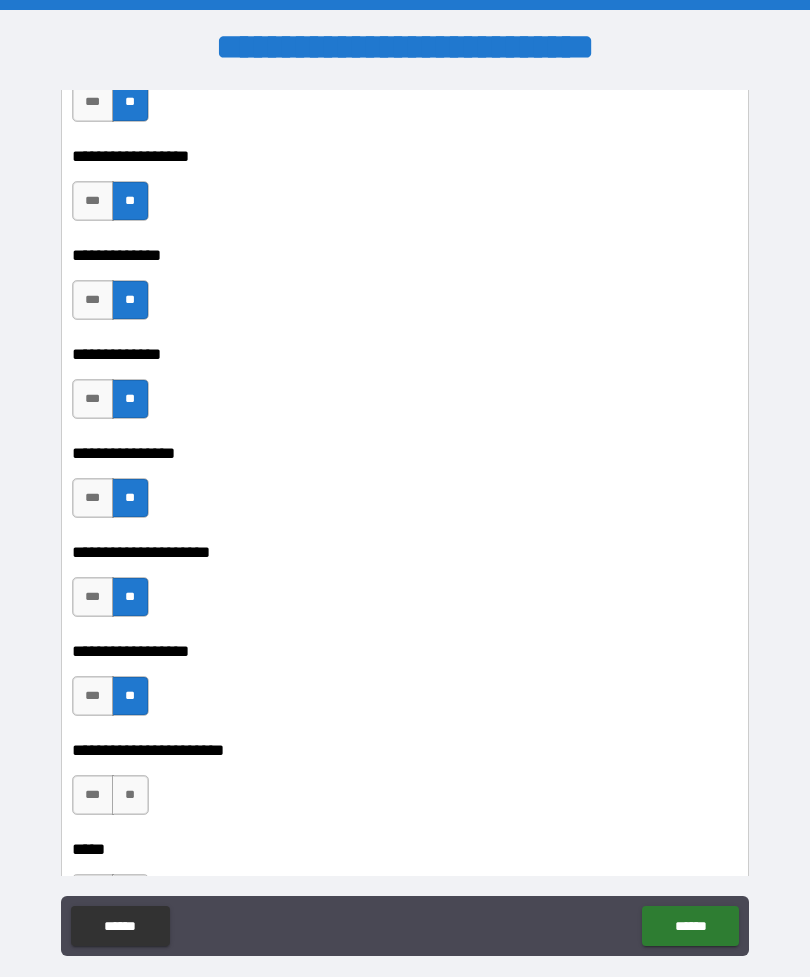 click on "**" at bounding box center (130, 795) 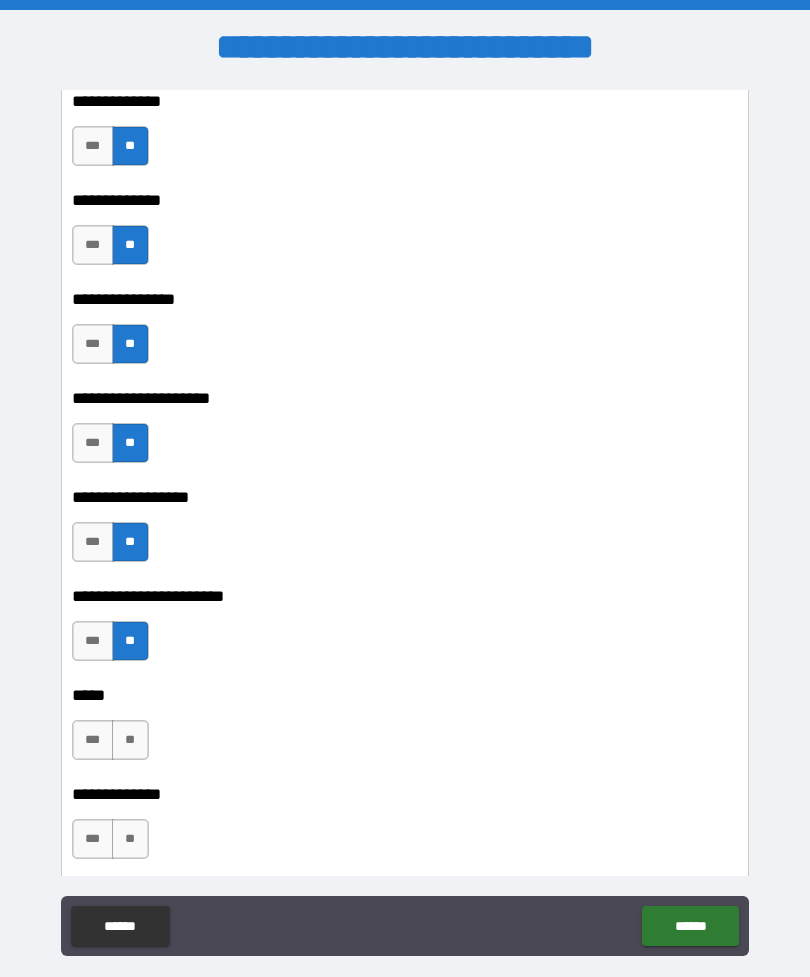 scroll, scrollTop: 21235, scrollLeft: 0, axis: vertical 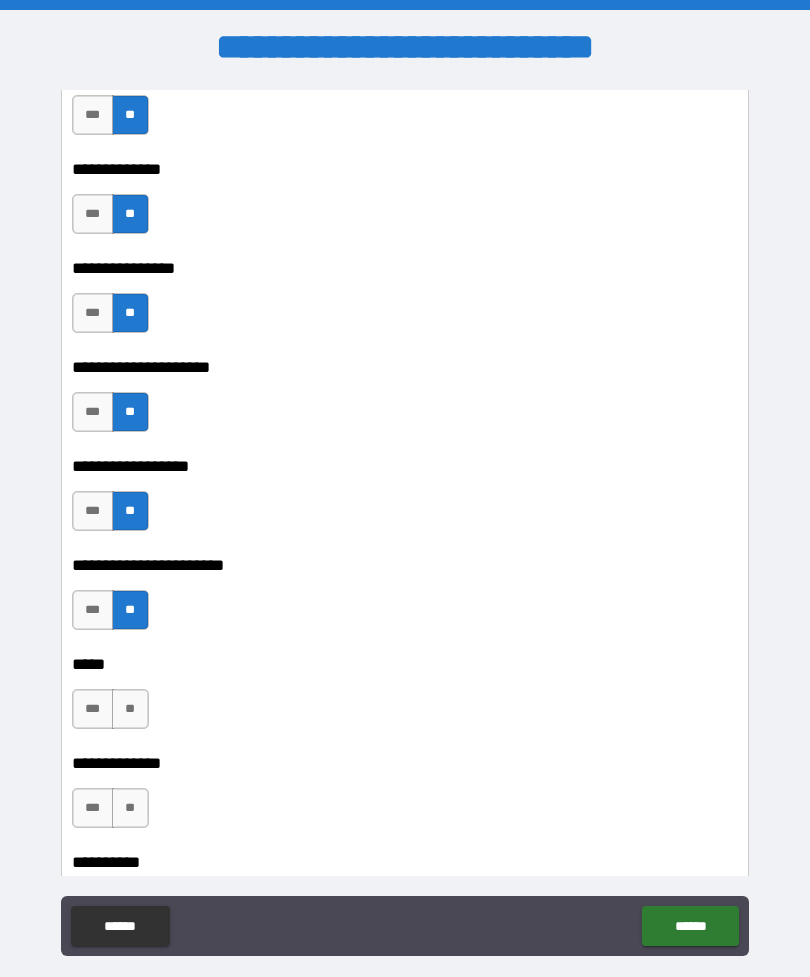 click on "**" at bounding box center [130, 709] 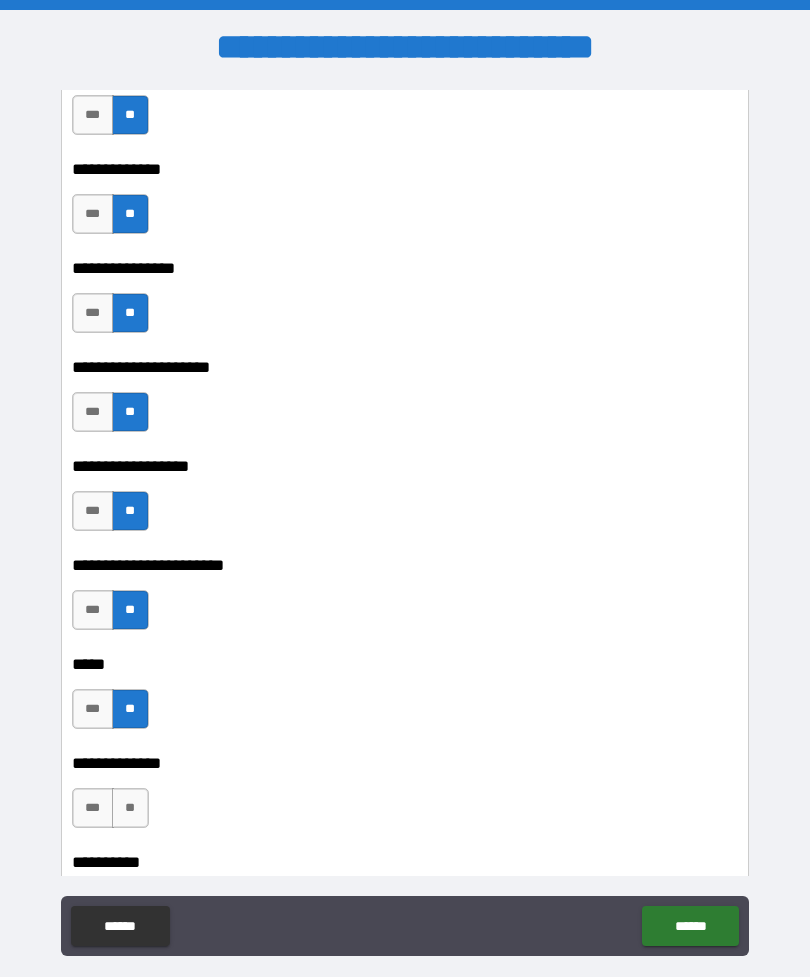 click on "**" at bounding box center (130, 808) 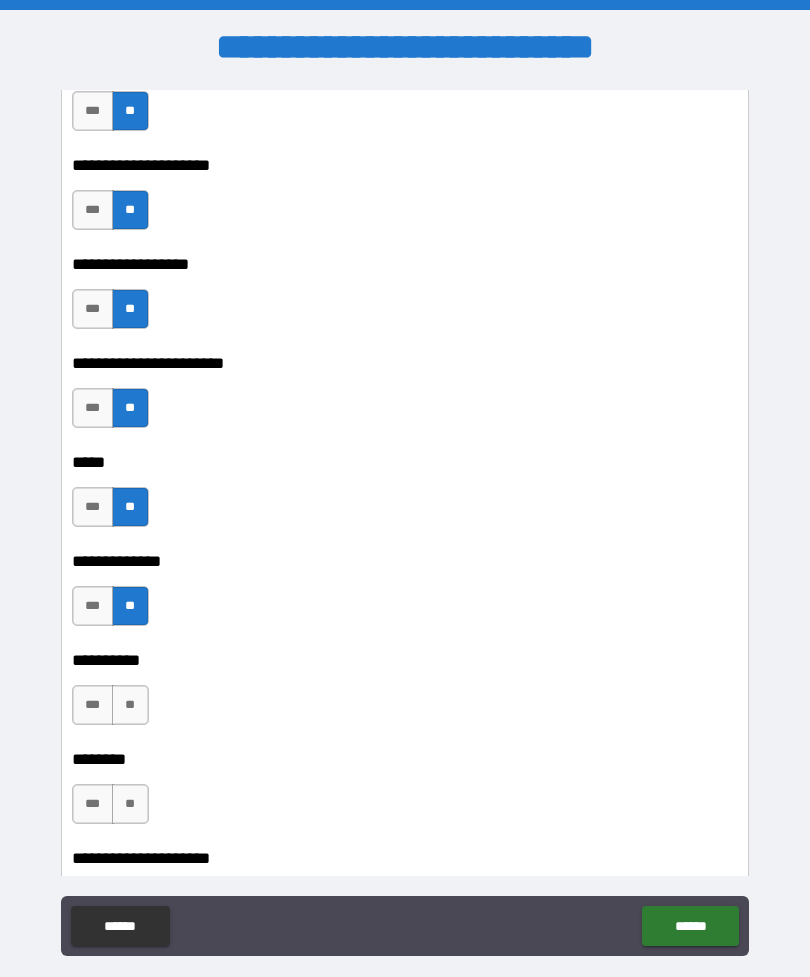 scroll, scrollTop: 21443, scrollLeft: 0, axis: vertical 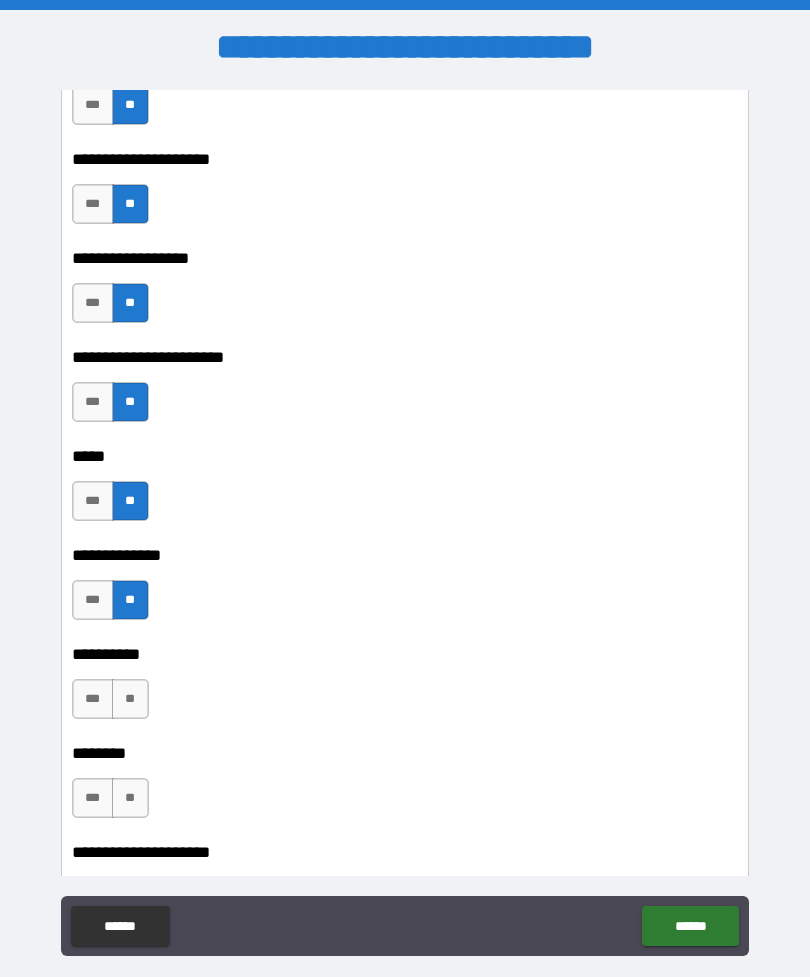 click on "**" at bounding box center [130, 699] 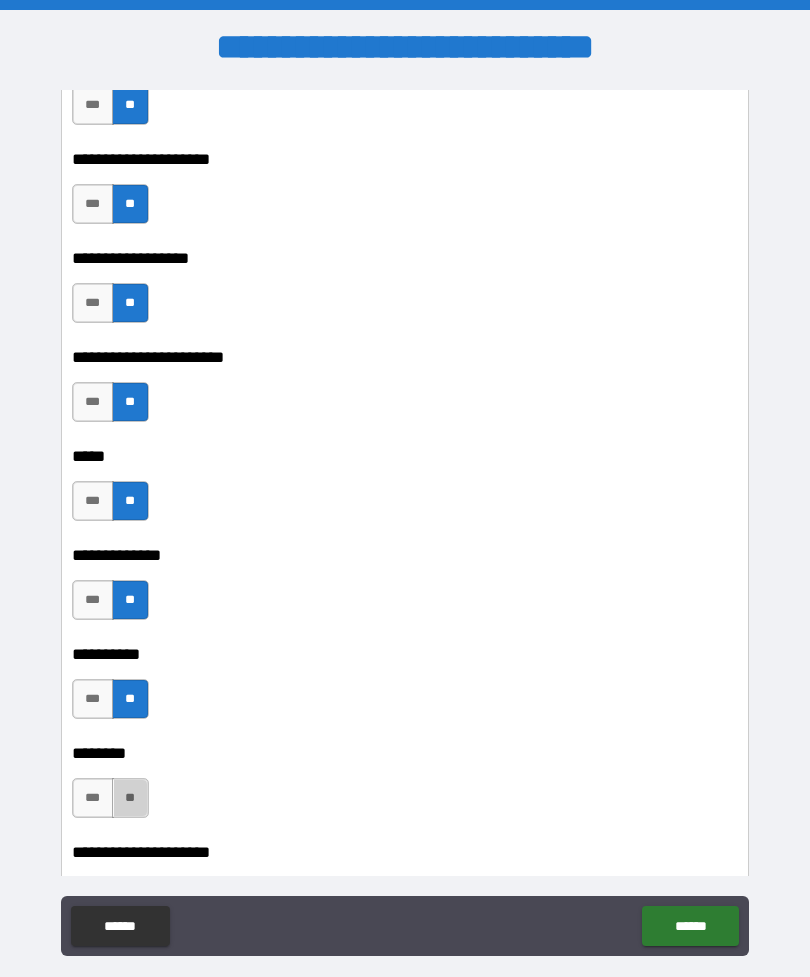 click on "**" at bounding box center (130, 798) 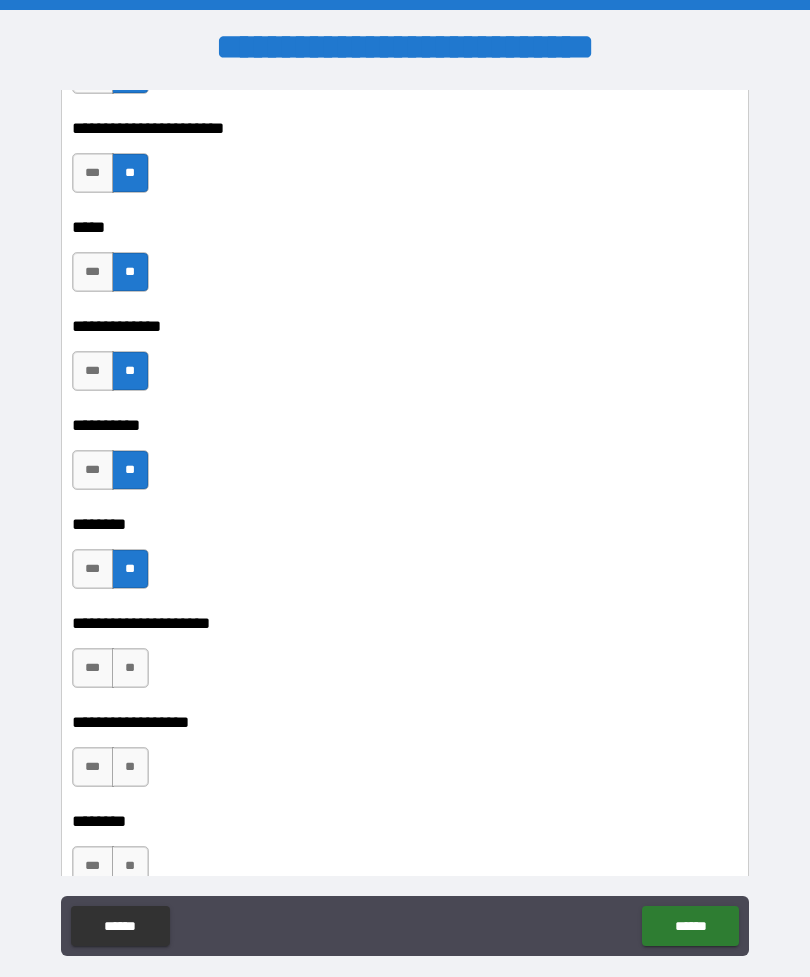scroll, scrollTop: 21684, scrollLeft: 0, axis: vertical 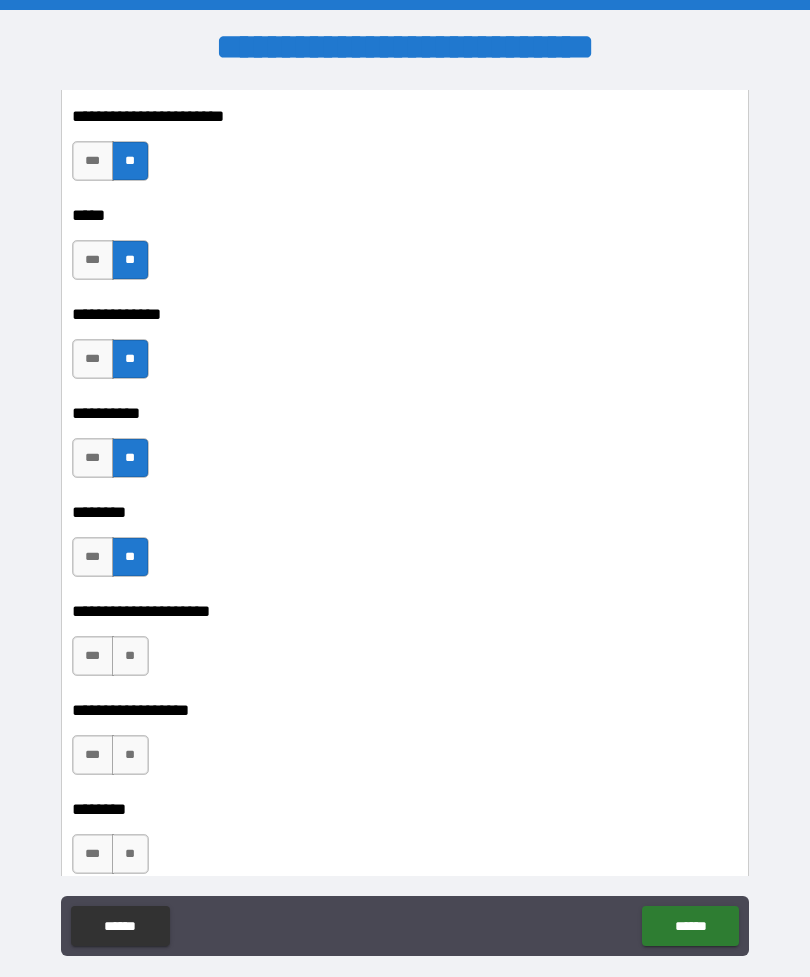 click on "**" at bounding box center (130, 656) 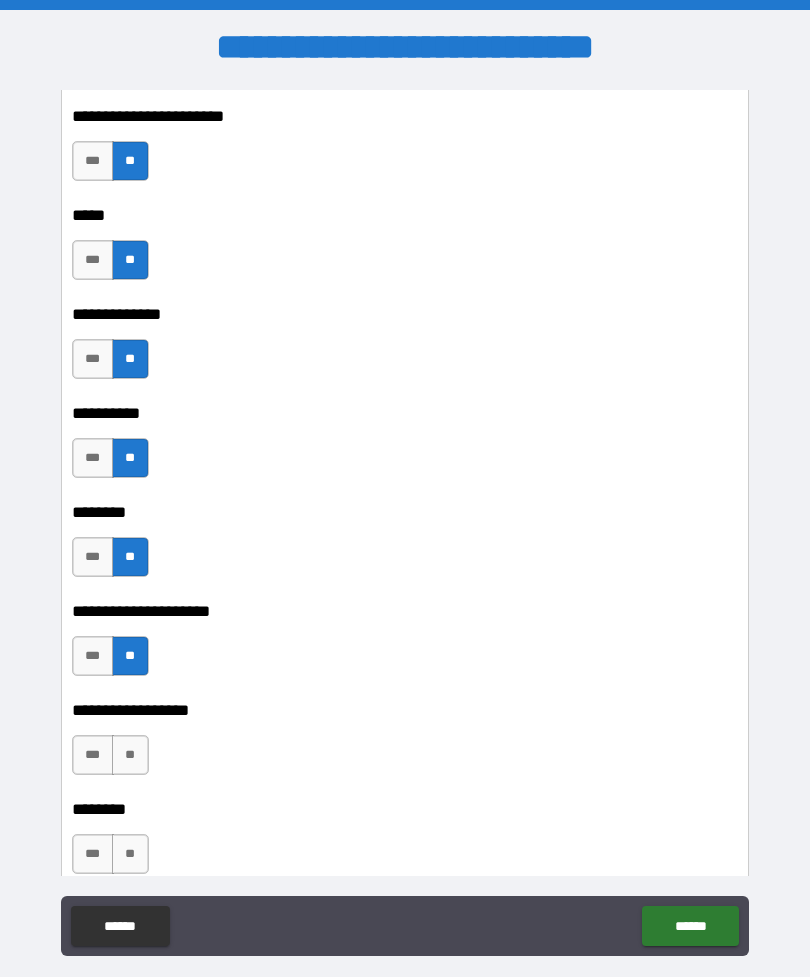 click on "**" at bounding box center (130, 755) 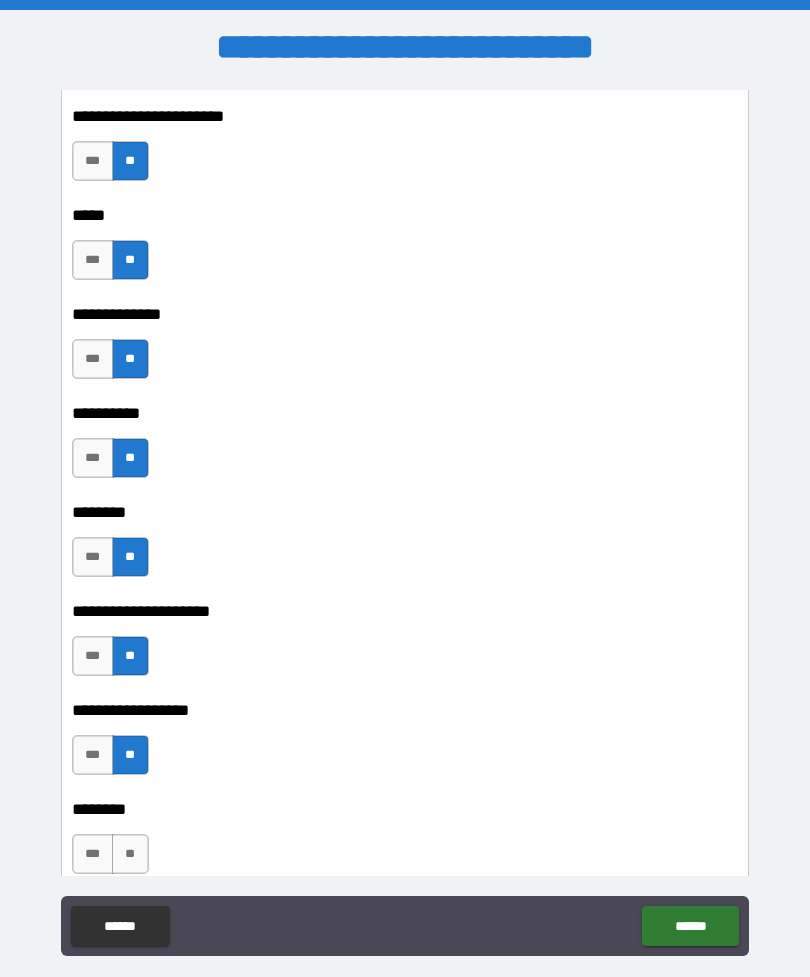 click on "**" at bounding box center [130, 854] 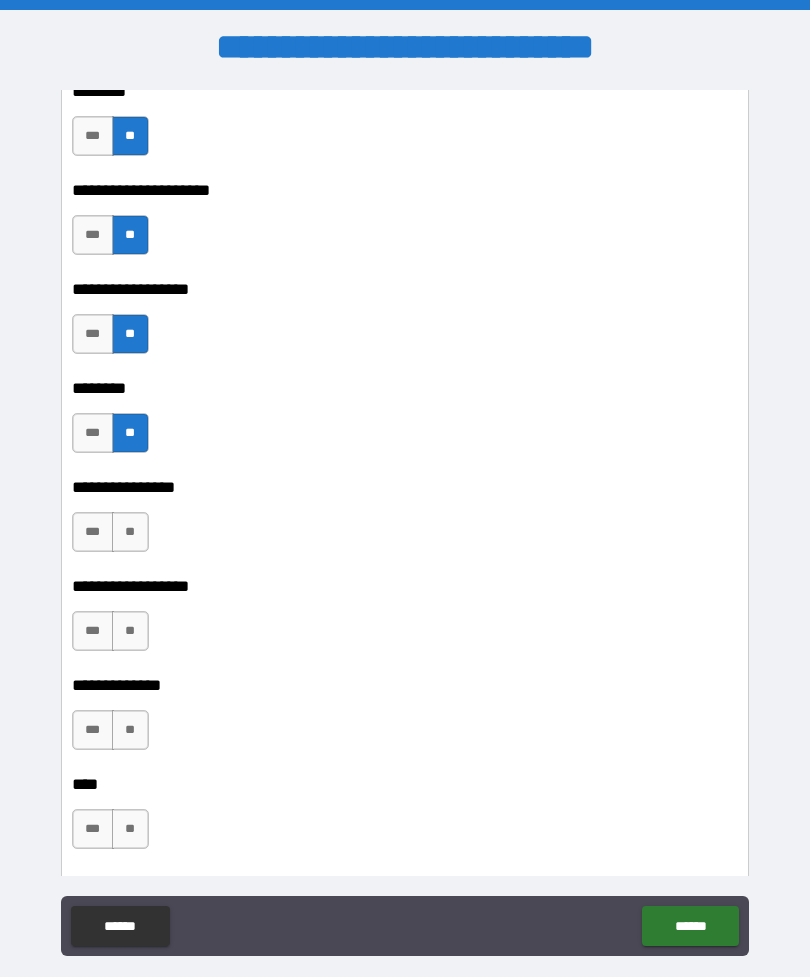 scroll, scrollTop: 22112, scrollLeft: 0, axis: vertical 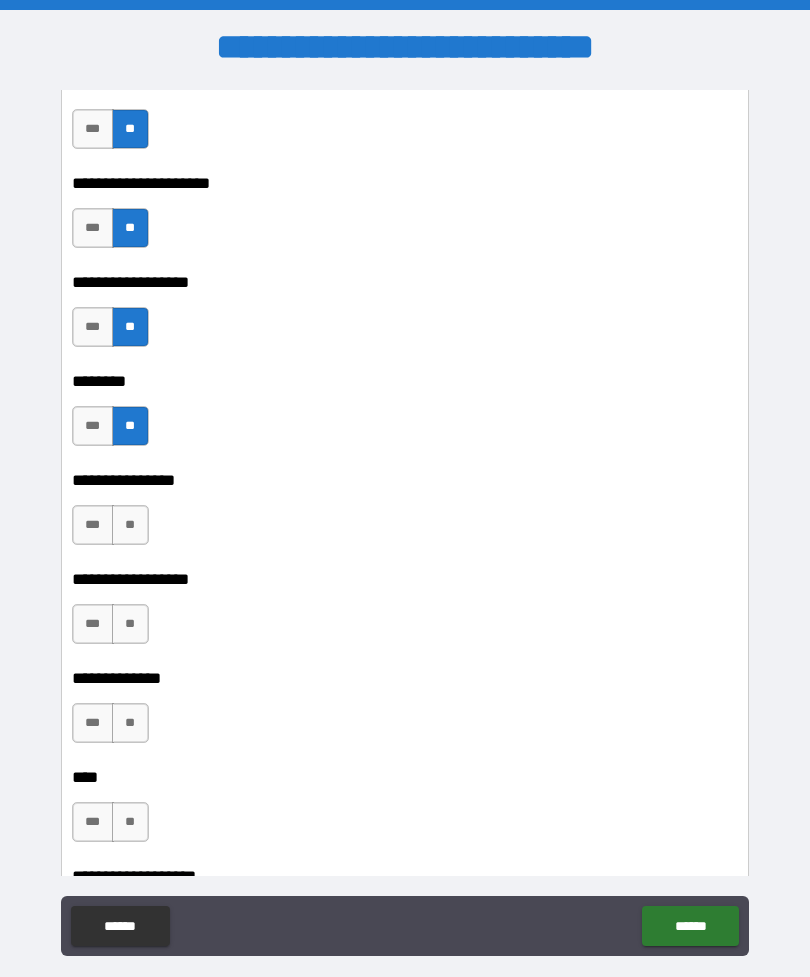 click on "**" at bounding box center [130, 525] 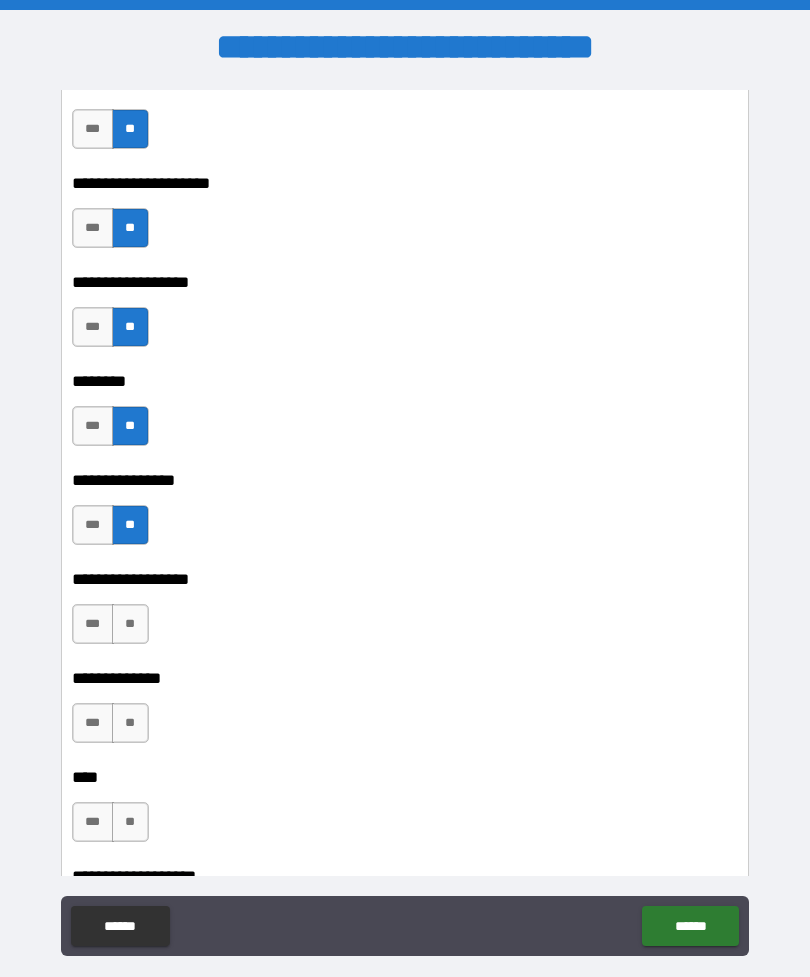 click on "**" at bounding box center [130, 624] 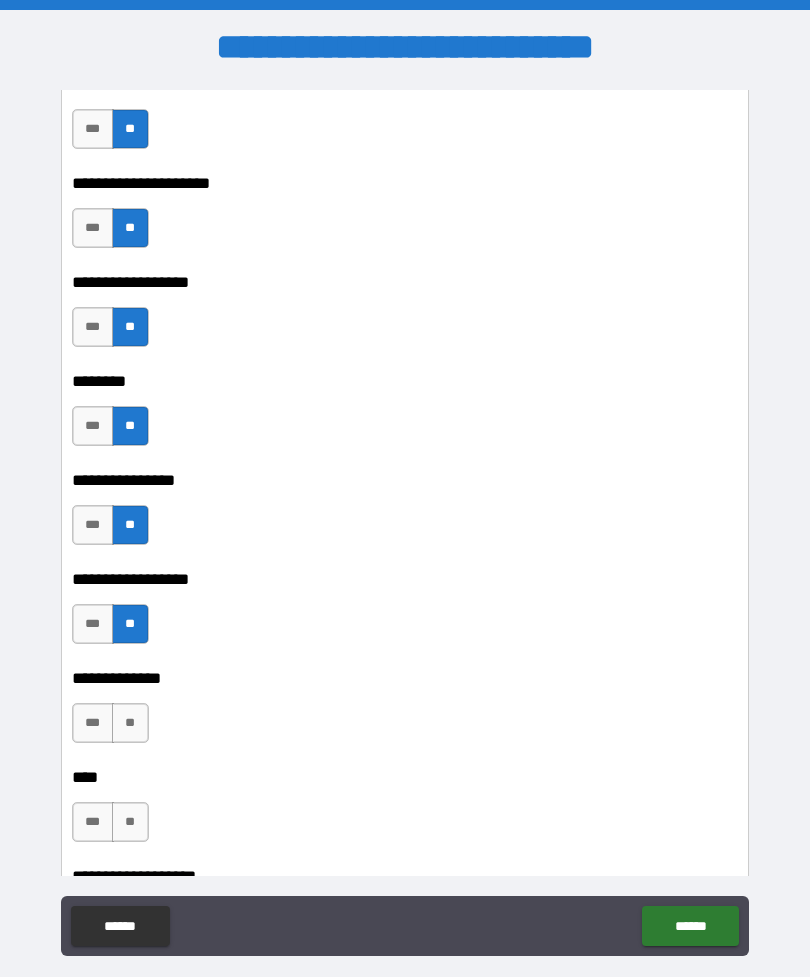 click on "**" at bounding box center (130, 723) 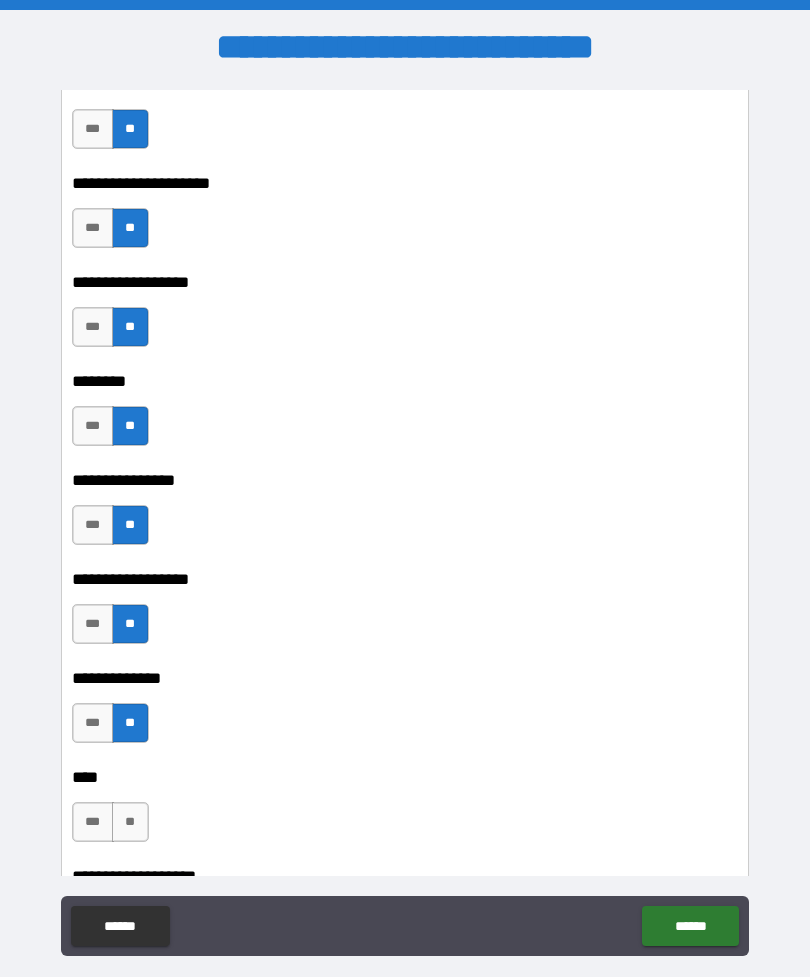 click on "**" at bounding box center (130, 822) 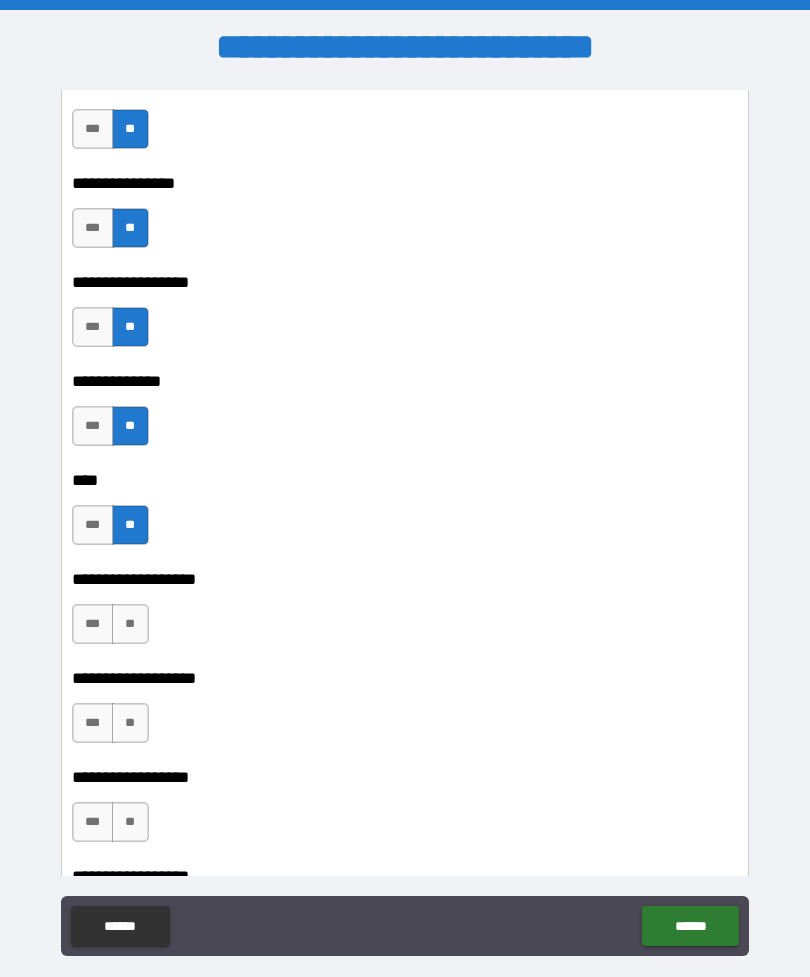scroll, scrollTop: 22419, scrollLeft: 0, axis: vertical 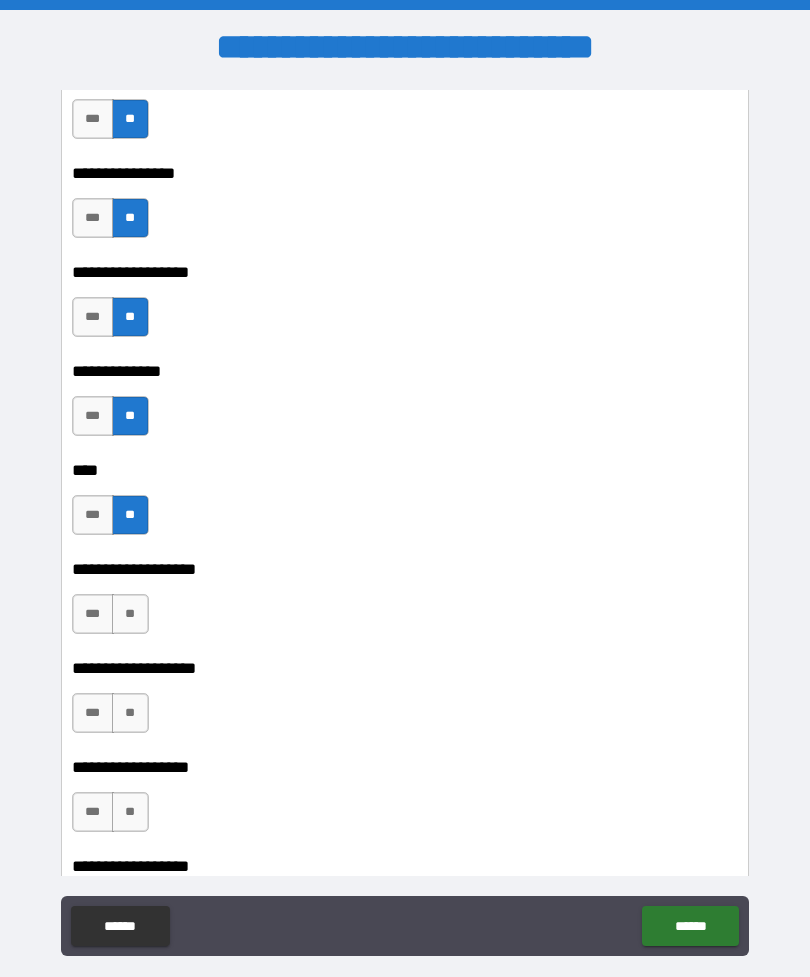 click on "**" at bounding box center [130, 614] 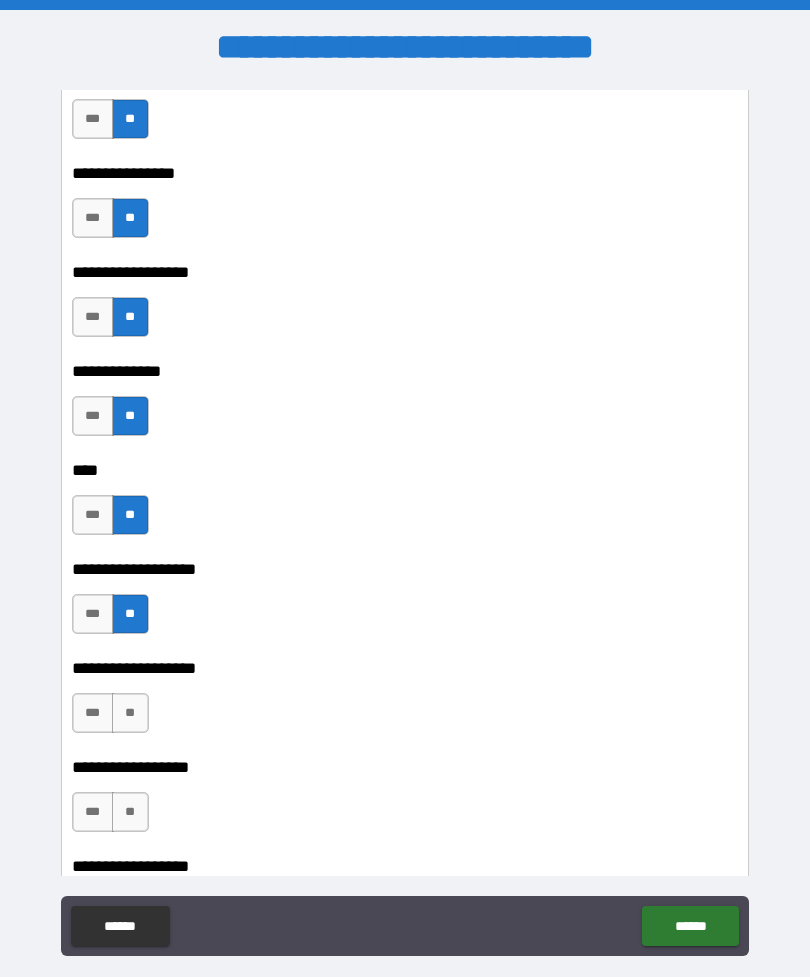 click on "**" at bounding box center [130, 713] 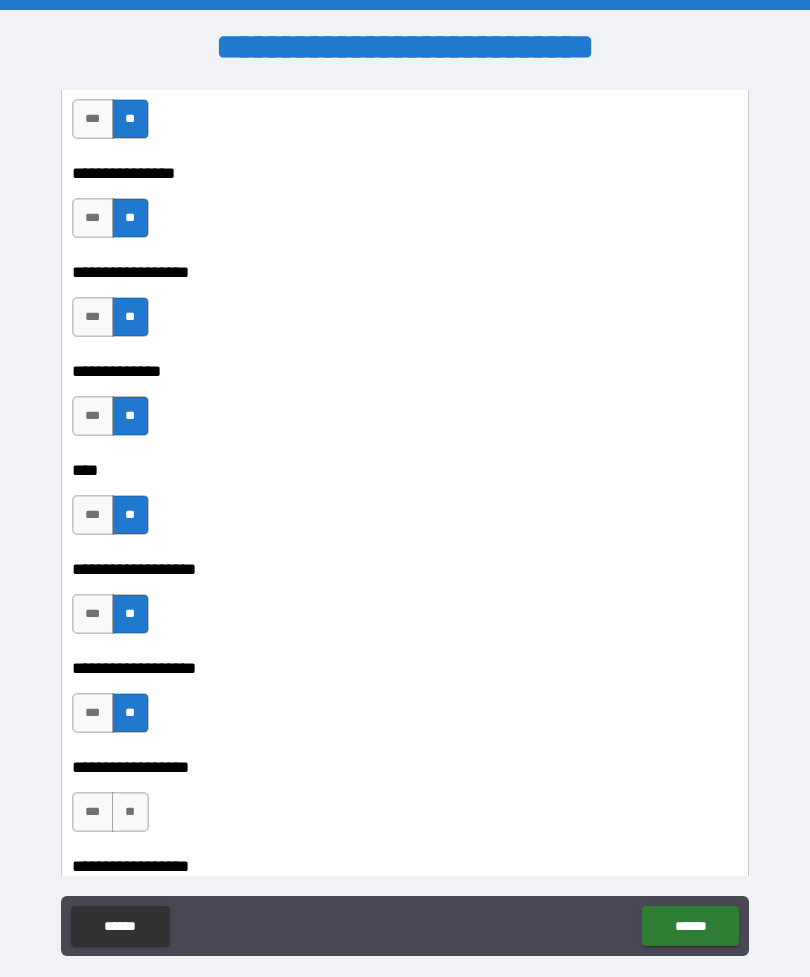 click on "**" at bounding box center (130, 812) 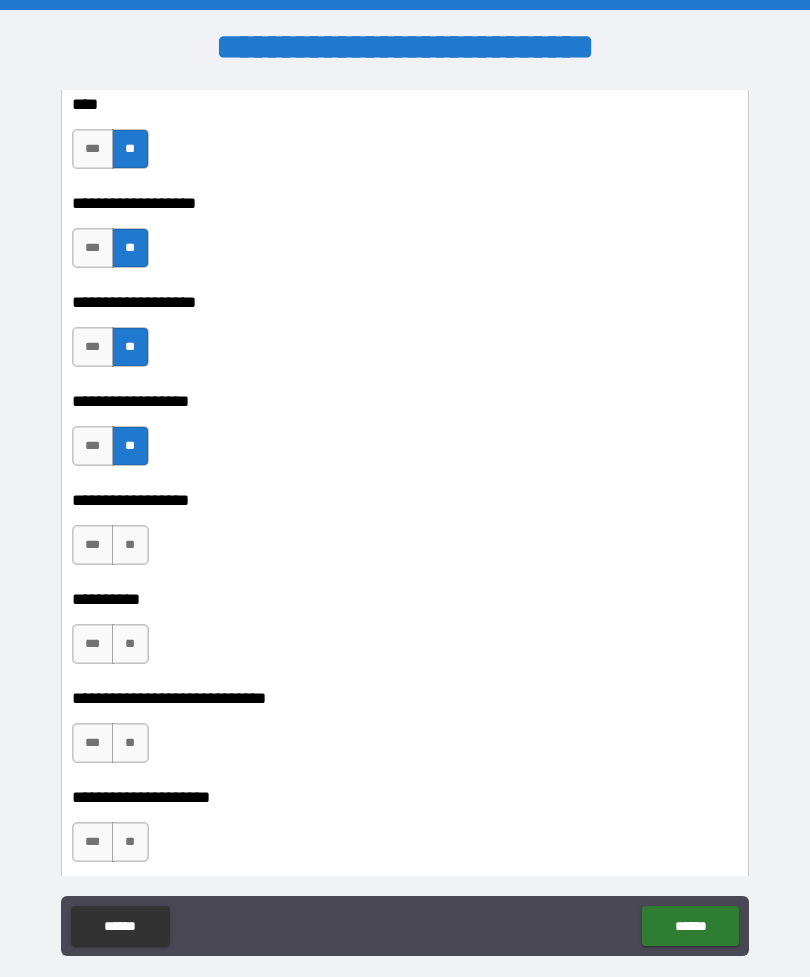 scroll, scrollTop: 22836, scrollLeft: 0, axis: vertical 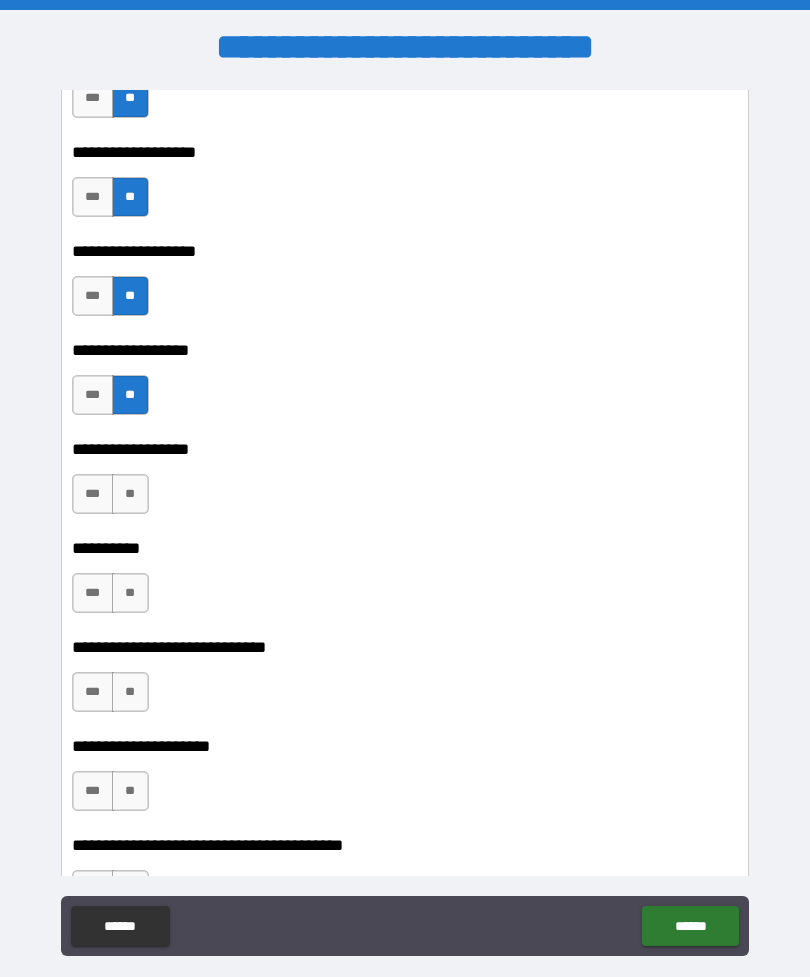 click on "**" at bounding box center [130, 494] 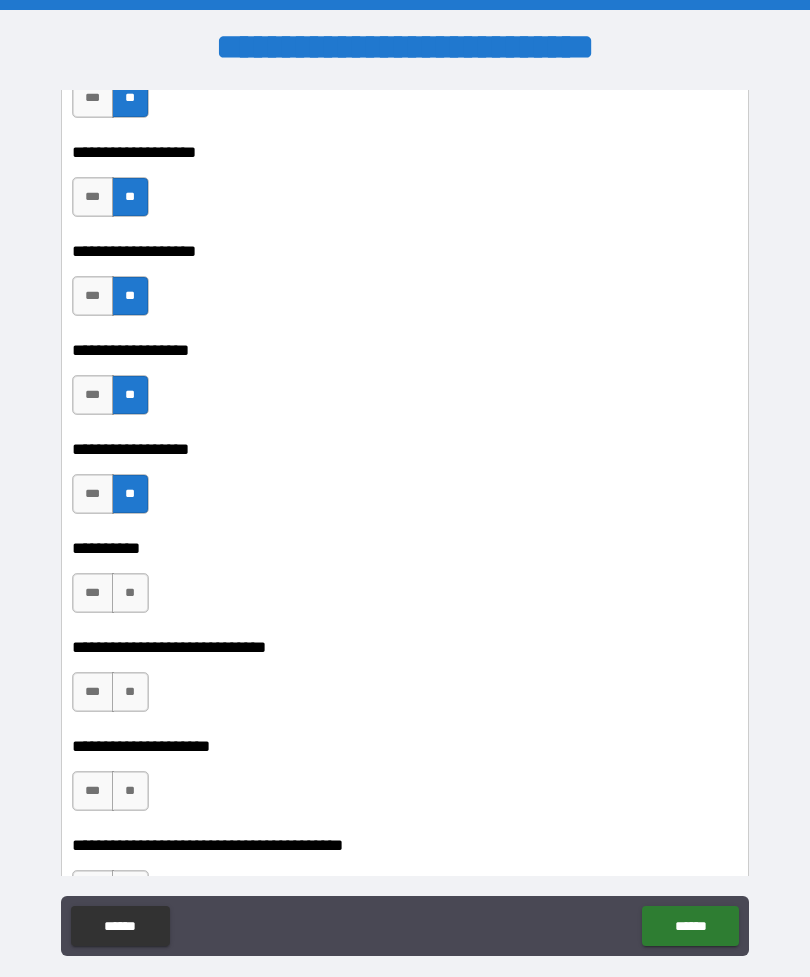 click on "**" at bounding box center [130, 593] 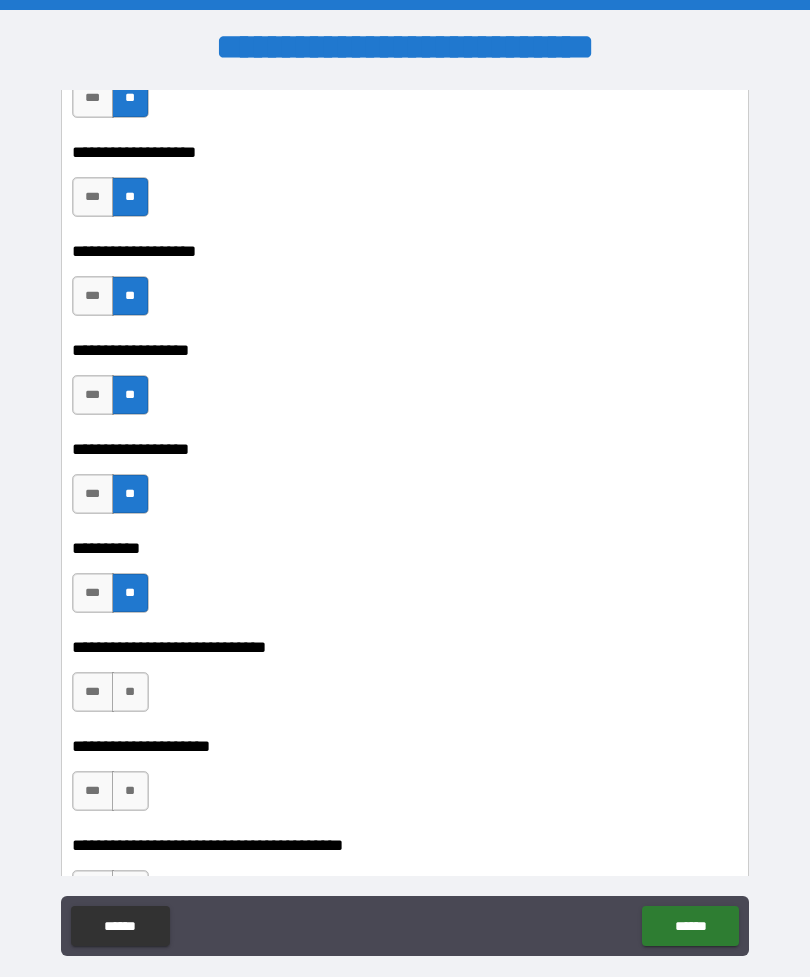 click on "**" at bounding box center [130, 692] 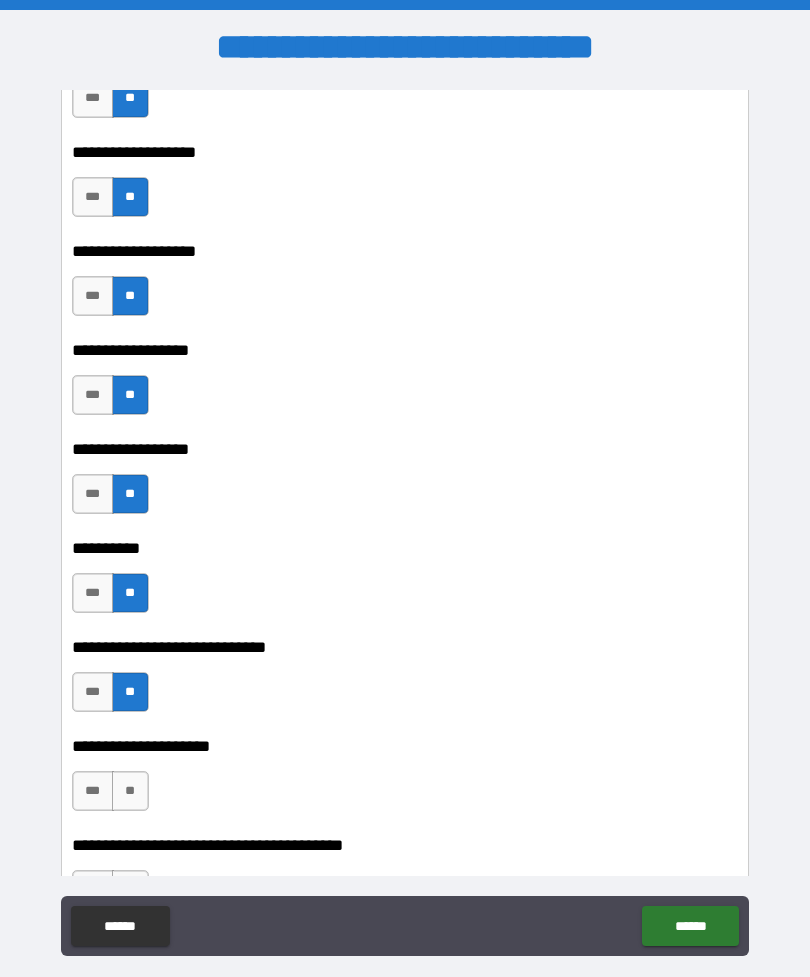 click on "**" at bounding box center [130, 791] 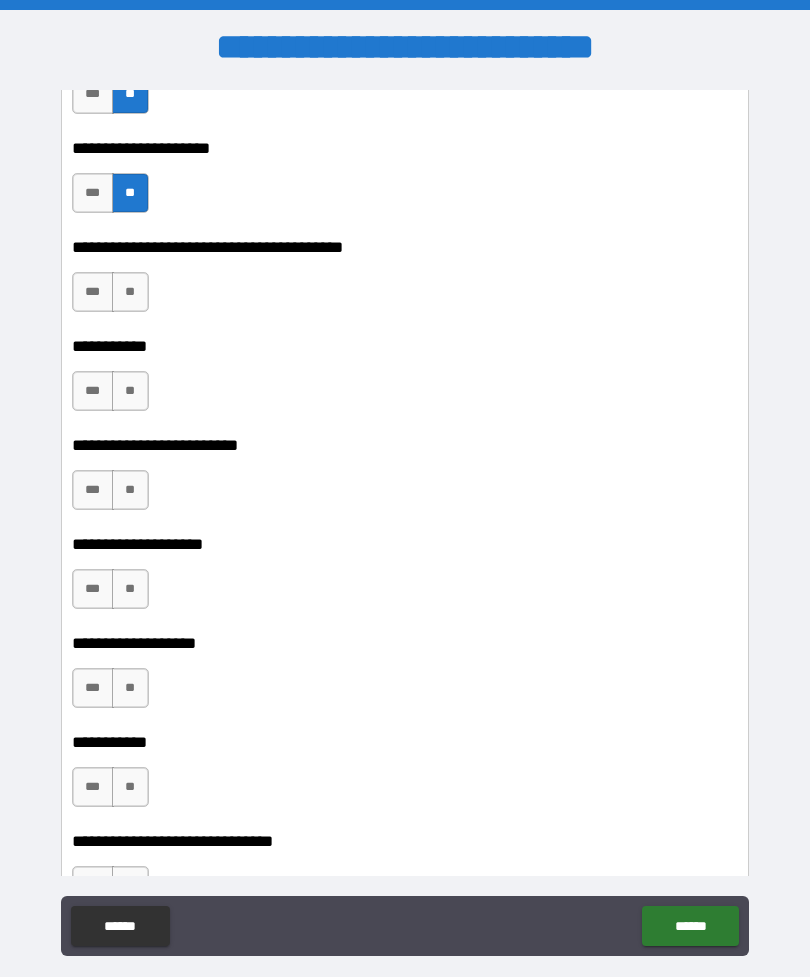 scroll, scrollTop: 23443, scrollLeft: 0, axis: vertical 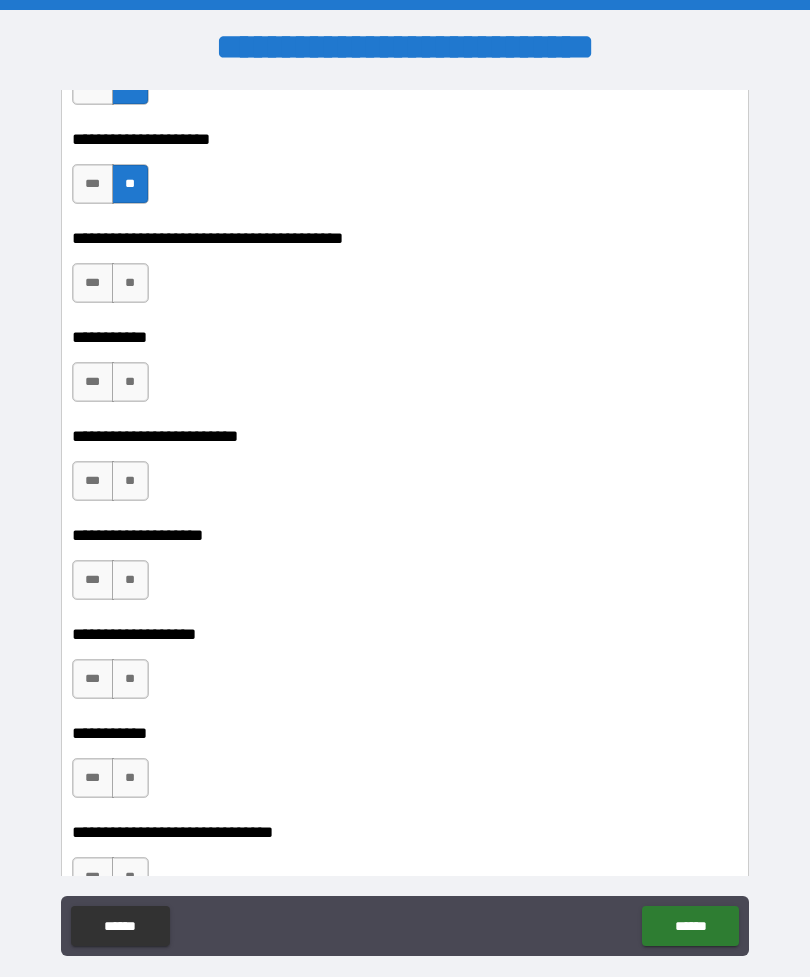 click on "**" at bounding box center [130, 283] 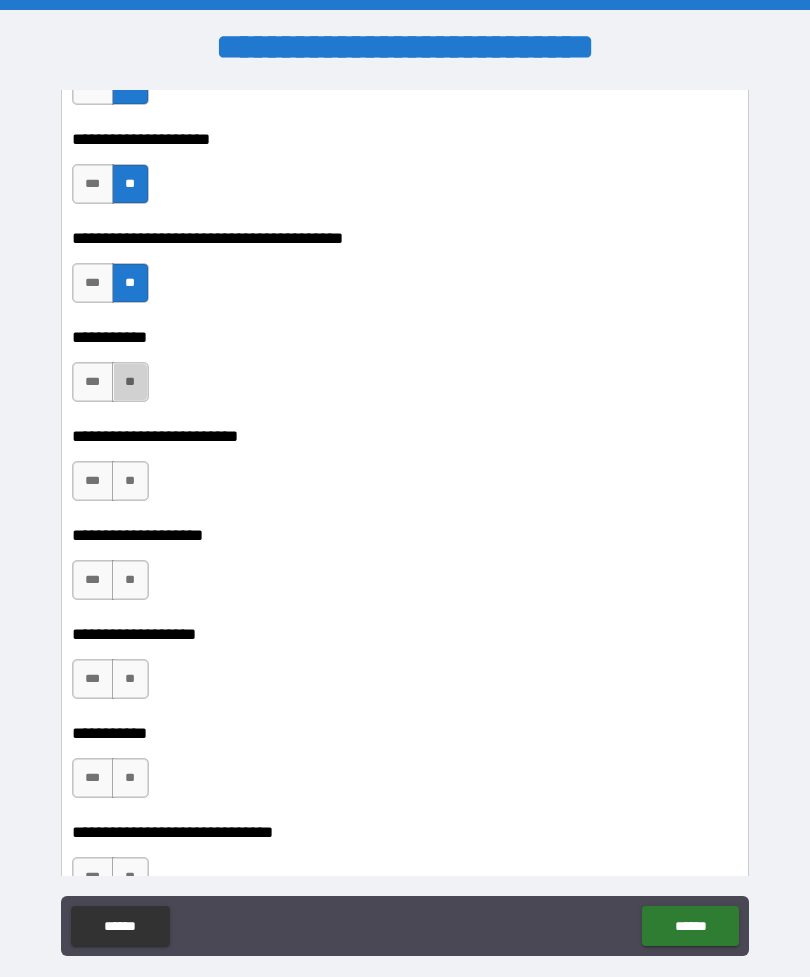 click on "**" at bounding box center (130, 382) 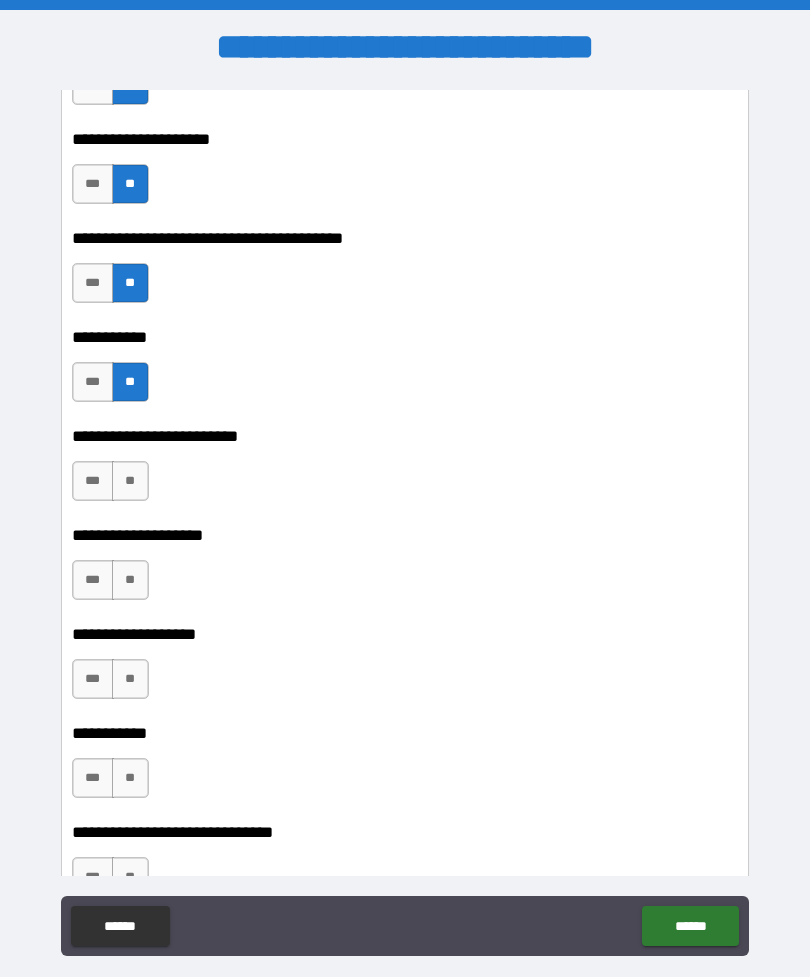 click on "**" at bounding box center (130, 481) 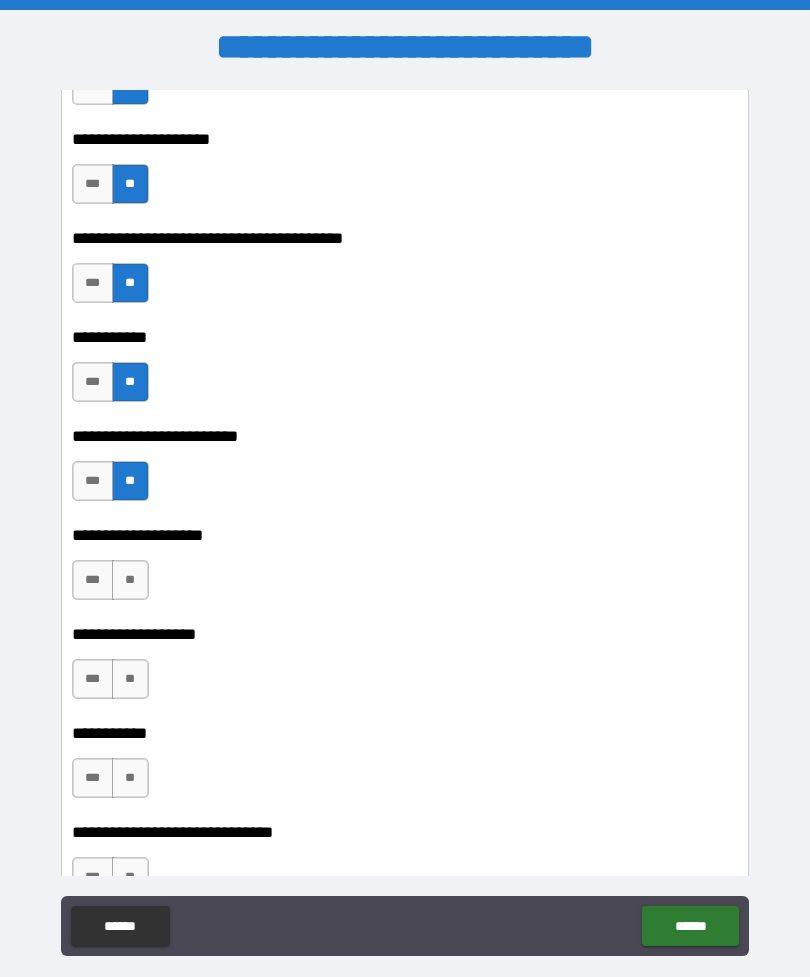click on "**" at bounding box center (130, 580) 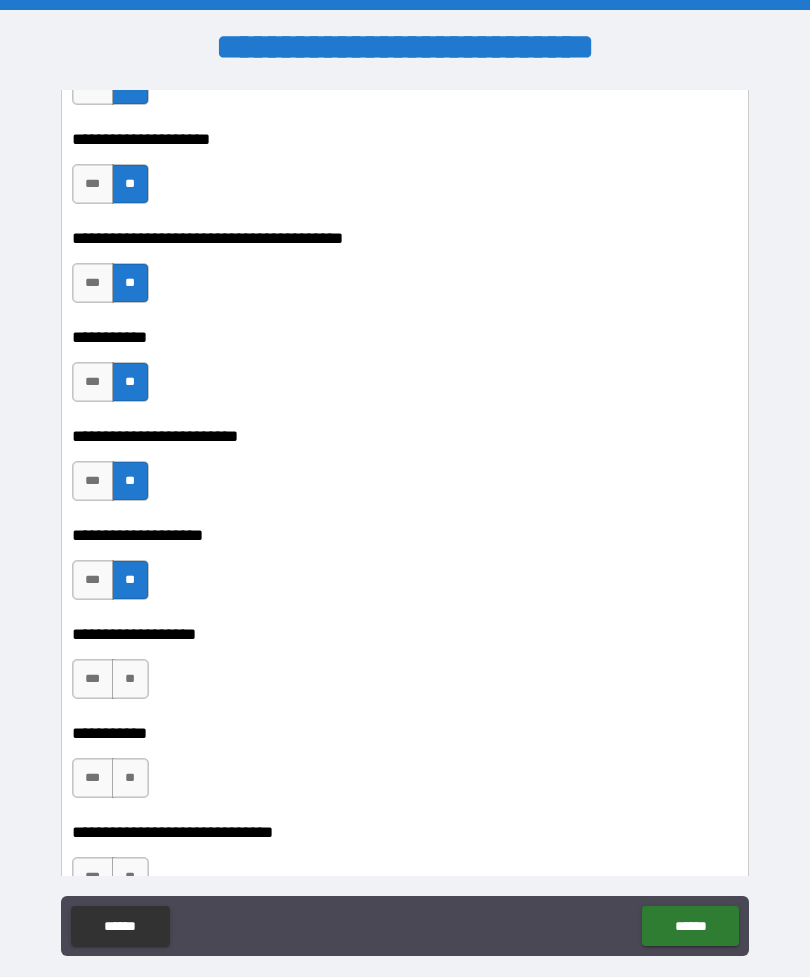 click on "**" at bounding box center (130, 679) 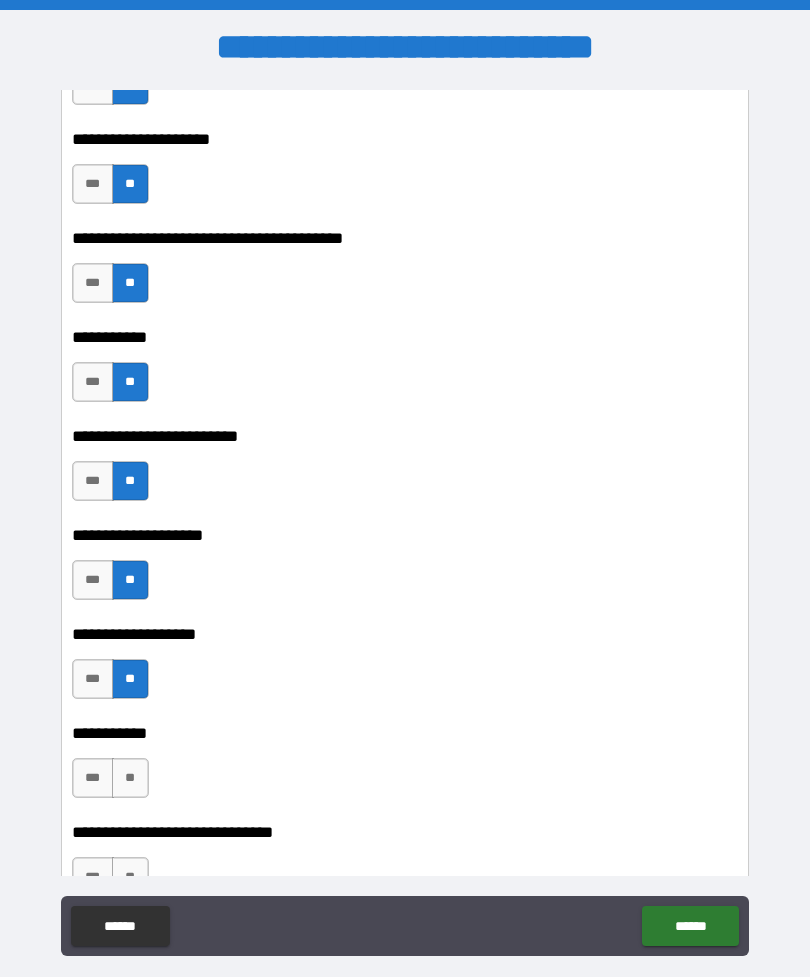 click on "**" at bounding box center (130, 778) 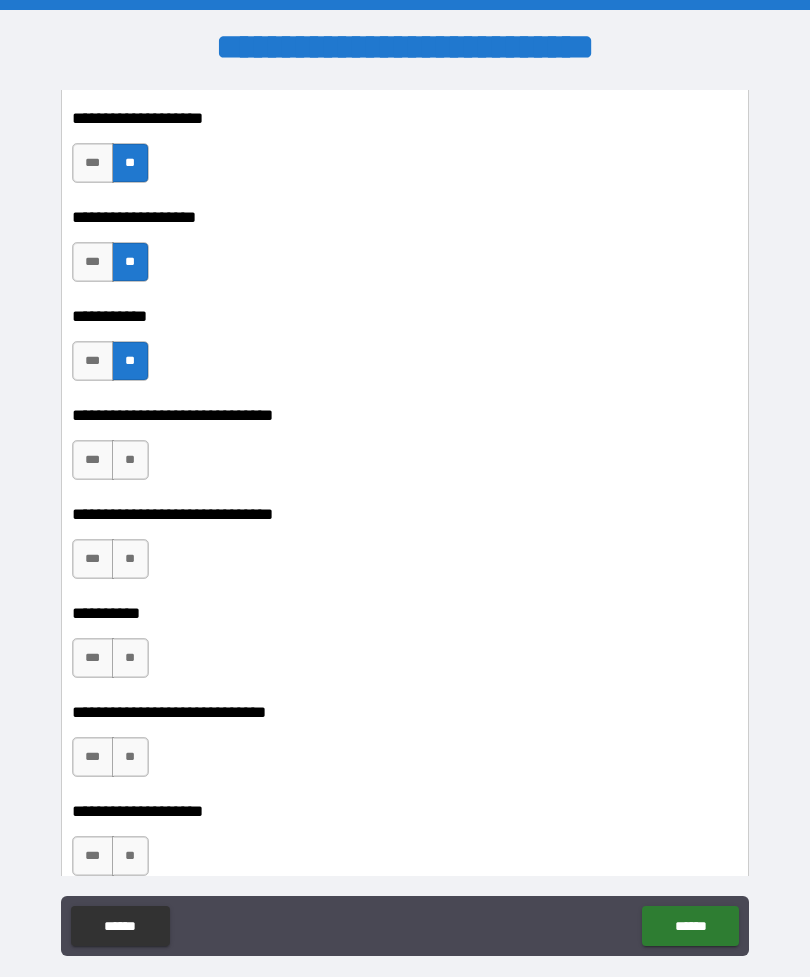 scroll, scrollTop: 23861, scrollLeft: 0, axis: vertical 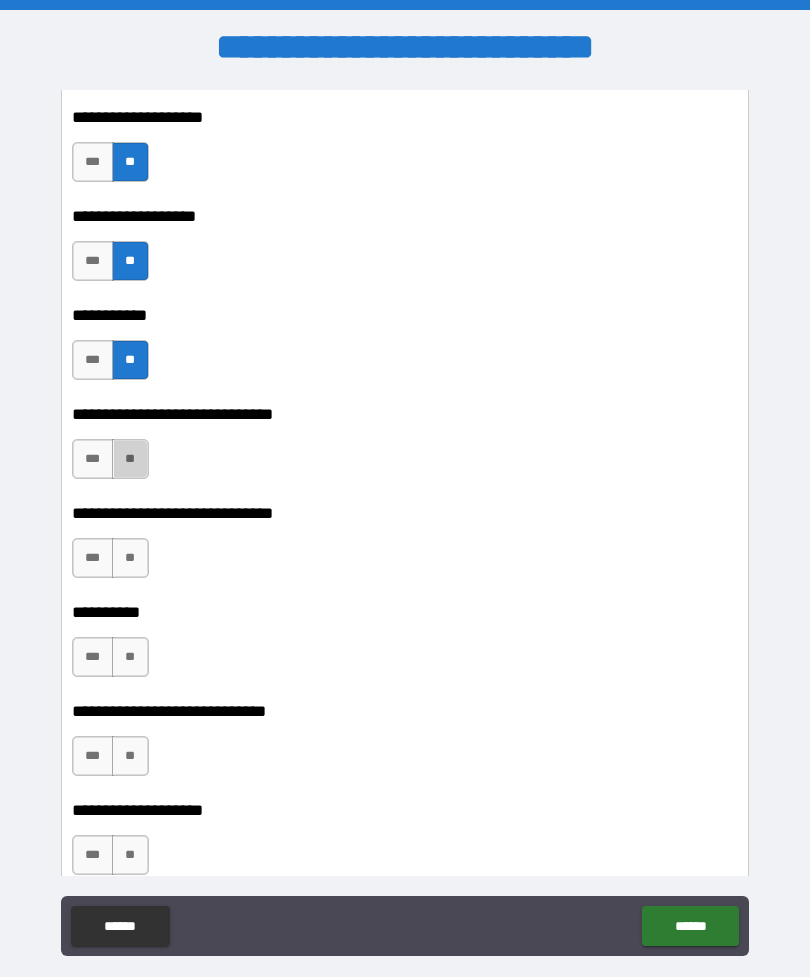 click on "**" at bounding box center (130, 459) 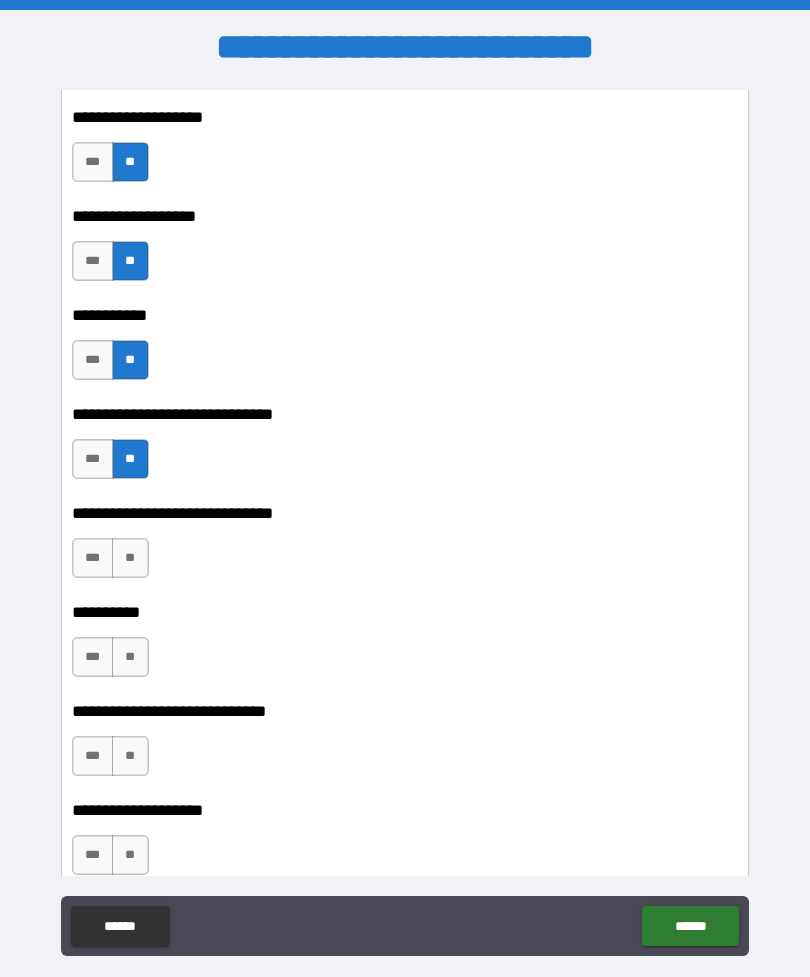 click on "**" at bounding box center [130, 558] 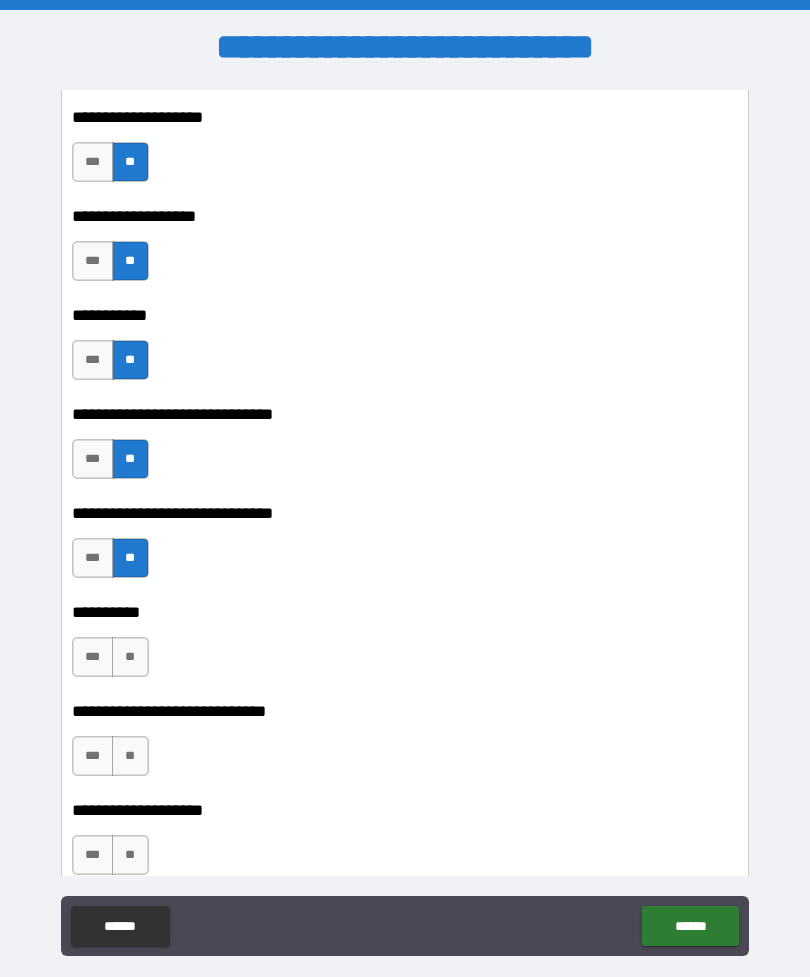 click on "**********" at bounding box center (408, 637) 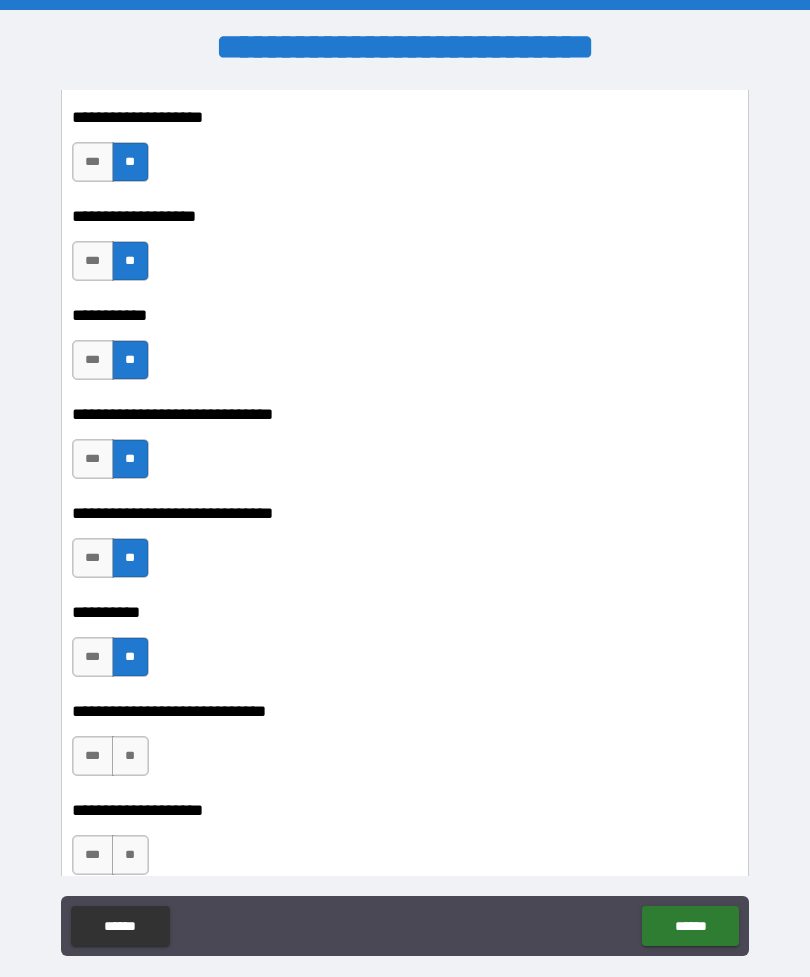 click on "**" at bounding box center (130, 756) 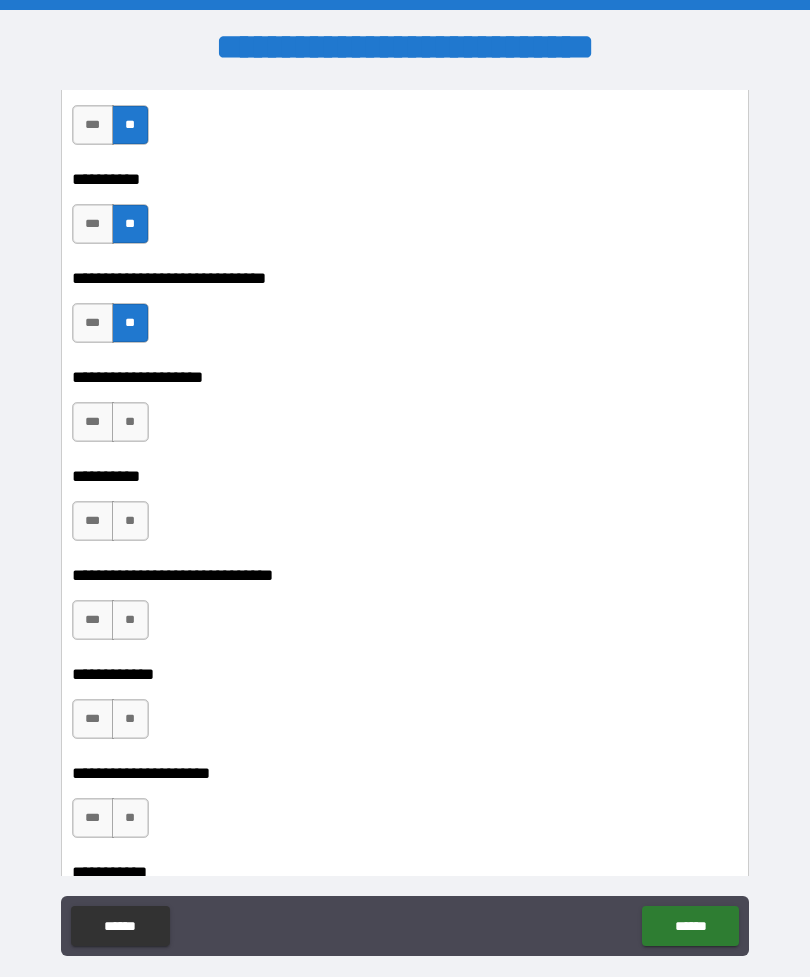 scroll, scrollTop: 24295, scrollLeft: 0, axis: vertical 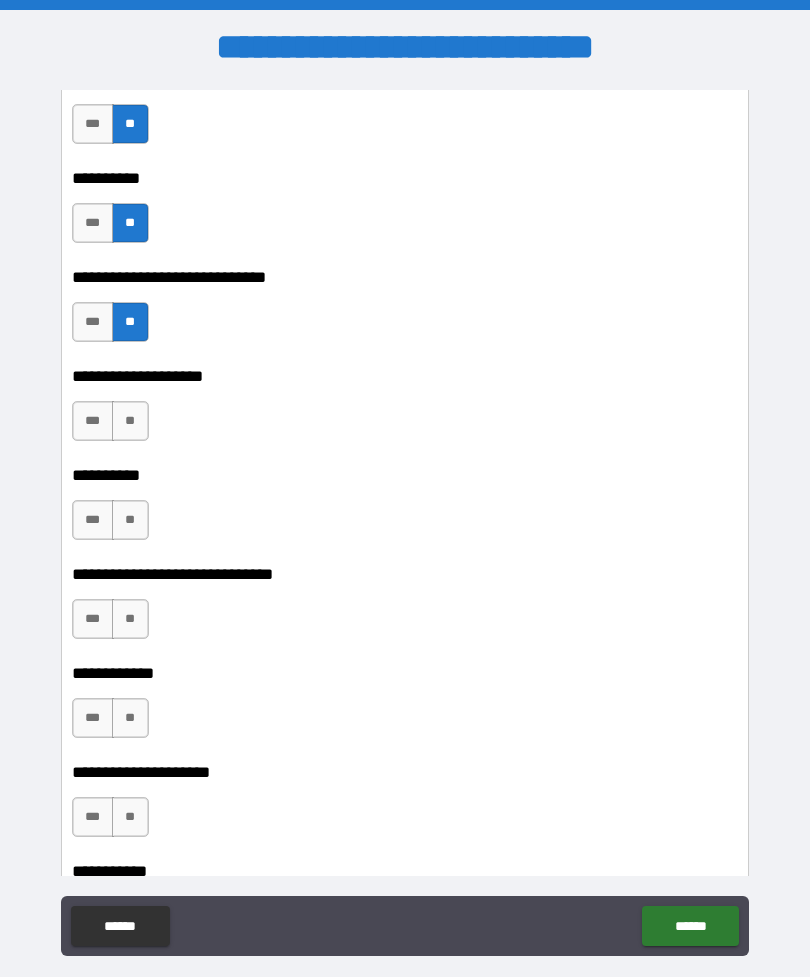 click on "**" at bounding box center (130, 421) 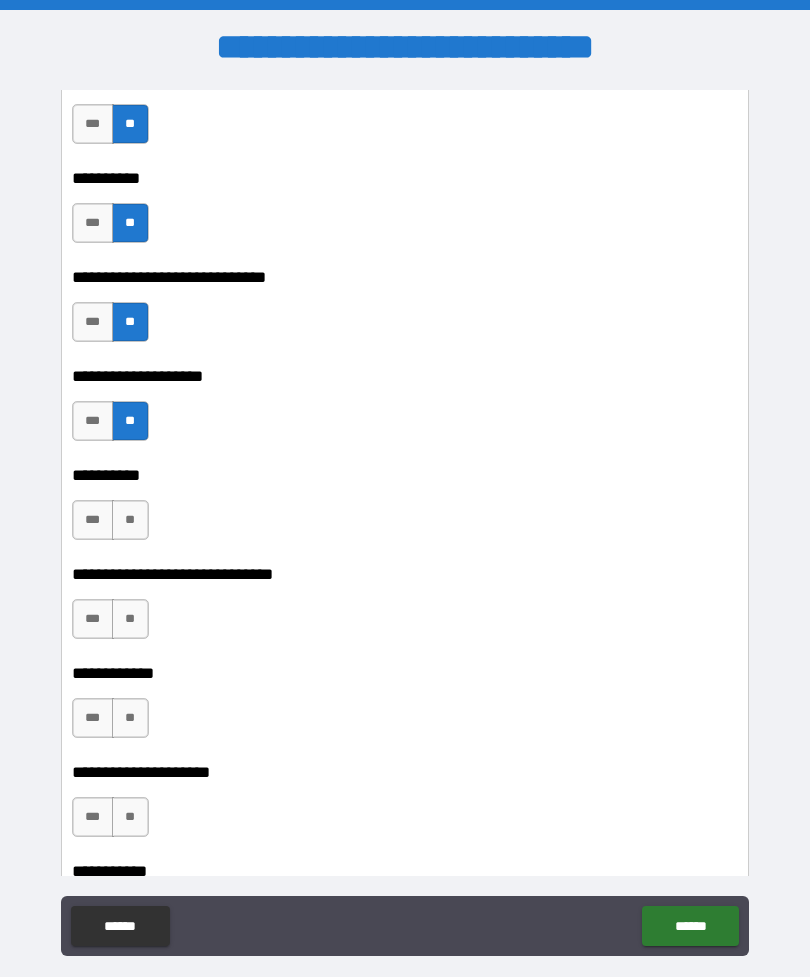 click on "**" at bounding box center (130, 520) 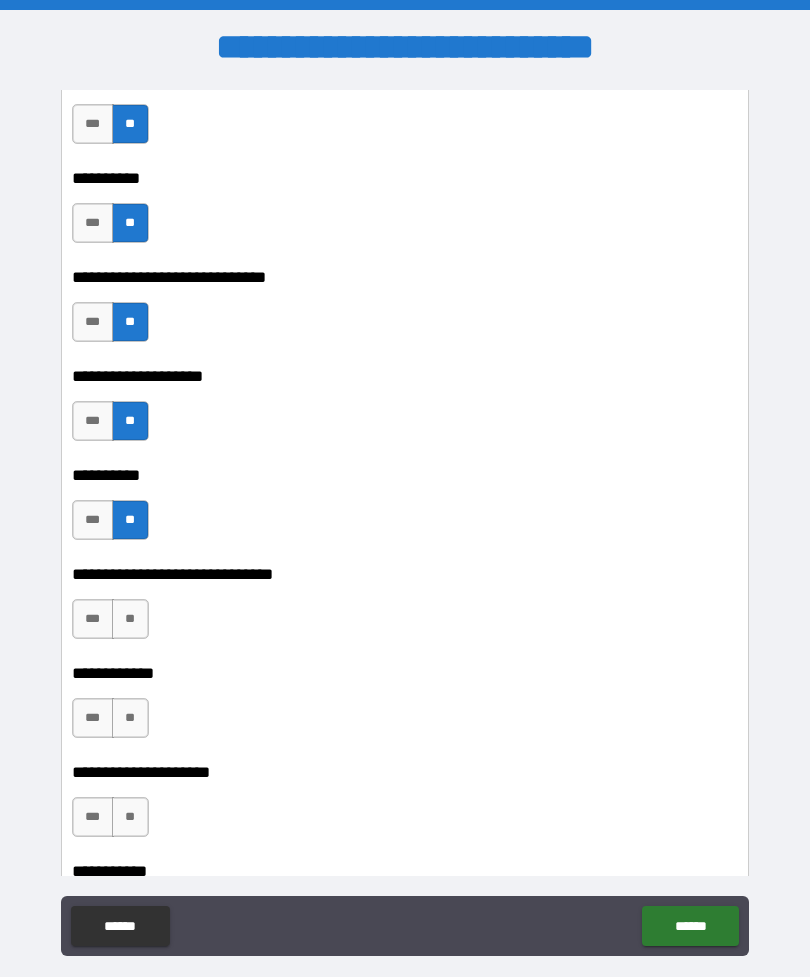 click on "**" at bounding box center [130, 619] 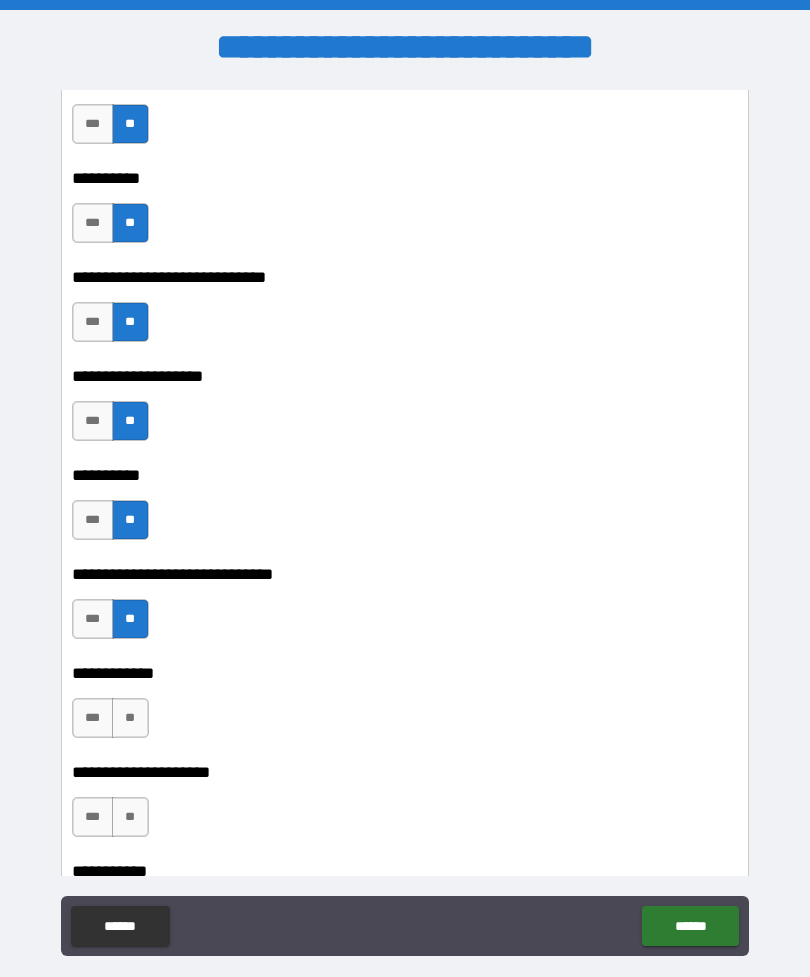 click on "**" at bounding box center (130, 718) 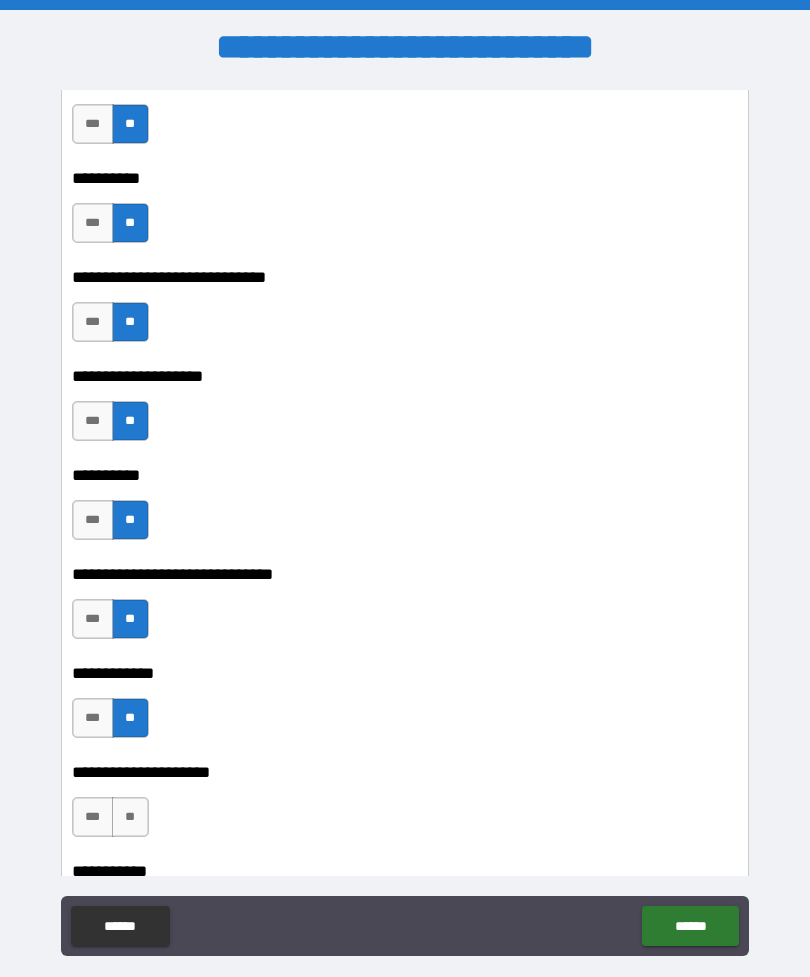 click on "**" at bounding box center [130, 817] 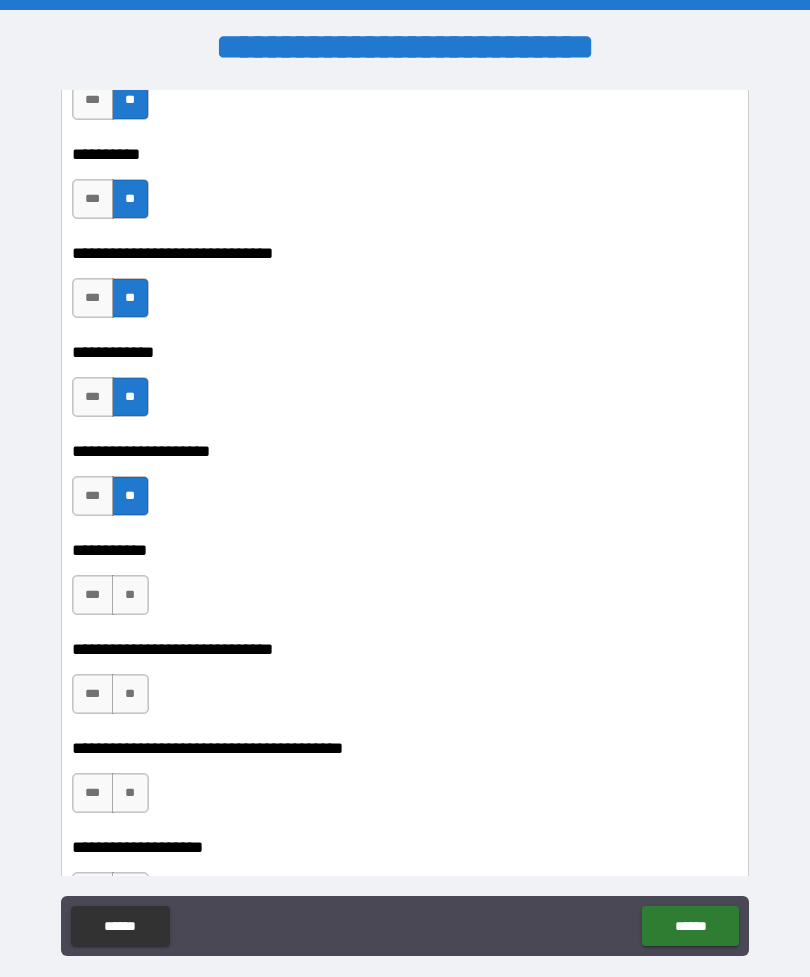 scroll, scrollTop: 24695, scrollLeft: 0, axis: vertical 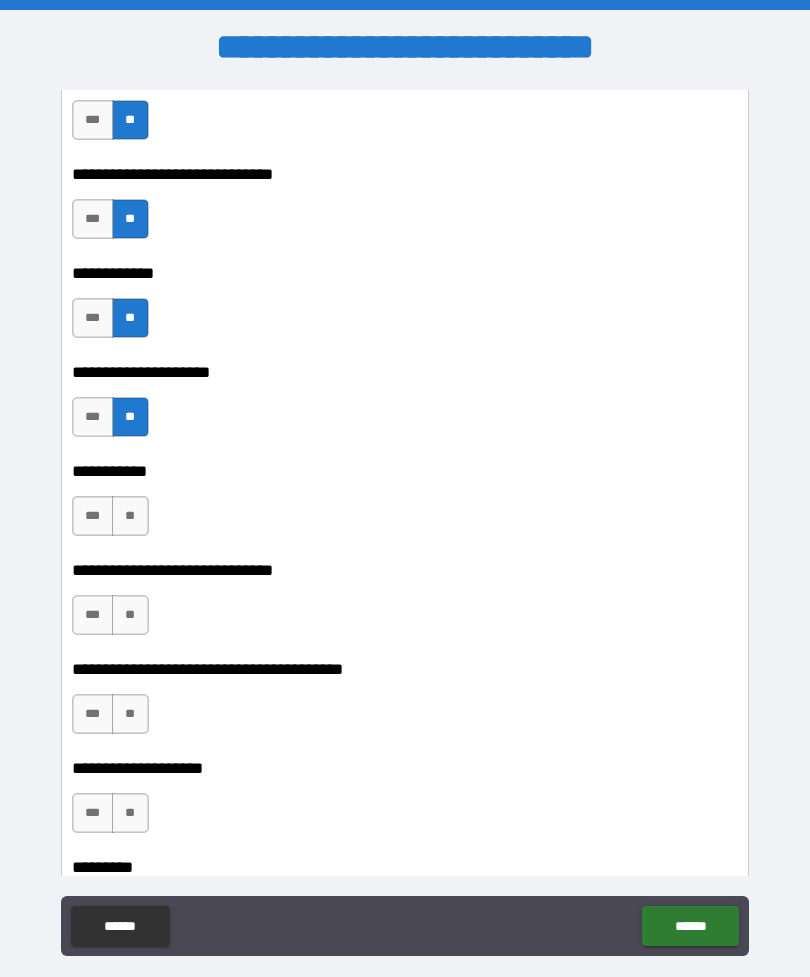 click on "**" at bounding box center (130, 516) 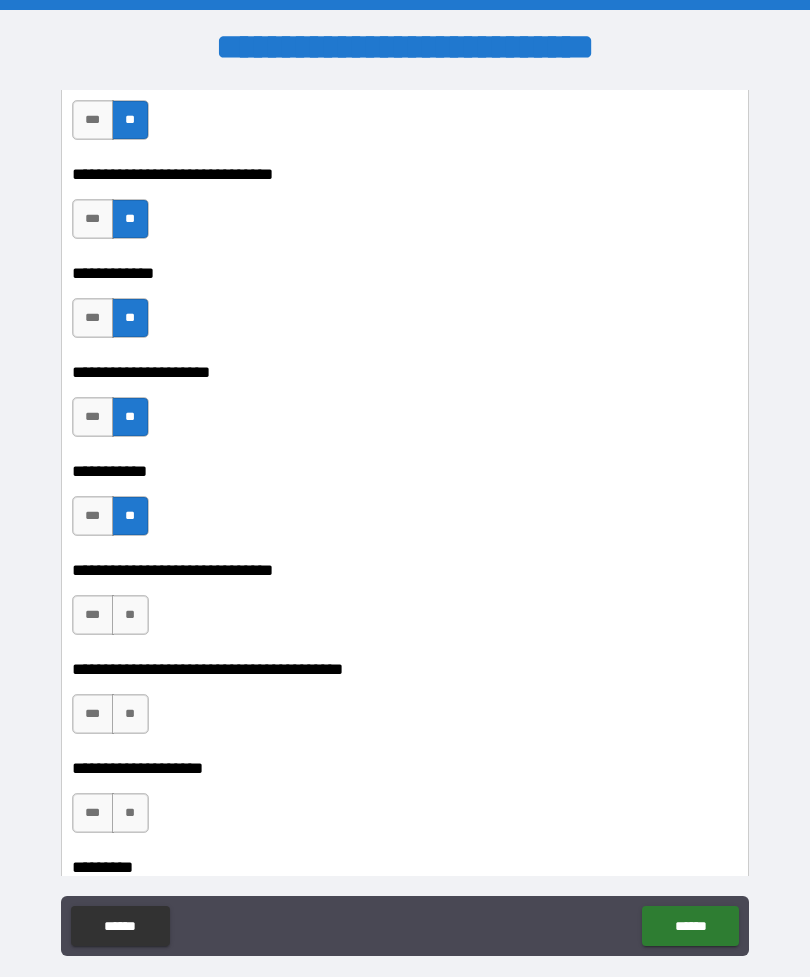 click on "**" at bounding box center [130, 615] 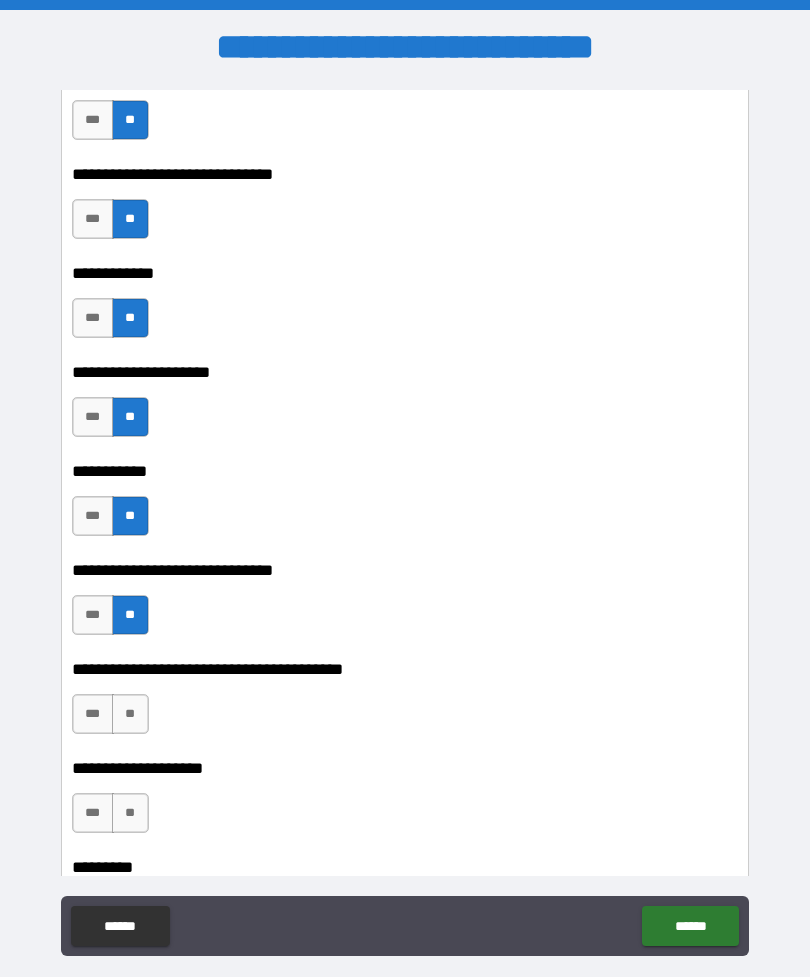 click on "**" at bounding box center [130, 714] 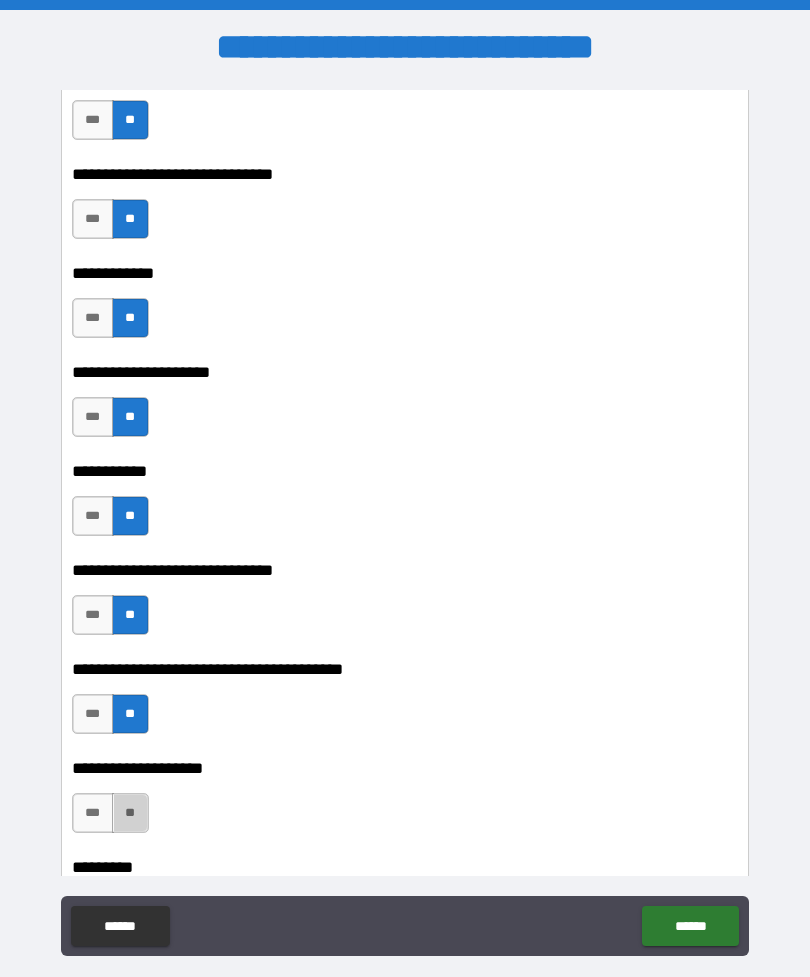 click on "**" at bounding box center (130, 813) 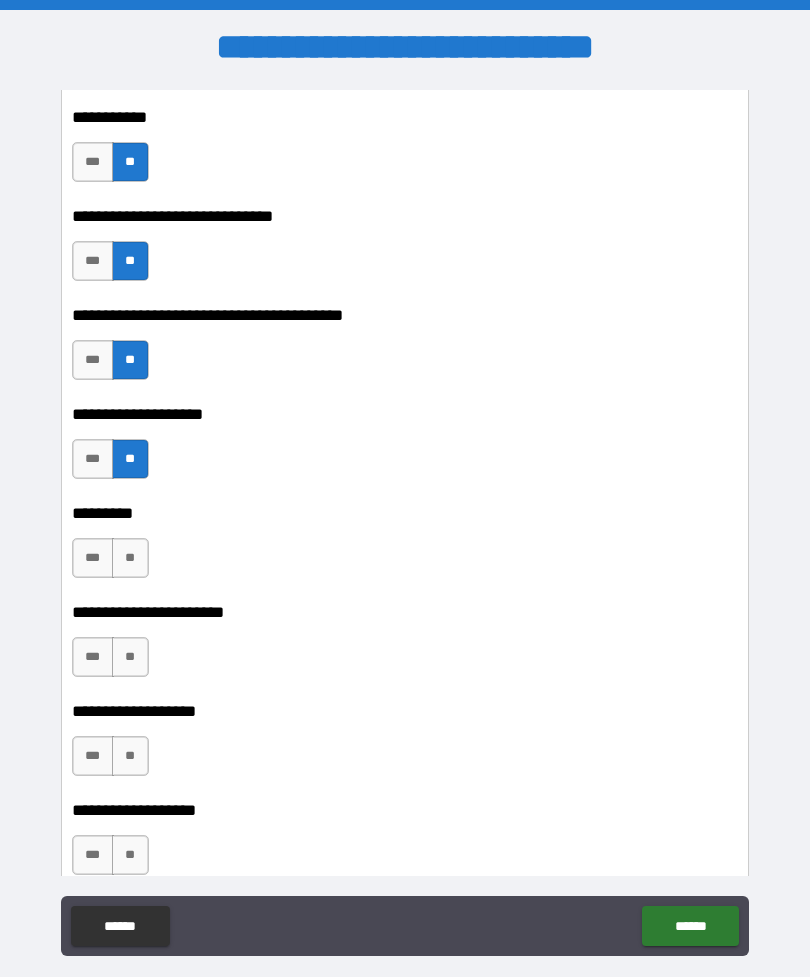 scroll, scrollTop: 25057, scrollLeft: 0, axis: vertical 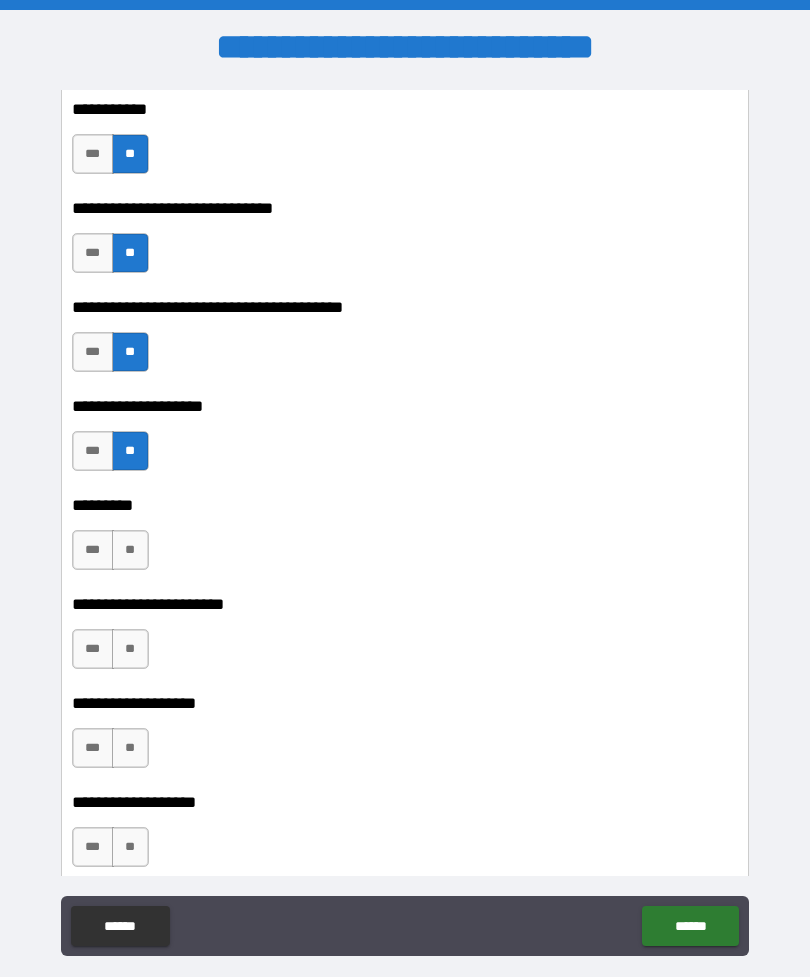 click on "**" at bounding box center (130, 550) 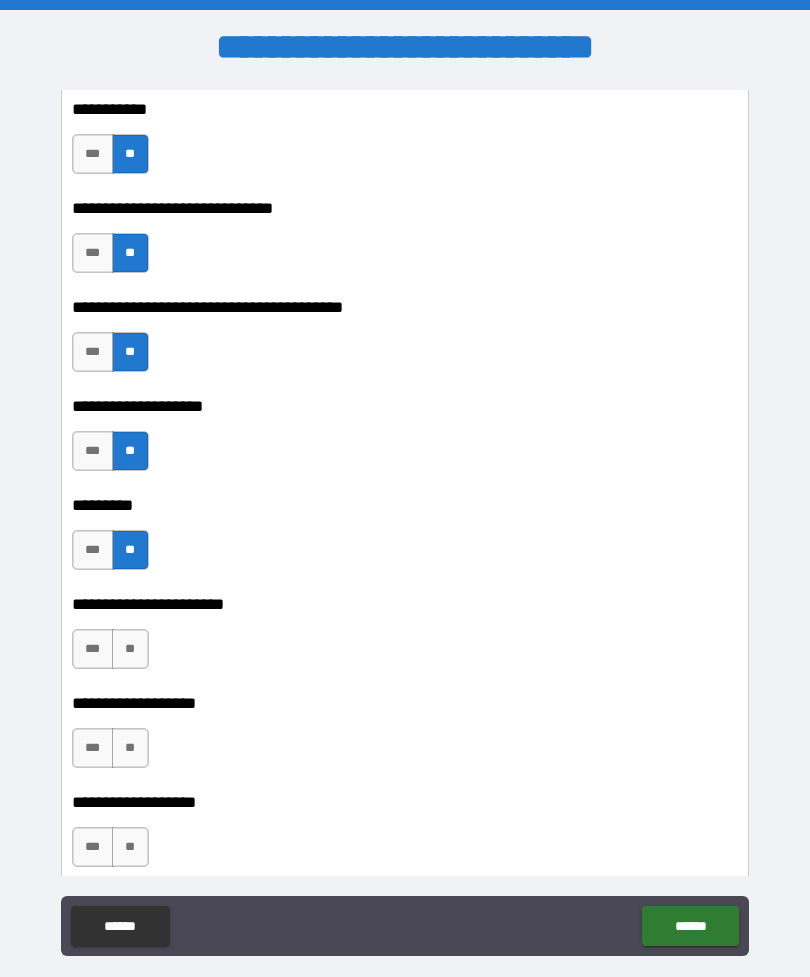 click on "**" at bounding box center [130, 649] 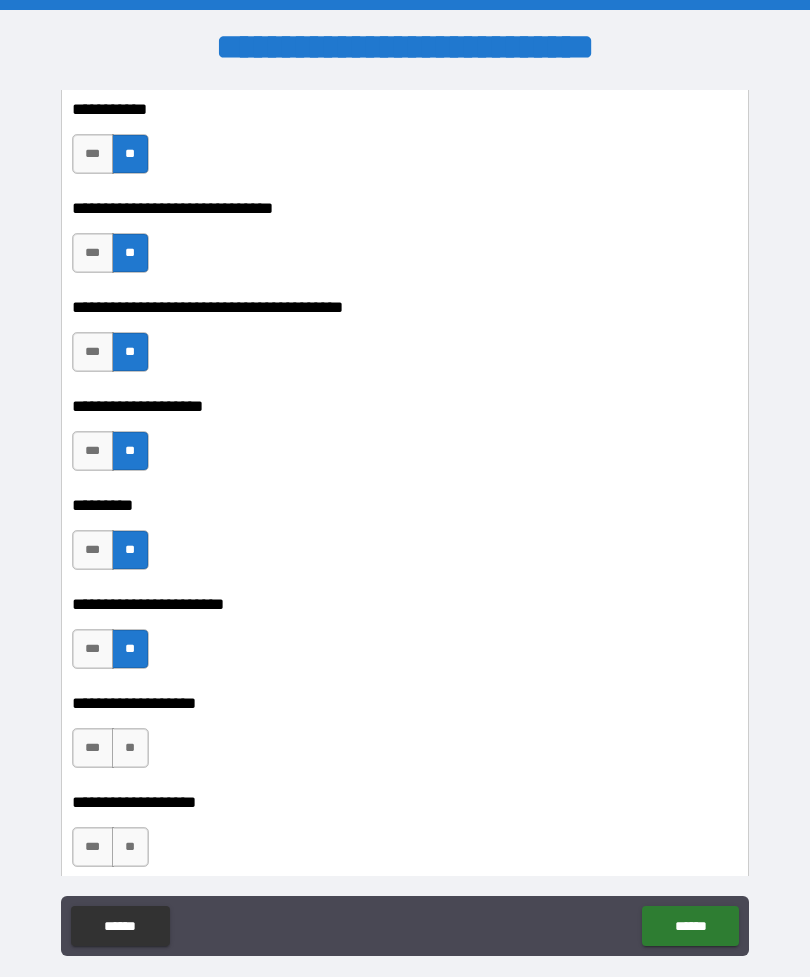 click on "**" at bounding box center (130, 748) 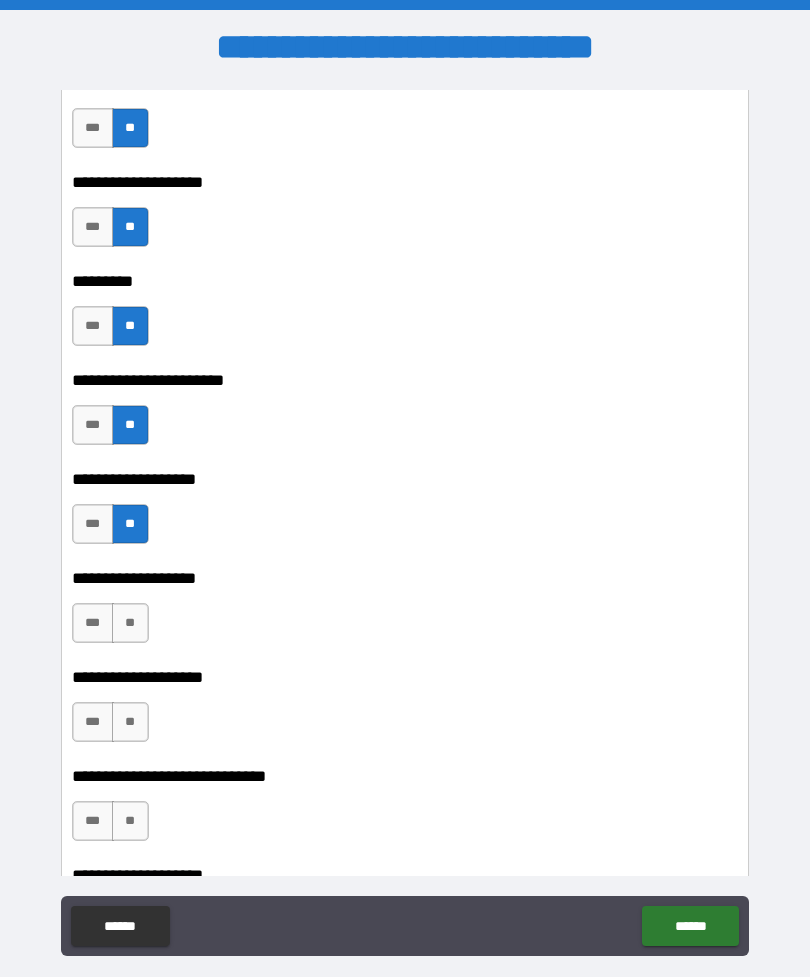 scroll, scrollTop: 25340, scrollLeft: 0, axis: vertical 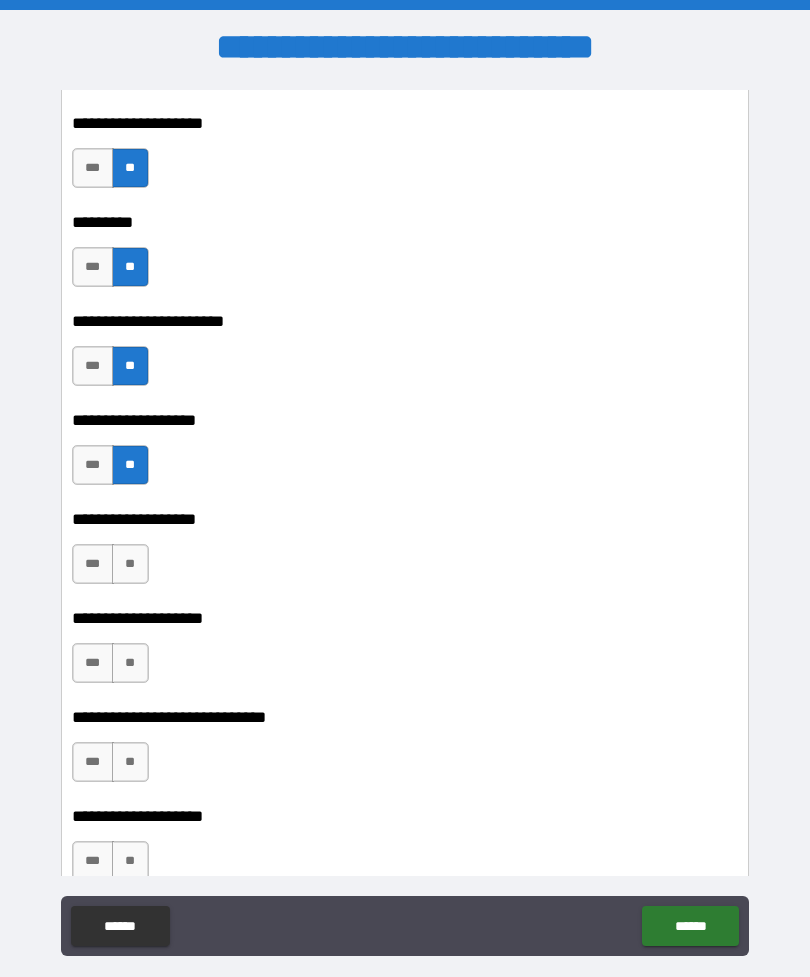 click on "**" at bounding box center [130, 564] 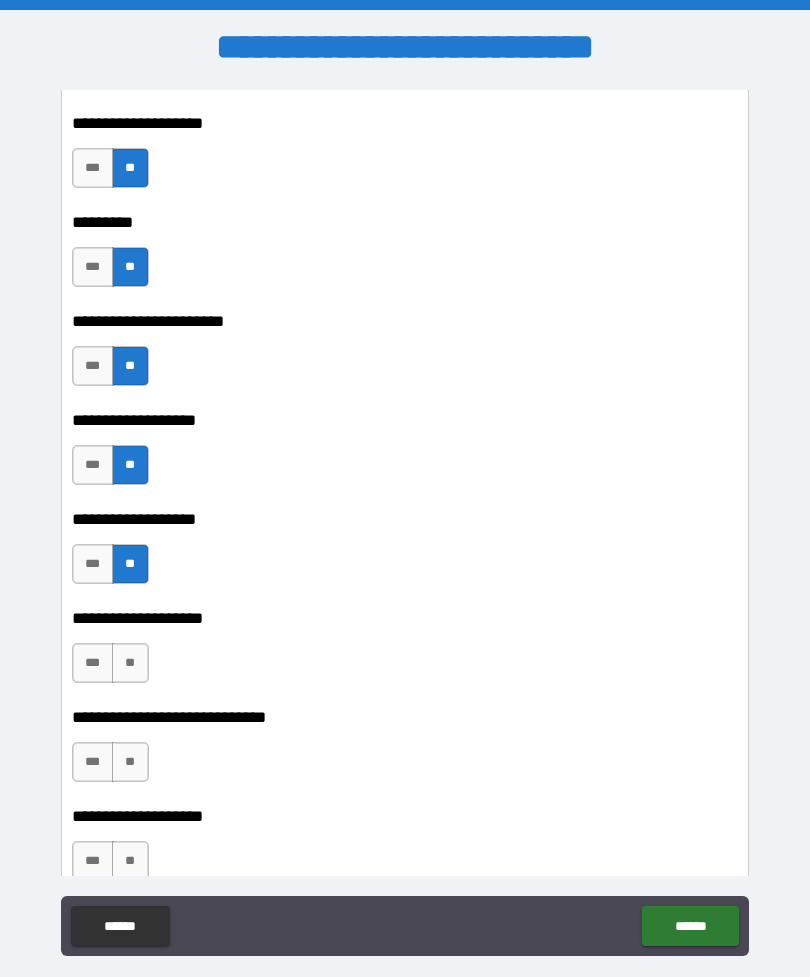 click on "**" at bounding box center (130, 663) 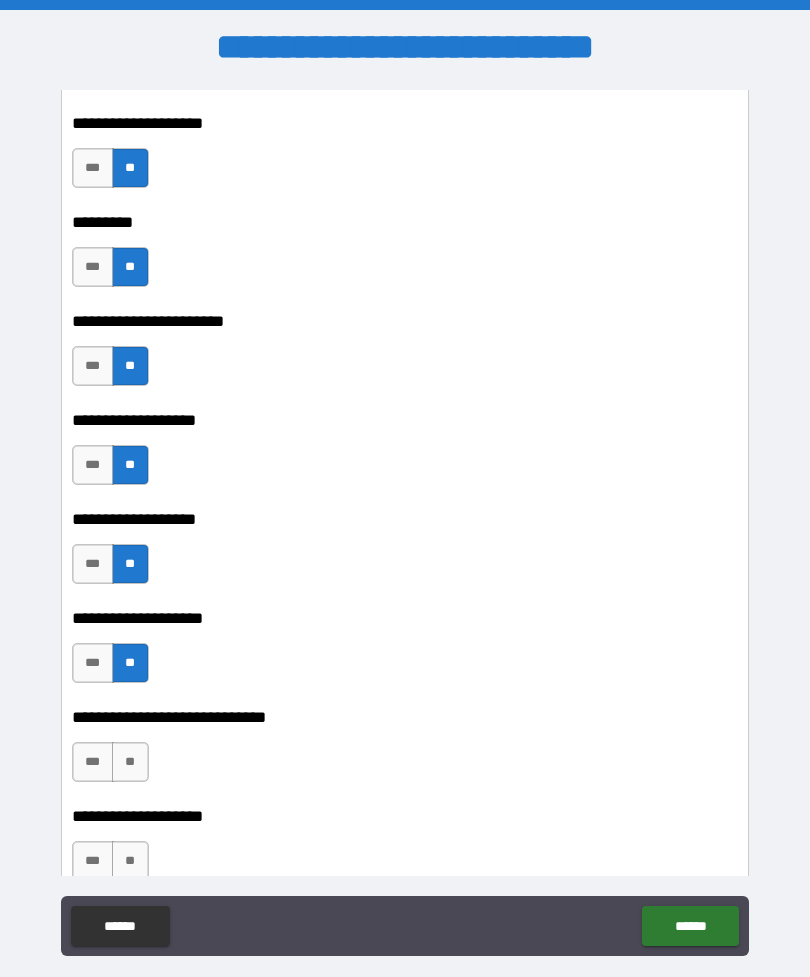 click on "**" at bounding box center [130, 762] 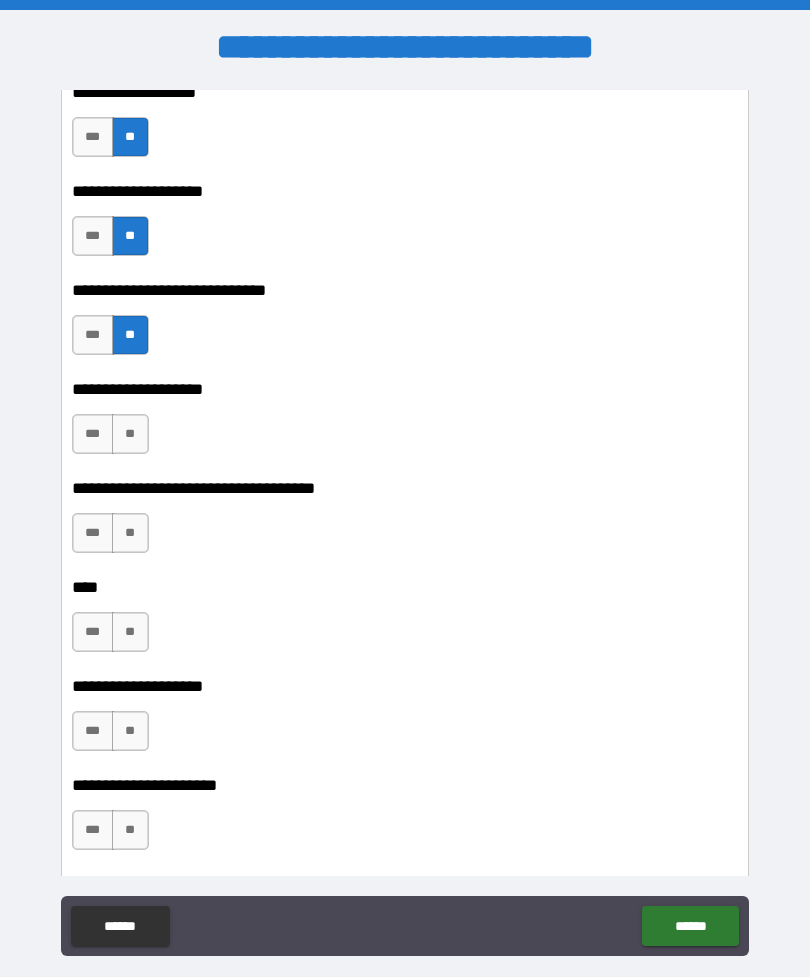 scroll, scrollTop: 25768, scrollLeft: 0, axis: vertical 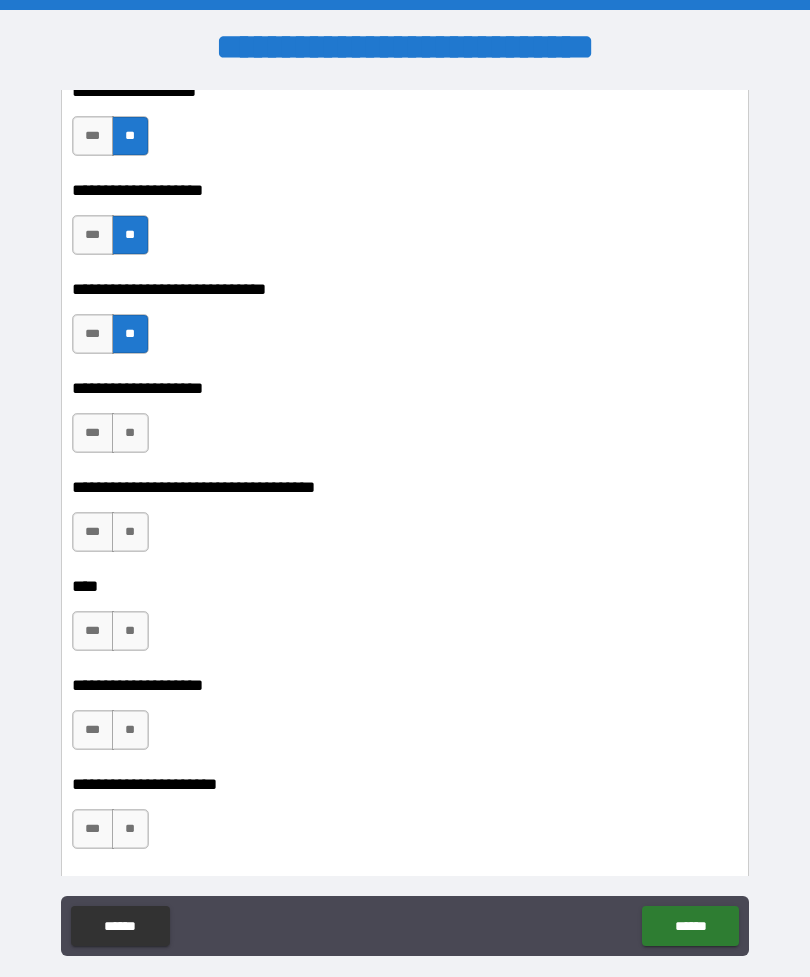 click on "**" at bounding box center [130, 433] 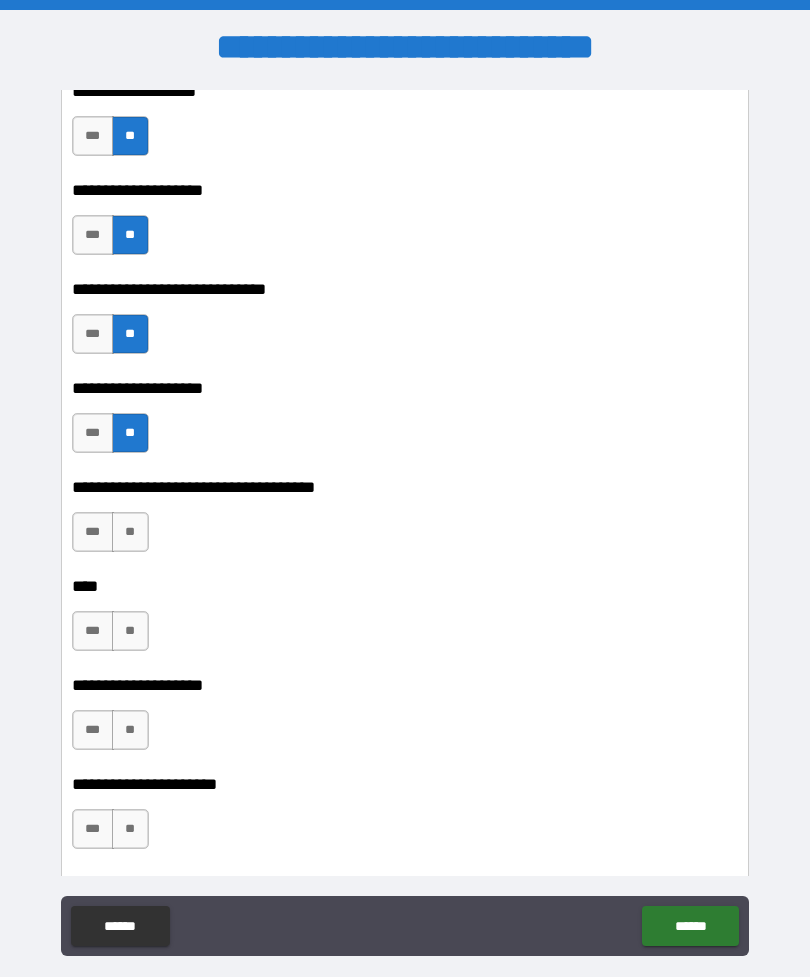 click on "**" at bounding box center (130, 532) 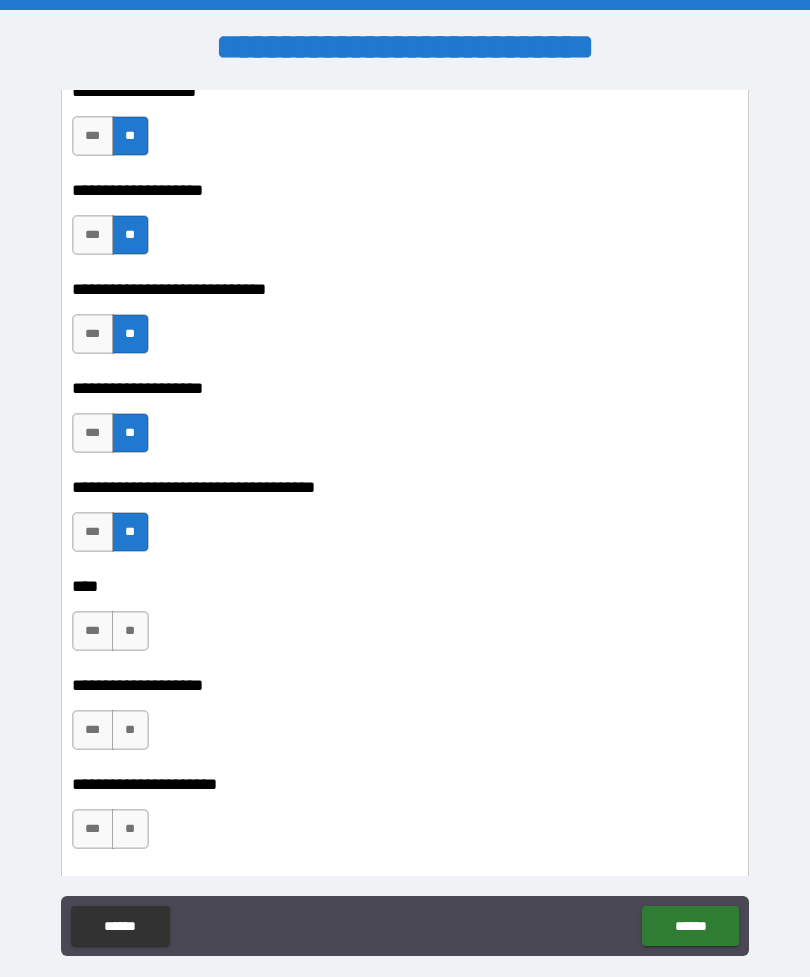 click on "**" at bounding box center [130, 631] 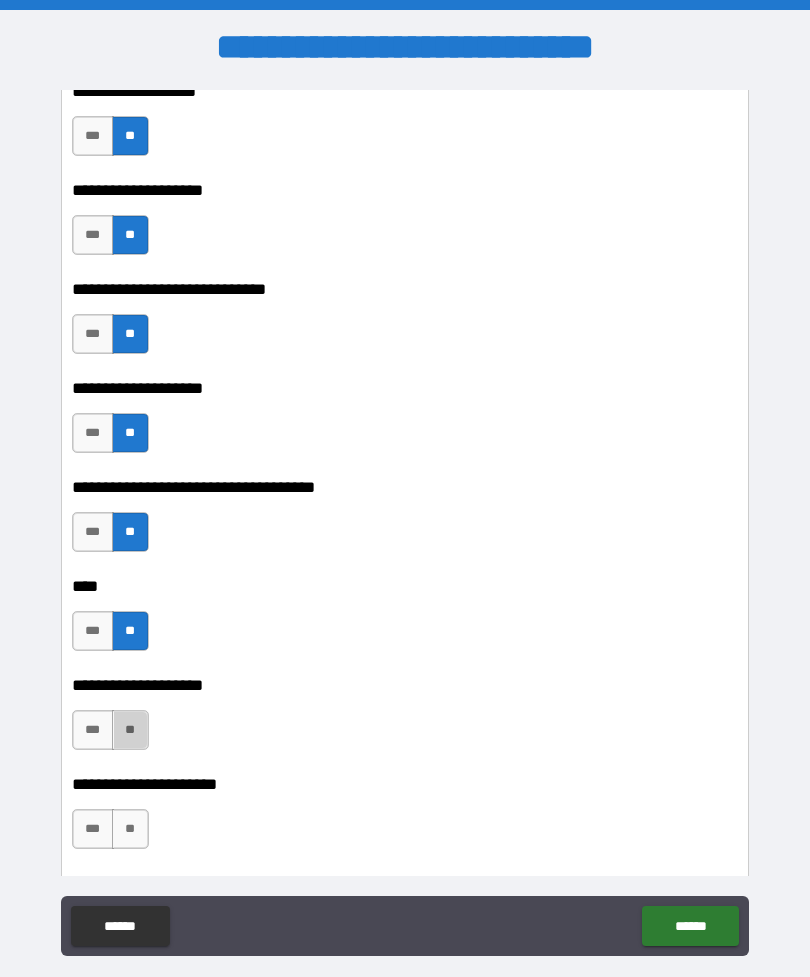 click on "**" at bounding box center [130, 730] 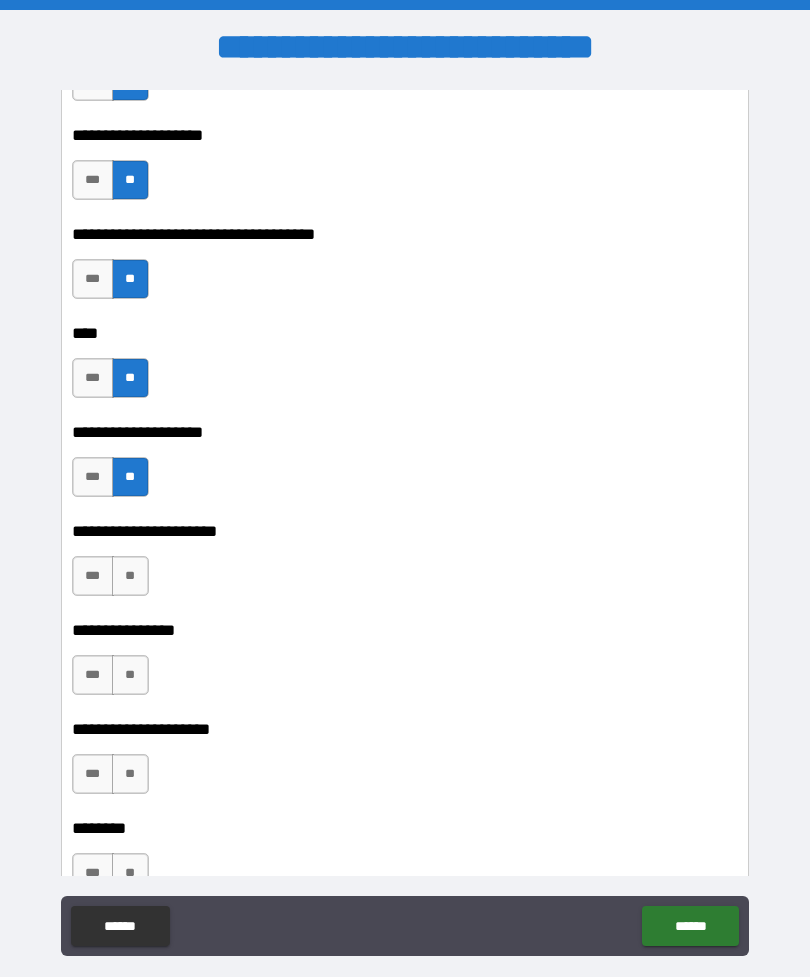 scroll, scrollTop: 26039, scrollLeft: 0, axis: vertical 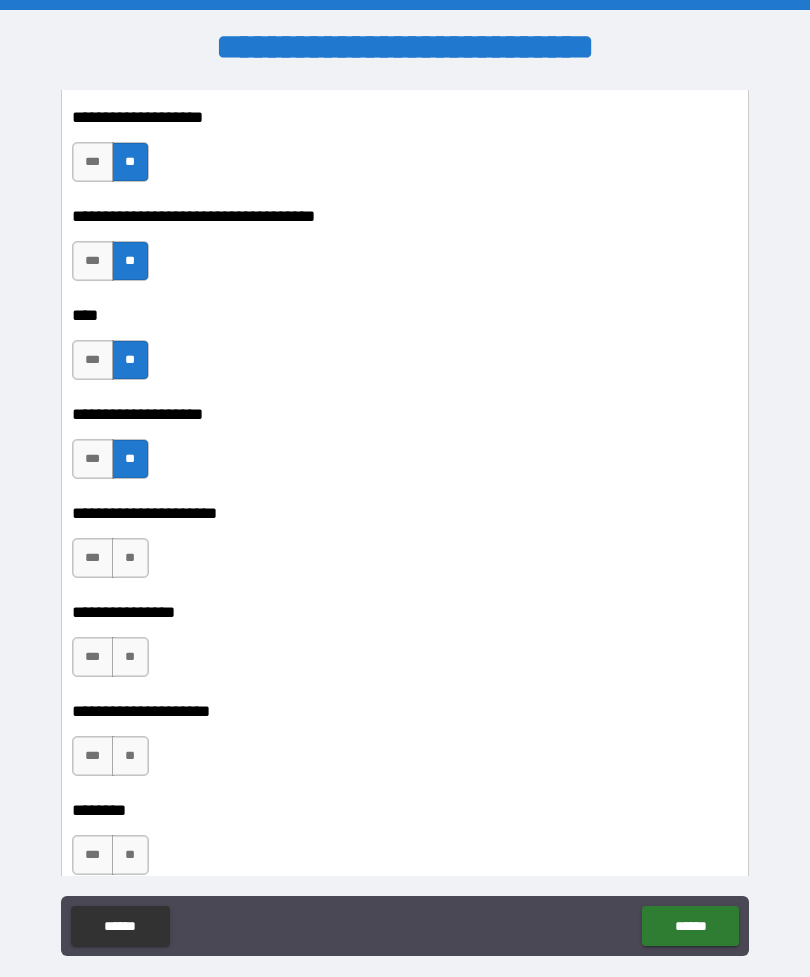 click on "**" at bounding box center [130, 558] 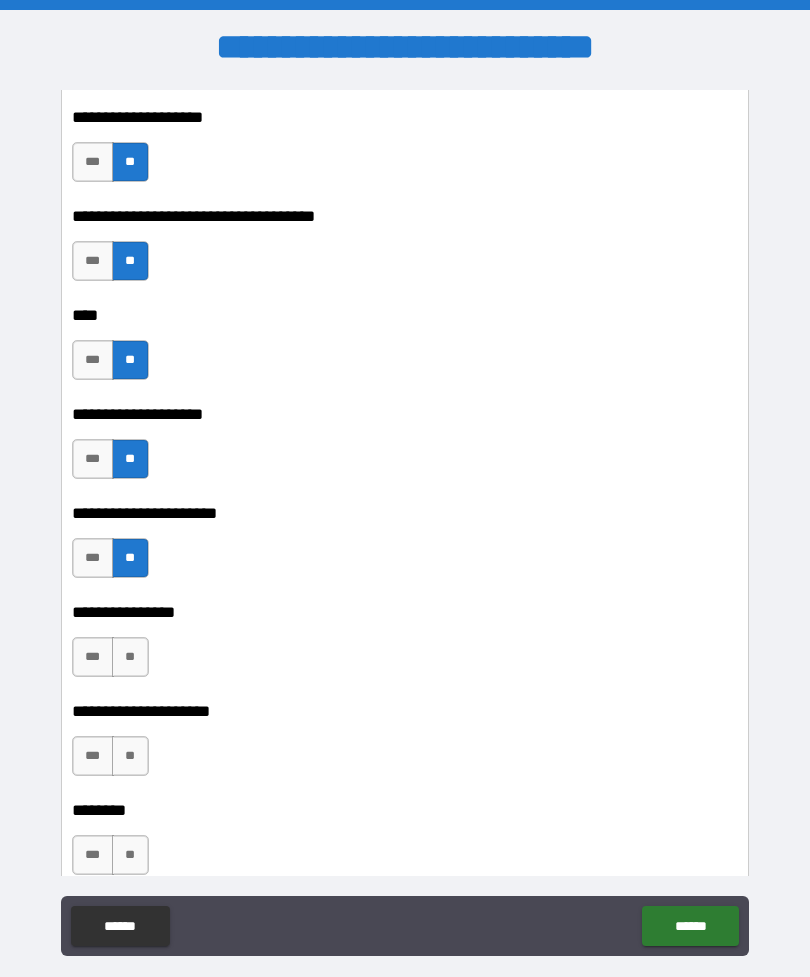 click on "**" at bounding box center (130, 657) 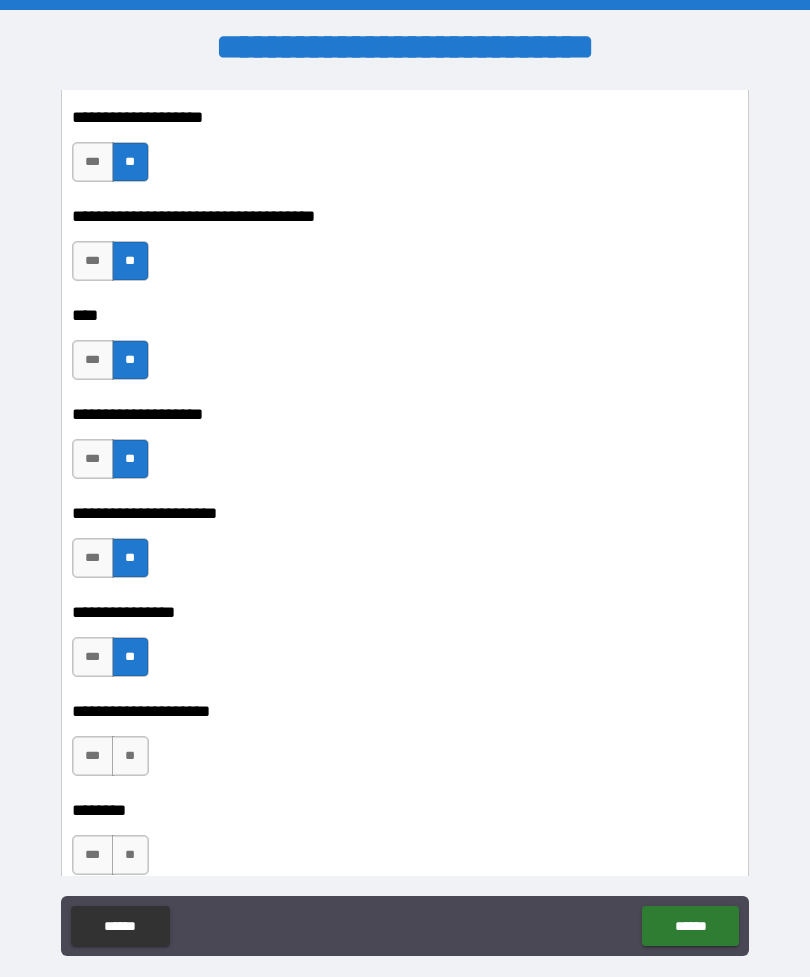 click on "**" at bounding box center [130, 756] 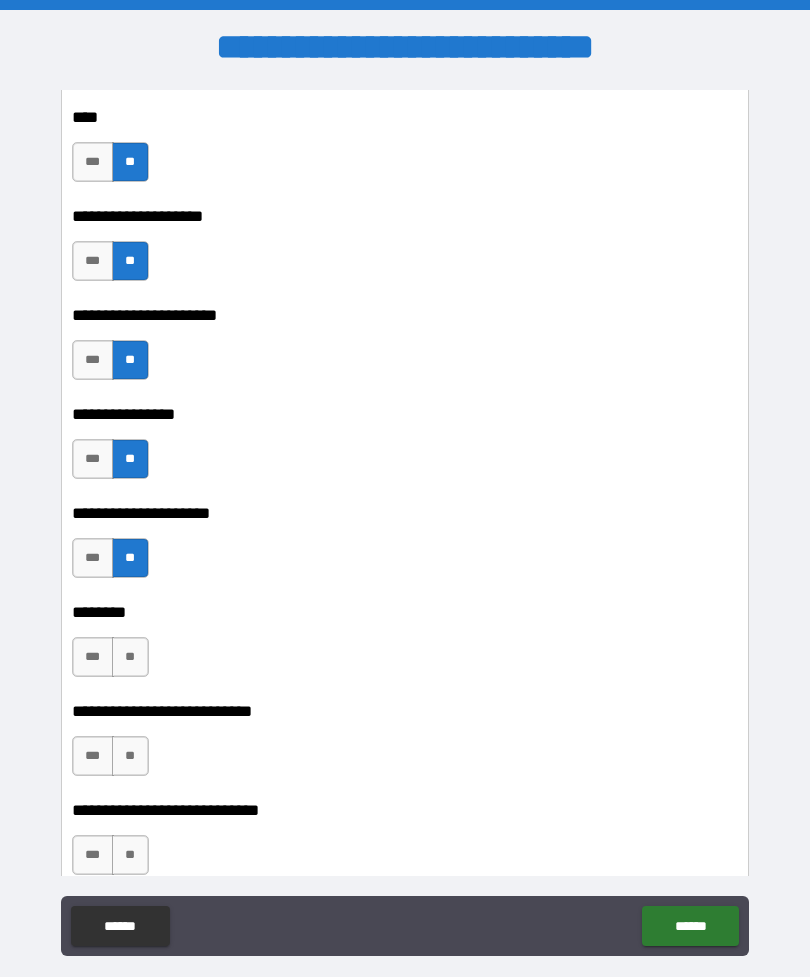 scroll, scrollTop: 26283, scrollLeft: 0, axis: vertical 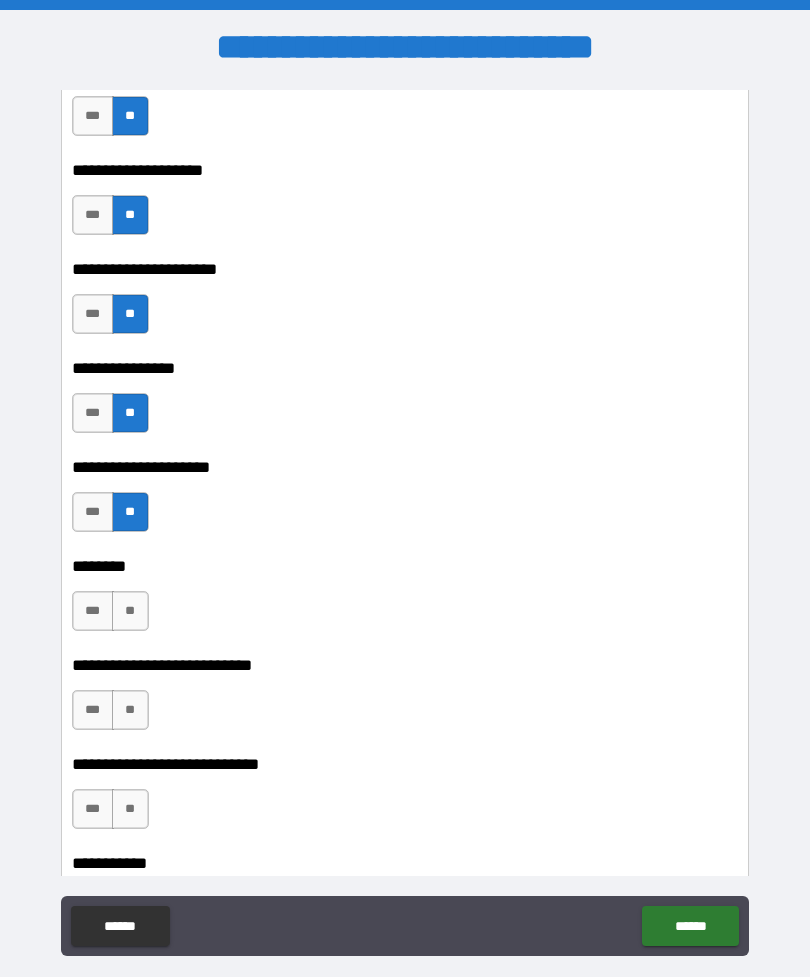 click on "**" at bounding box center [130, 611] 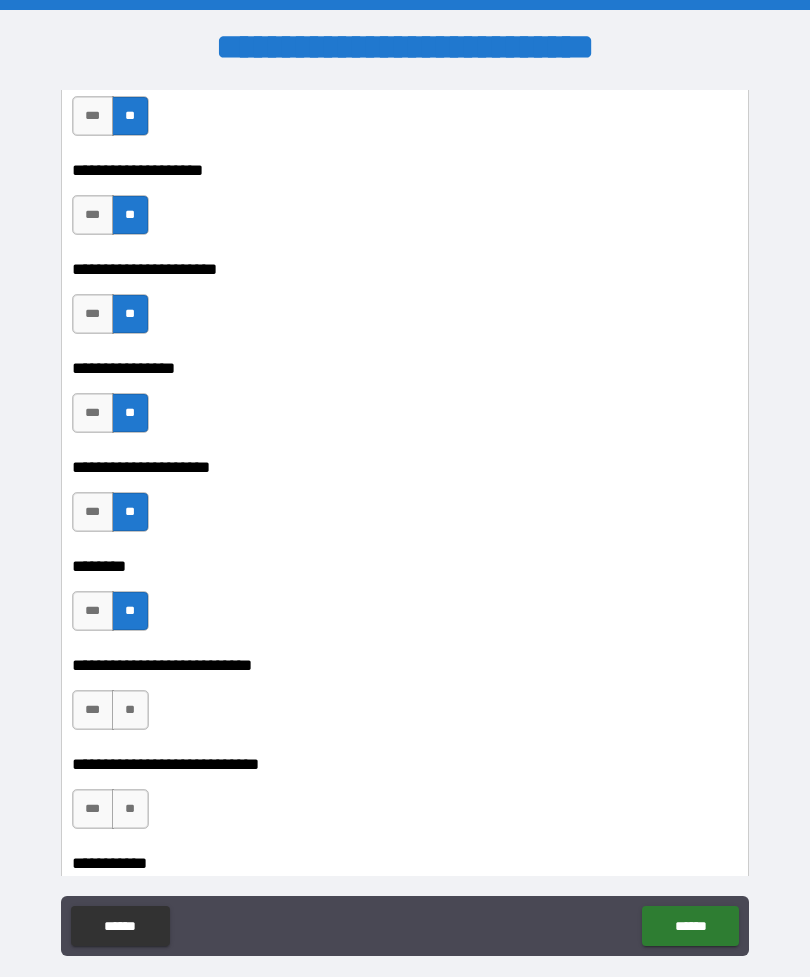 click on "**" at bounding box center (130, 710) 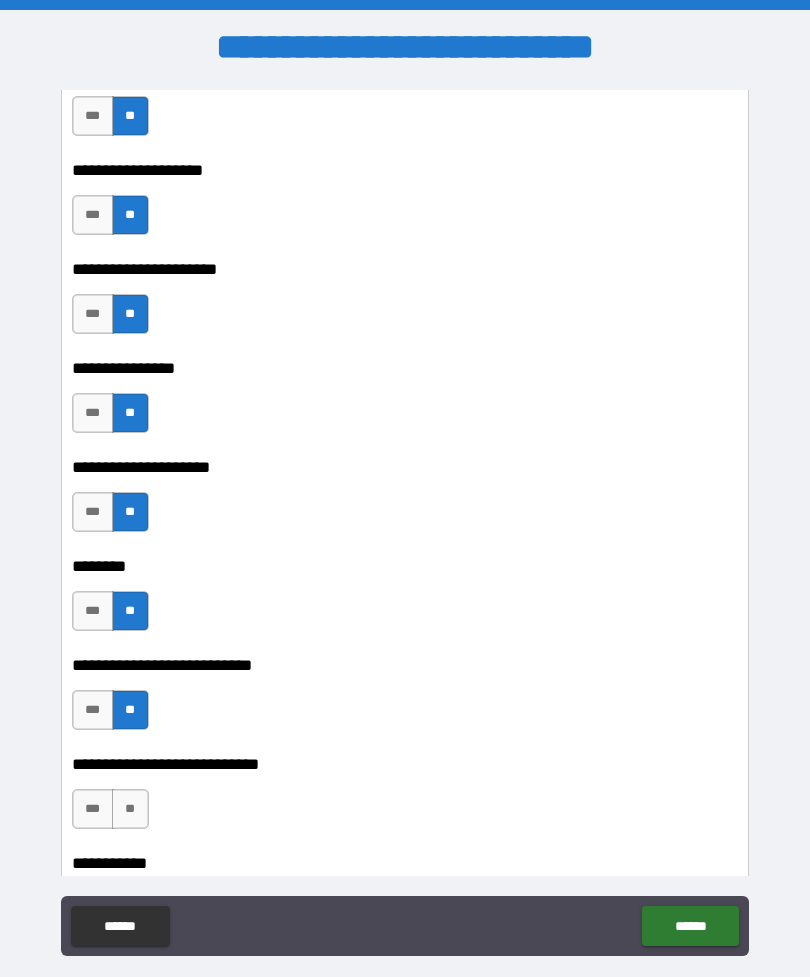 click on "**" at bounding box center [130, 809] 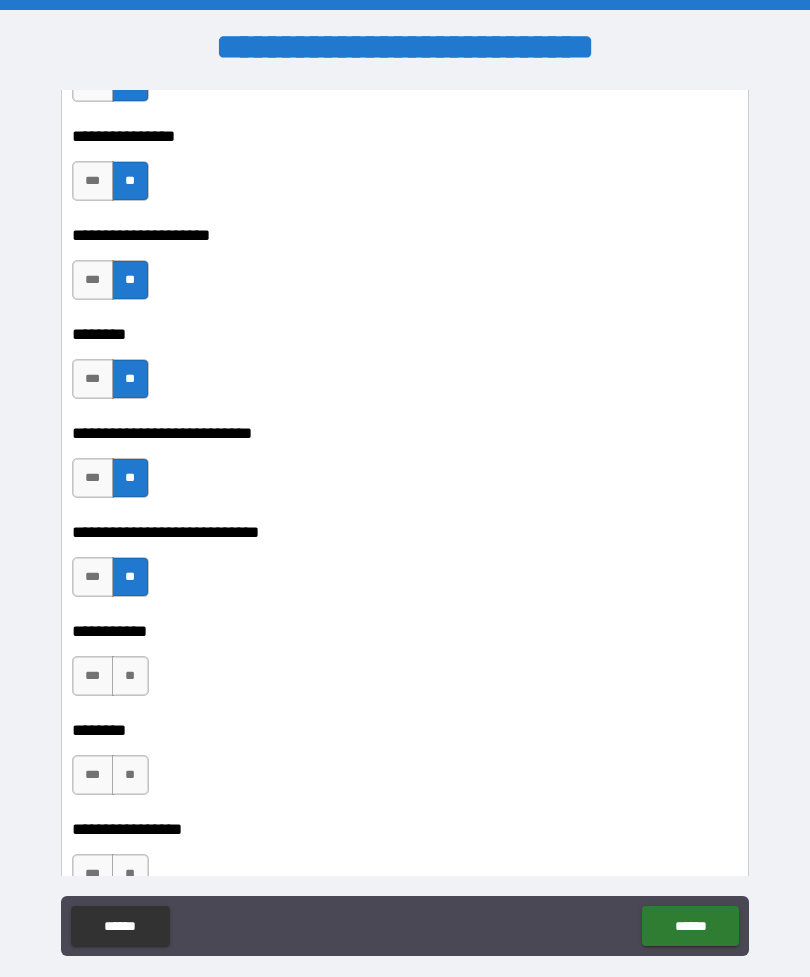 scroll, scrollTop: 26549, scrollLeft: 0, axis: vertical 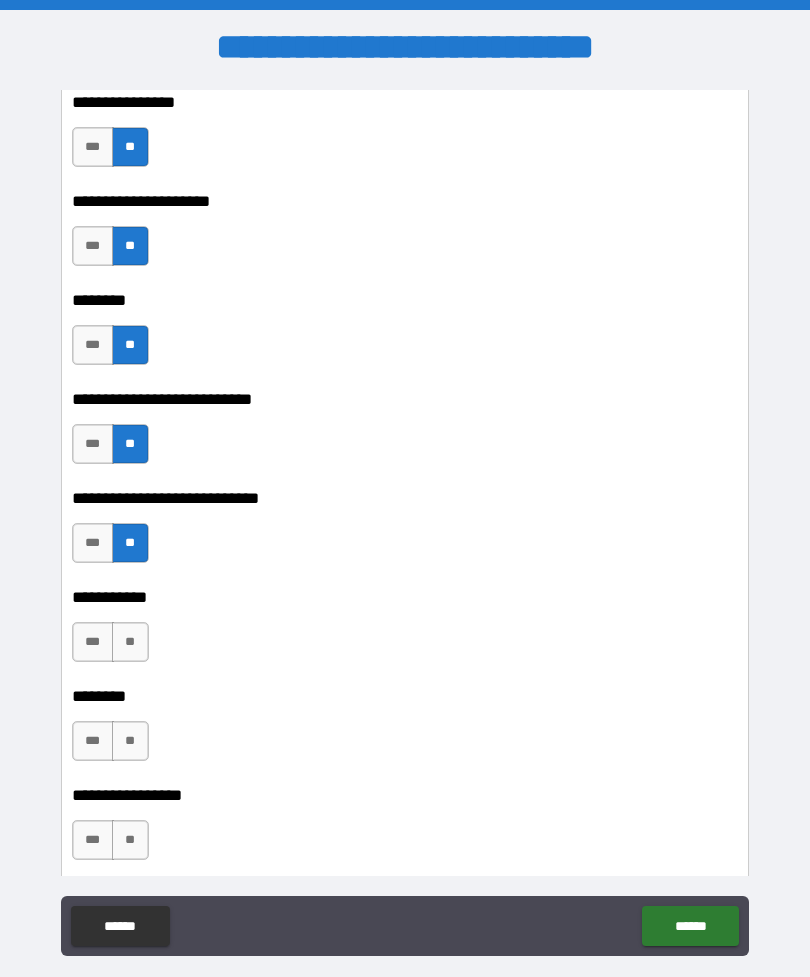 click on "**" at bounding box center [130, 642] 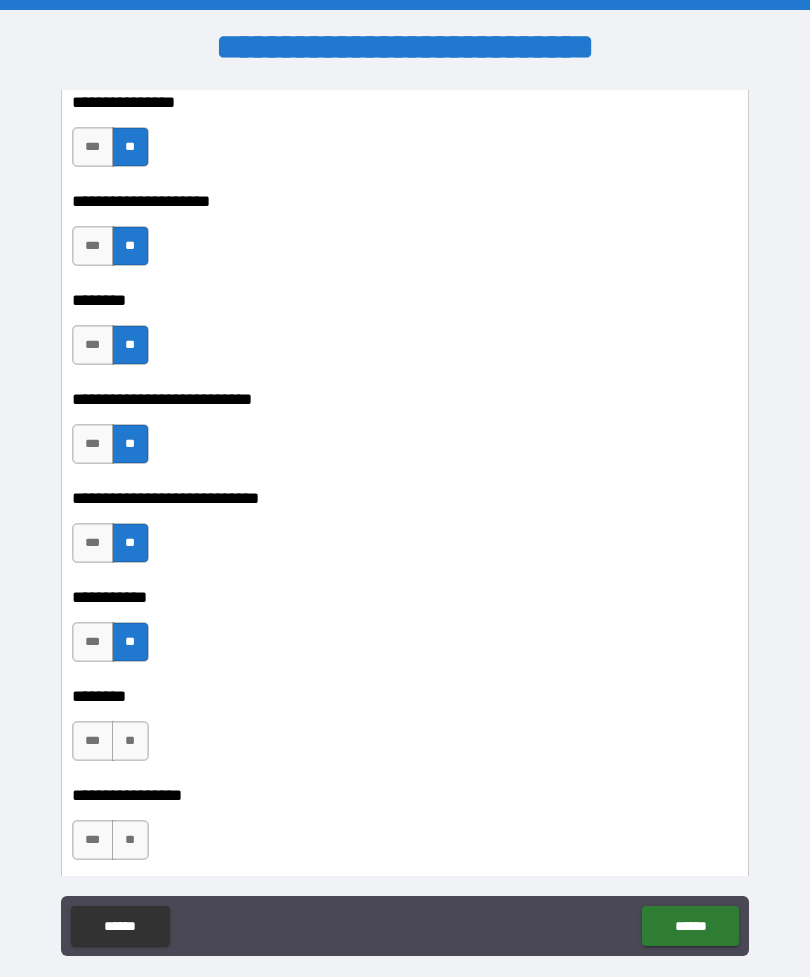 click on "**" at bounding box center [130, 741] 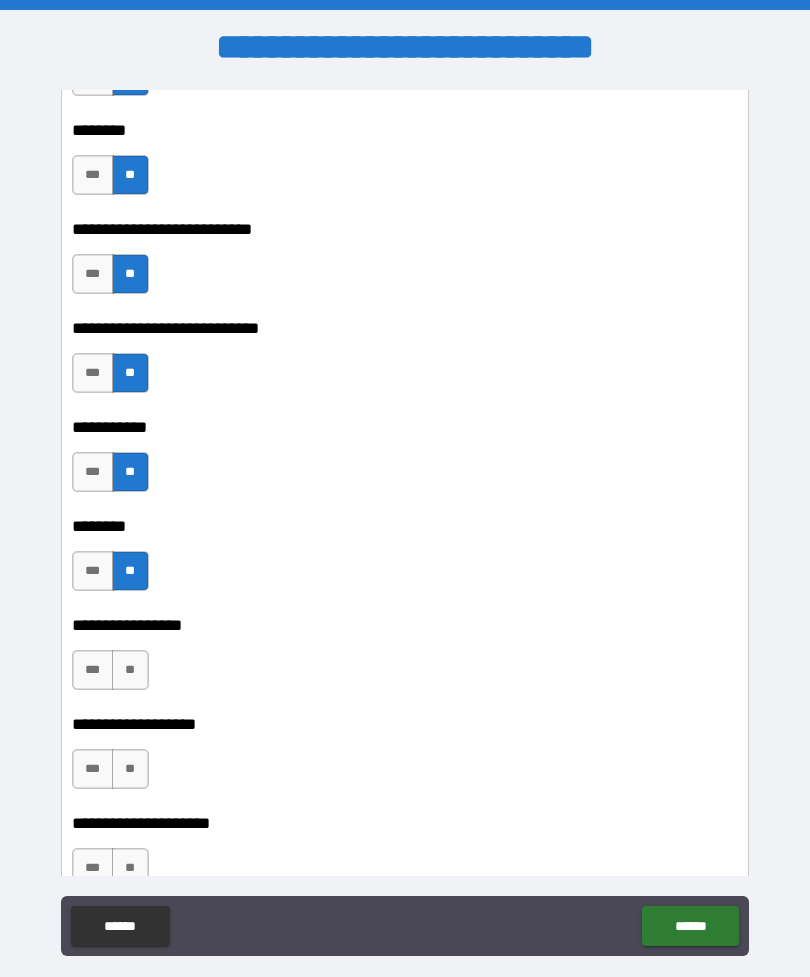 scroll, scrollTop: 26767, scrollLeft: 0, axis: vertical 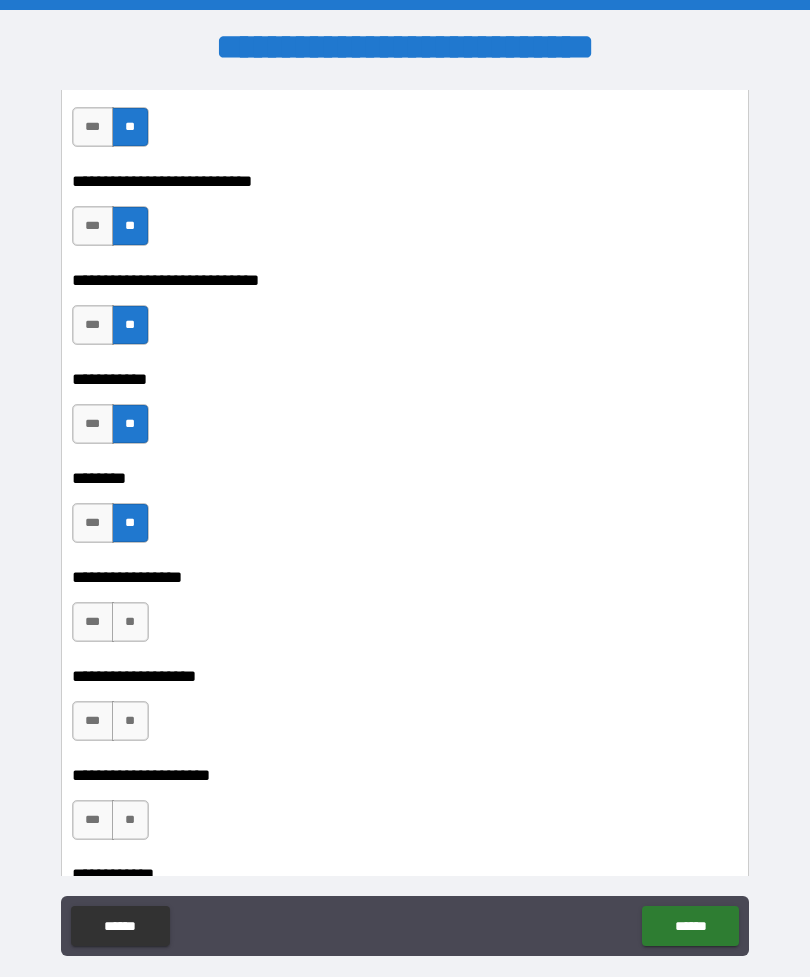 click on "**" at bounding box center [130, 622] 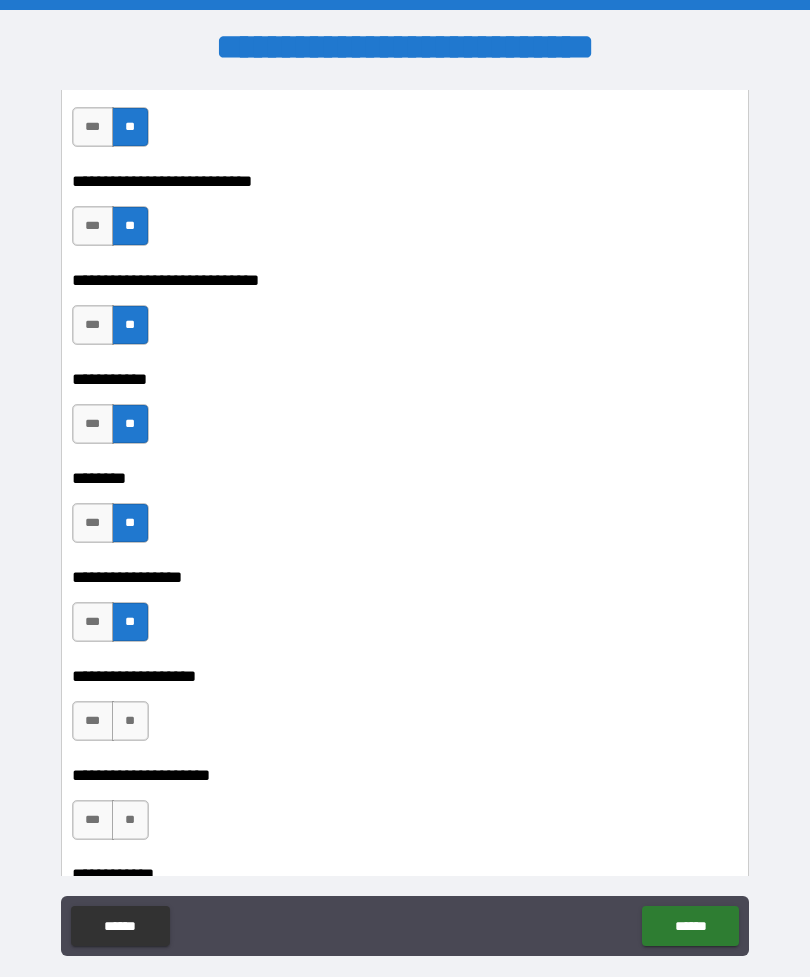 click on "**" at bounding box center [130, 721] 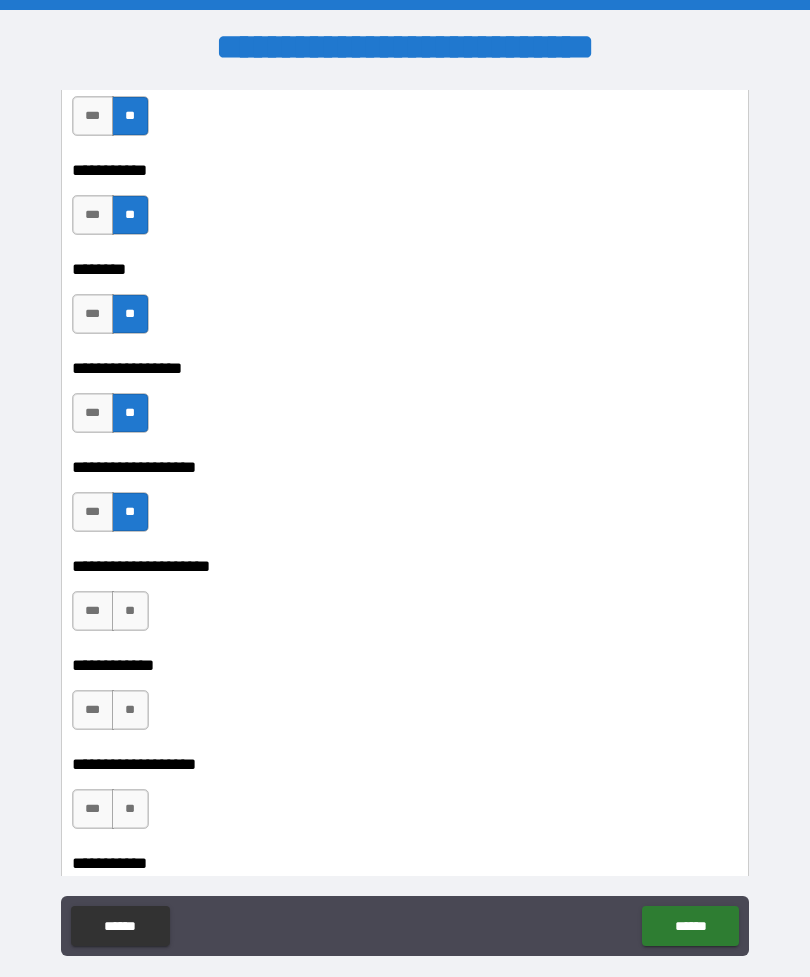 scroll, scrollTop: 26982, scrollLeft: 0, axis: vertical 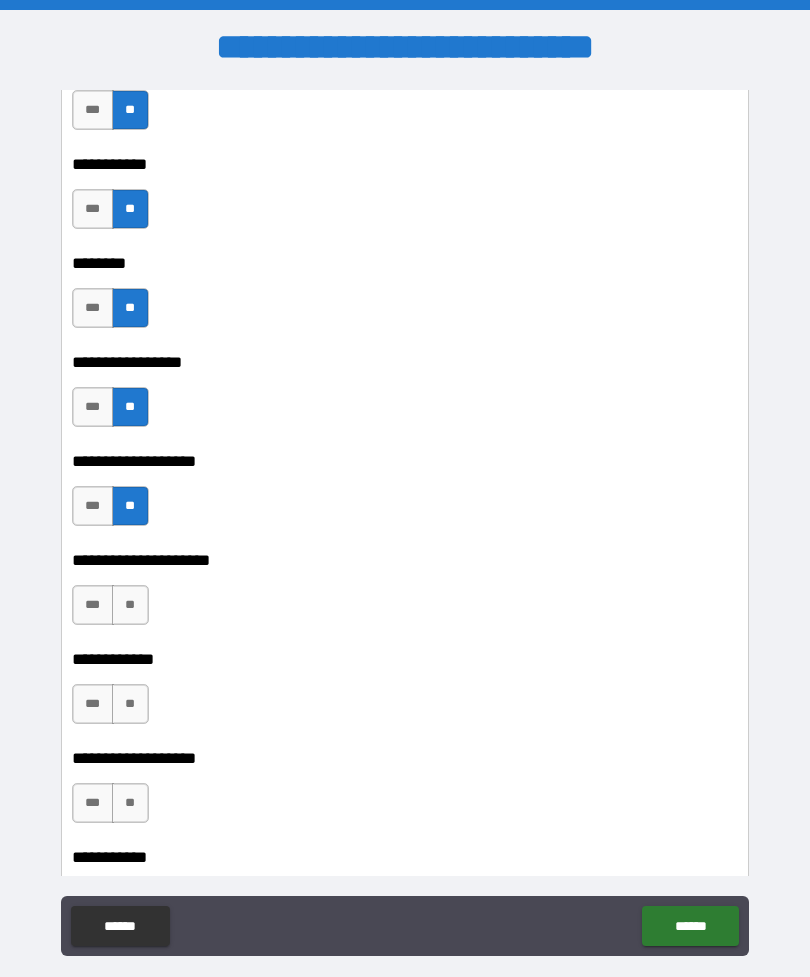 click on "**" at bounding box center (130, 605) 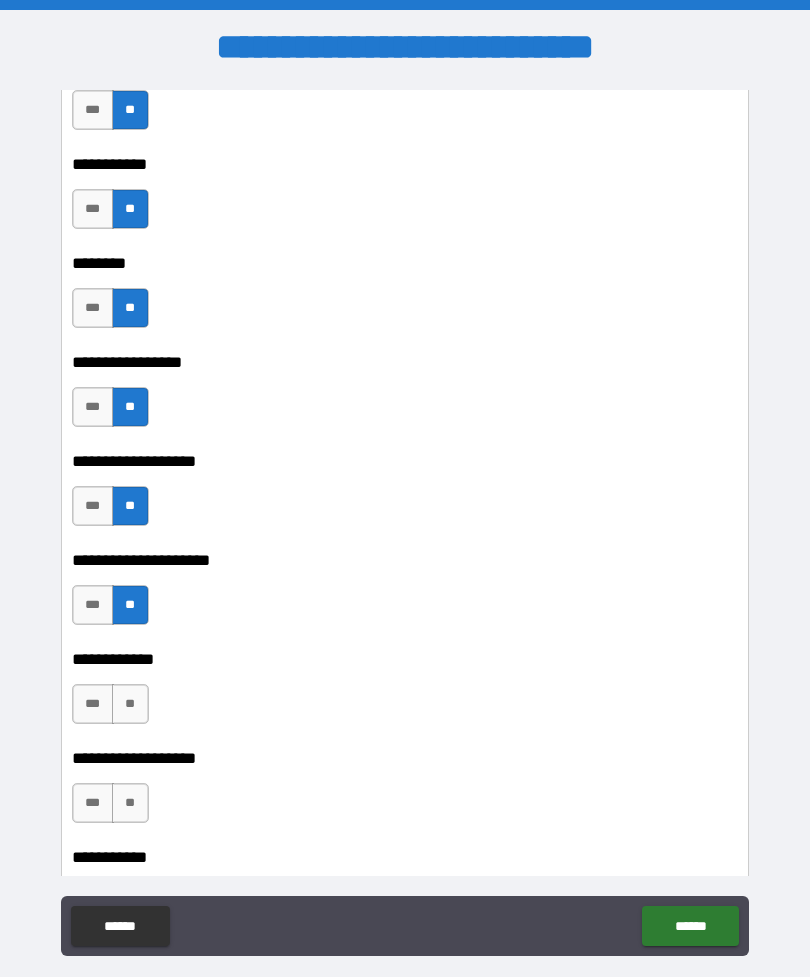 click on "**" at bounding box center [130, 704] 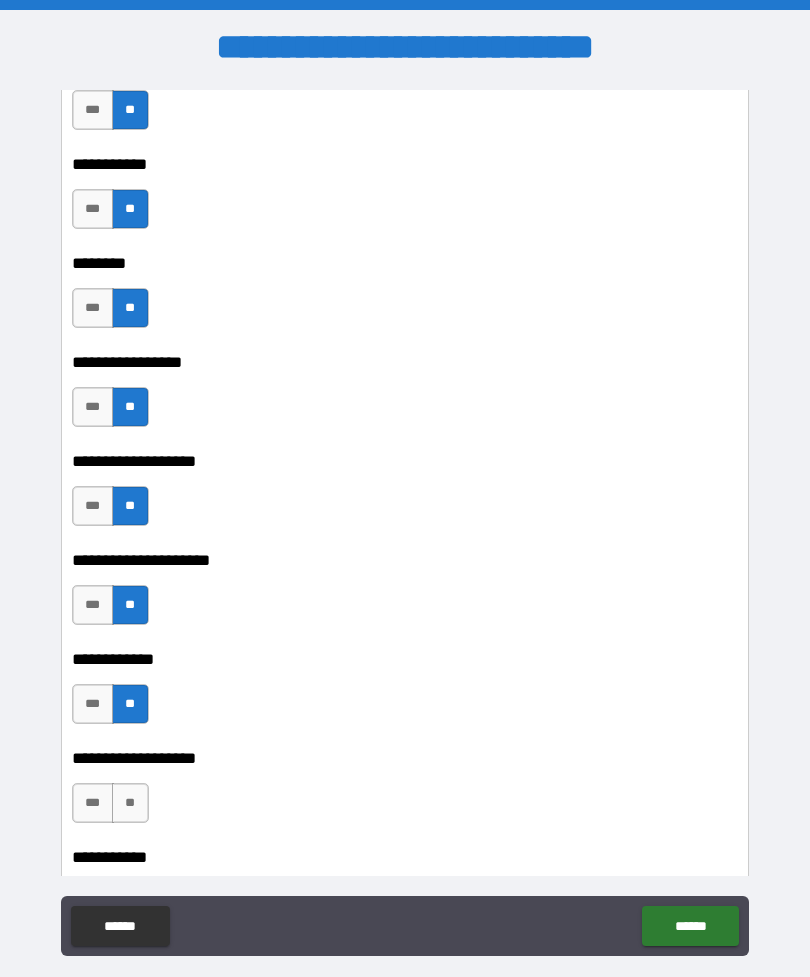 click on "**" at bounding box center (130, 803) 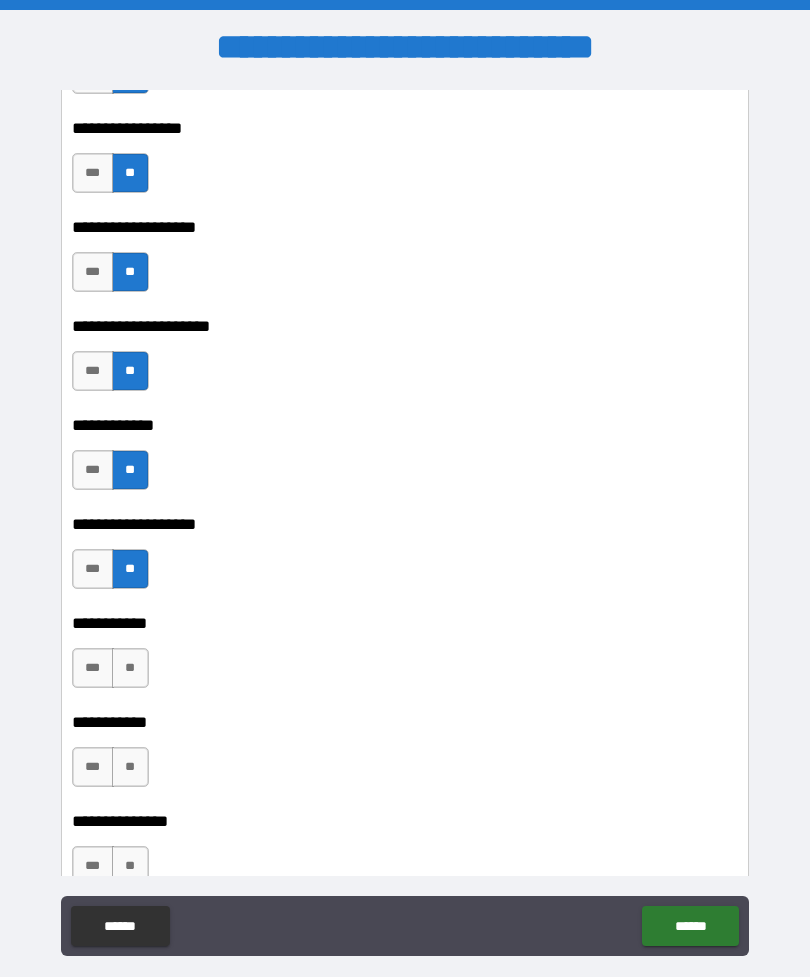 scroll, scrollTop: 27251, scrollLeft: 0, axis: vertical 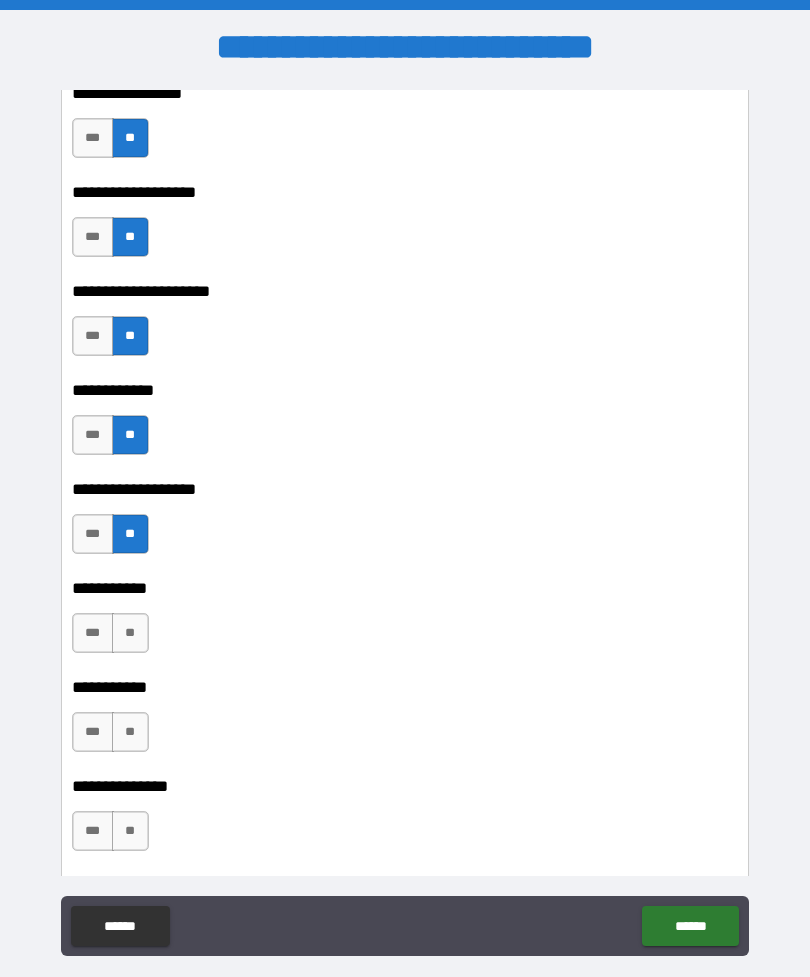 click on "**" at bounding box center [130, 633] 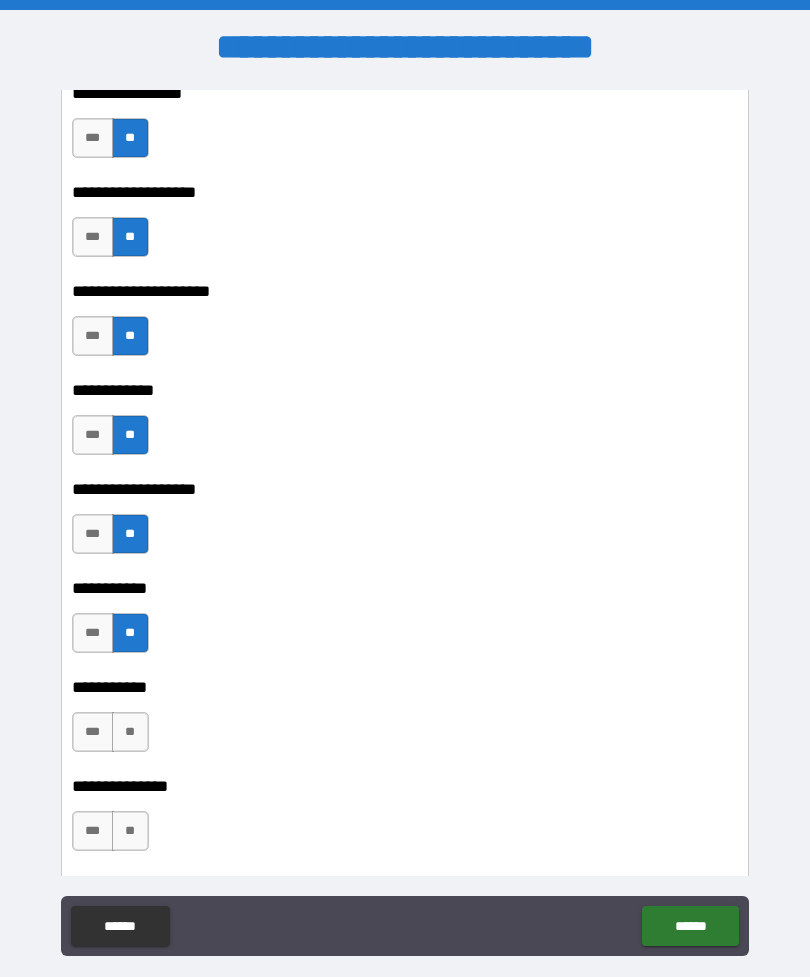 click on "**" at bounding box center [130, 732] 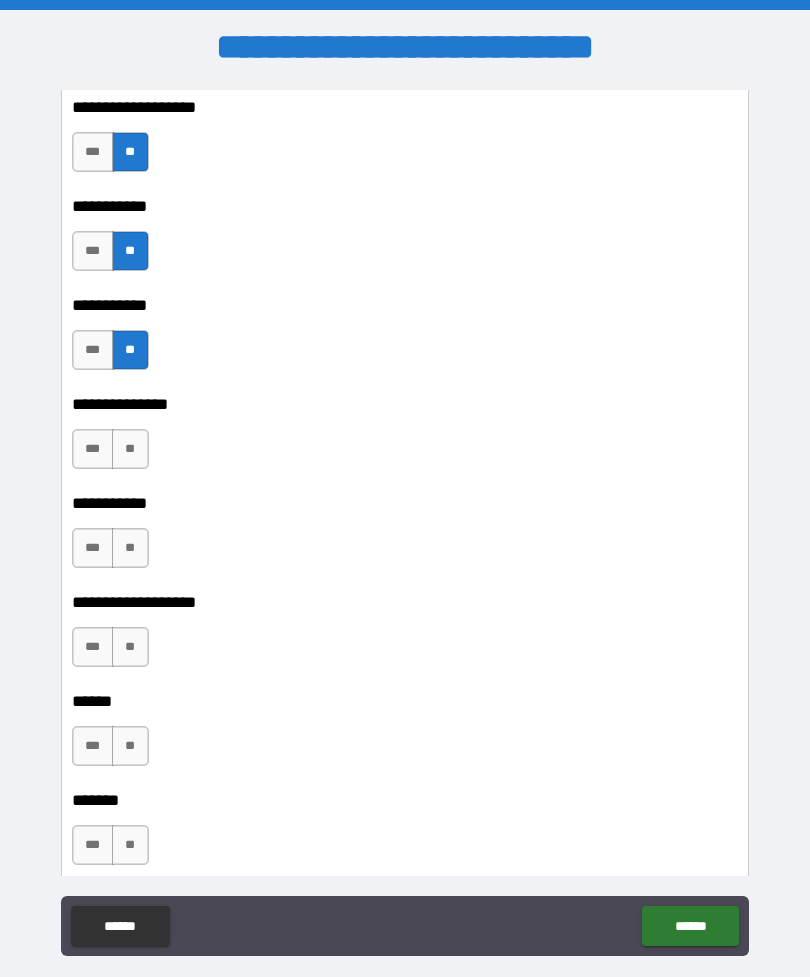scroll, scrollTop: 27637, scrollLeft: 0, axis: vertical 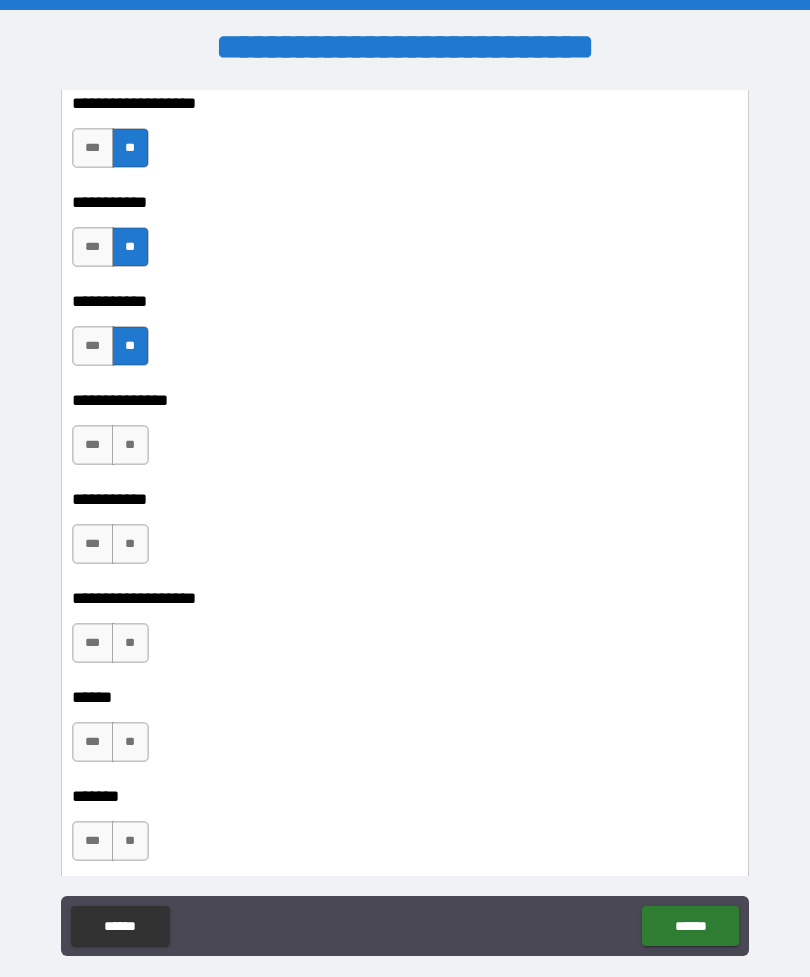 click on "**" at bounding box center [130, 445] 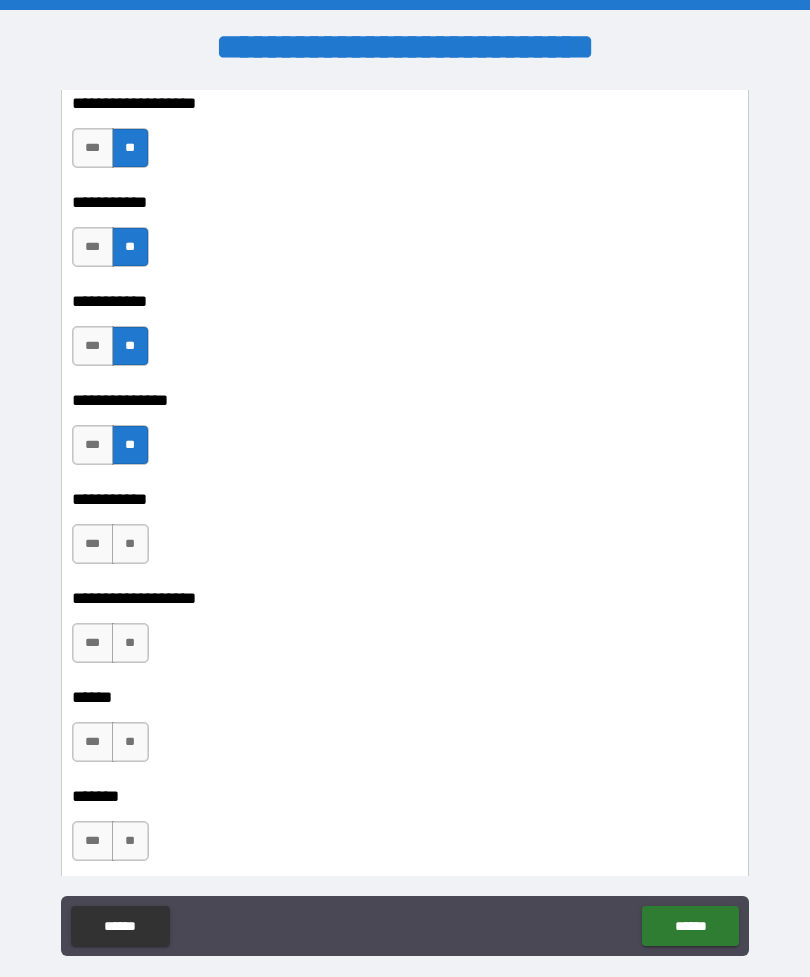 click on "**" at bounding box center (130, 544) 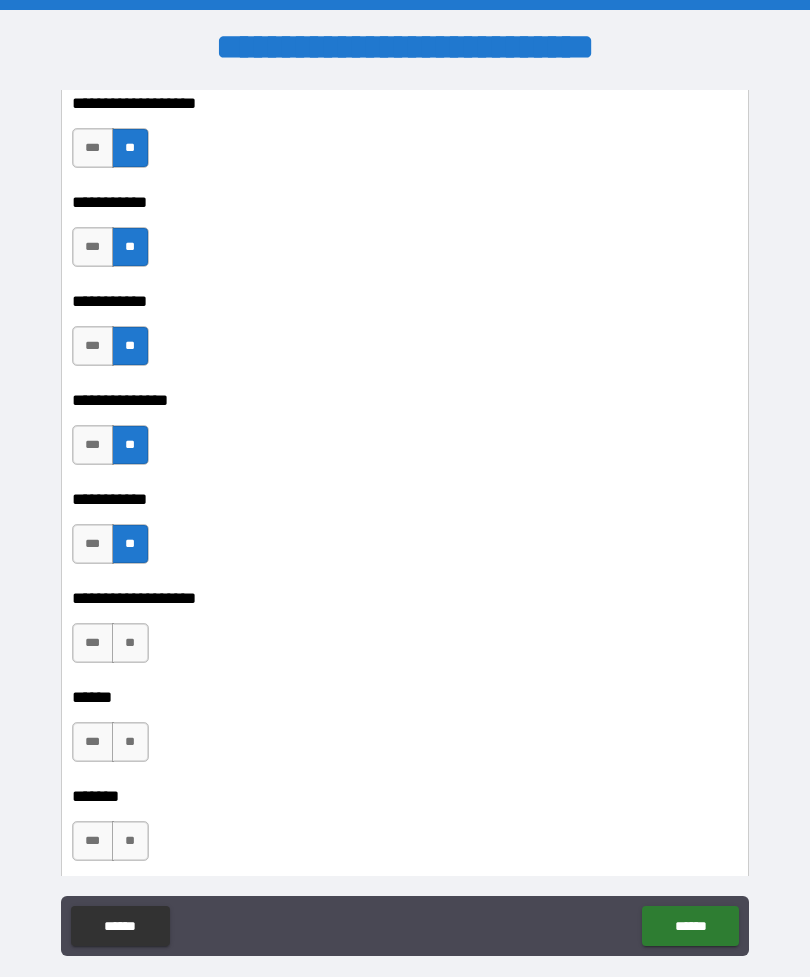 click on "**" at bounding box center (130, 643) 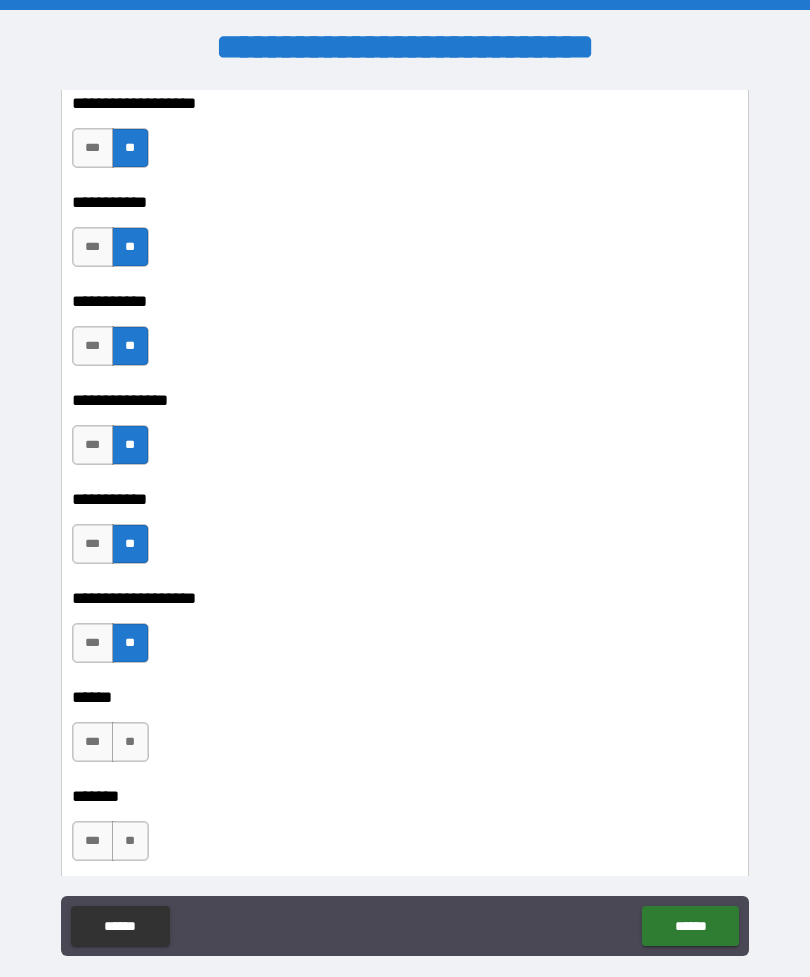 click on "**" at bounding box center [130, 742] 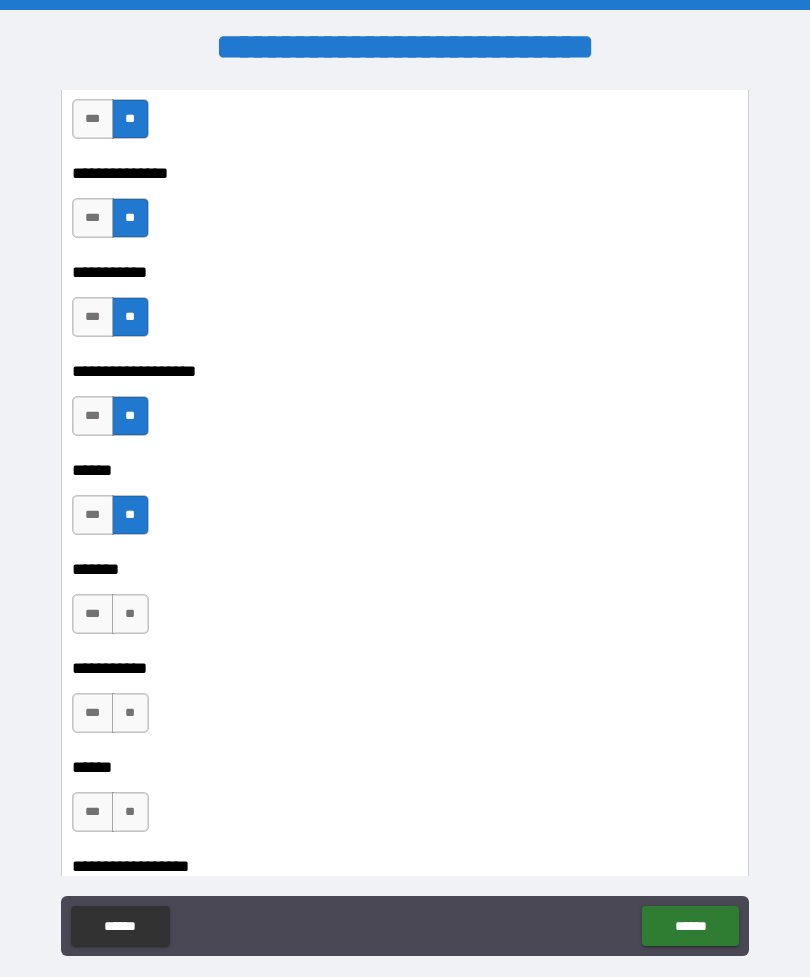 scroll, scrollTop: 27889, scrollLeft: 0, axis: vertical 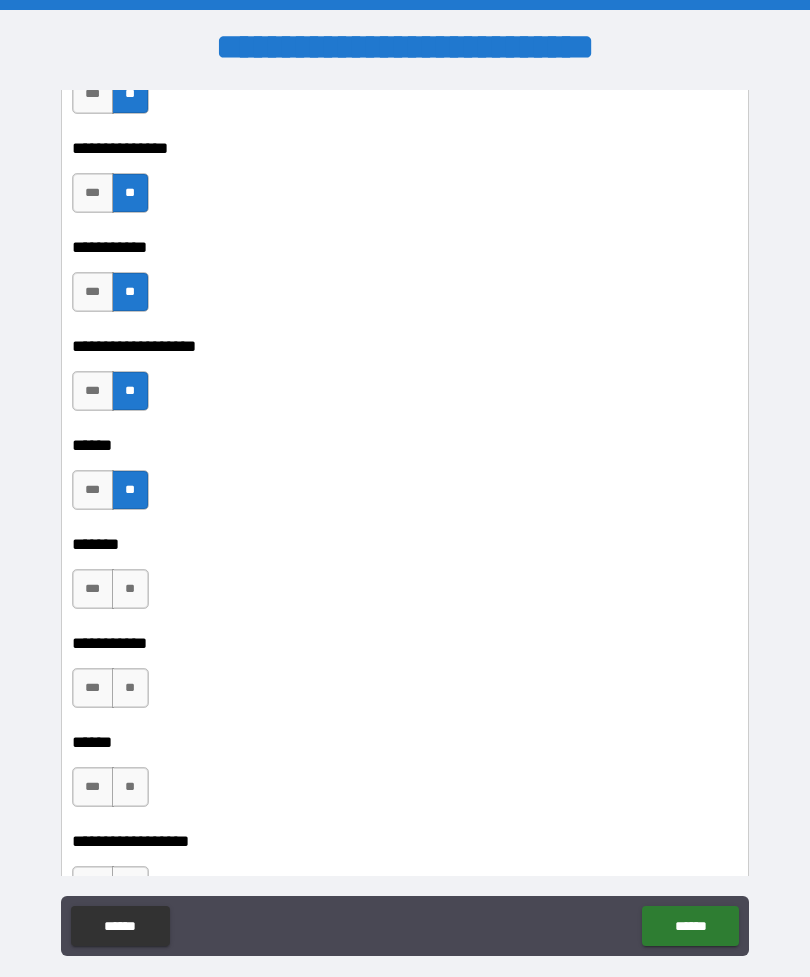 click on "**" at bounding box center [130, 589] 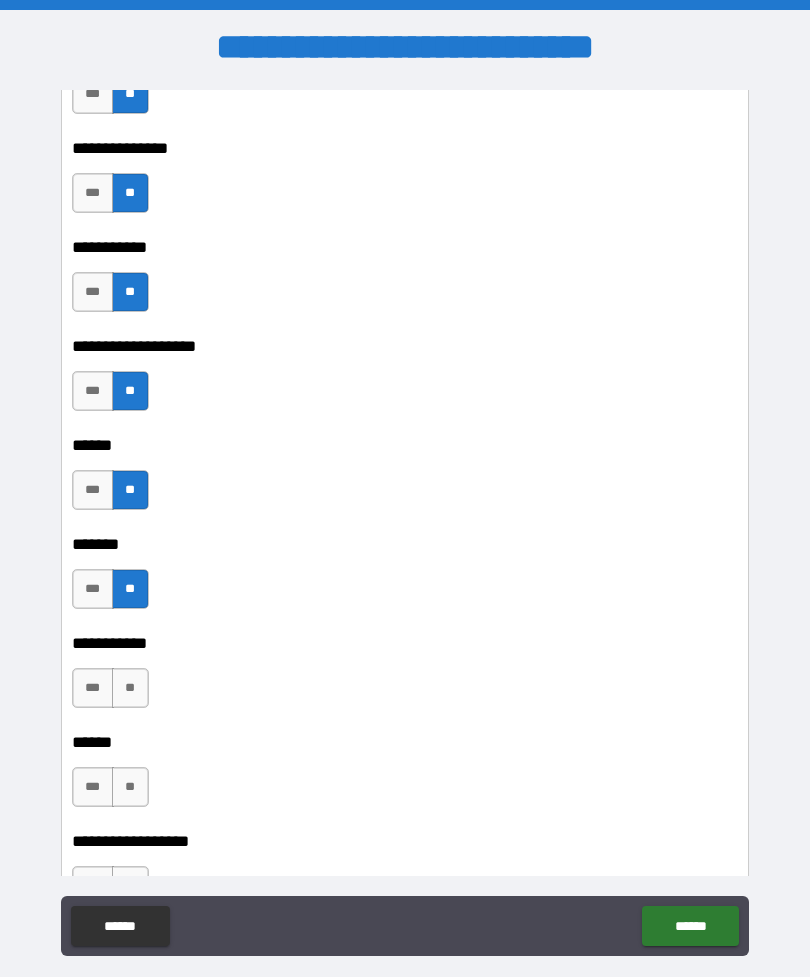 click on "**" at bounding box center [130, 688] 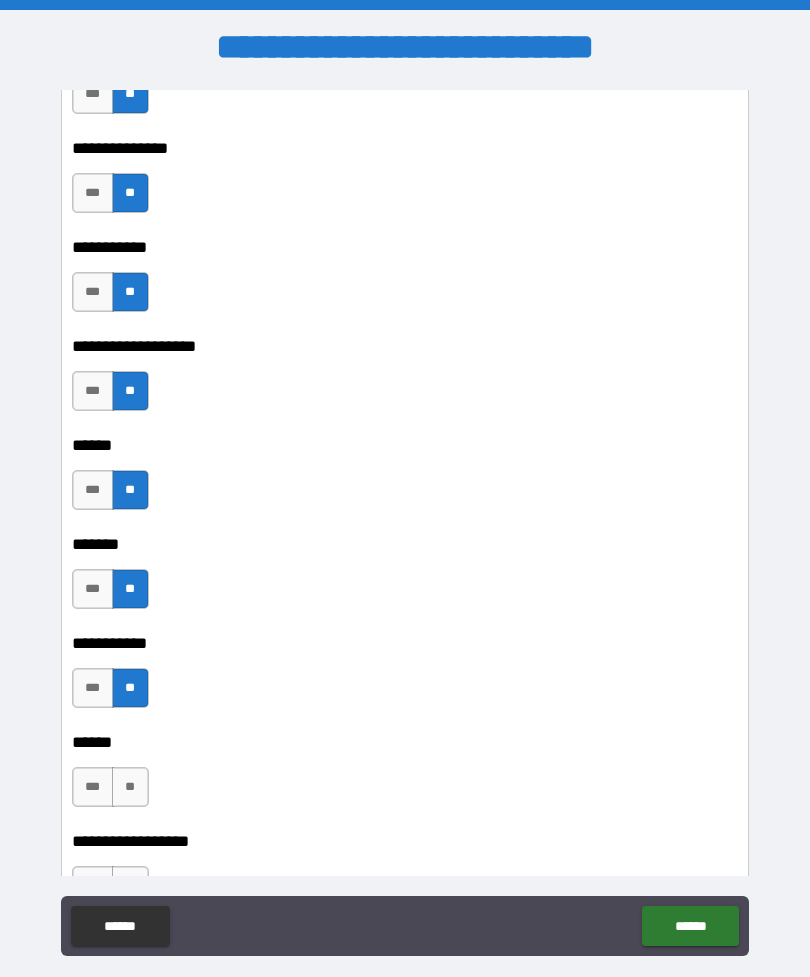 click on "**" at bounding box center [130, 787] 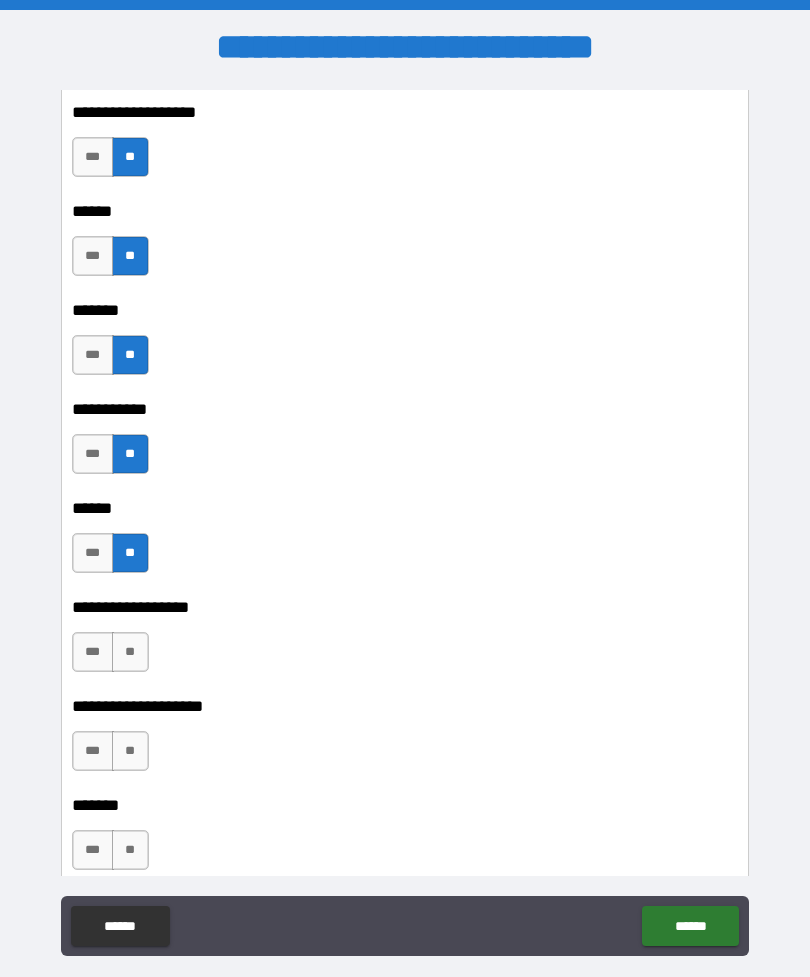 scroll, scrollTop: 28123, scrollLeft: 0, axis: vertical 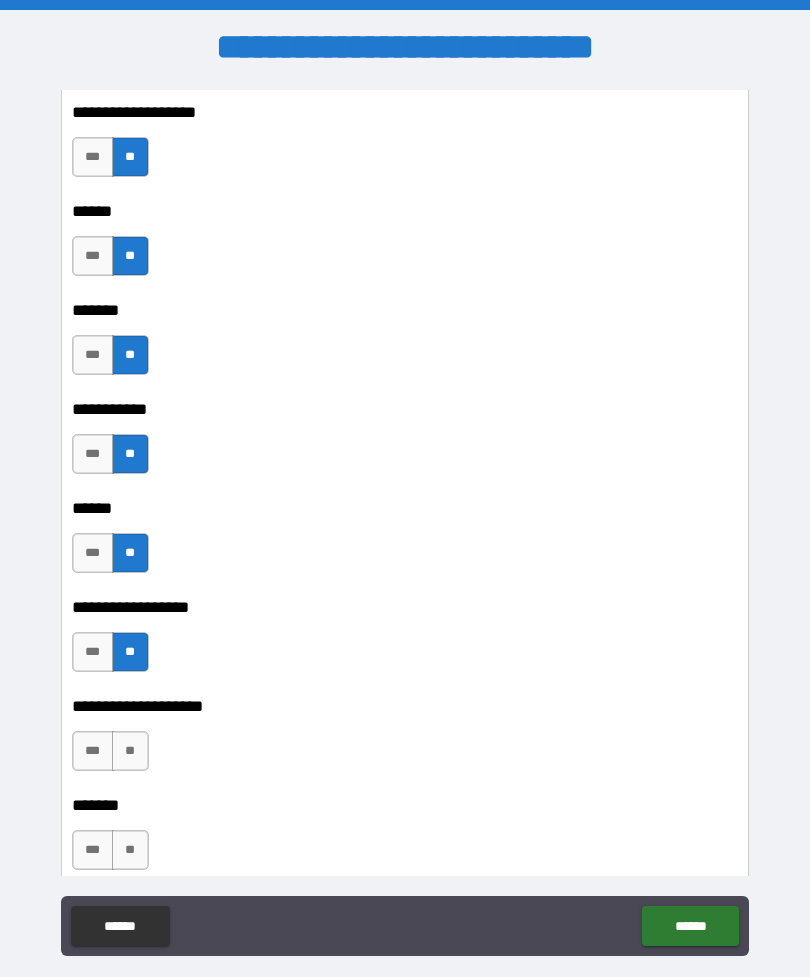 click on "**" at bounding box center (130, 751) 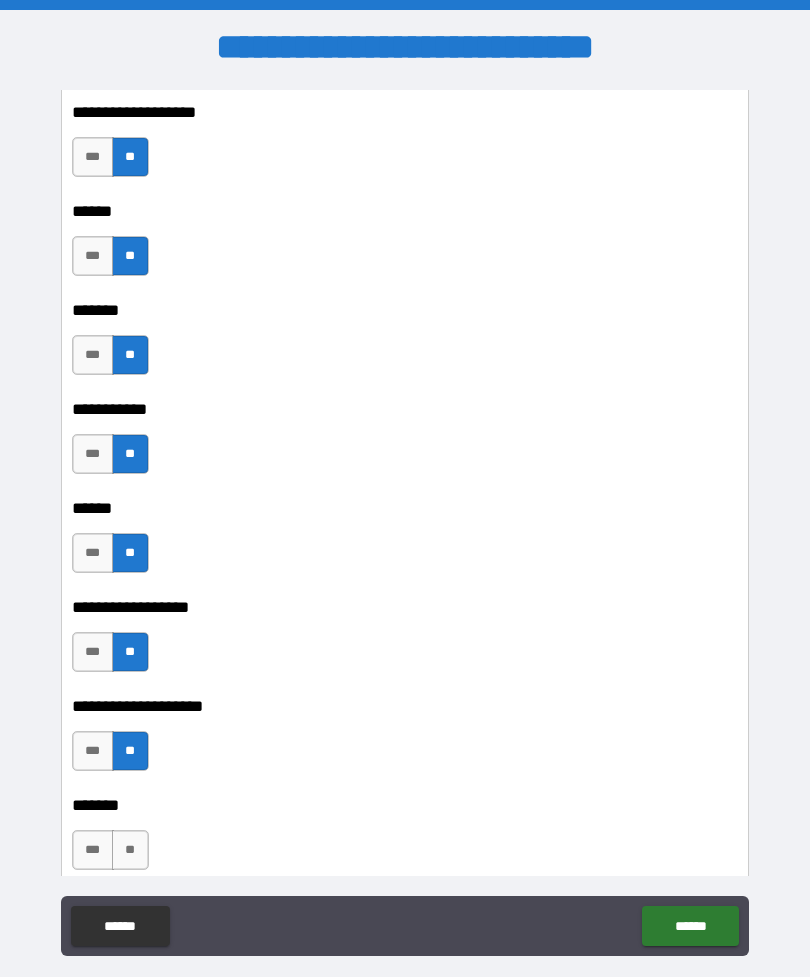 click on "**" at bounding box center (130, 850) 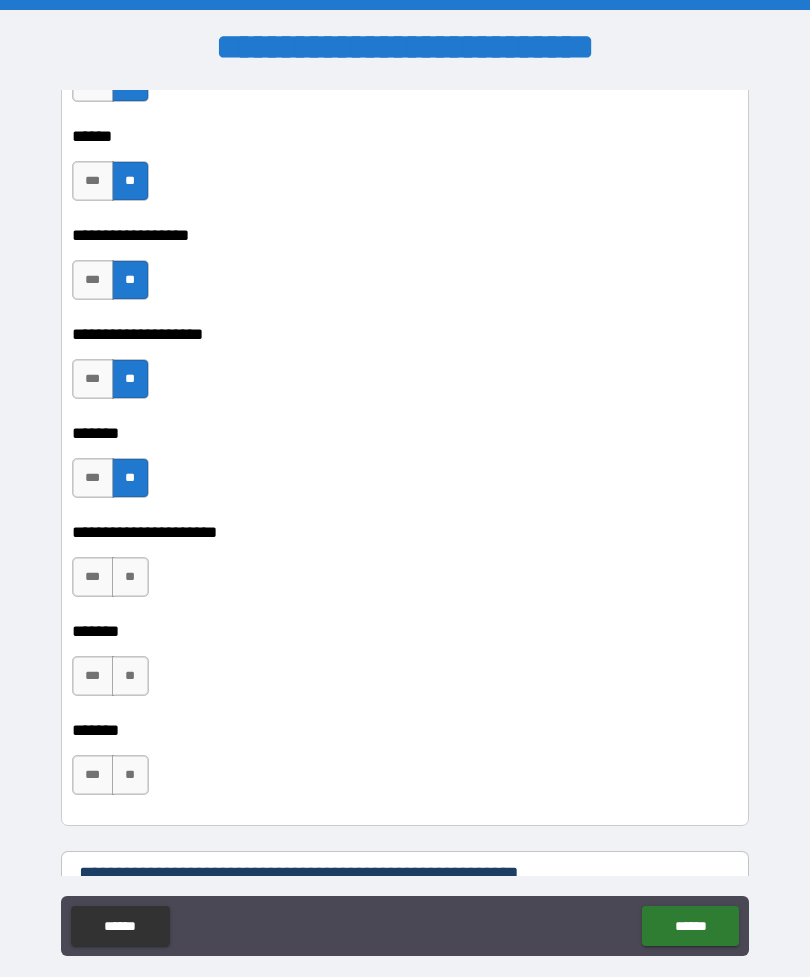 scroll, scrollTop: 28490, scrollLeft: 0, axis: vertical 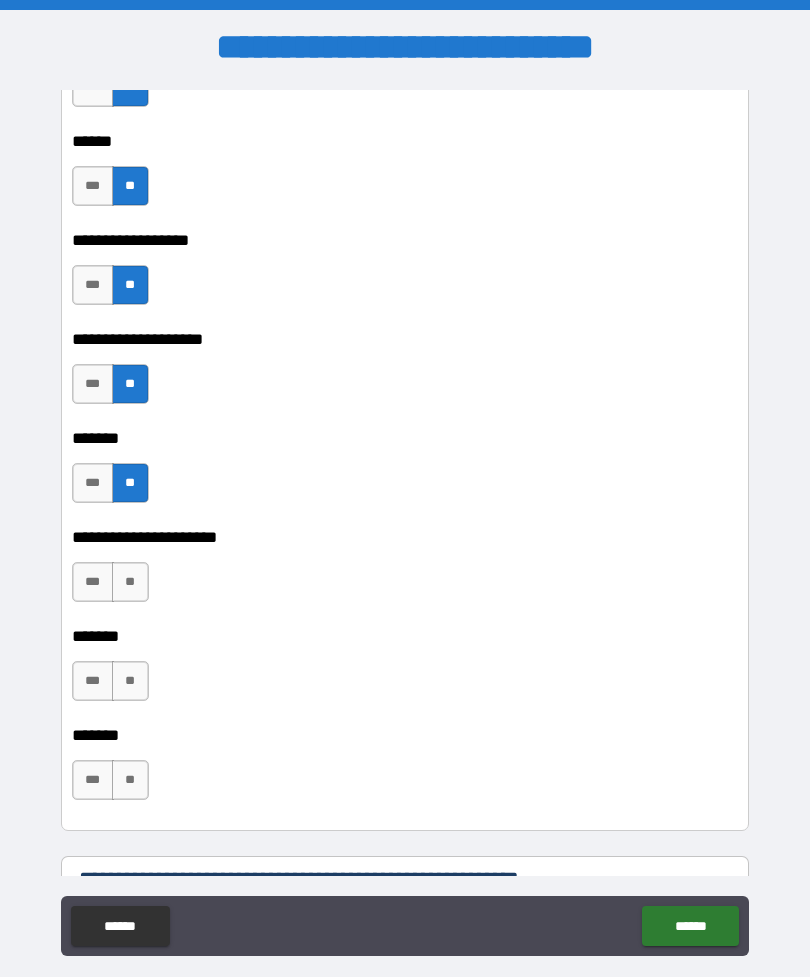 click on "**" at bounding box center [130, 582] 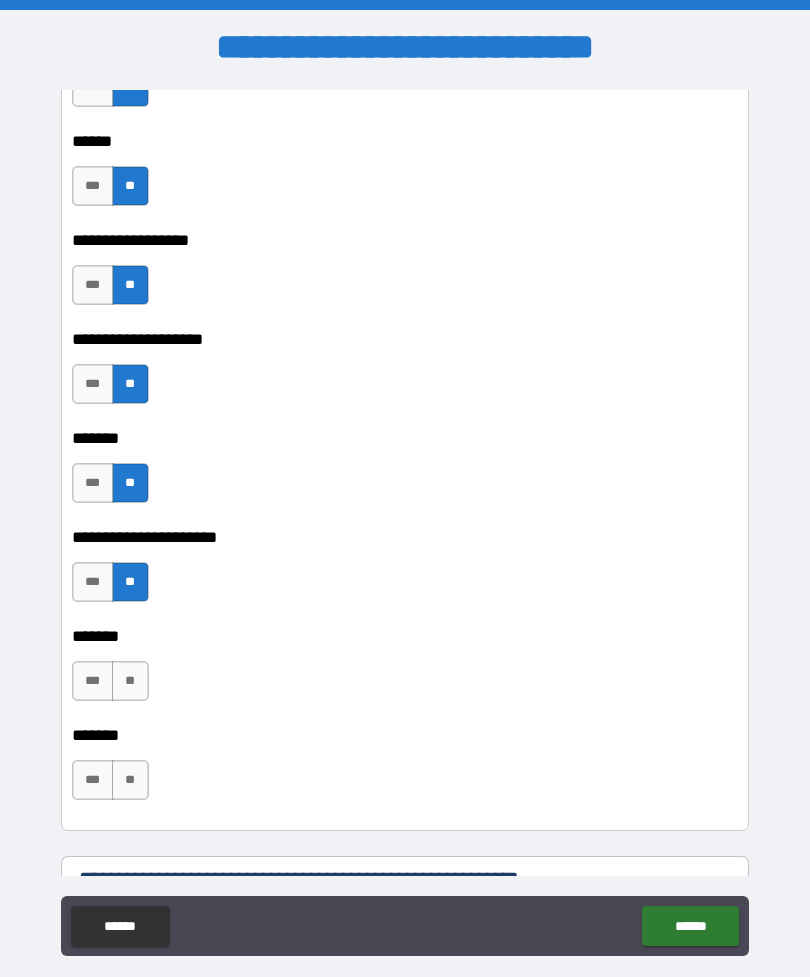 click on "**" at bounding box center [130, 681] 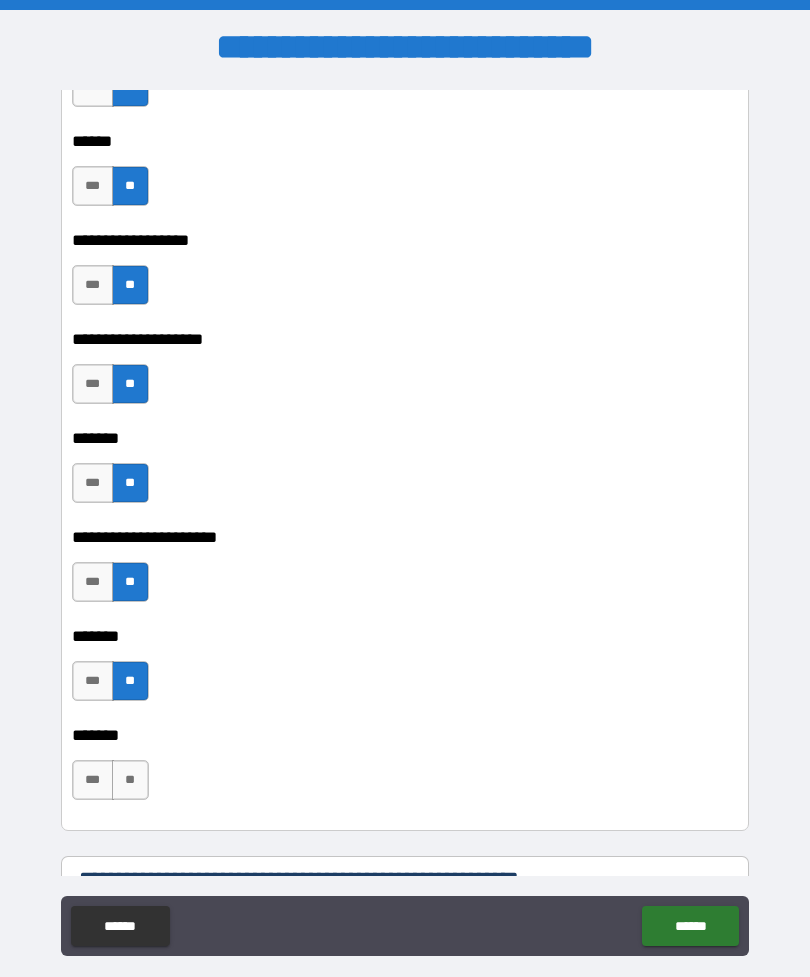 click on "**" at bounding box center [130, 780] 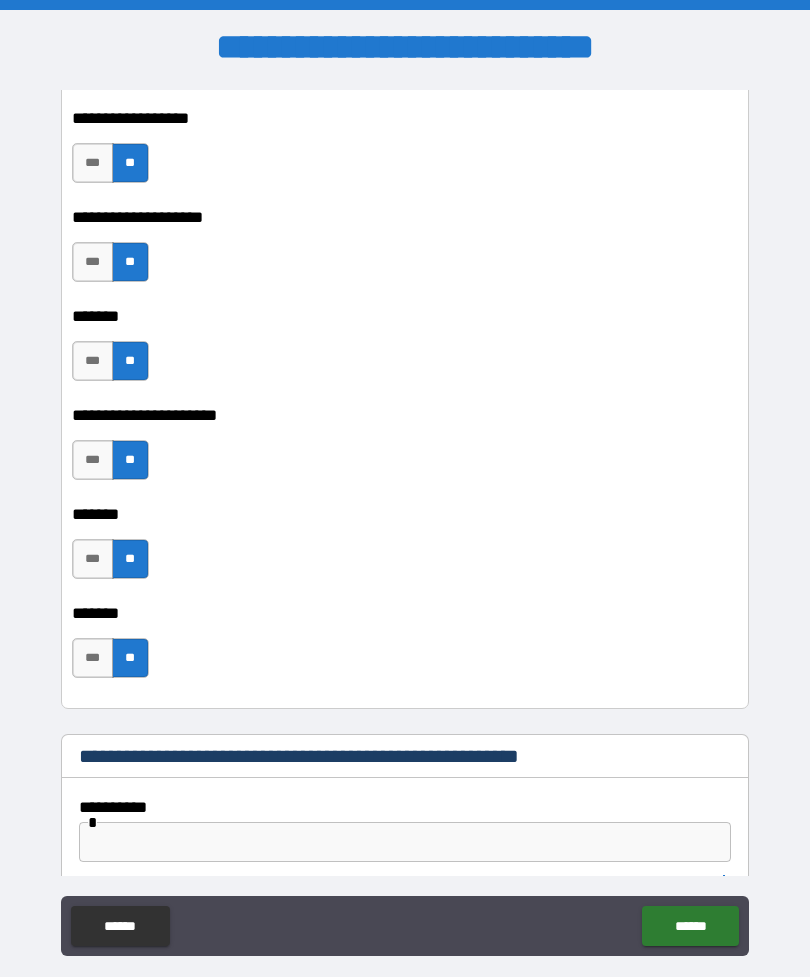 scroll, scrollTop: 28662, scrollLeft: 0, axis: vertical 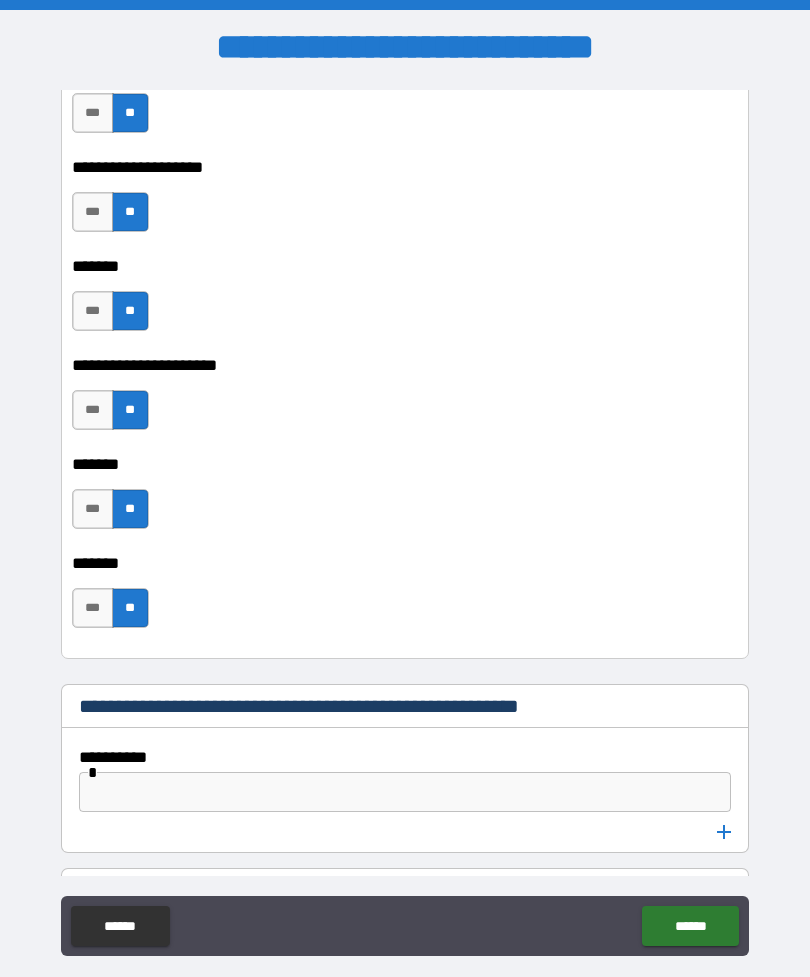 click at bounding box center (405, 792) 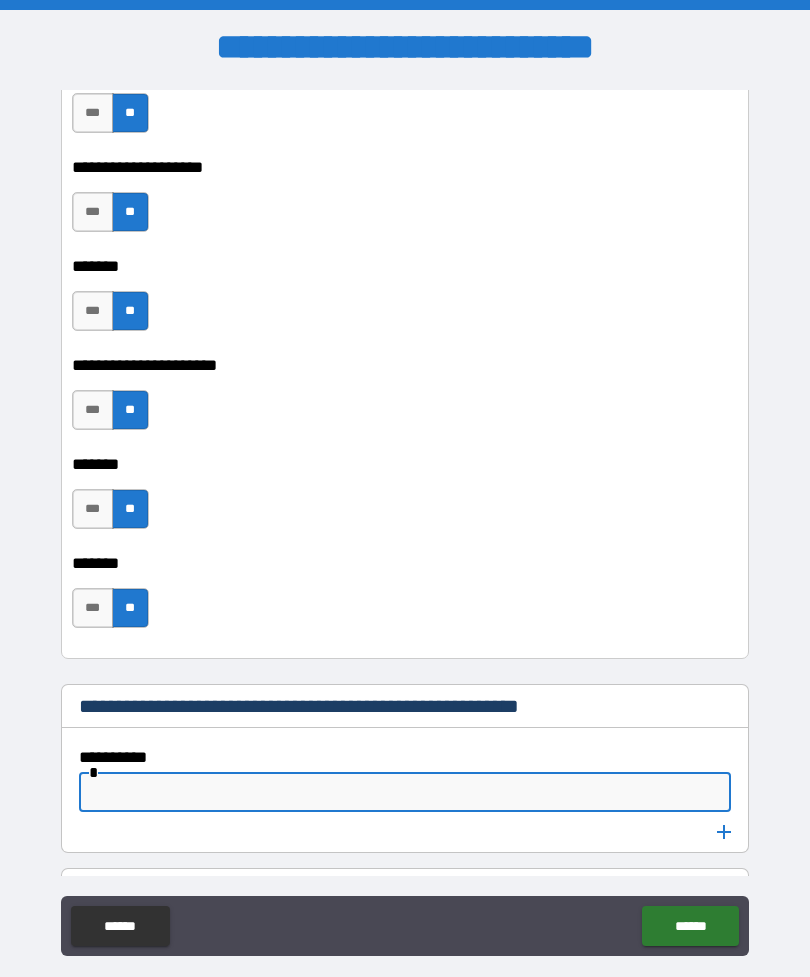 scroll, scrollTop: 64, scrollLeft: 0, axis: vertical 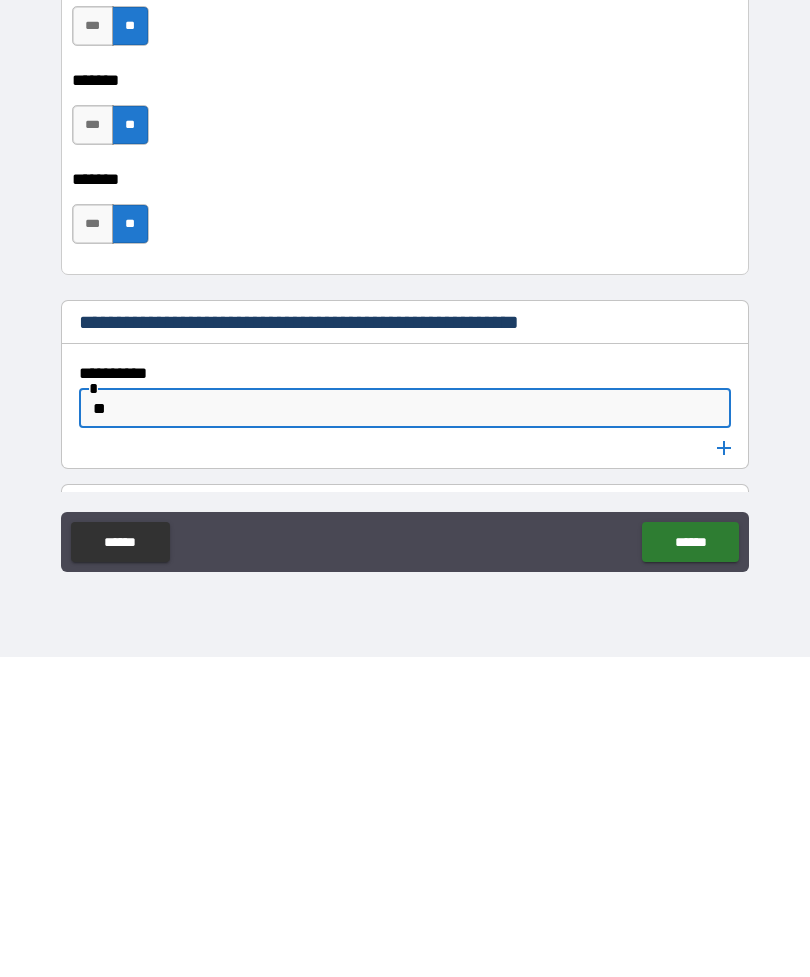 type on "**" 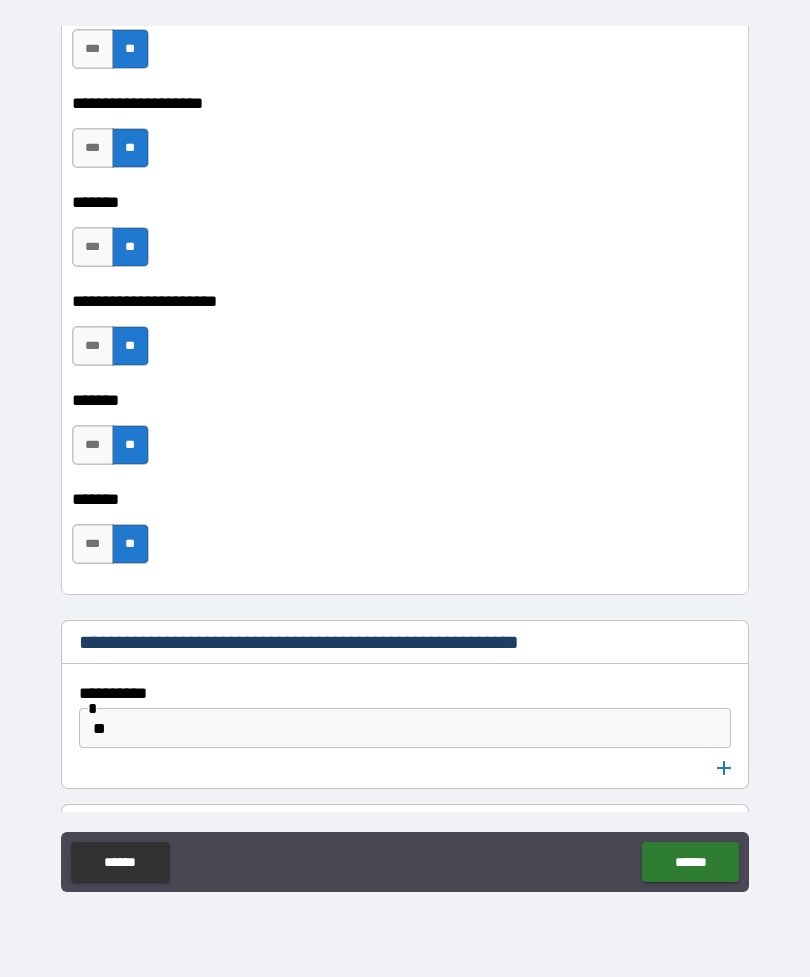 click 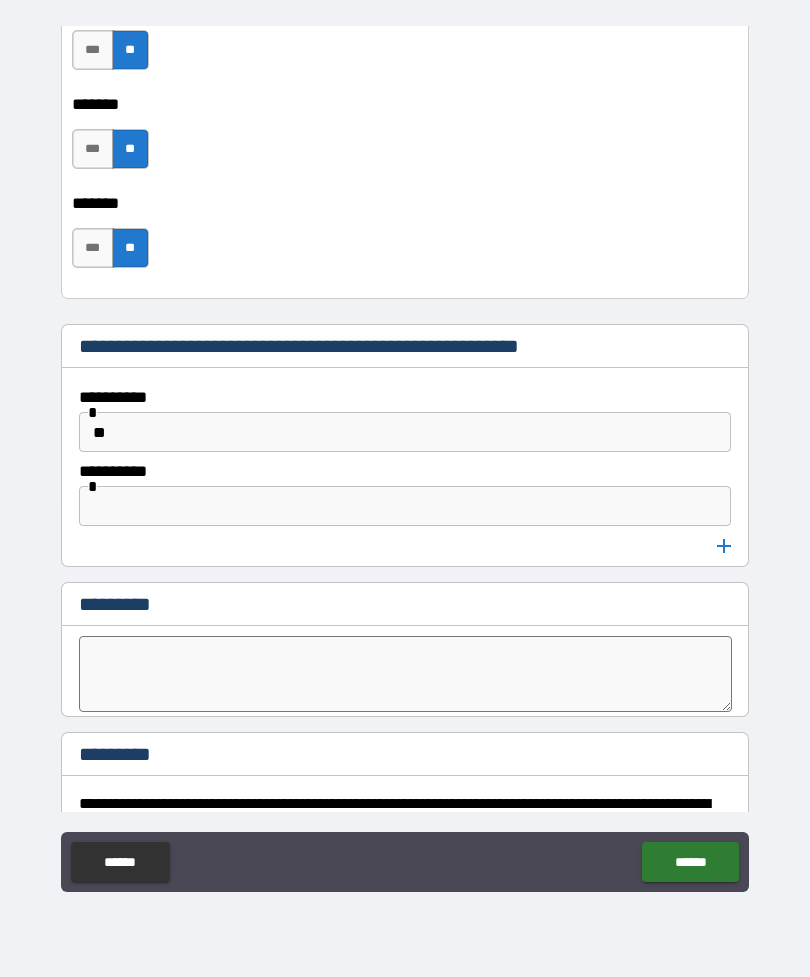 scroll, scrollTop: 28992, scrollLeft: 0, axis: vertical 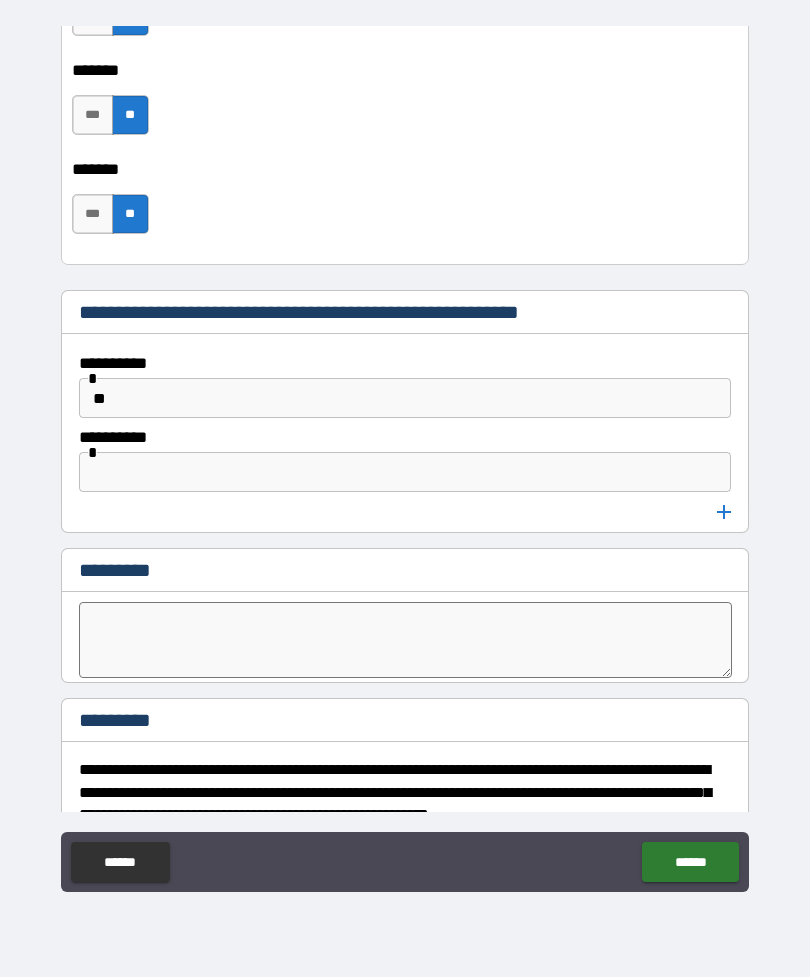 click at bounding box center [405, 472] 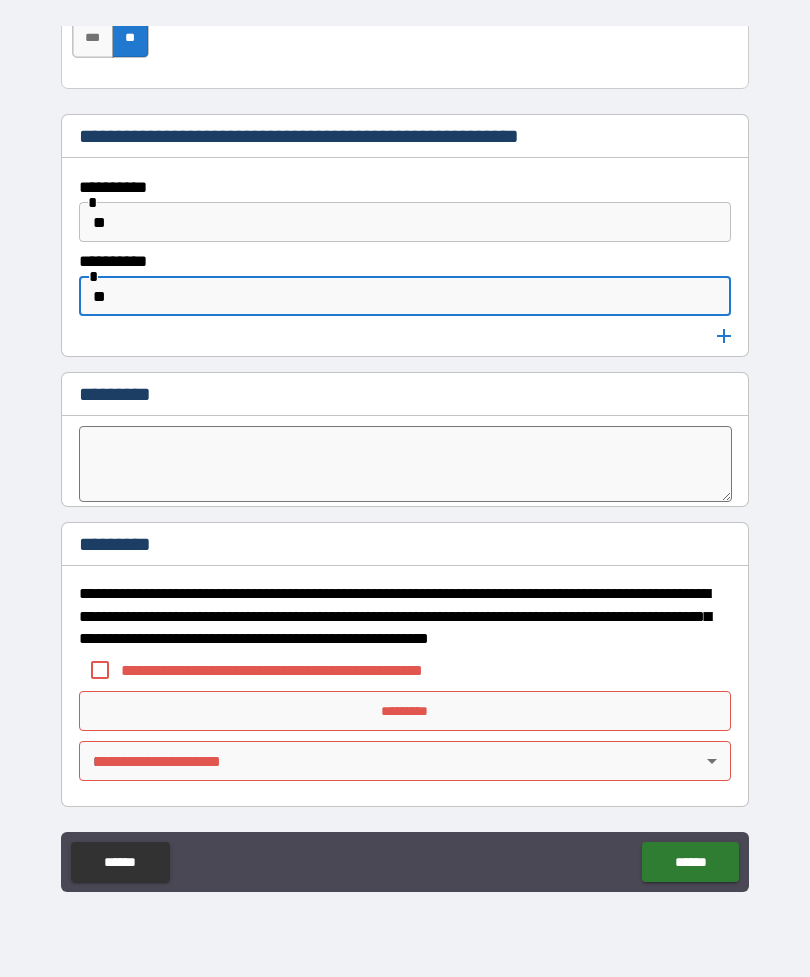 scroll, scrollTop: 29168, scrollLeft: 0, axis: vertical 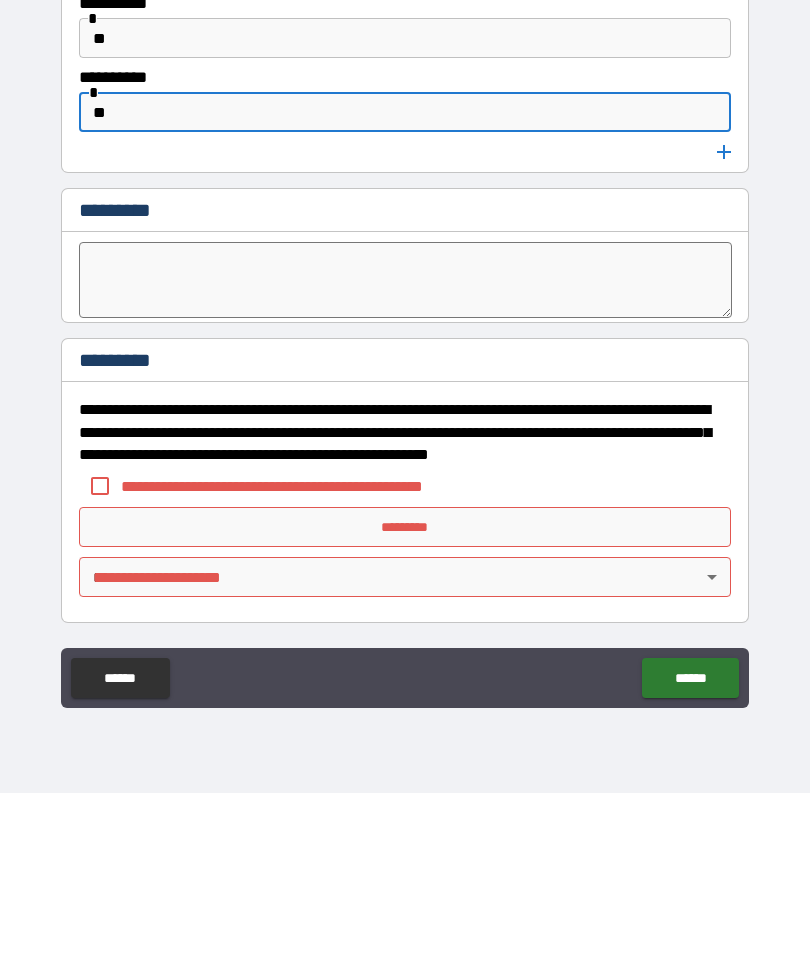 type on "**" 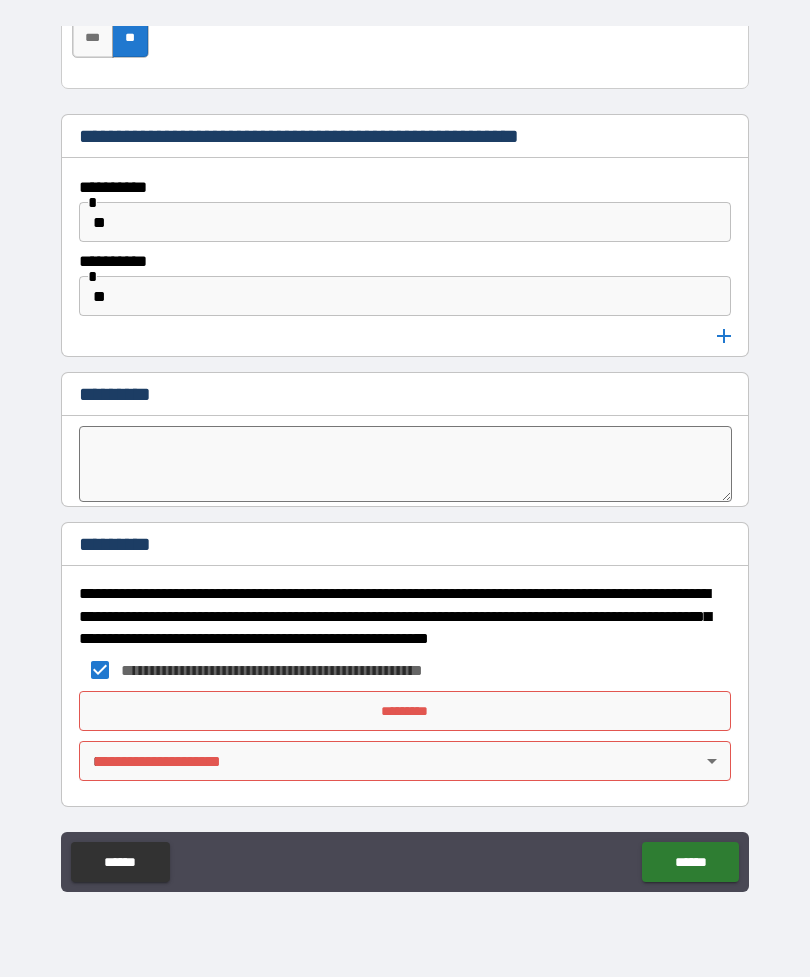 scroll, scrollTop: 29168, scrollLeft: 0, axis: vertical 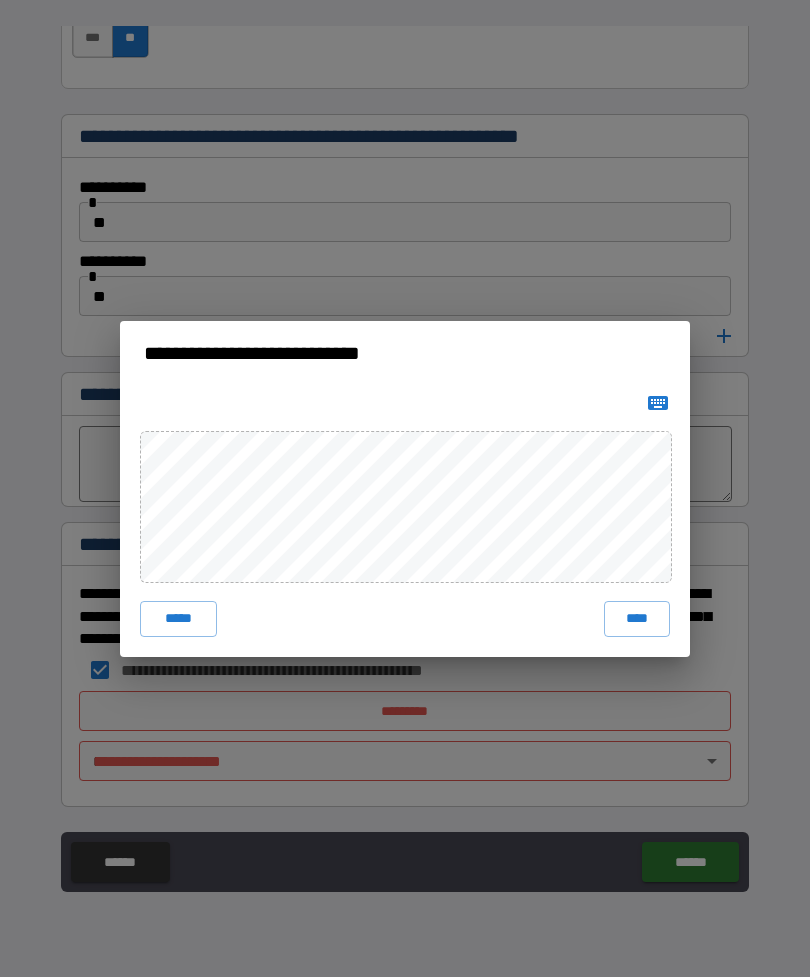 click on "****" at bounding box center [637, 619] 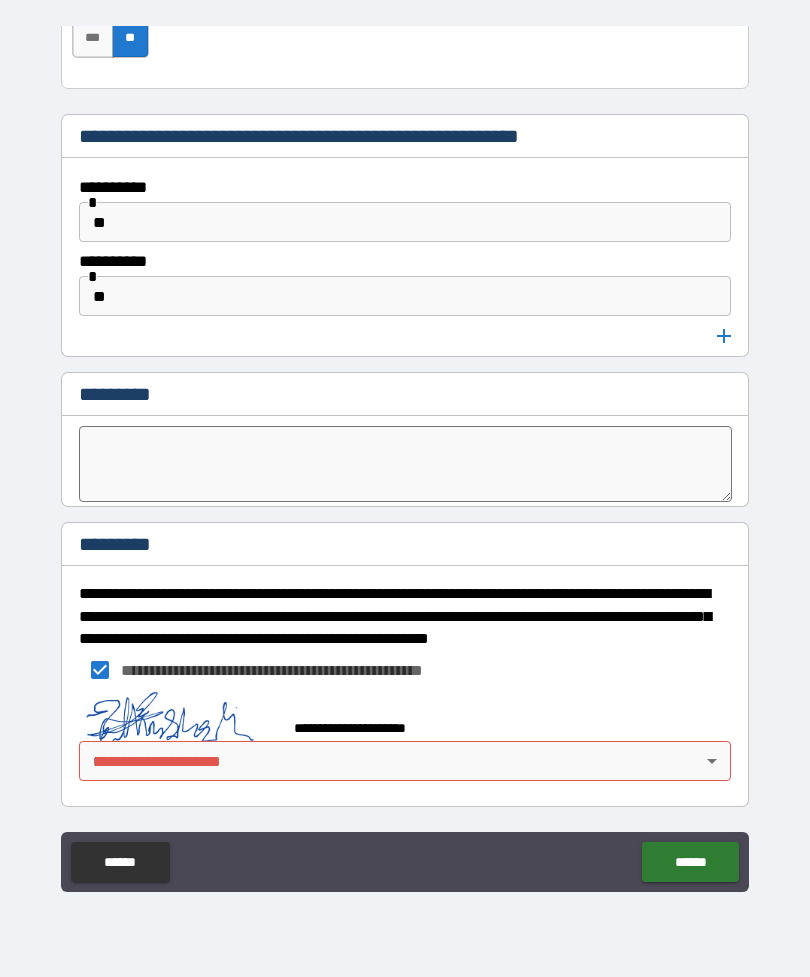 scroll, scrollTop: 29158, scrollLeft: 0, axis: vertical 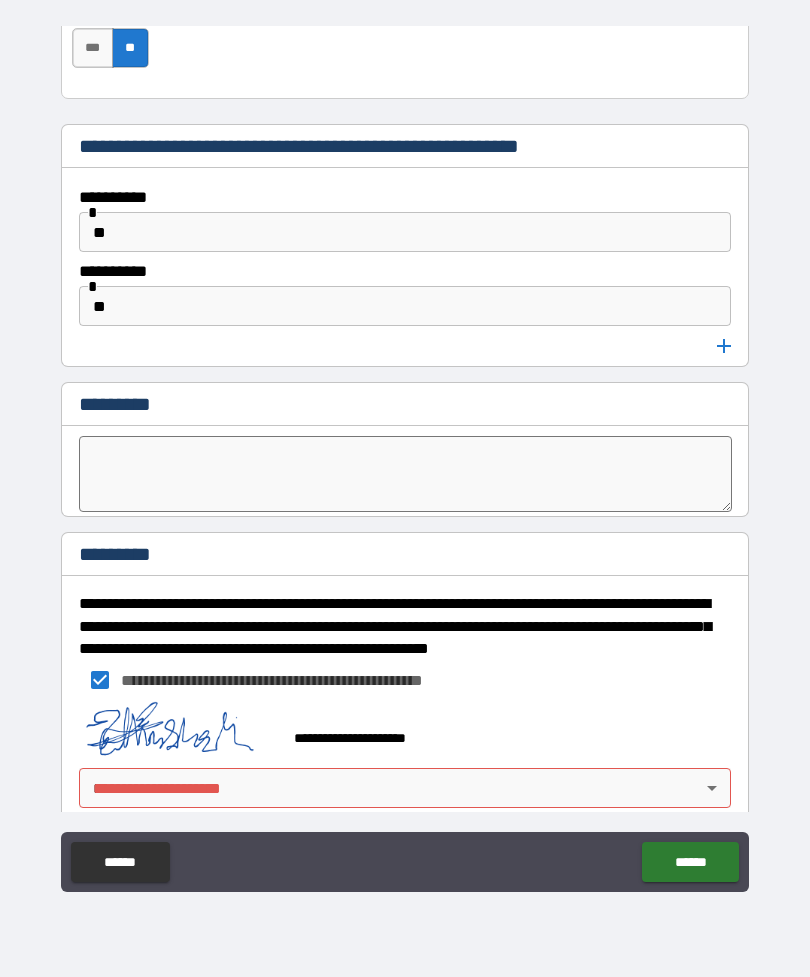 click on "******" at bounding box center [690, 862] 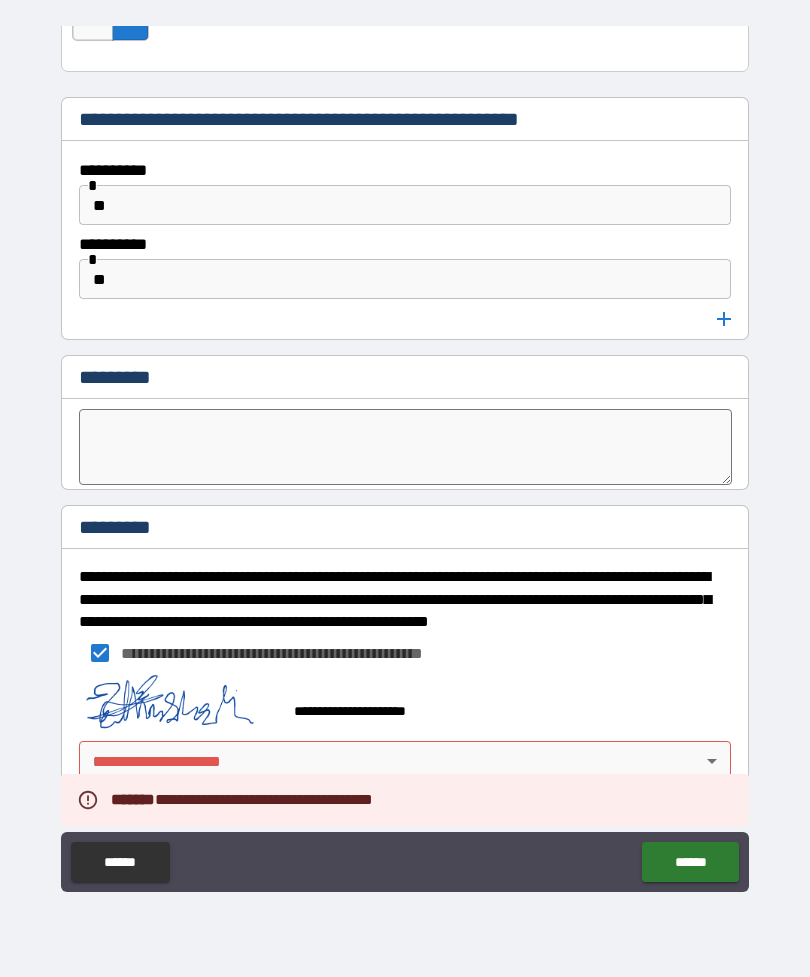 scroll, scrollTop: 29185, scrollLeft: 0, axis: vertical 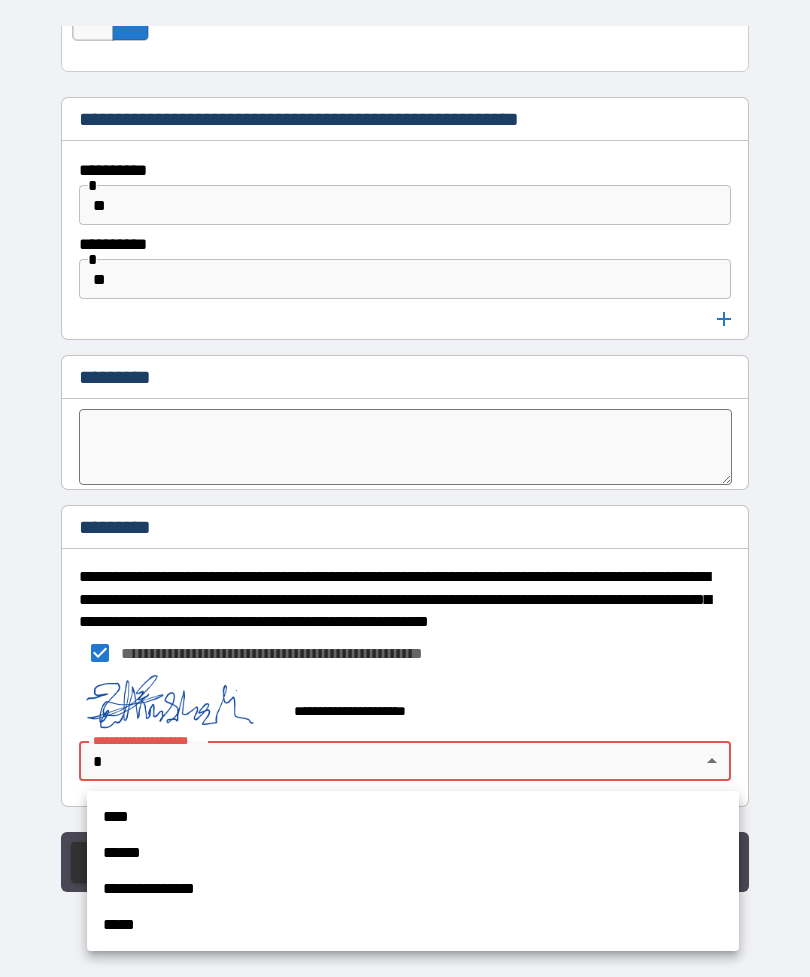 click on "****" at bounding box center [413, 817] 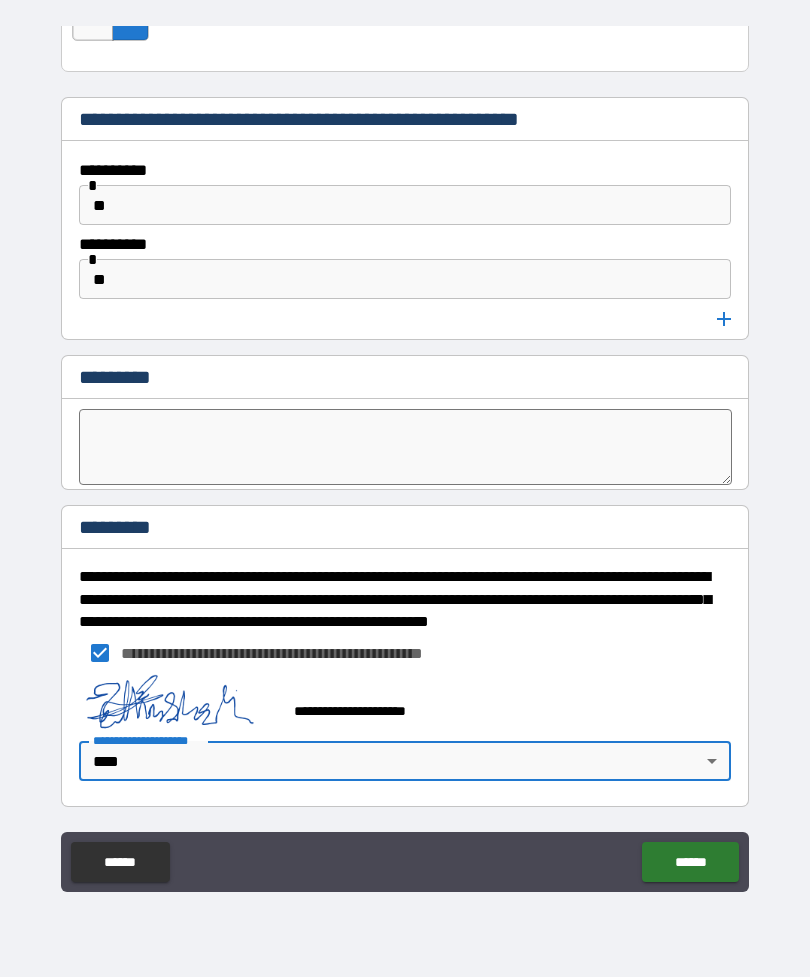 click on "******" at bounding box center (690, 862) 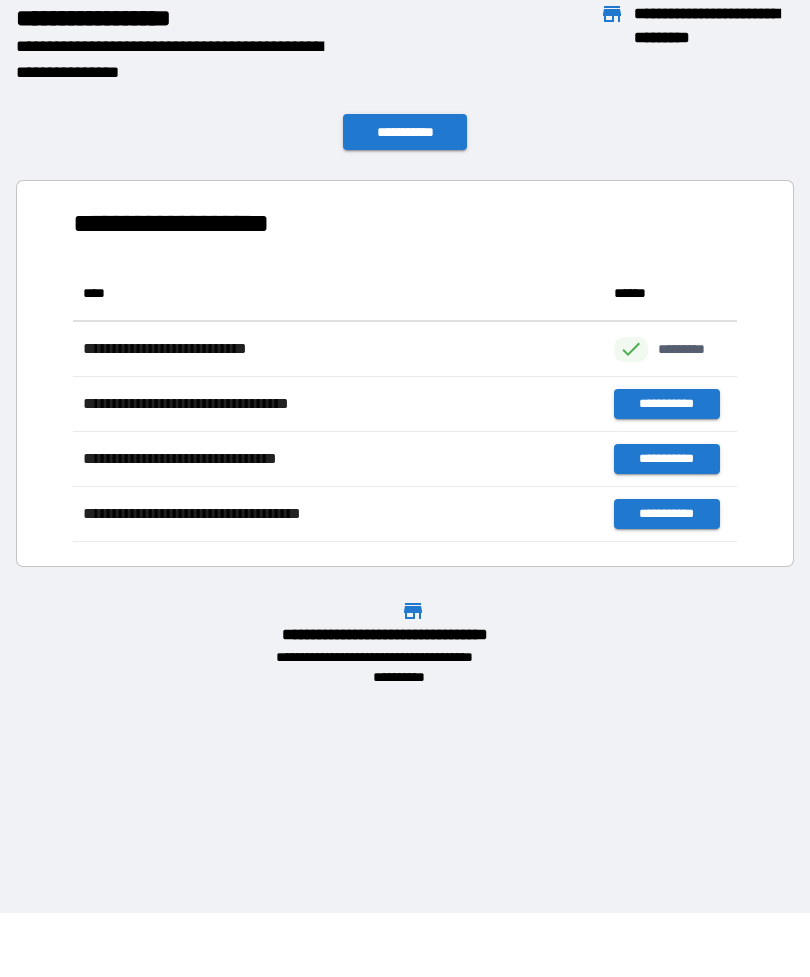 scroll, scrollTop: 1, scrollLeft: 1, axis: both 